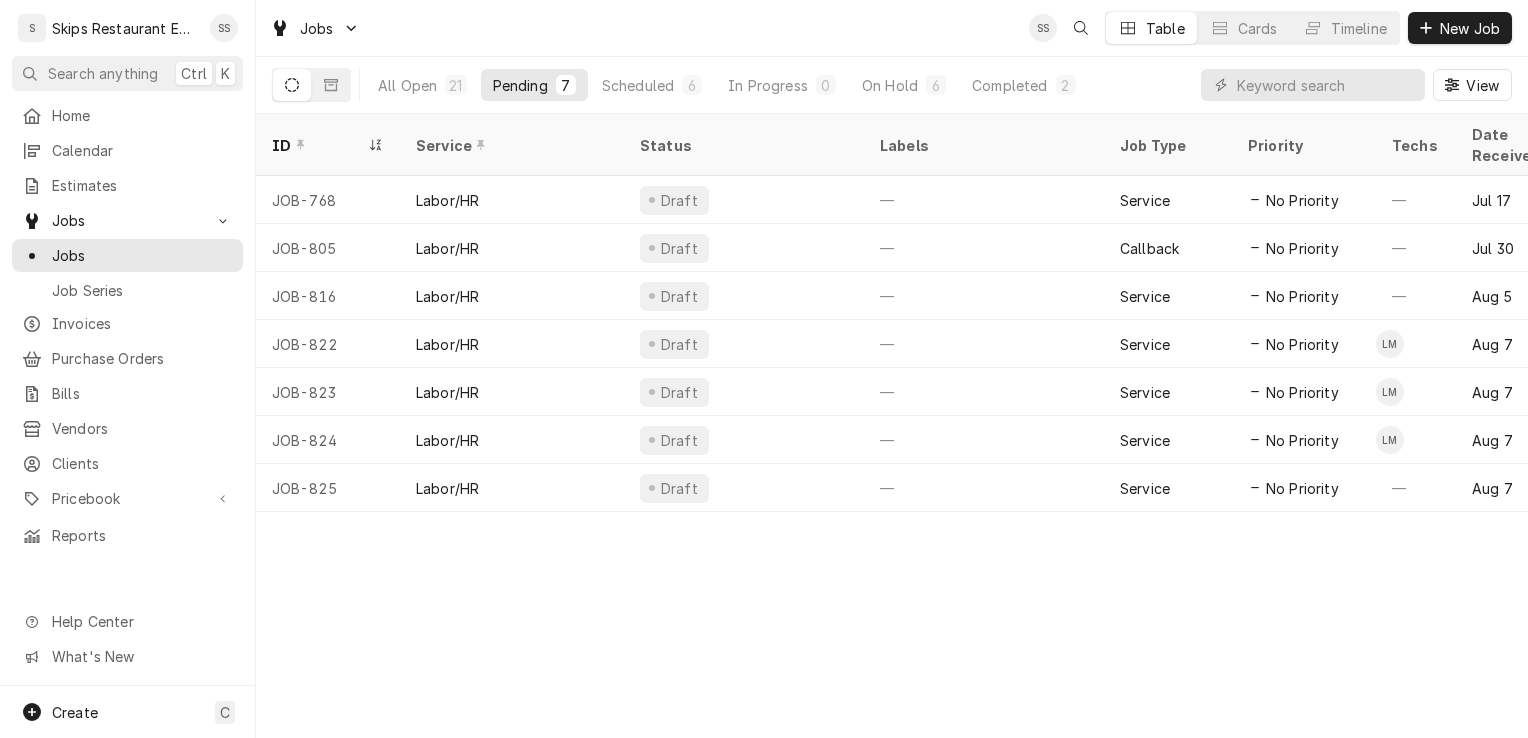 scroll, scrollTop: 0, scrollLeft: 0, axis: both 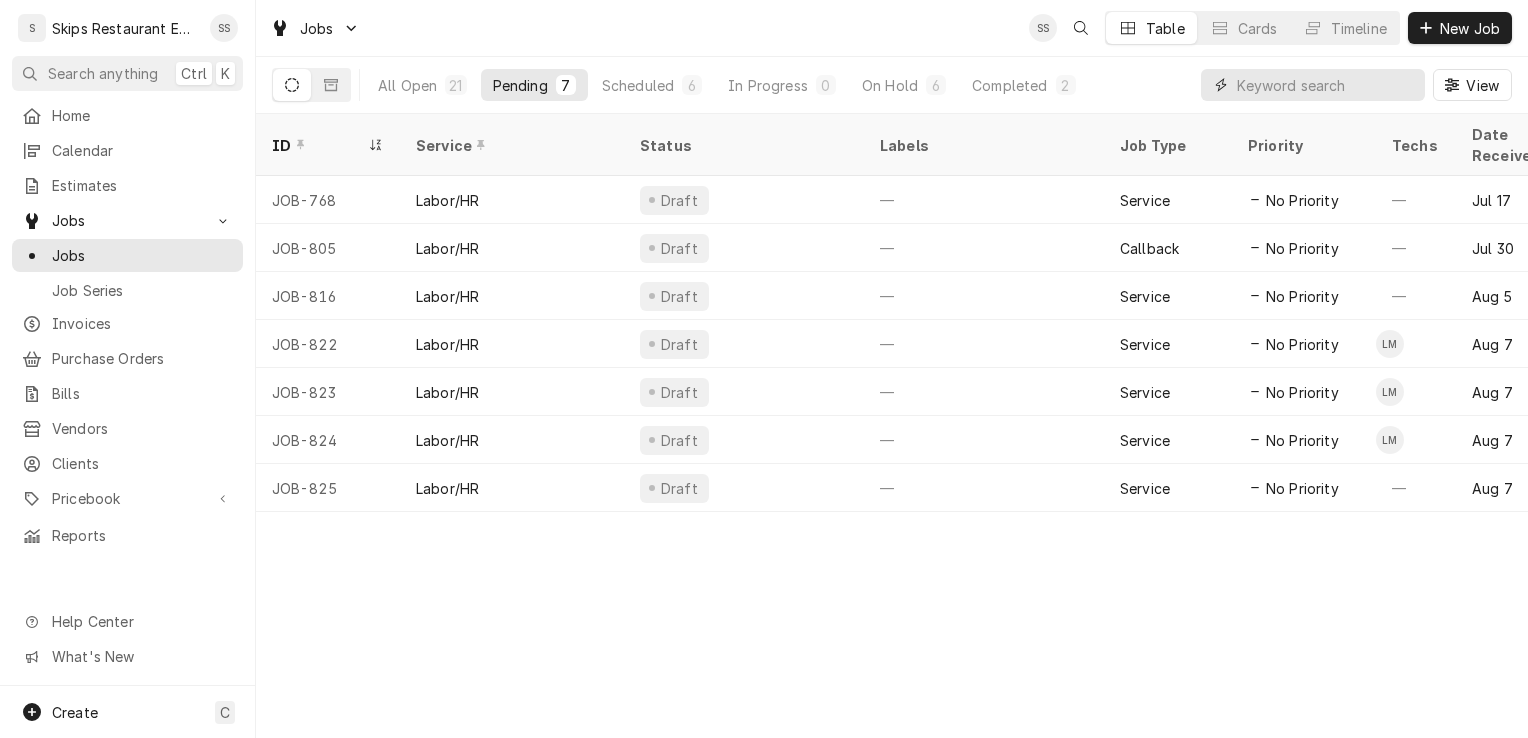 click at bounding box center [1326, 85] 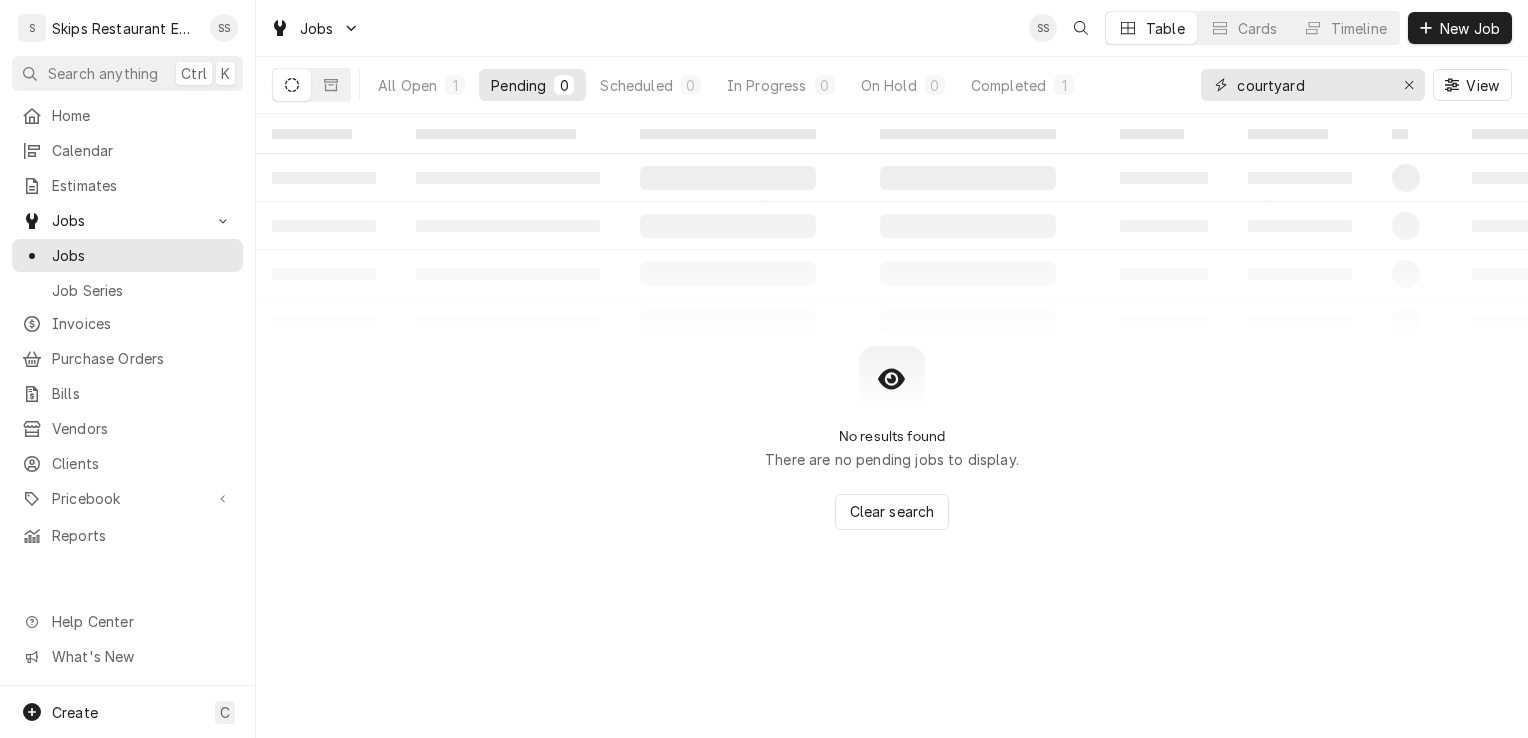 type on "courtyard" 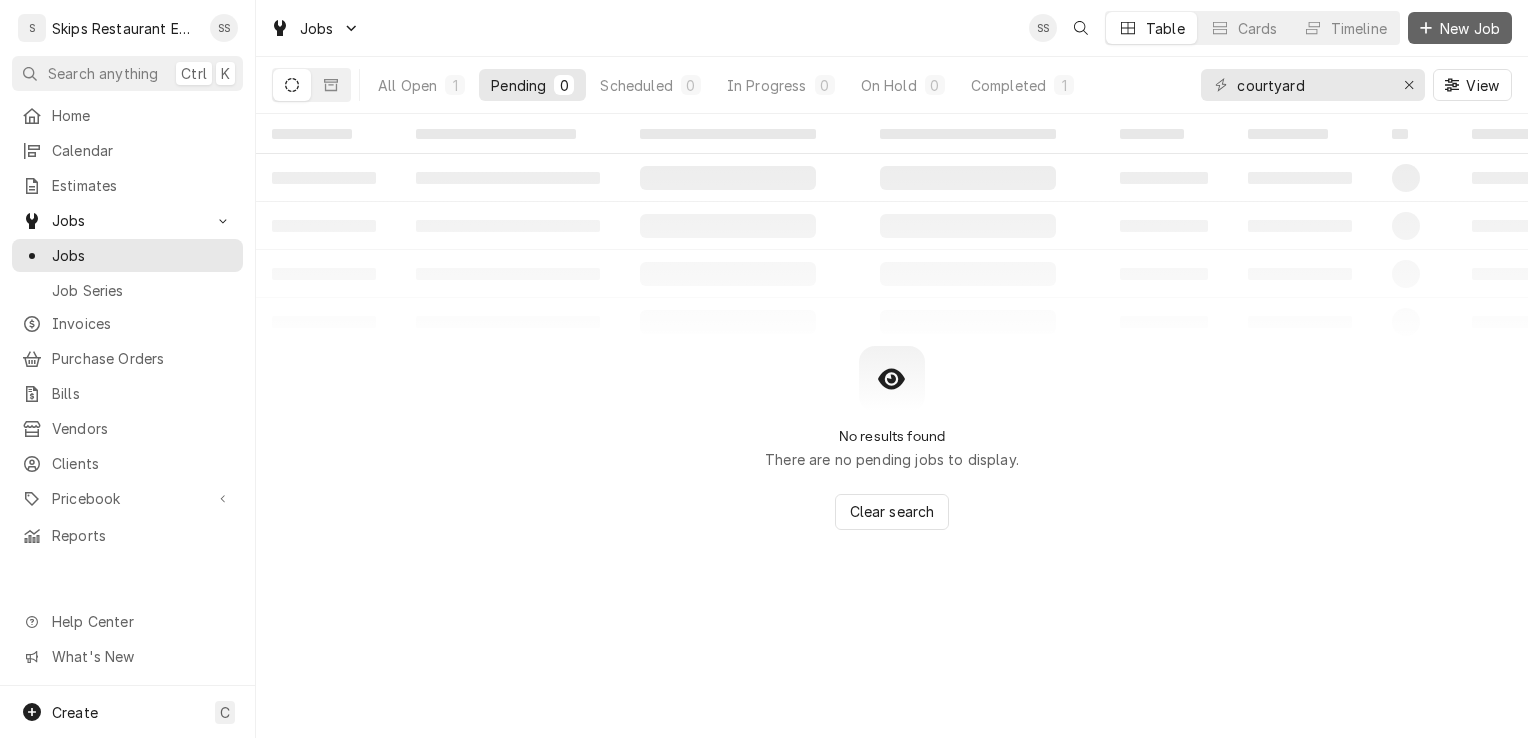 click on "New Job" at bounding box center [1470, 28] 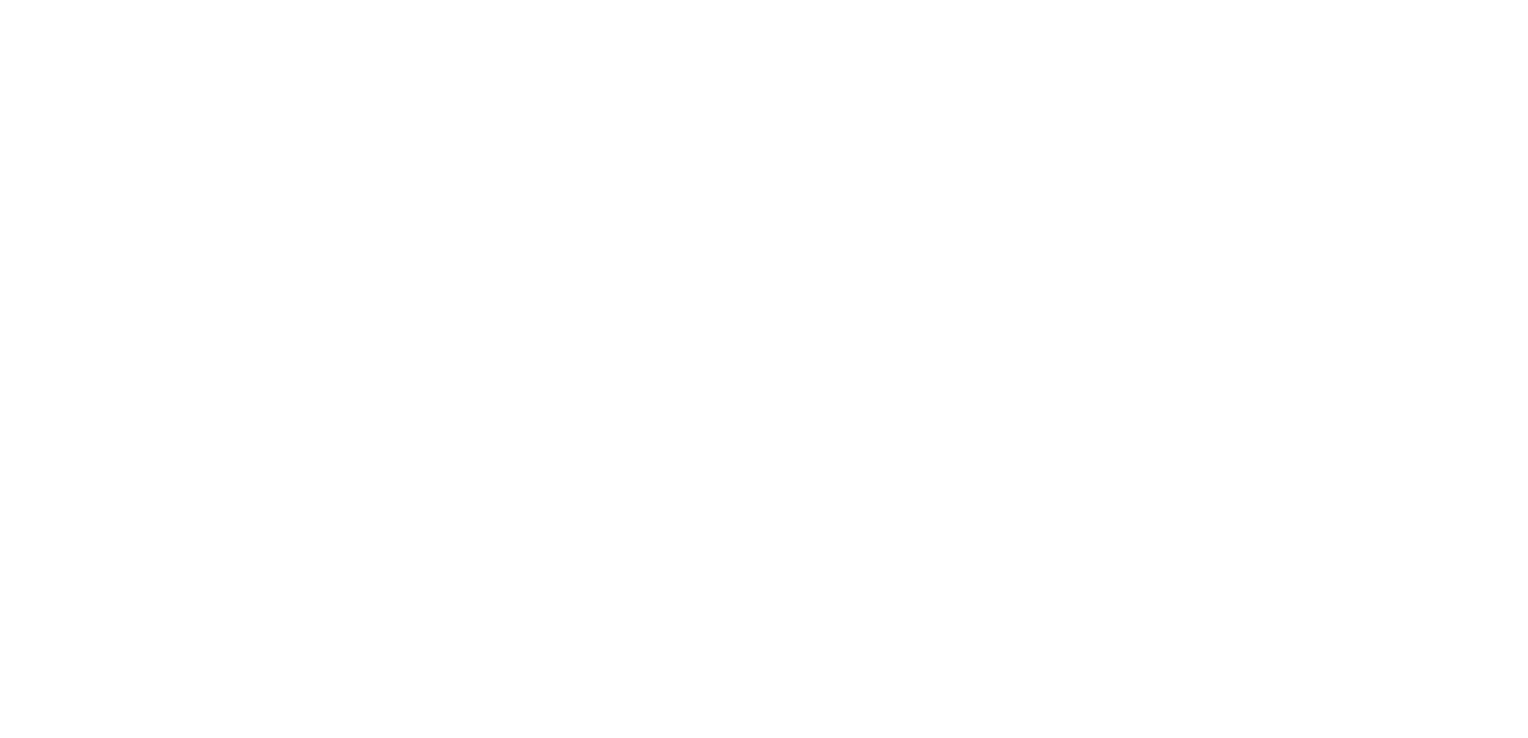 scroll, scrollTop: 0, scrollLeft: 0, axis: both 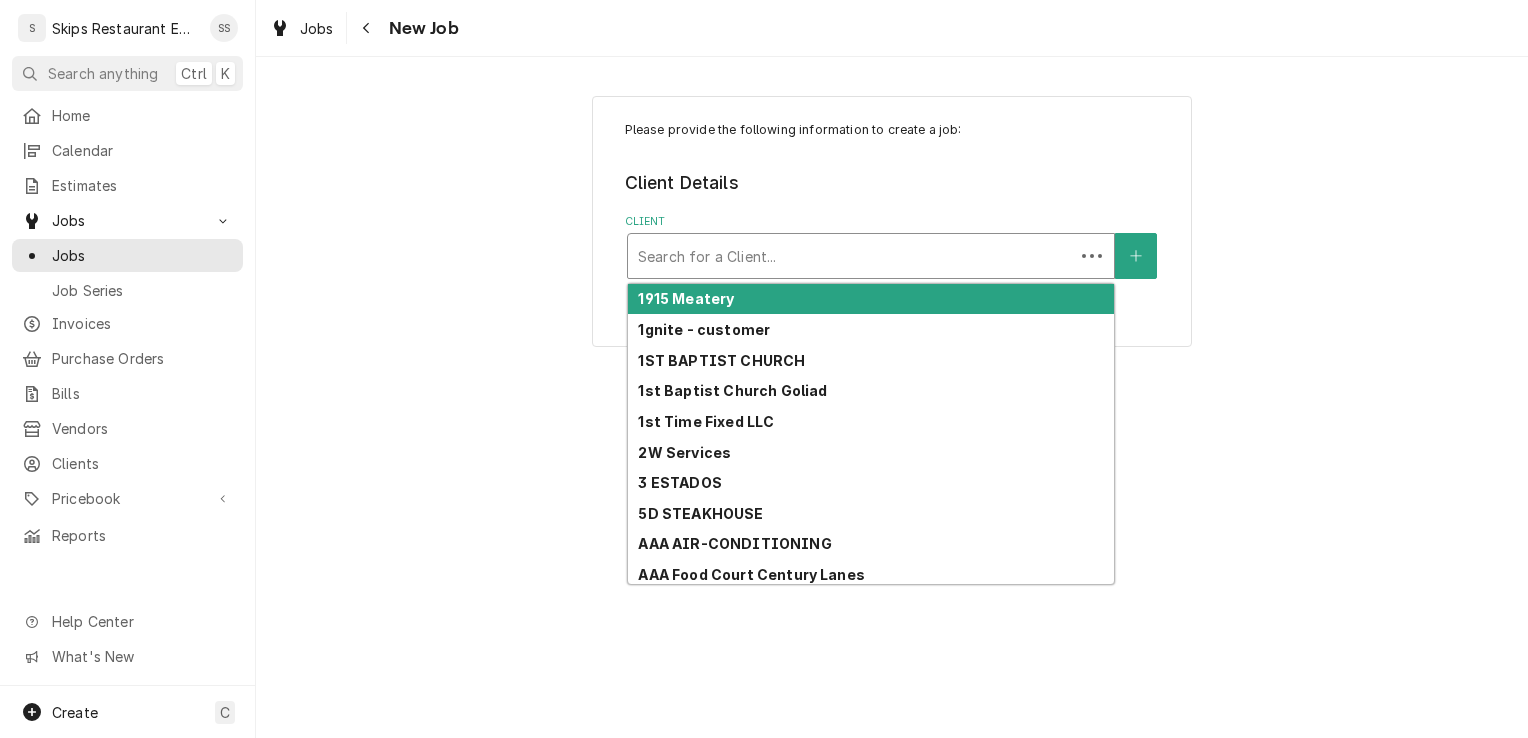click at bounding box center (851, 256) 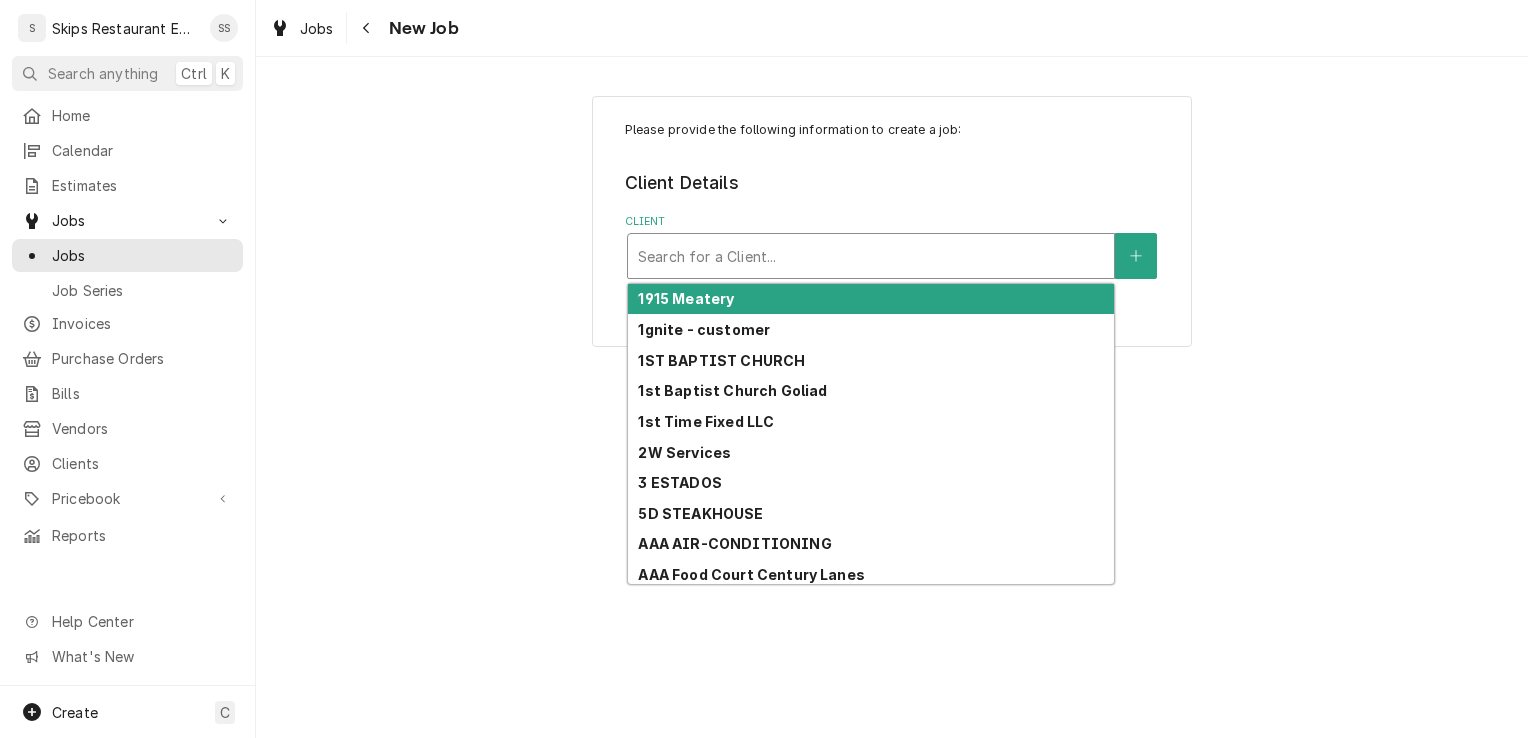 click at bounding box center (871, 256) 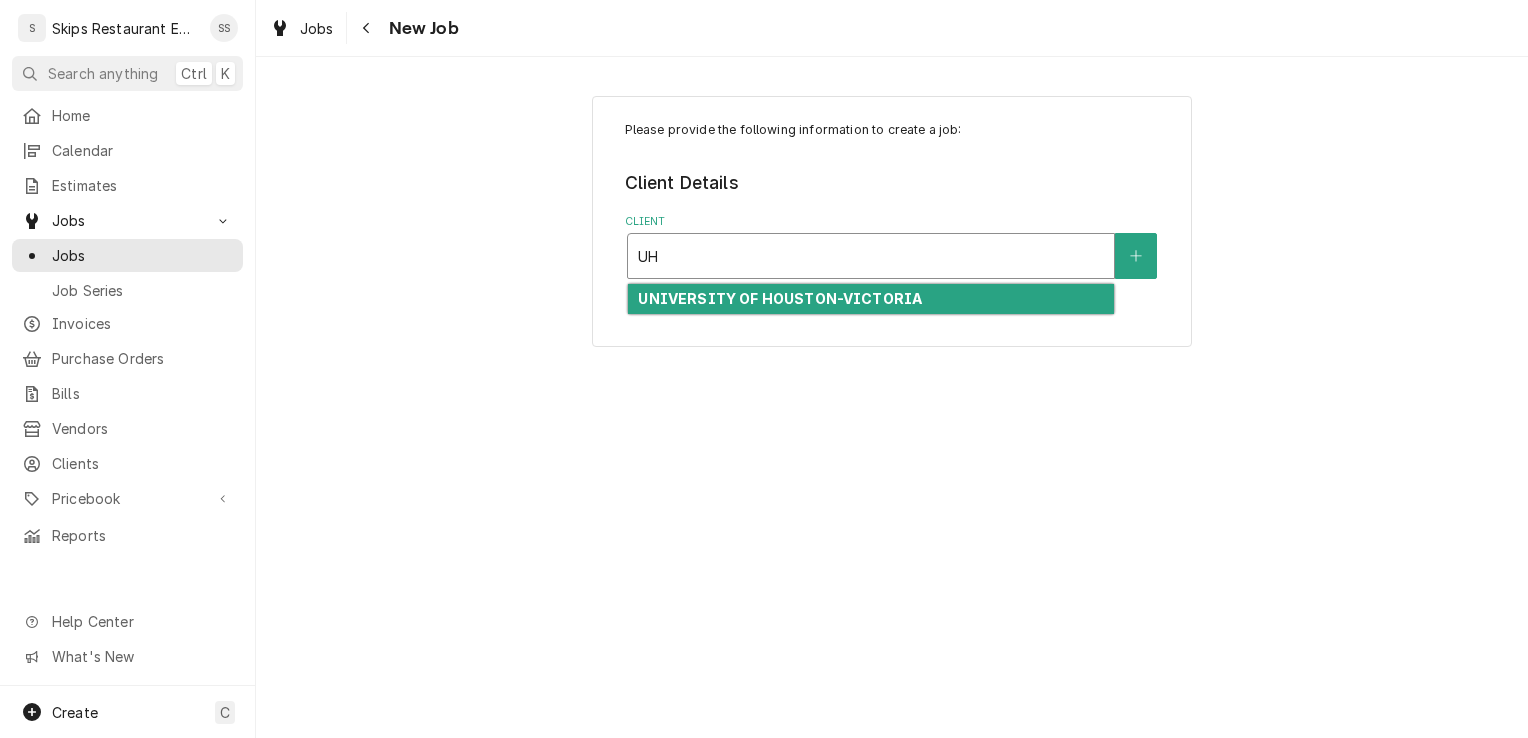 type on "UHV" 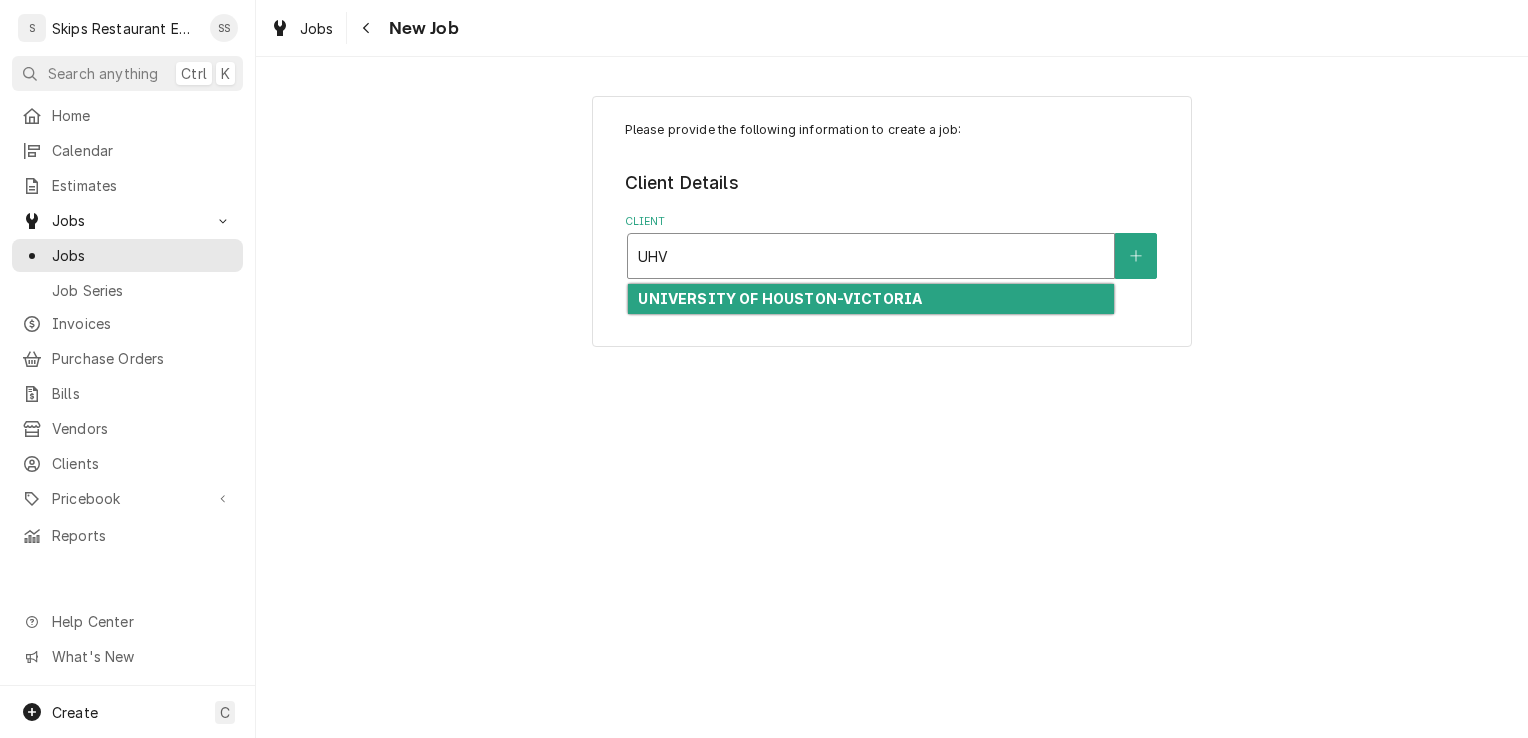 click on "UNIVERSITY OF HOUSTON-VICTORIA" at bounding box center [780, 298] 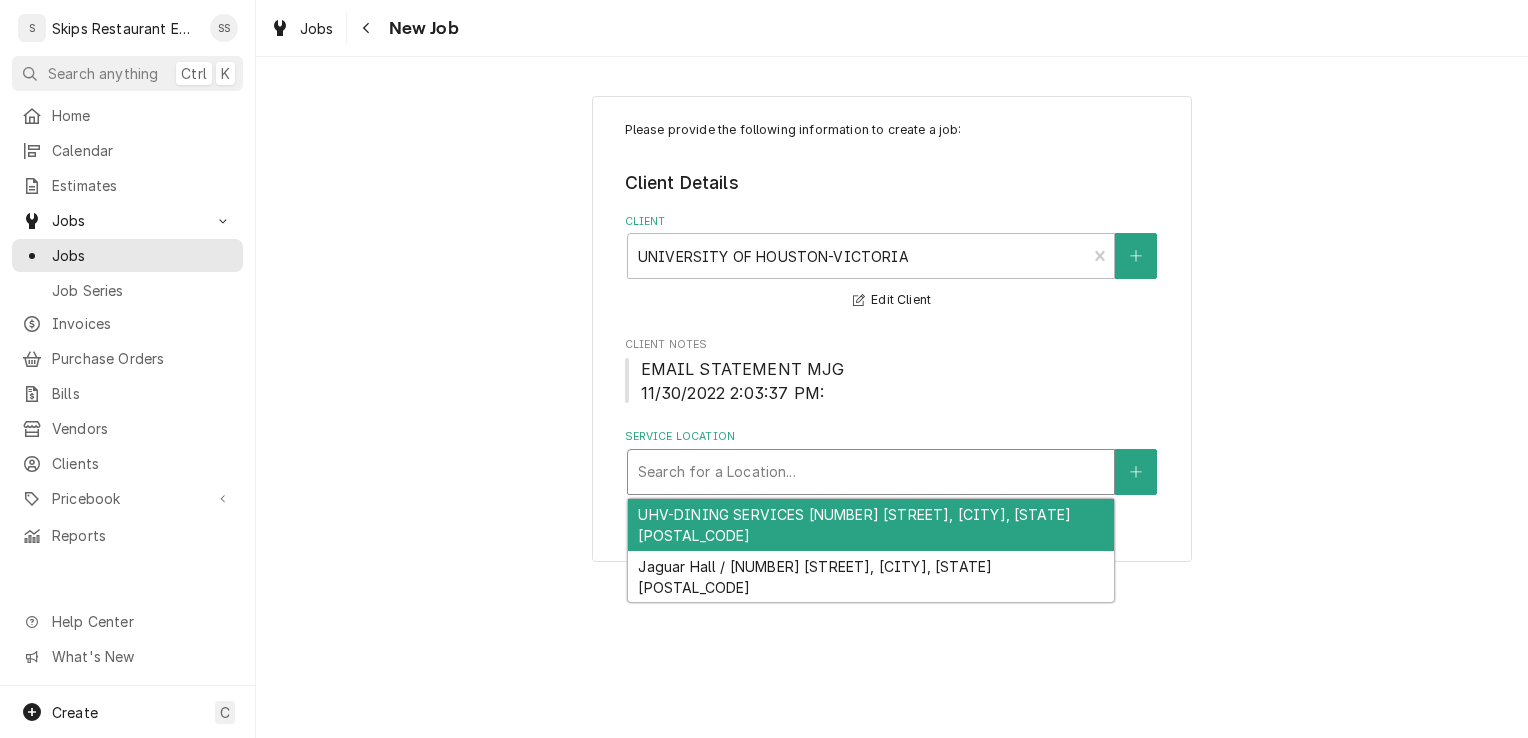 click at bounding box center (871, 472) 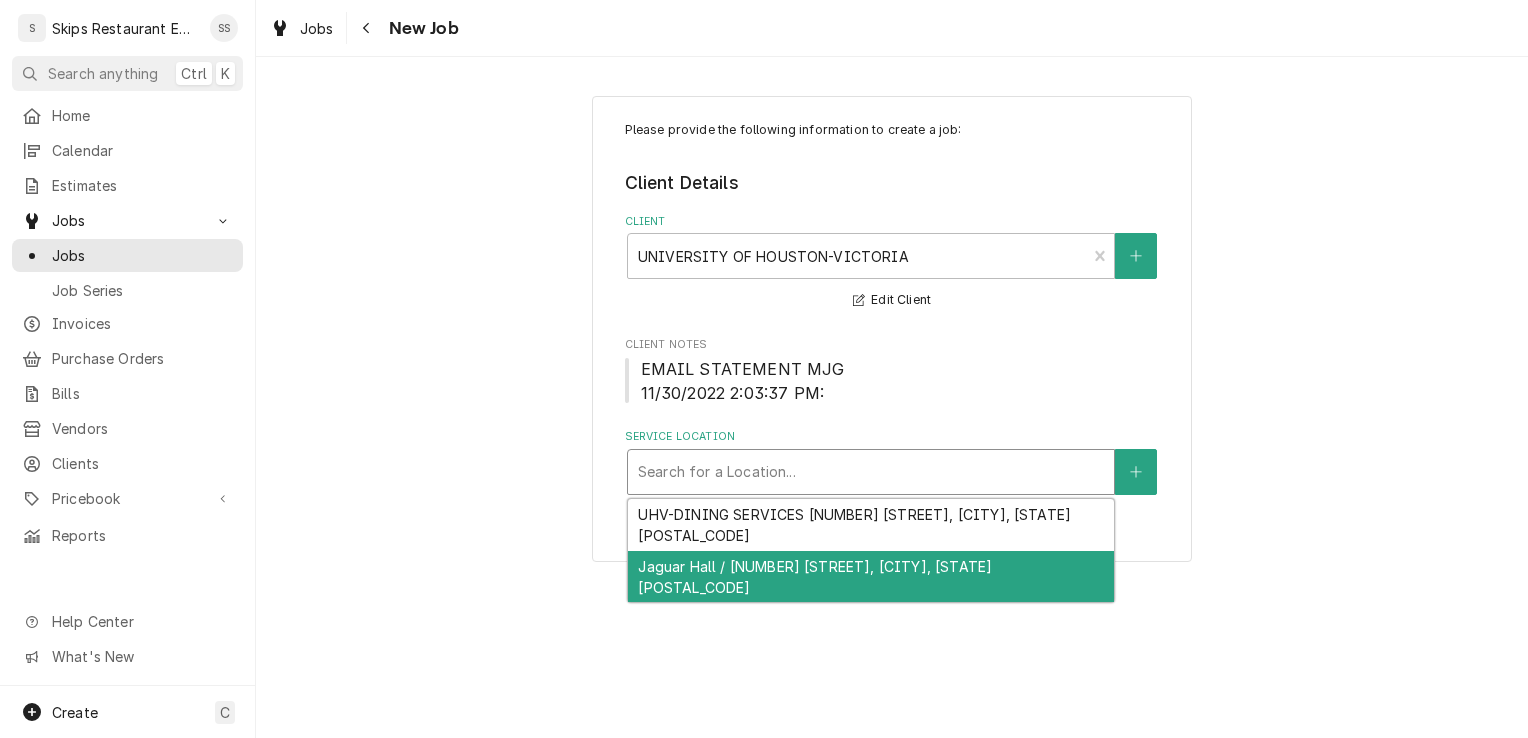 click on "Jaguar Hall / 2705 Houston Hwy, Victoria, TX 77901" at bounding box center [871, 577] 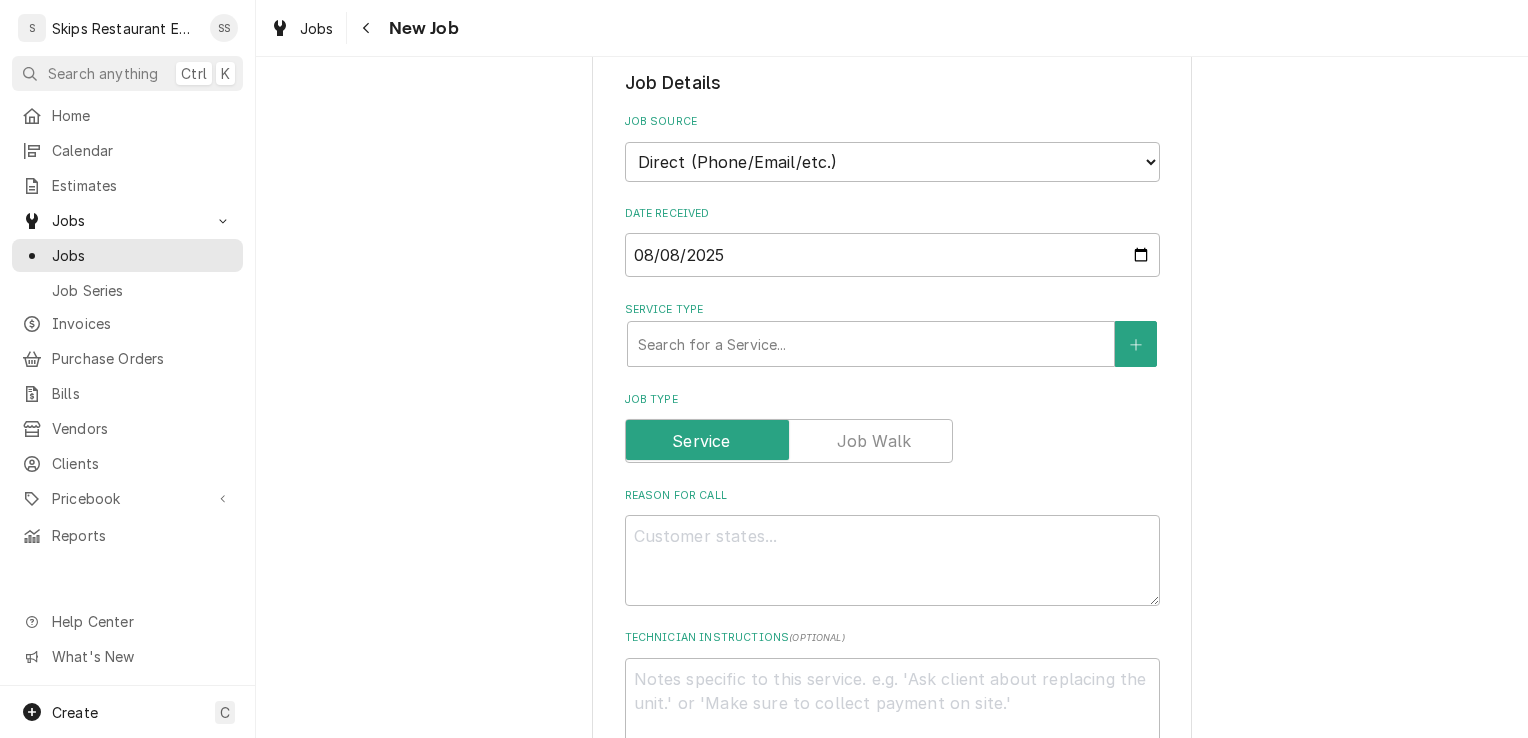 scroll, scrollTop: 540, scrollLeft: 0, axis: vertical 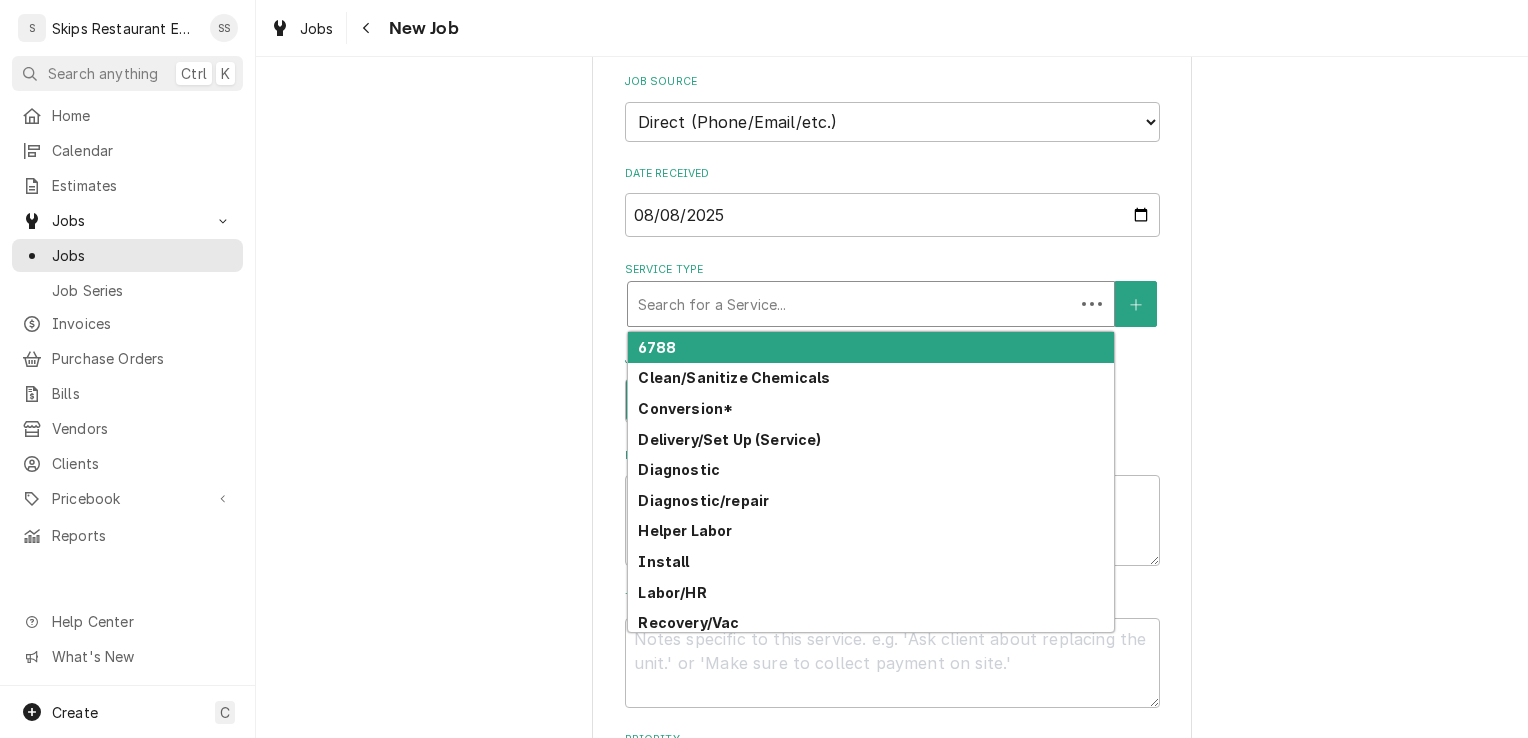 click at bounding box center [851, 304] 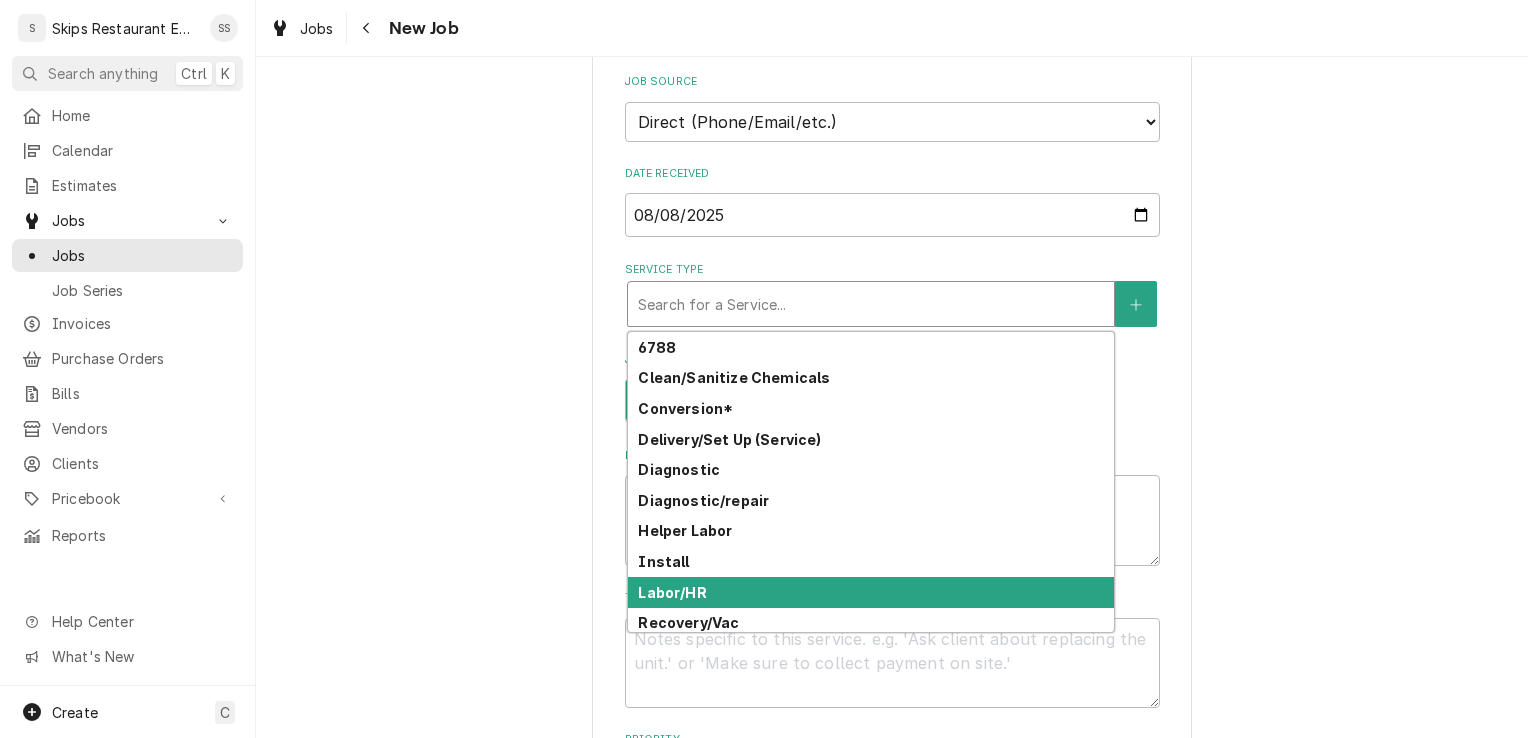 click on "Labor/HR" at bounding box center (672, 592) 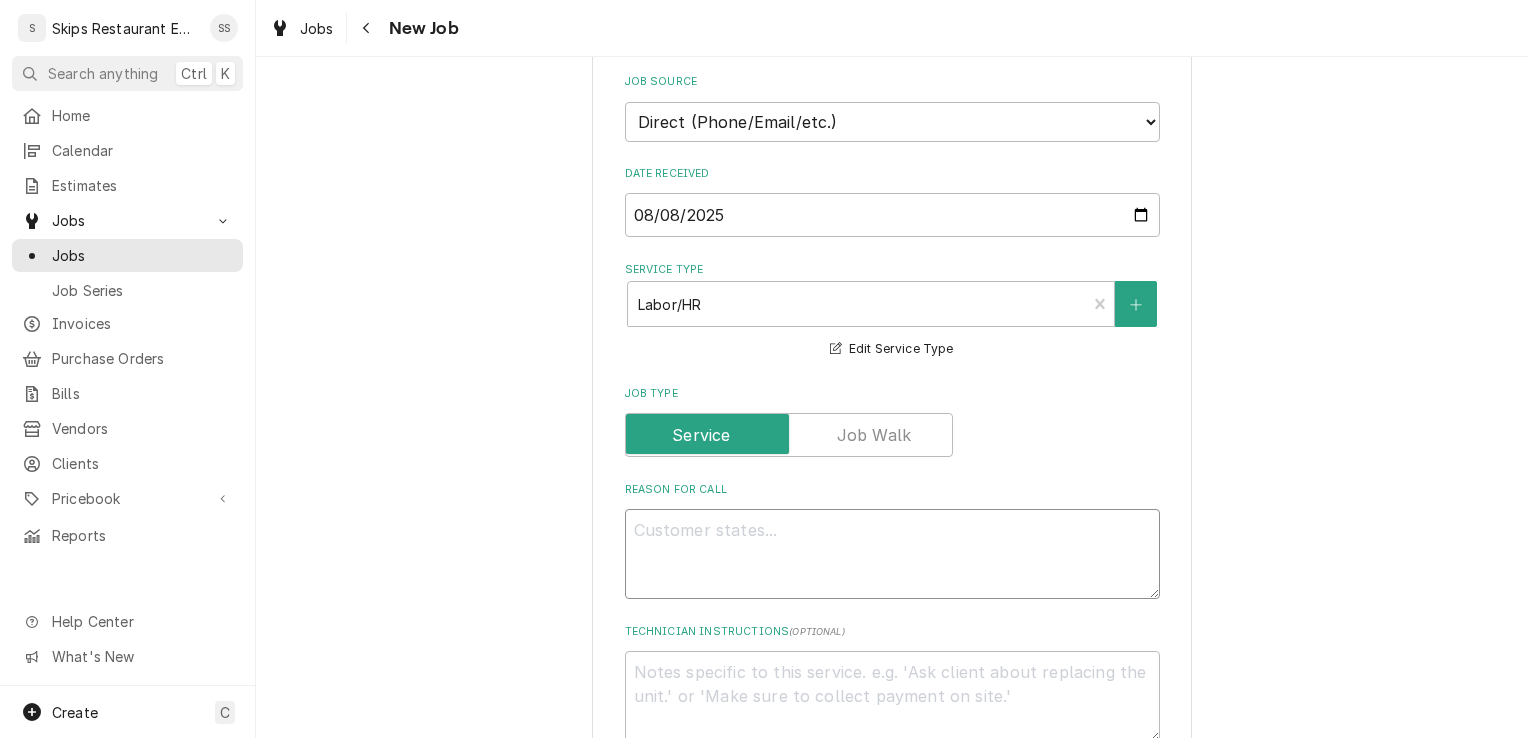 click on "Reason For Call" at bounding box center [892, 554] 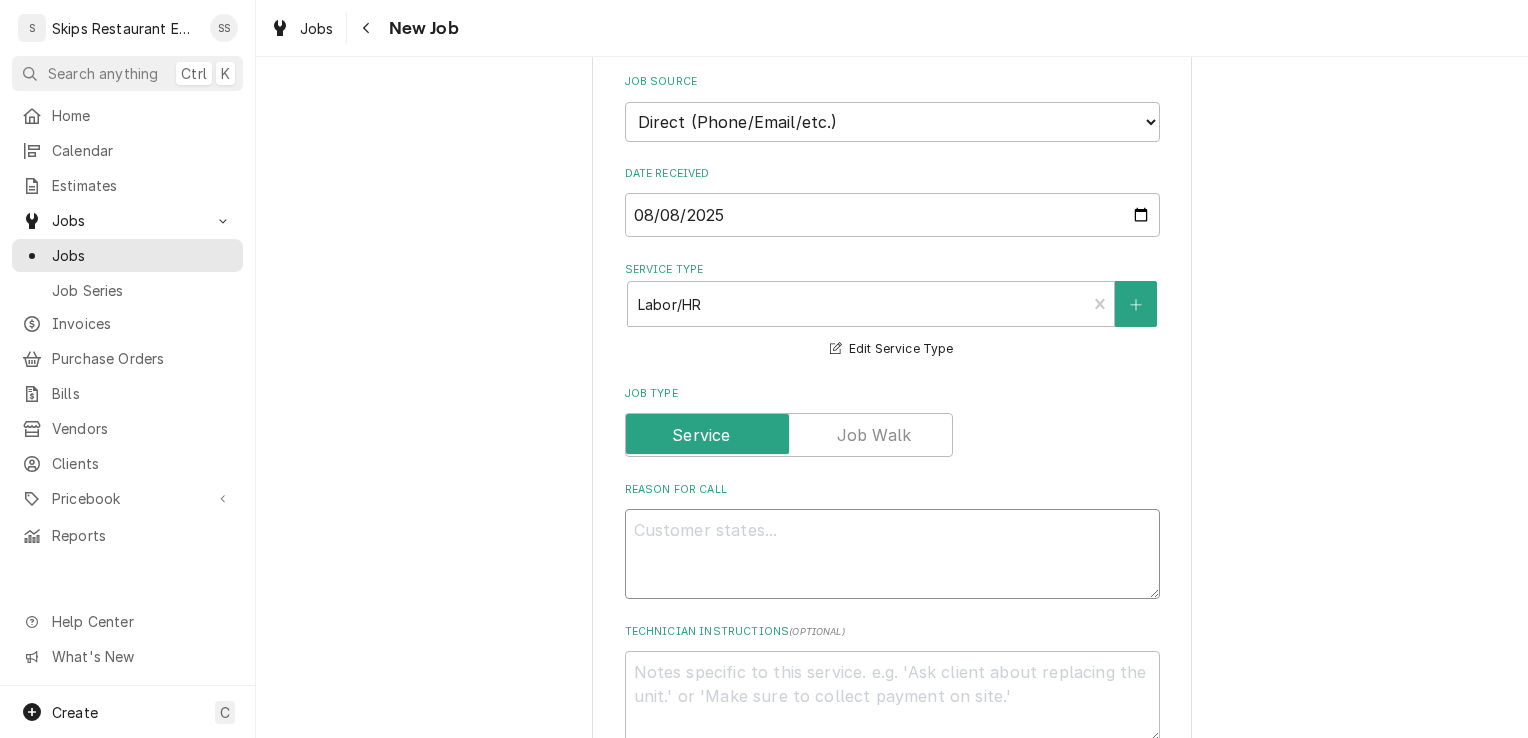 type on "x" 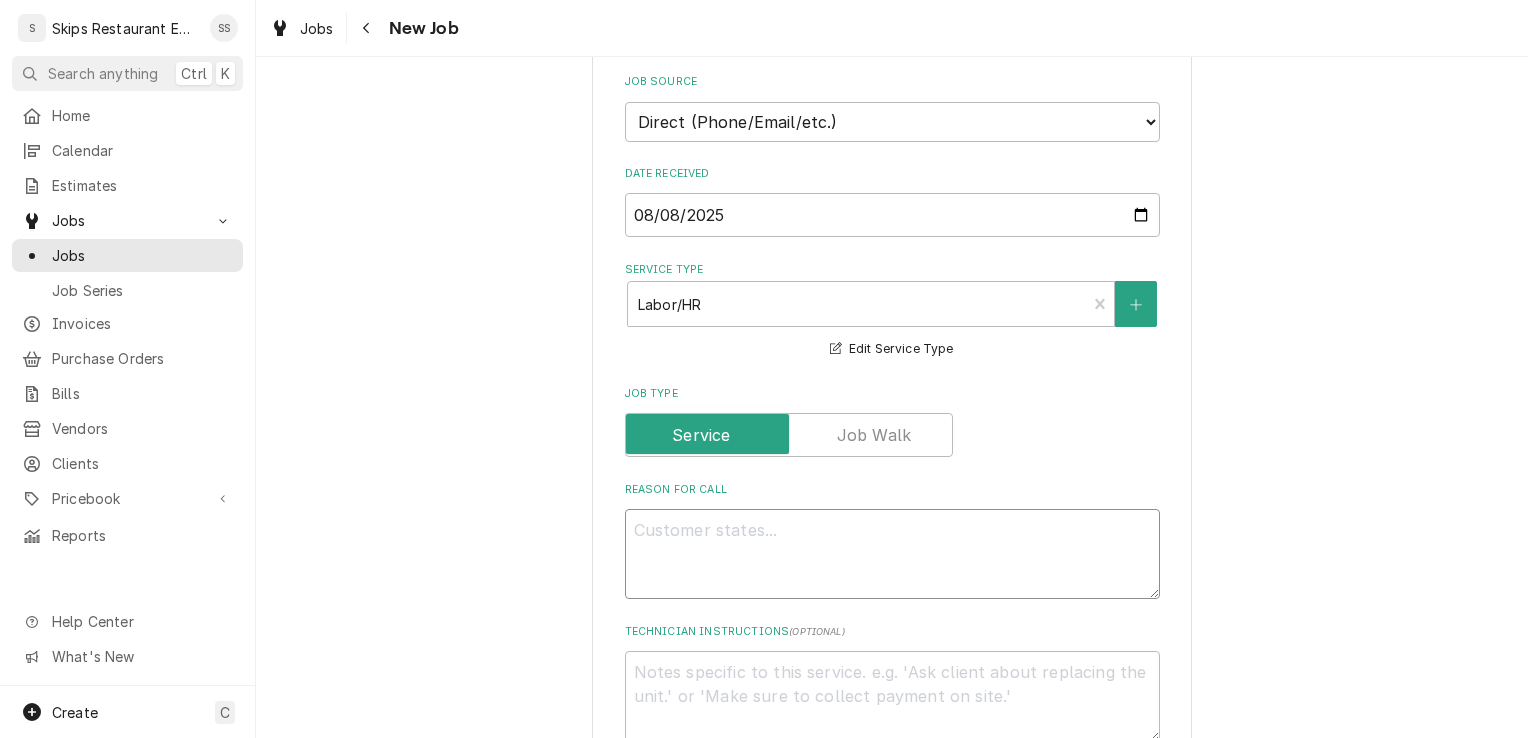 type on "C" 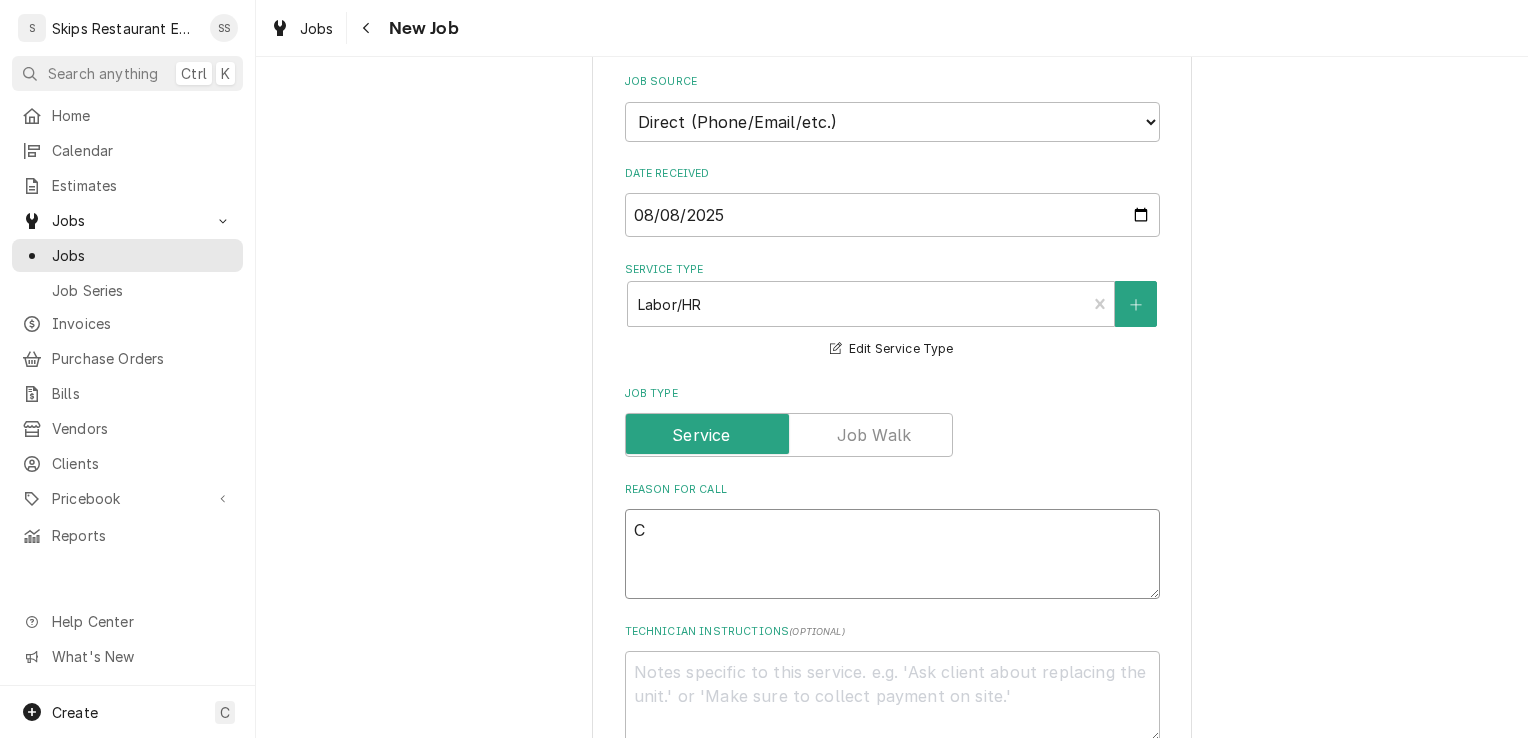 type on "x" 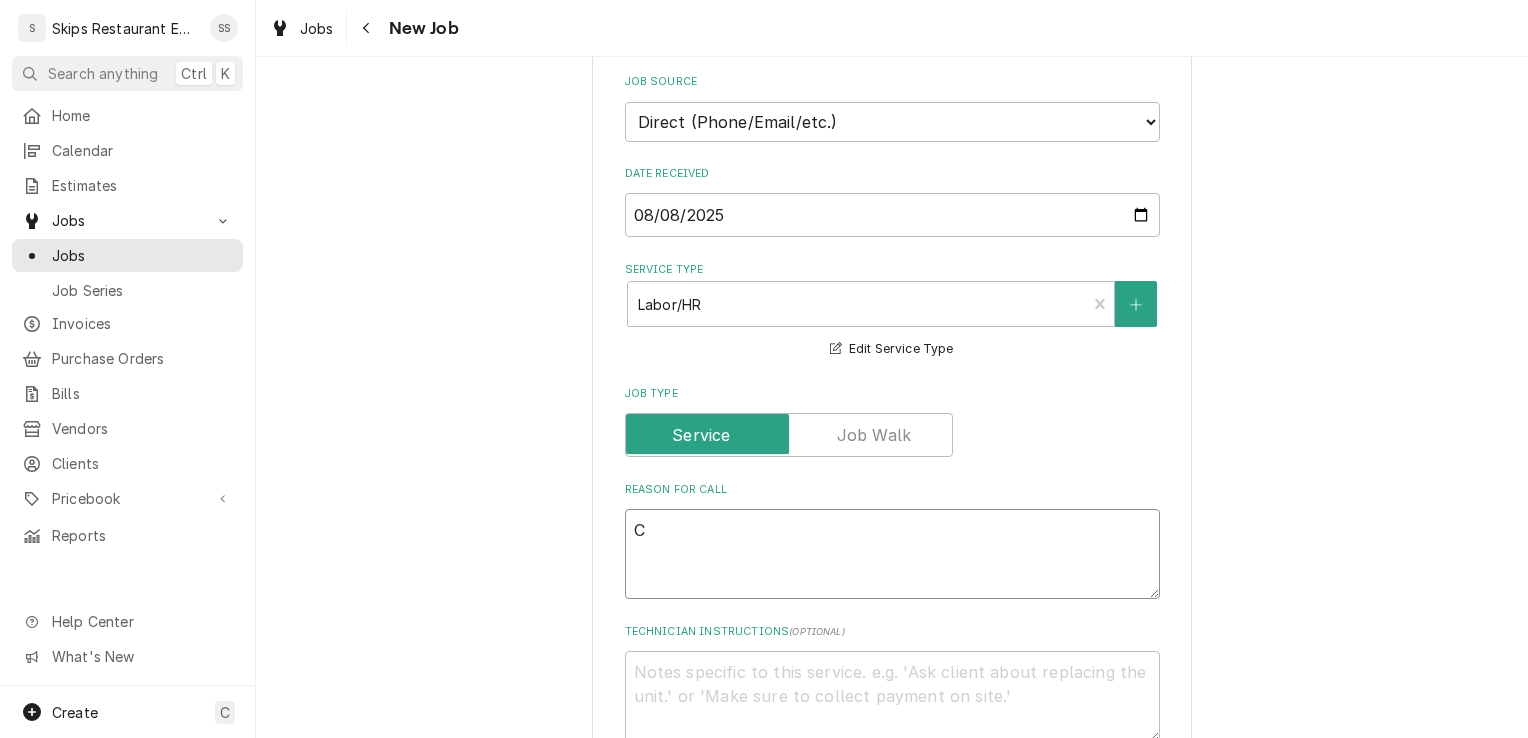 type on "Co" 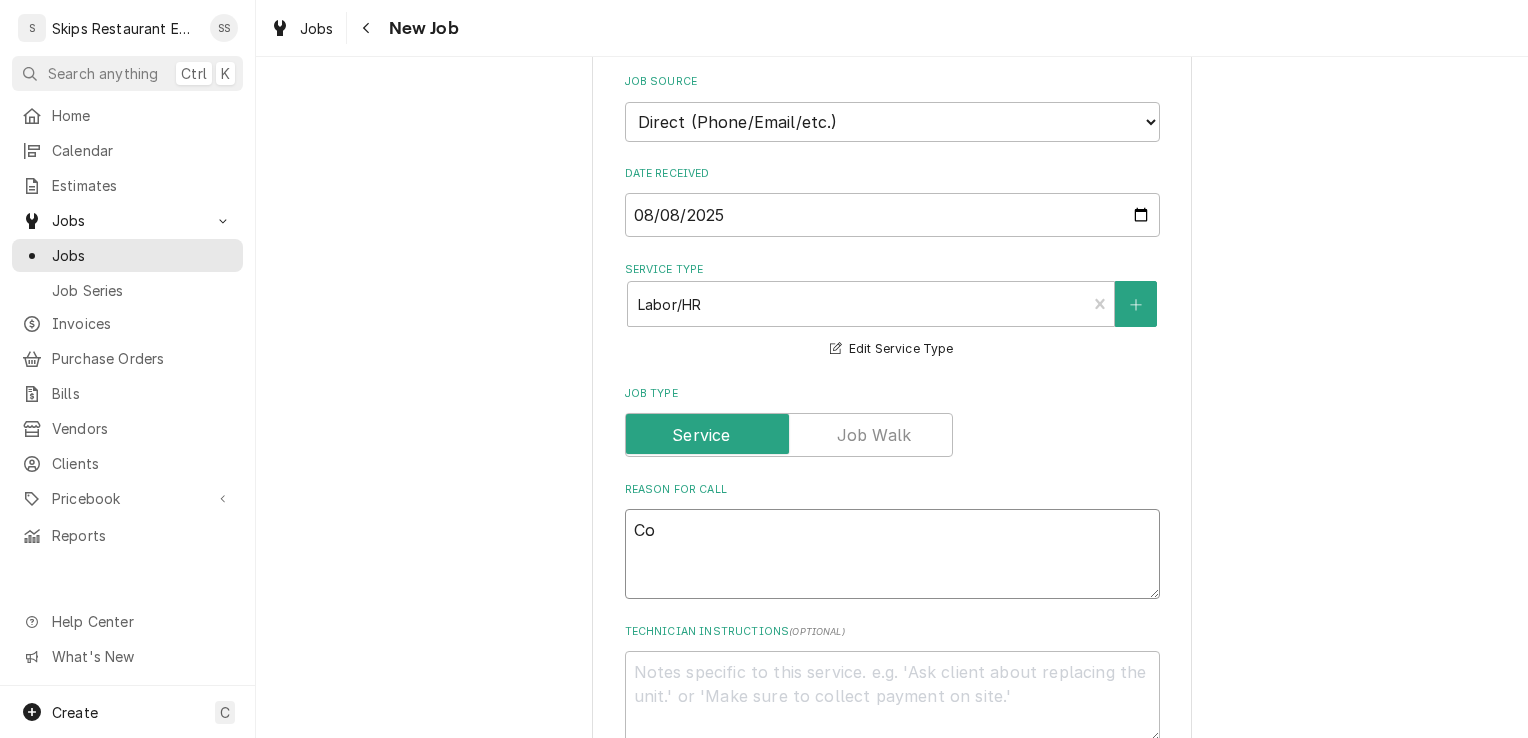 type on "x" 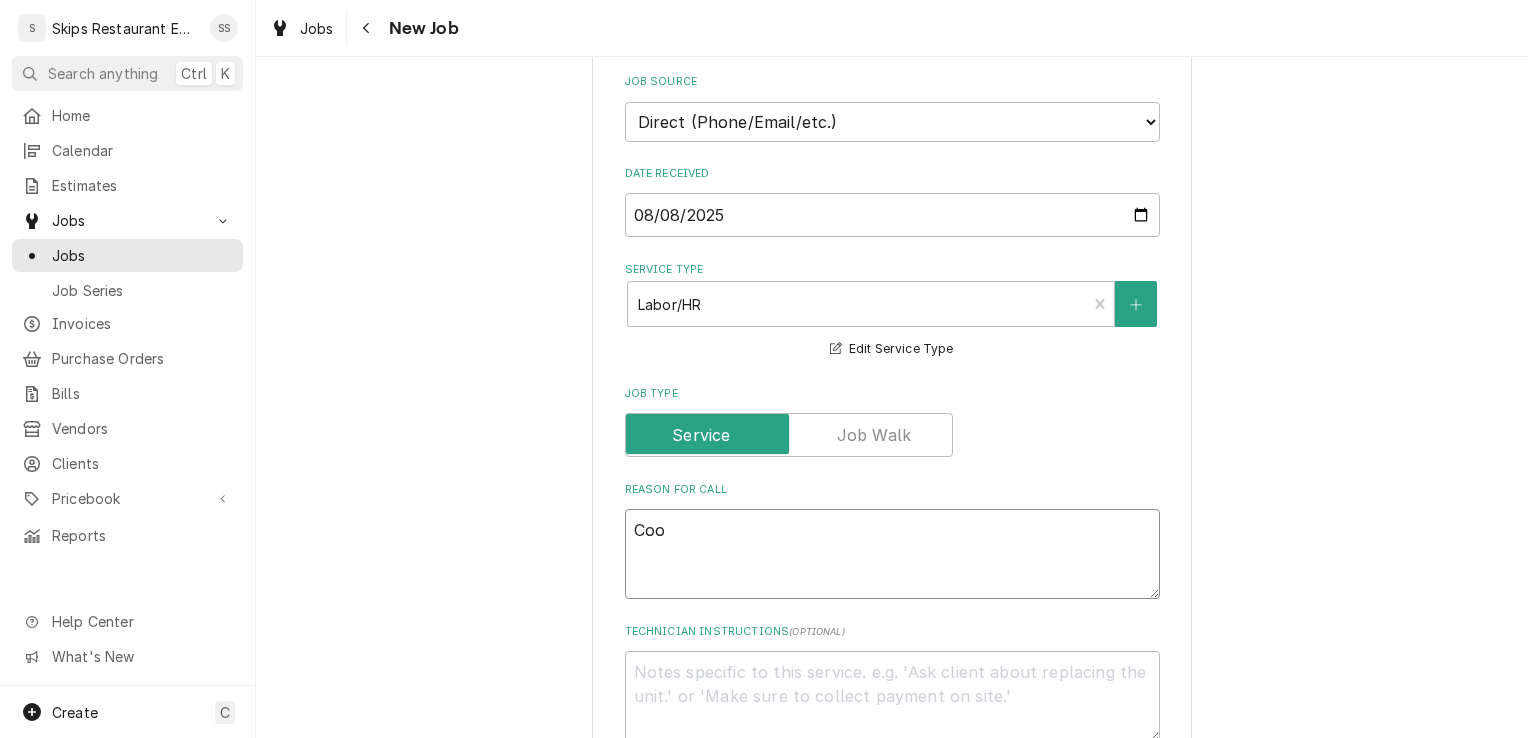 type on "x" 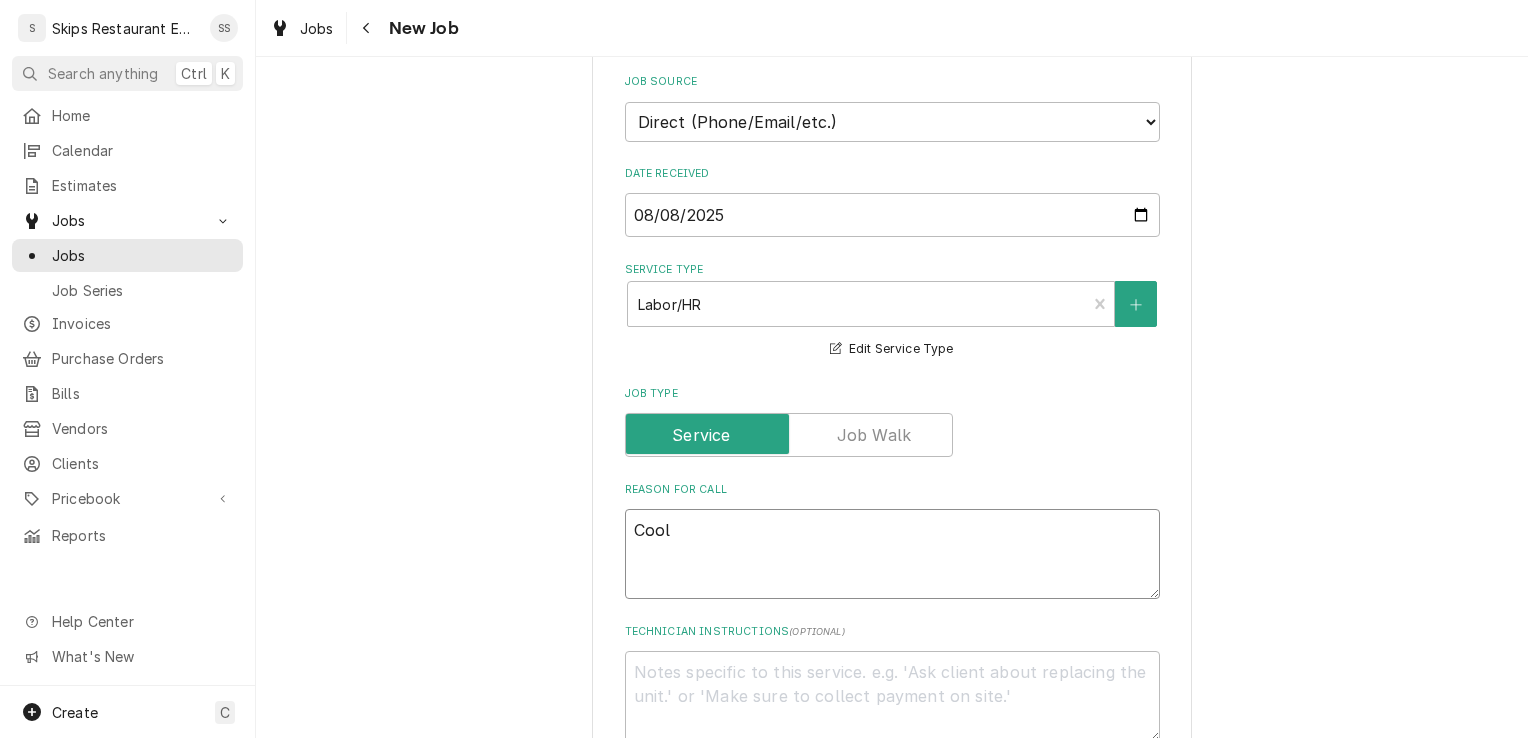 type on "x" 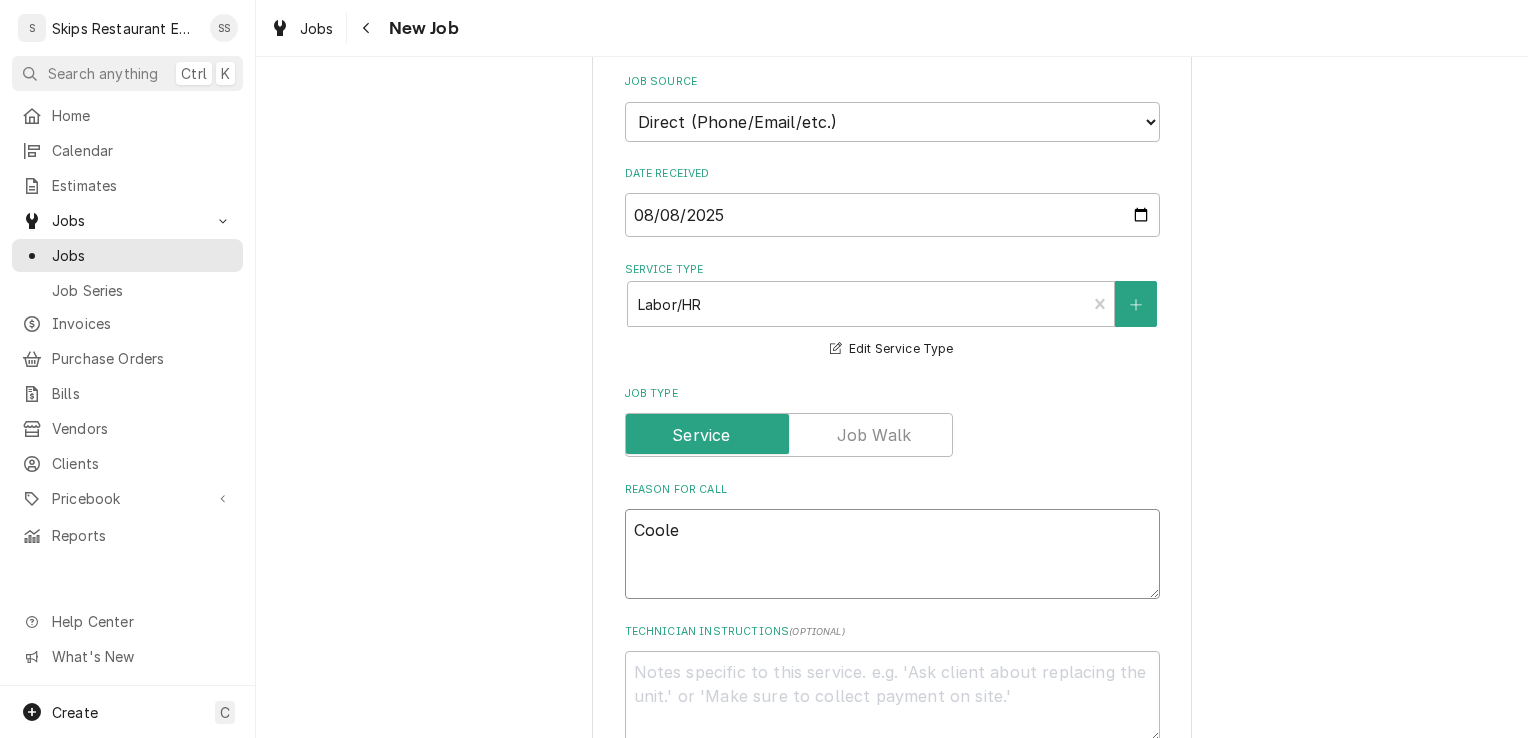 type on "x" 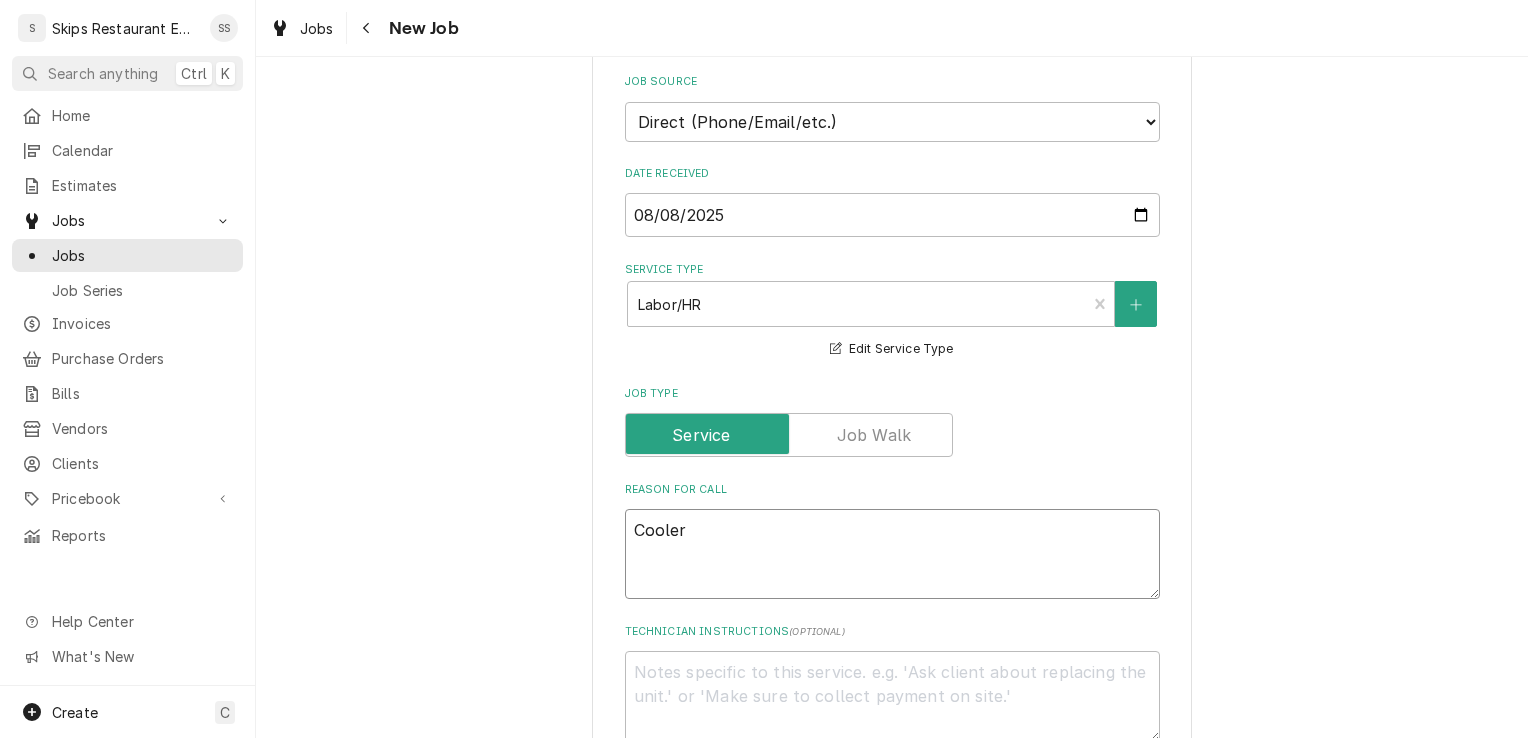 type on "x" 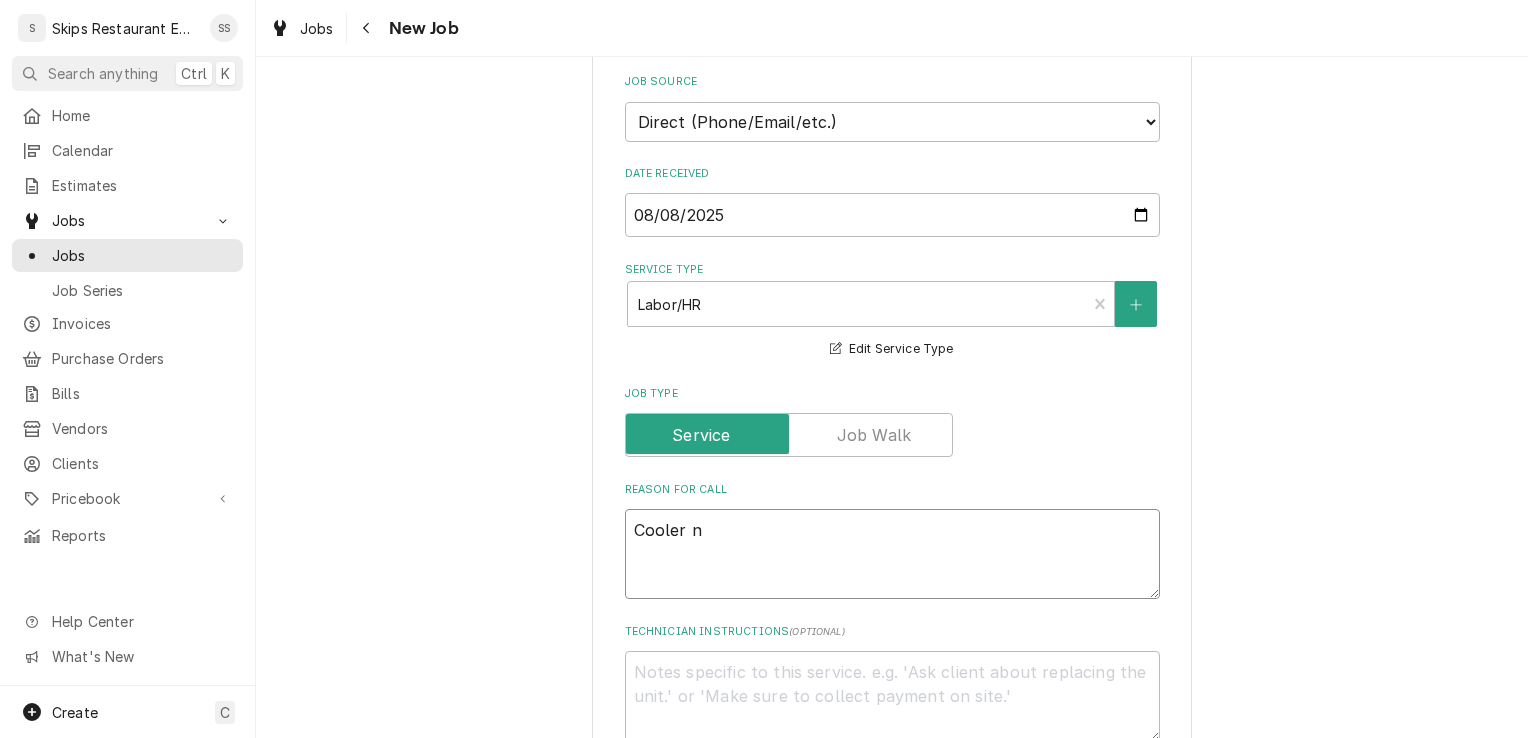 type on "x" 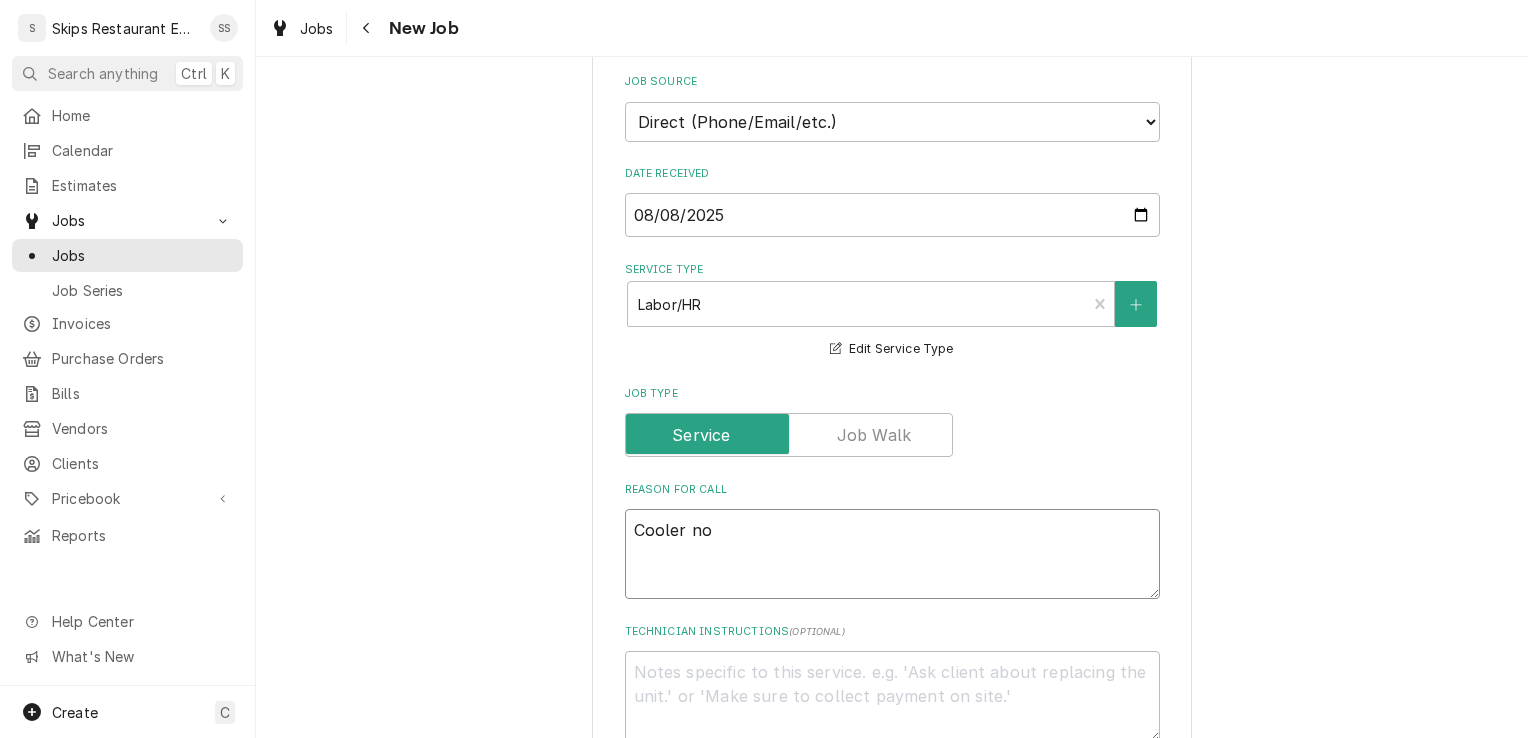 type on "x" 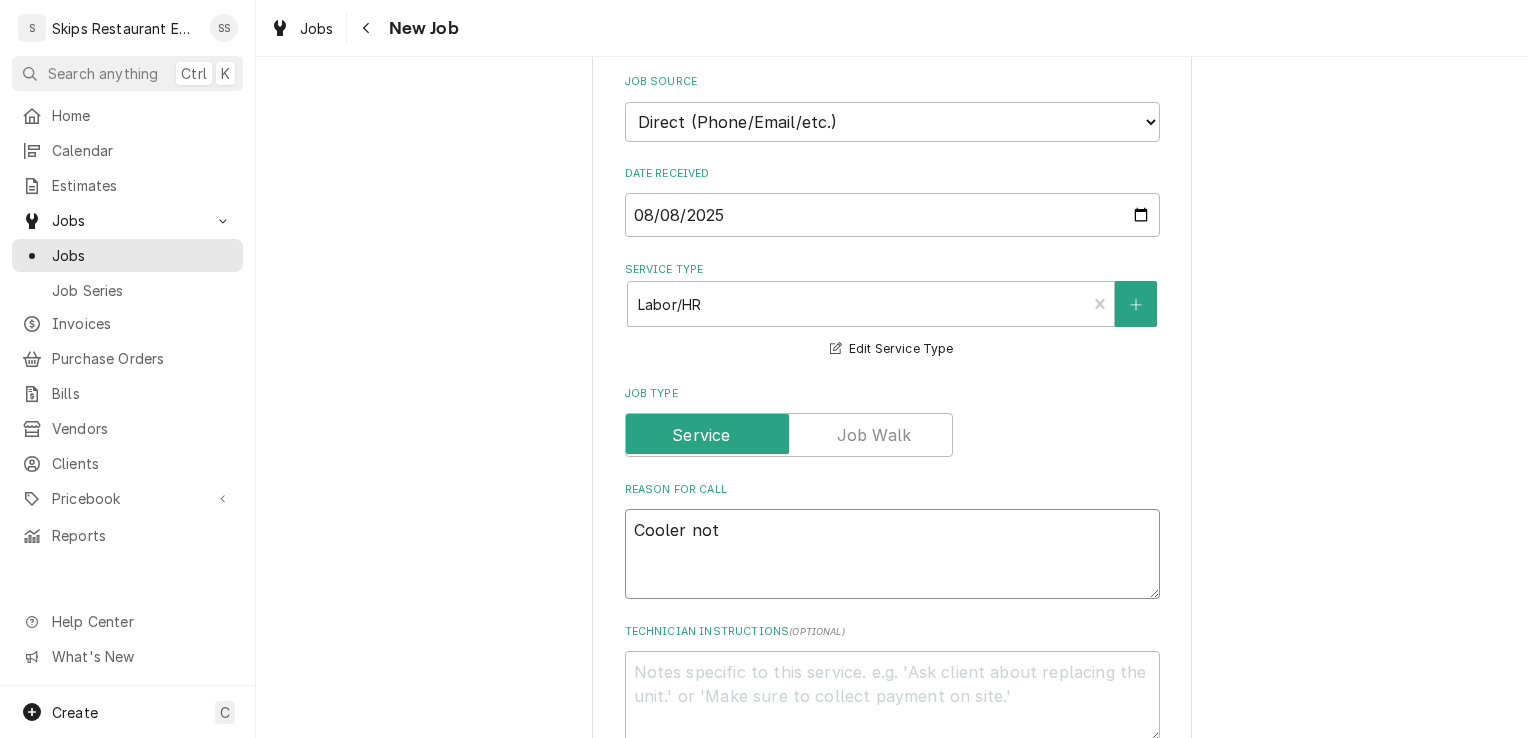 type on "x" 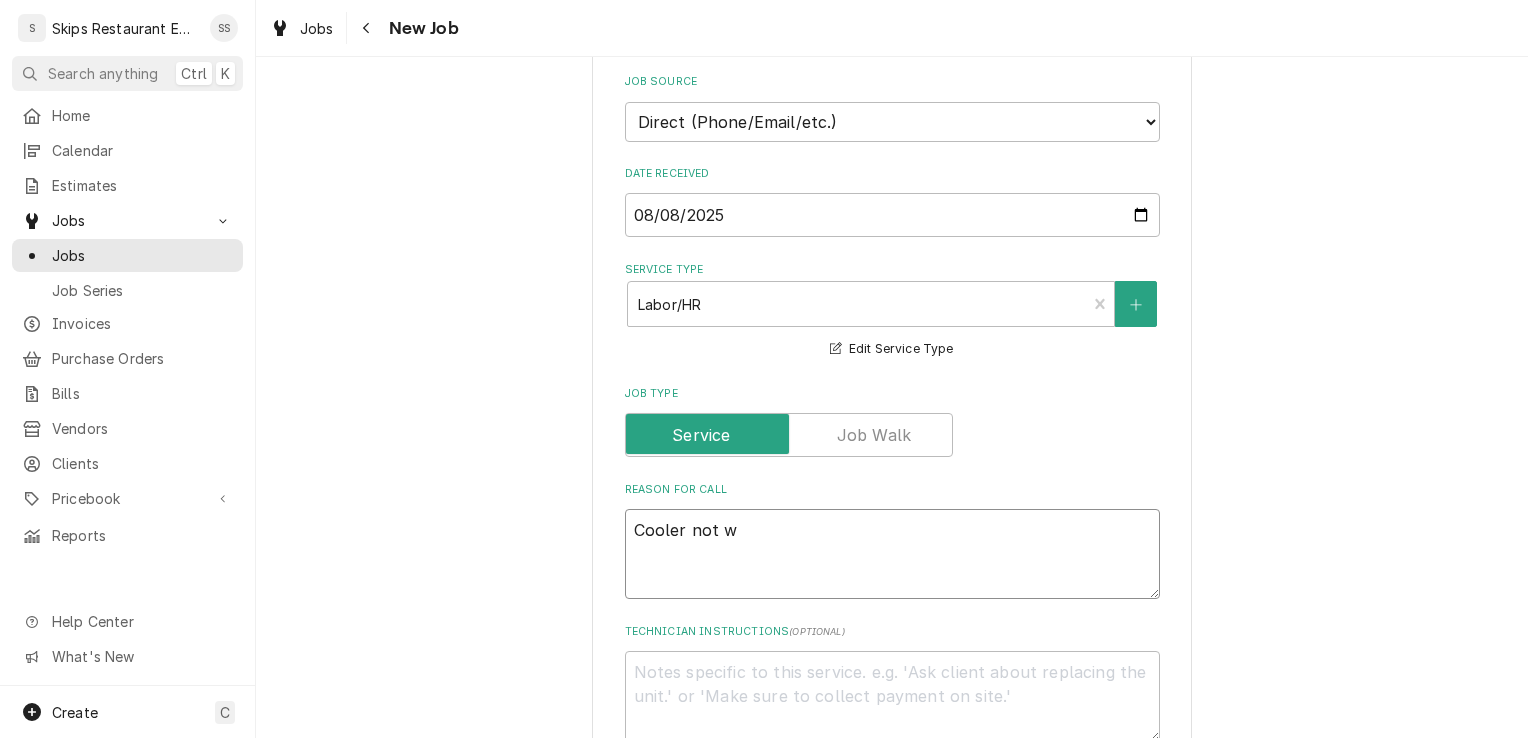 type on "x" 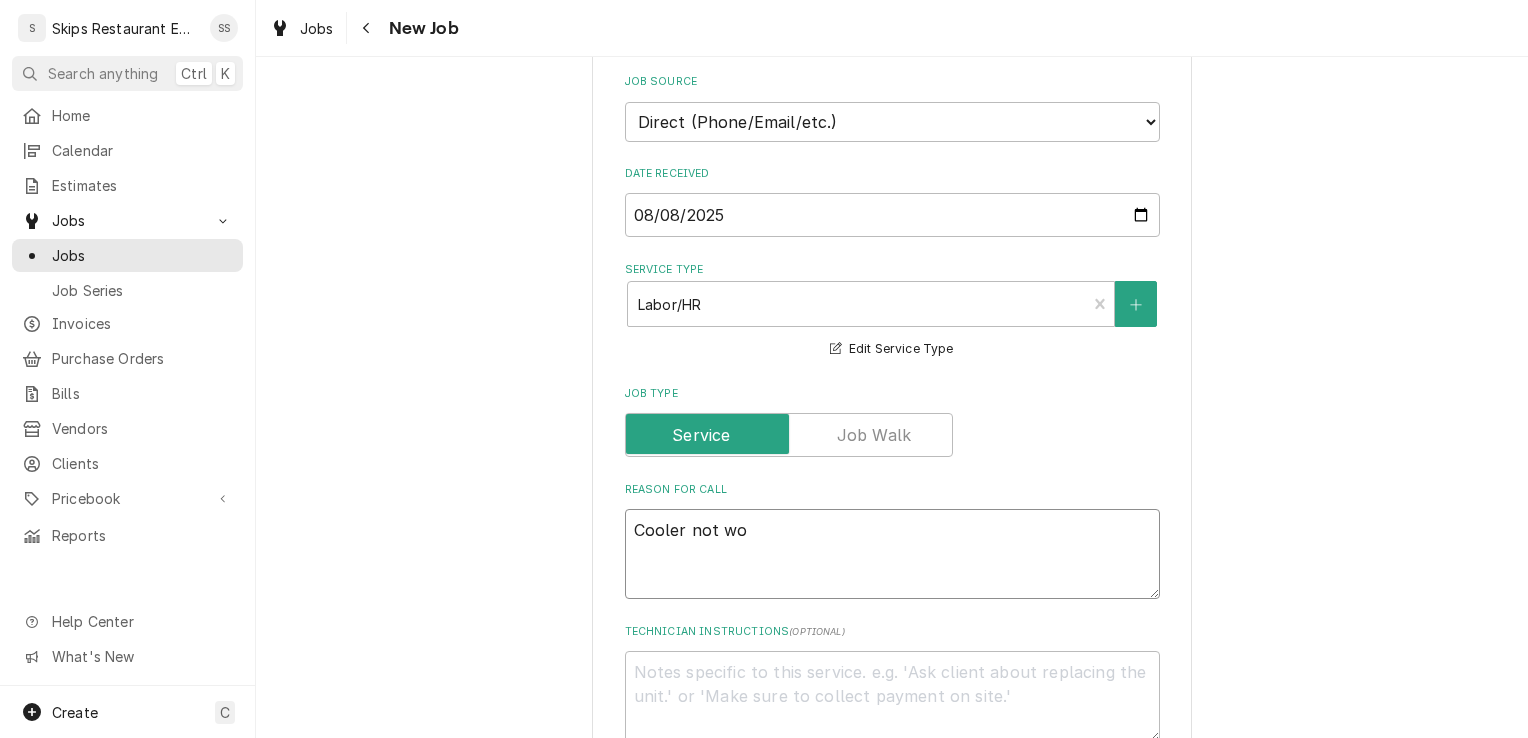 type on "x" 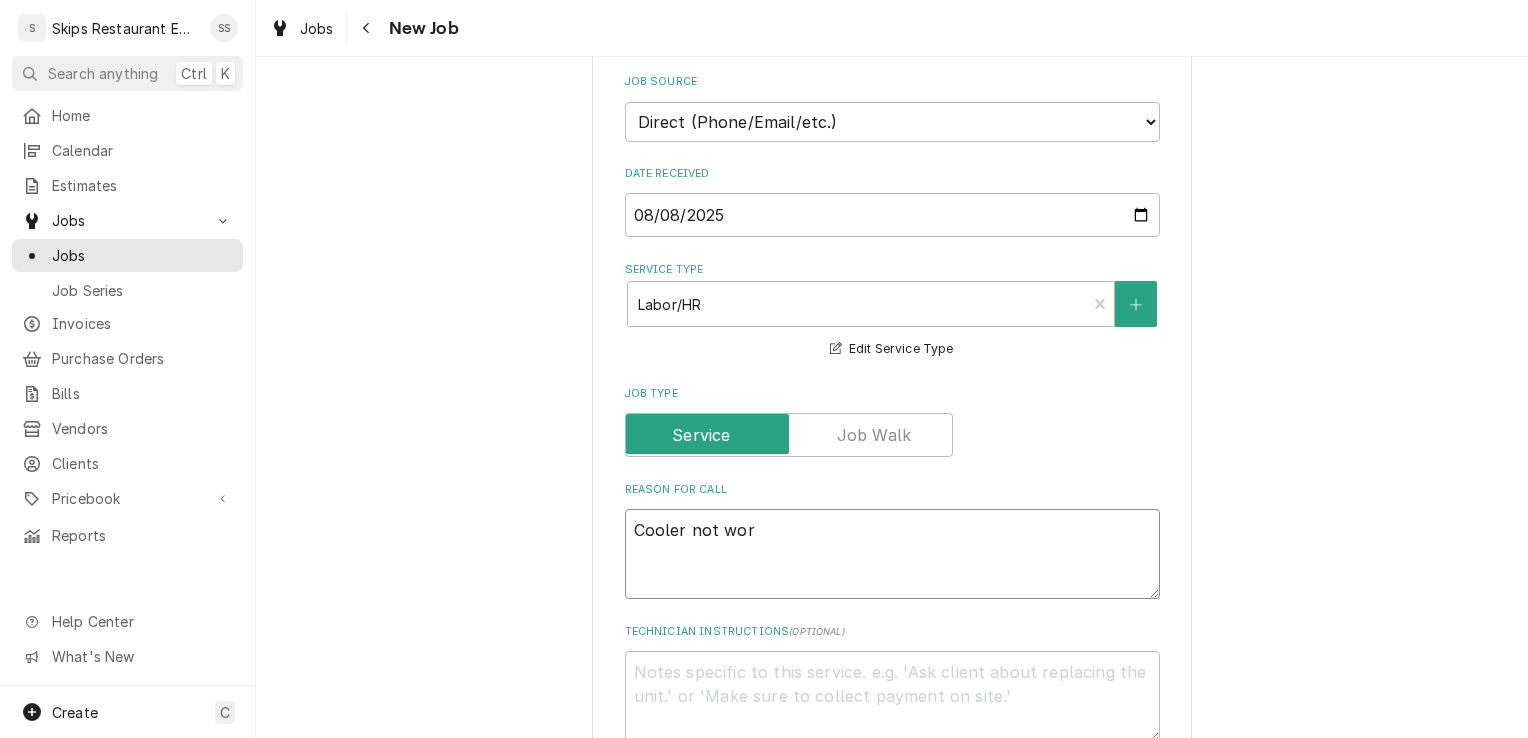 type on "x" 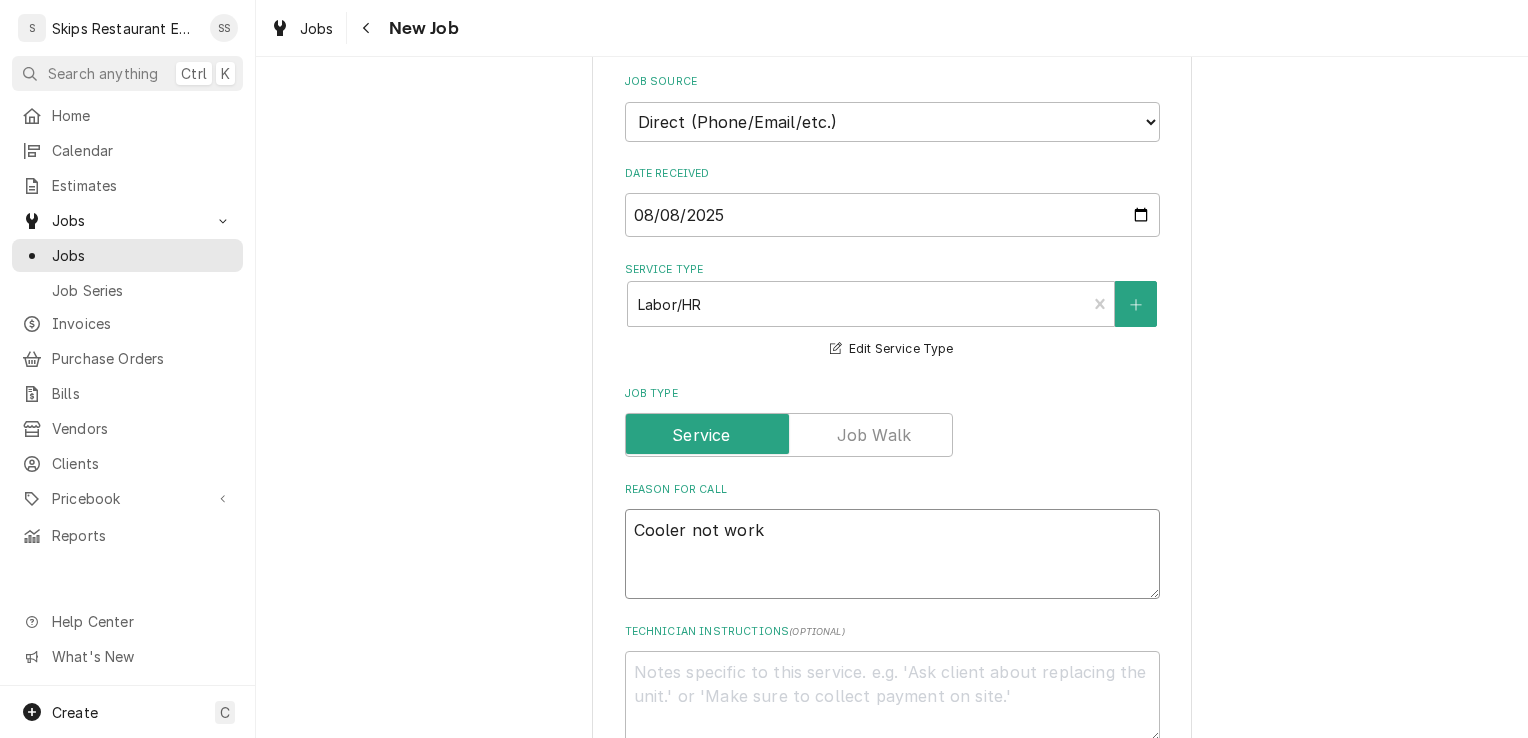 type on "x" 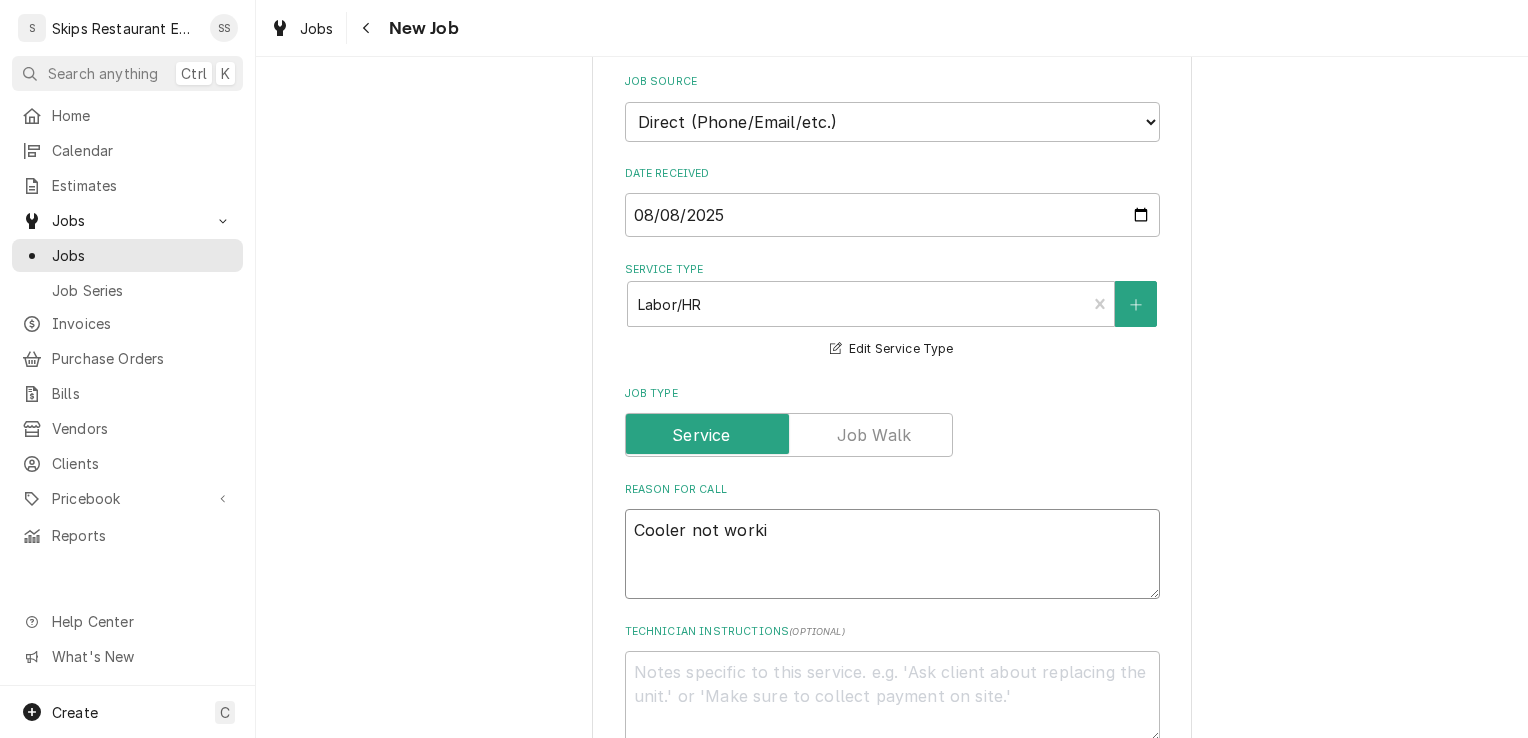 type on "x" 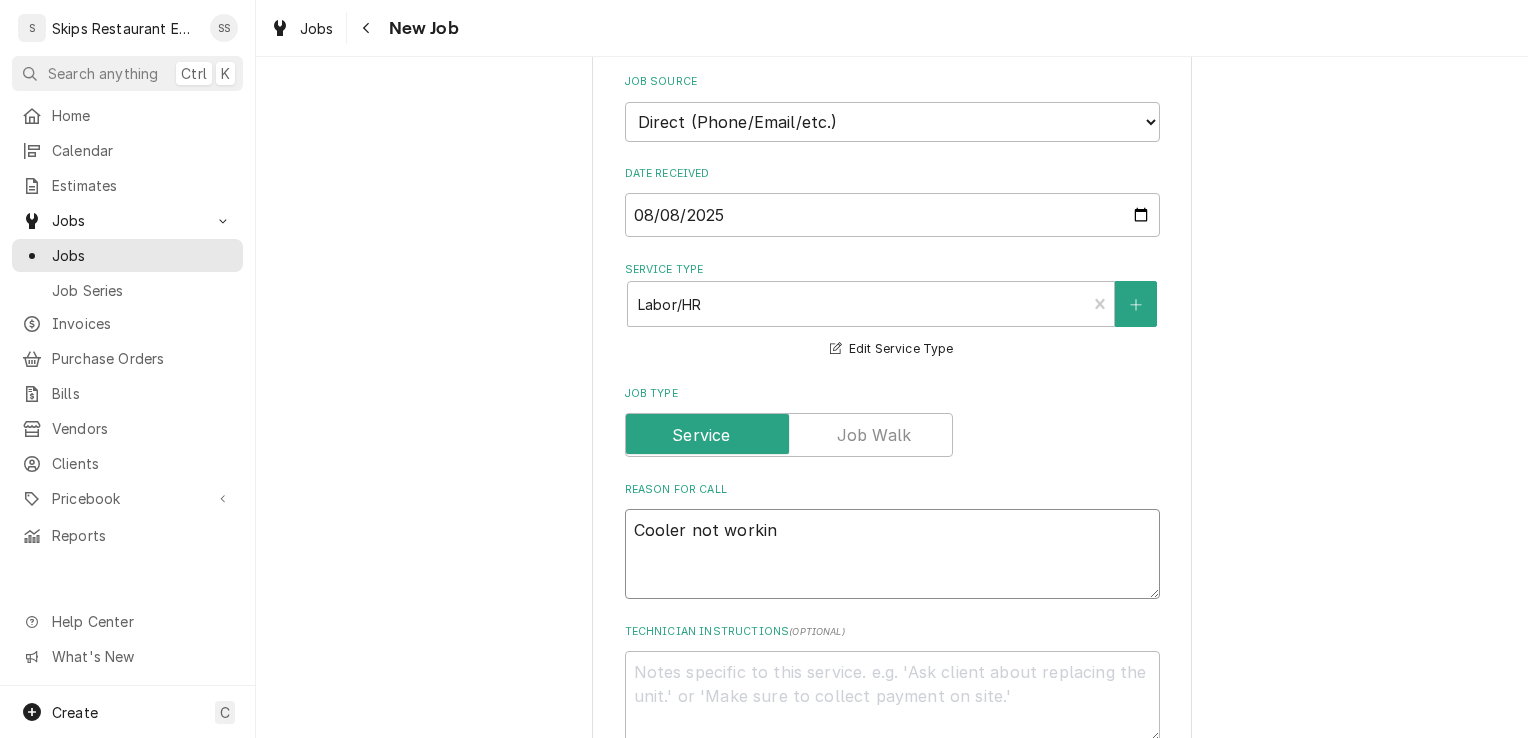 type on "x" 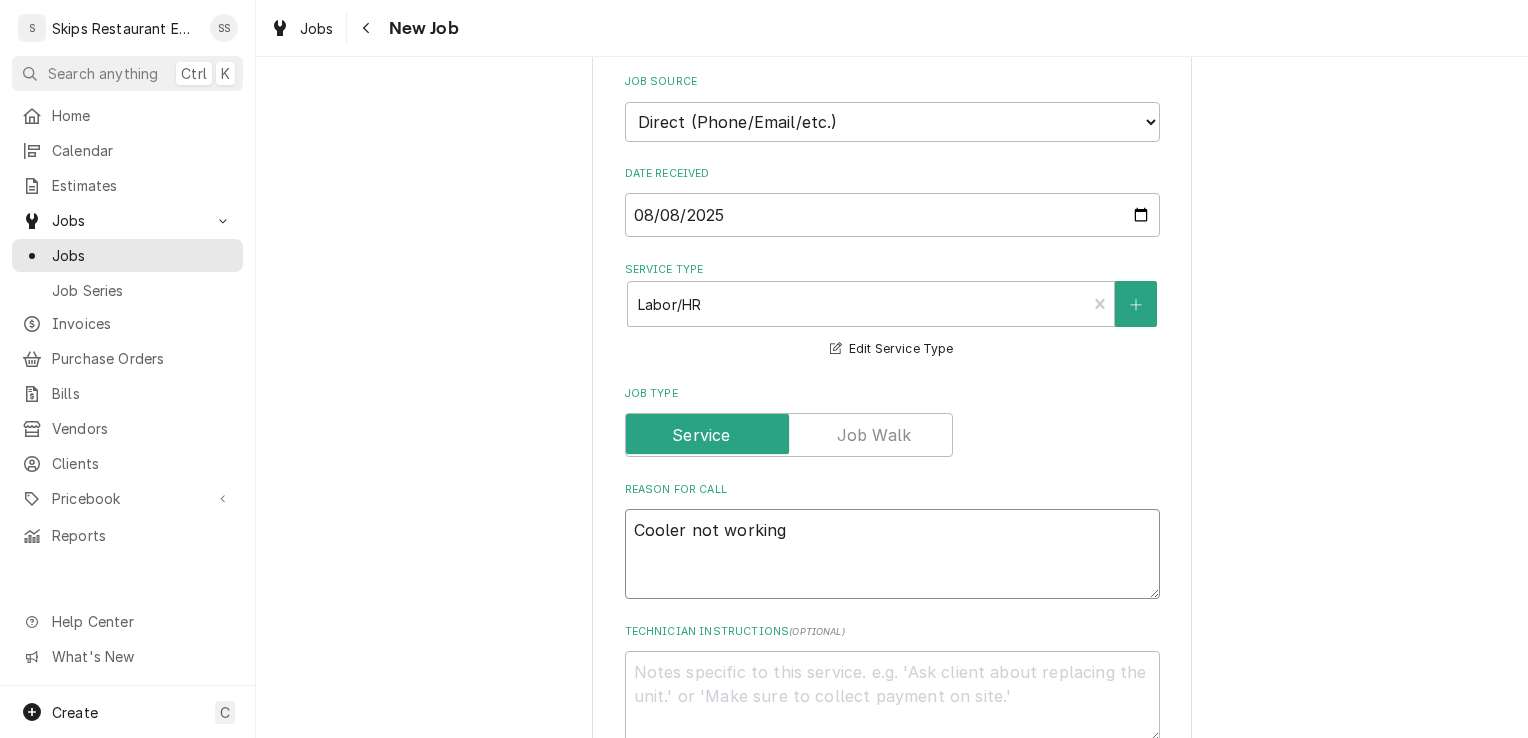 type on "x" 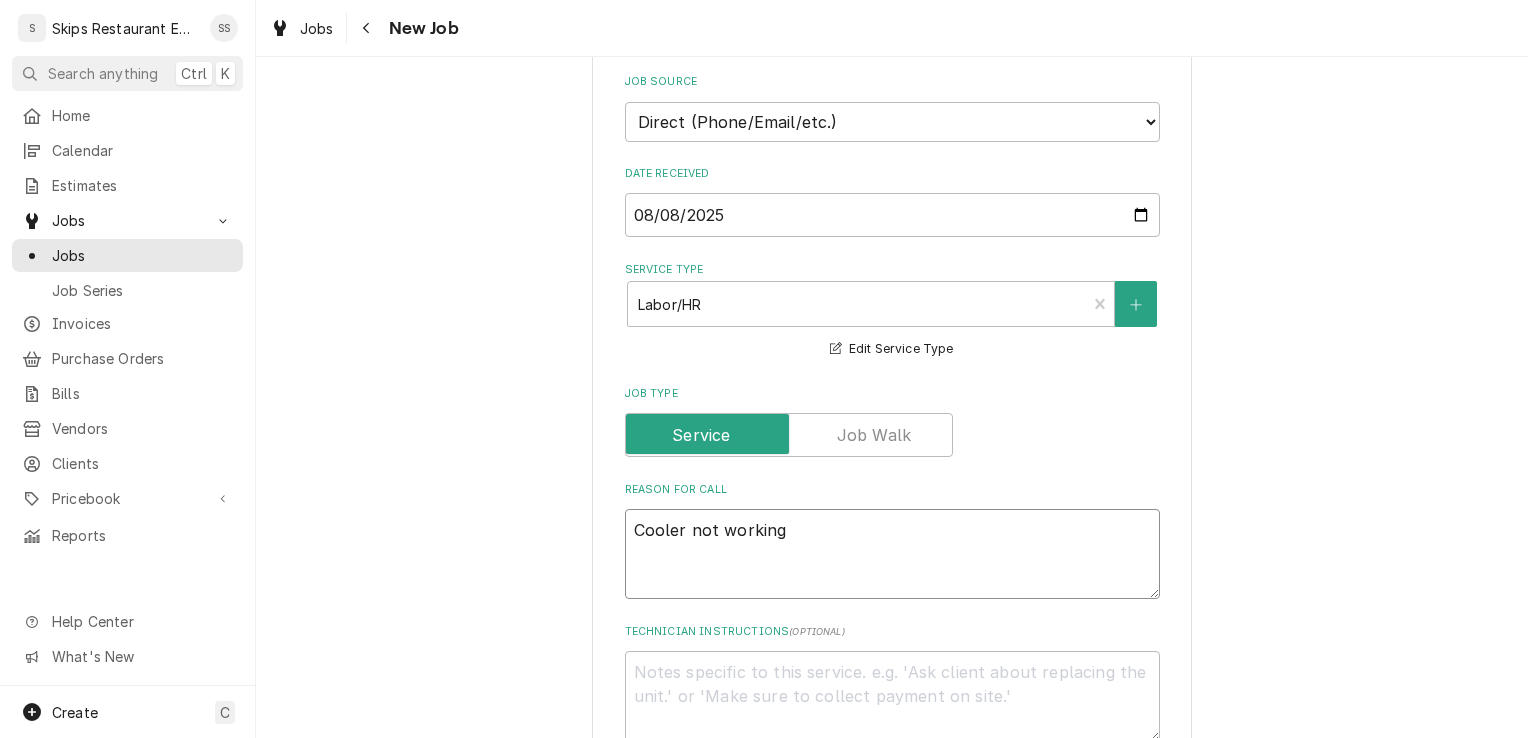 type on "Cooler not working." 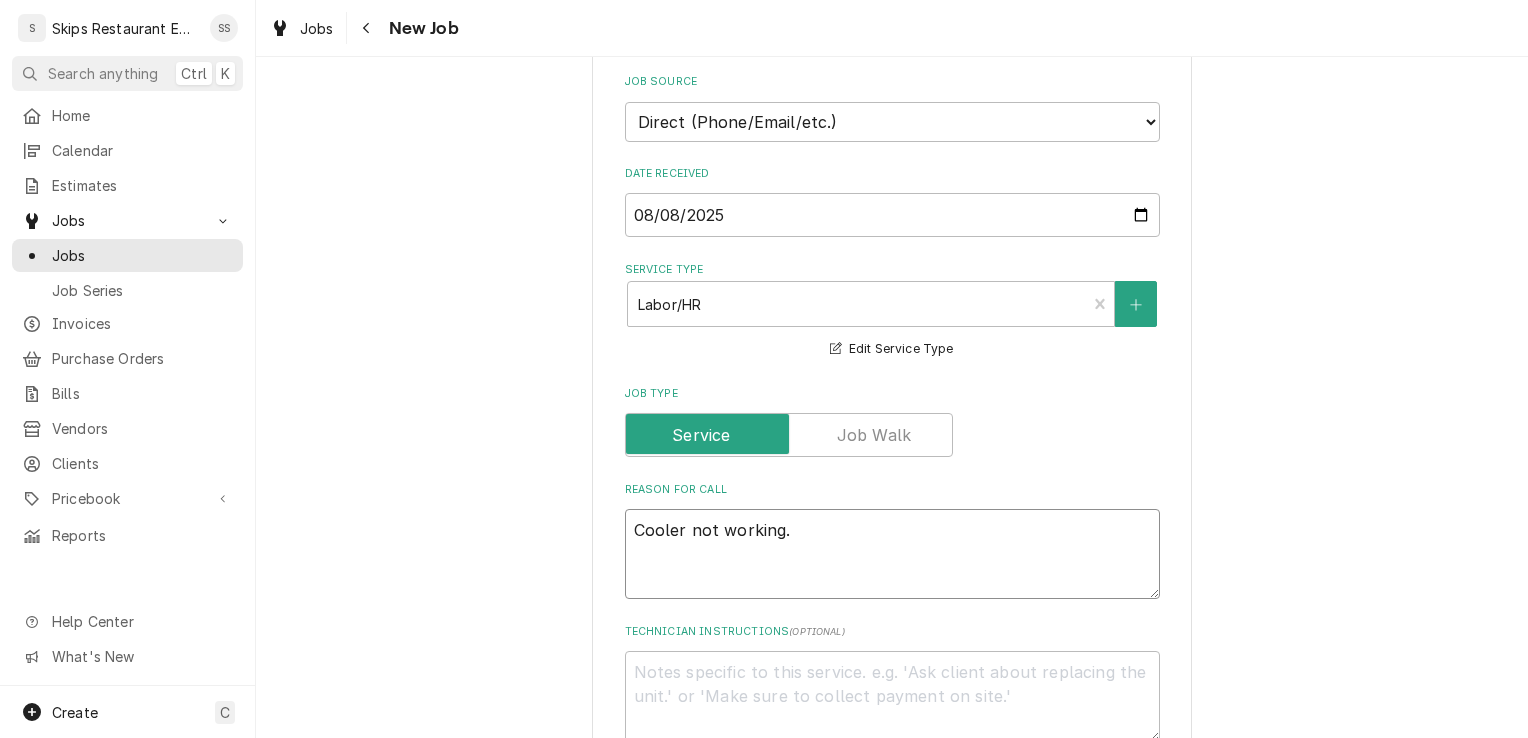 type on "x" 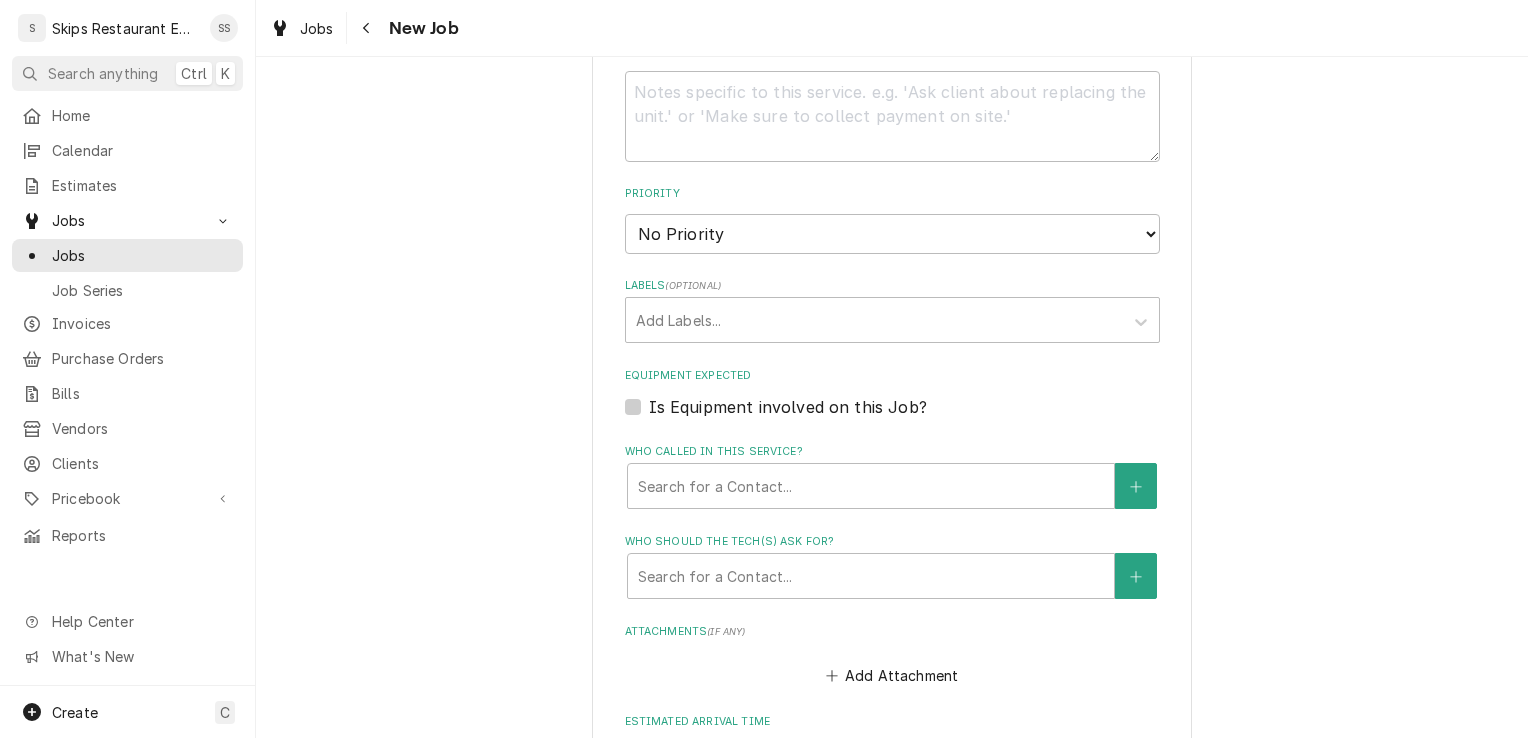 scroll, scrollTop: 1139, scrollLeft: 0, axis: vertical 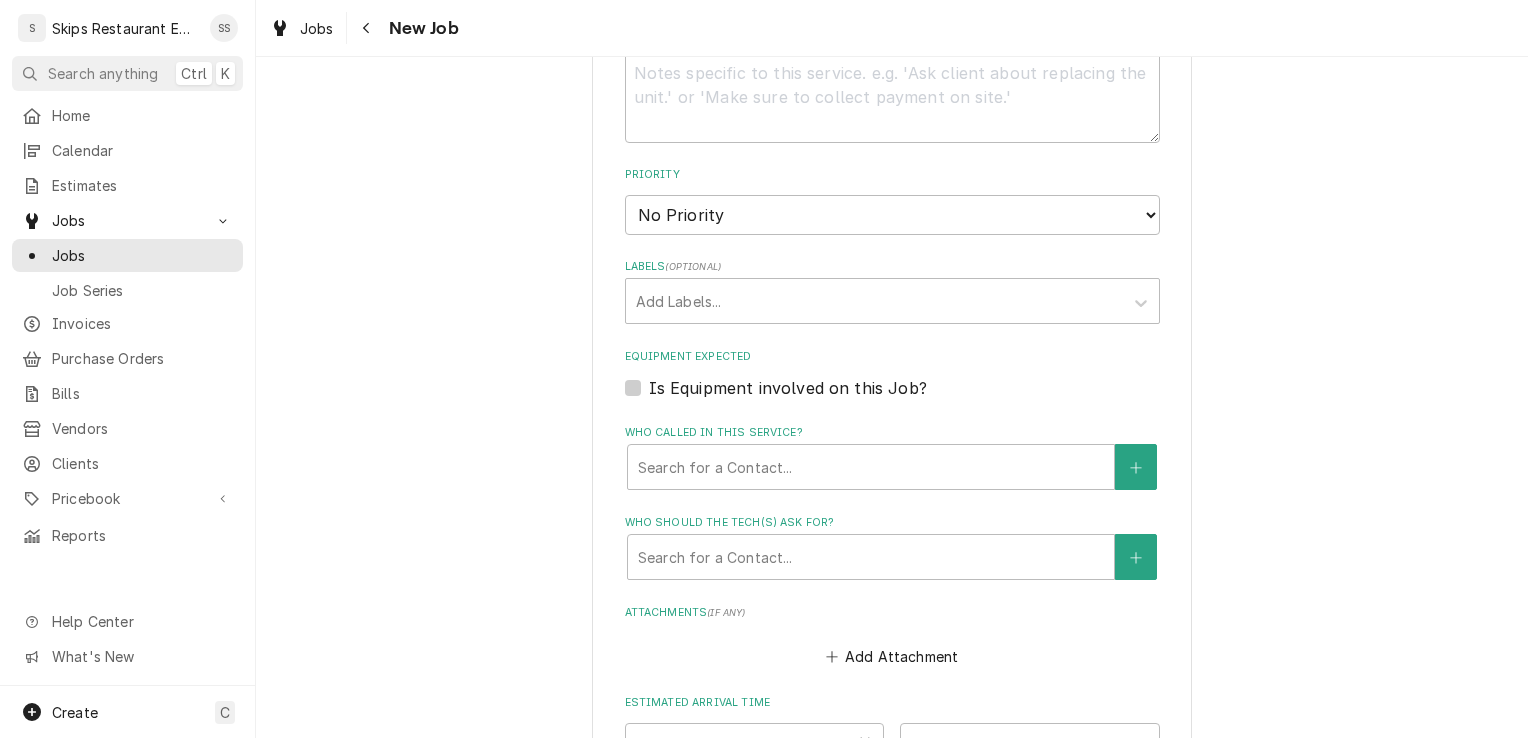 type on "Cooler not working." 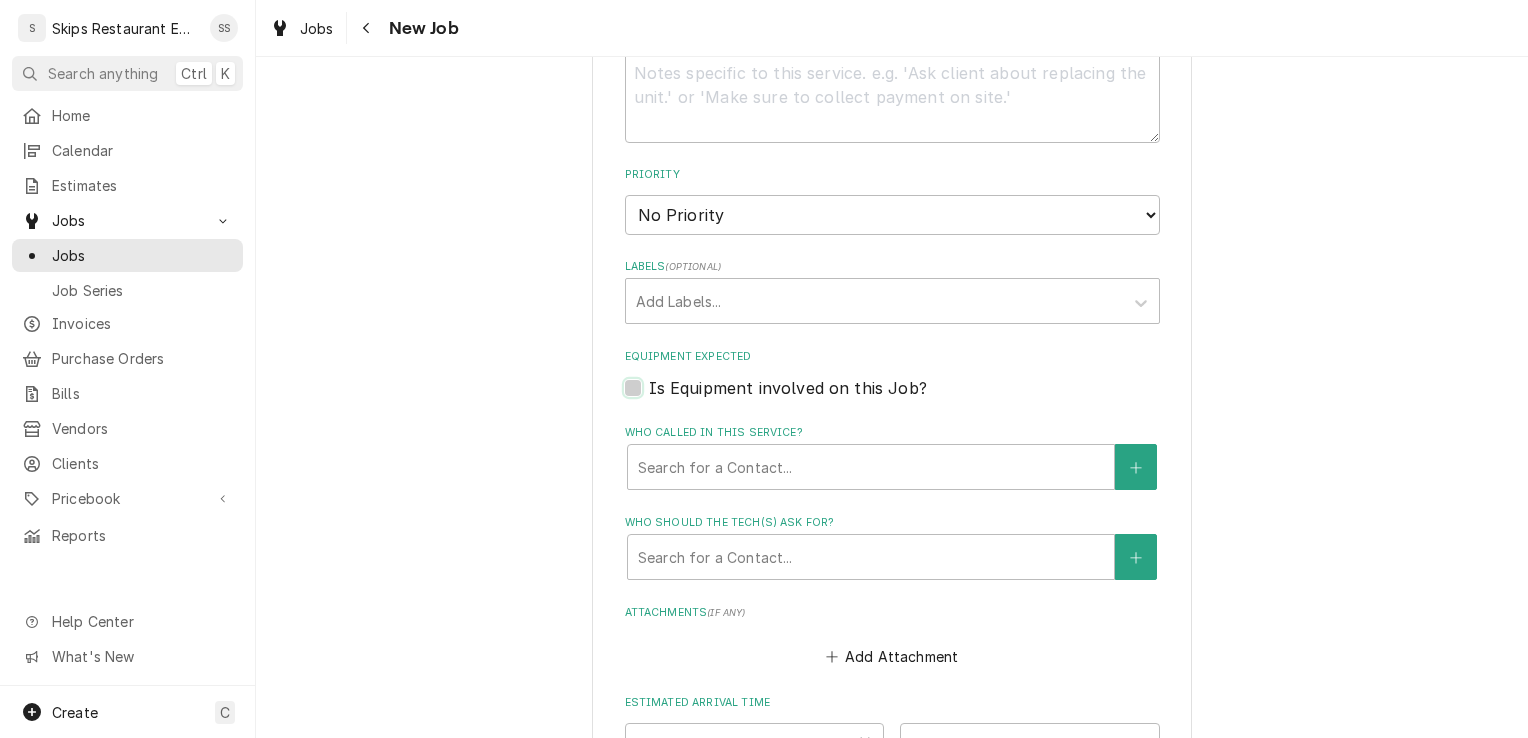 click on "Equipment Expected" at bounding box center (916, 398) 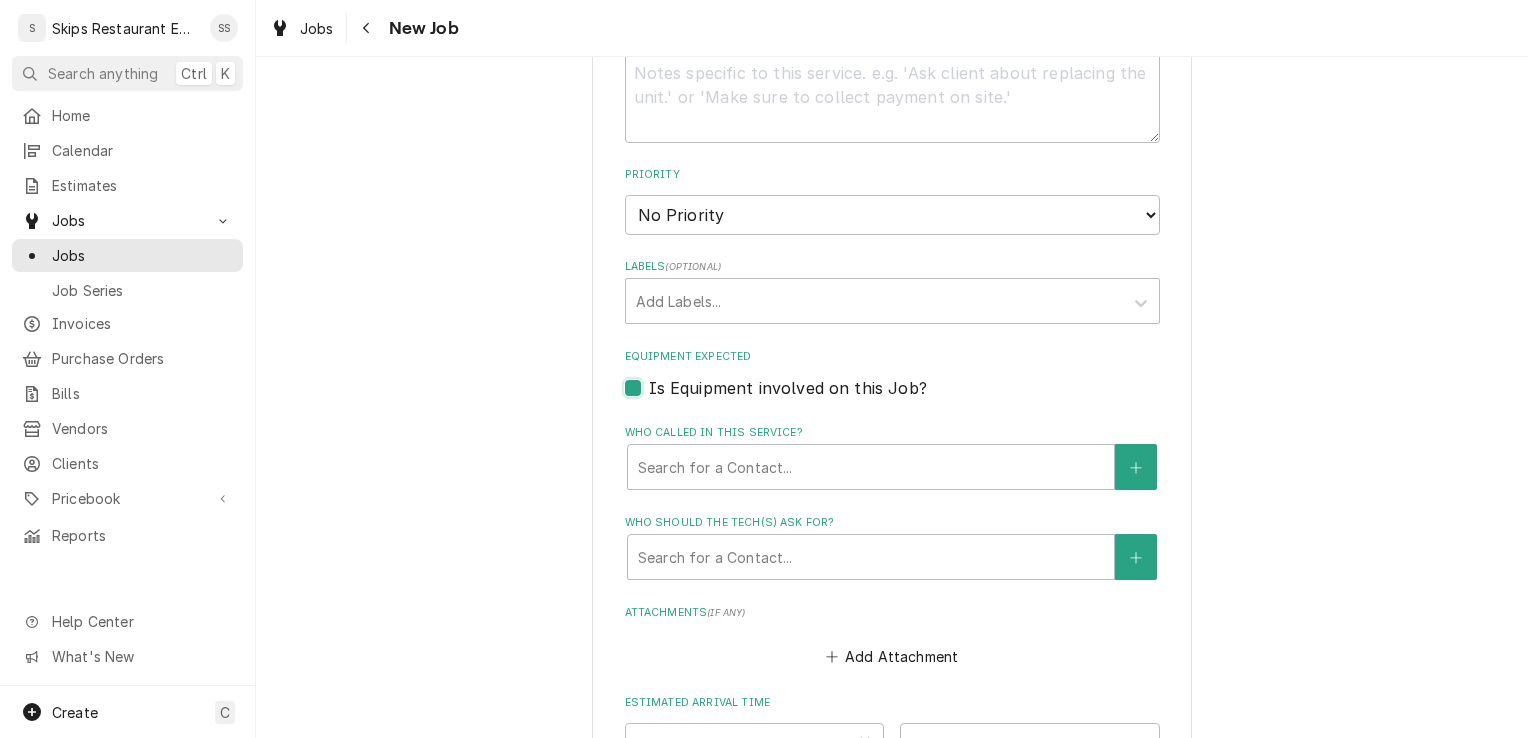 checkbox on "true" 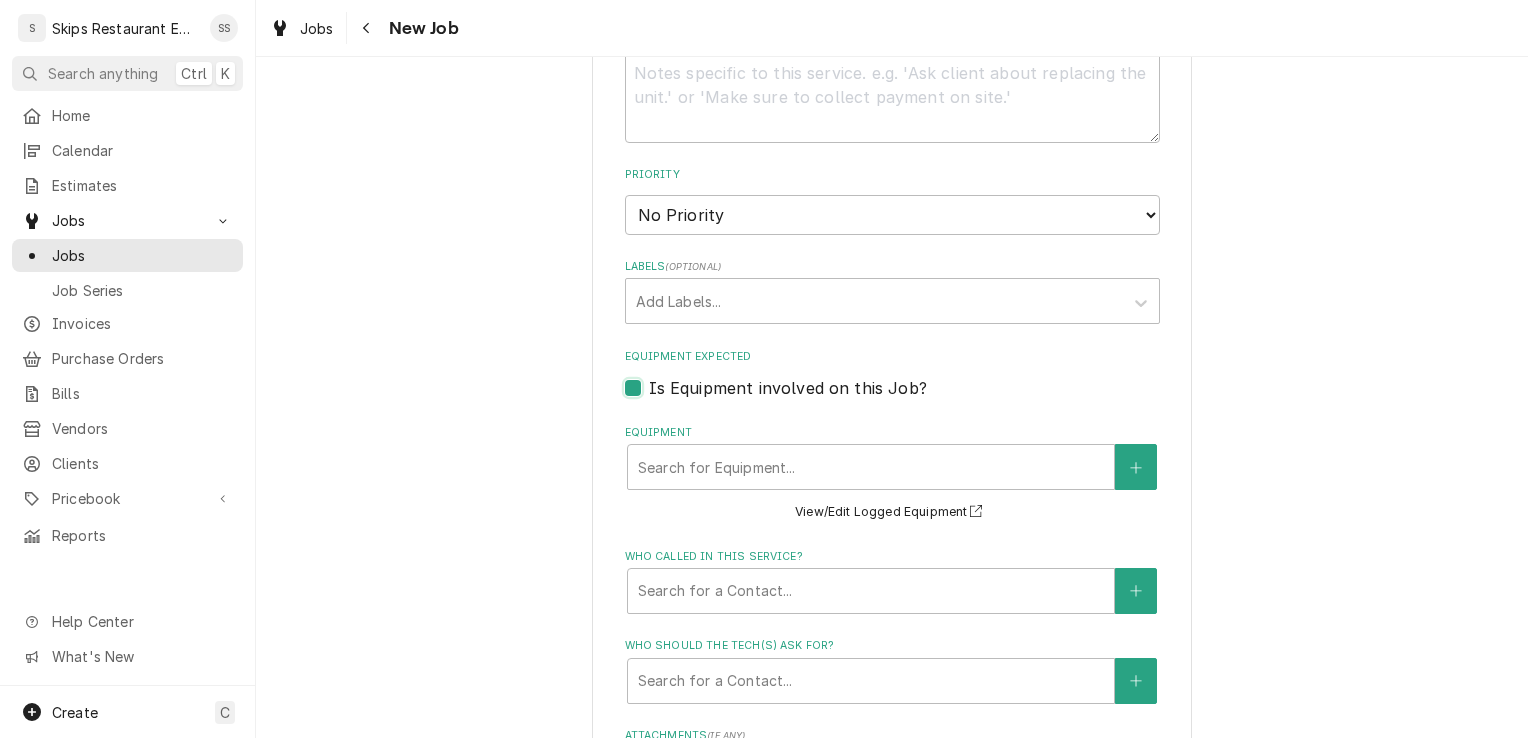 type on "x" 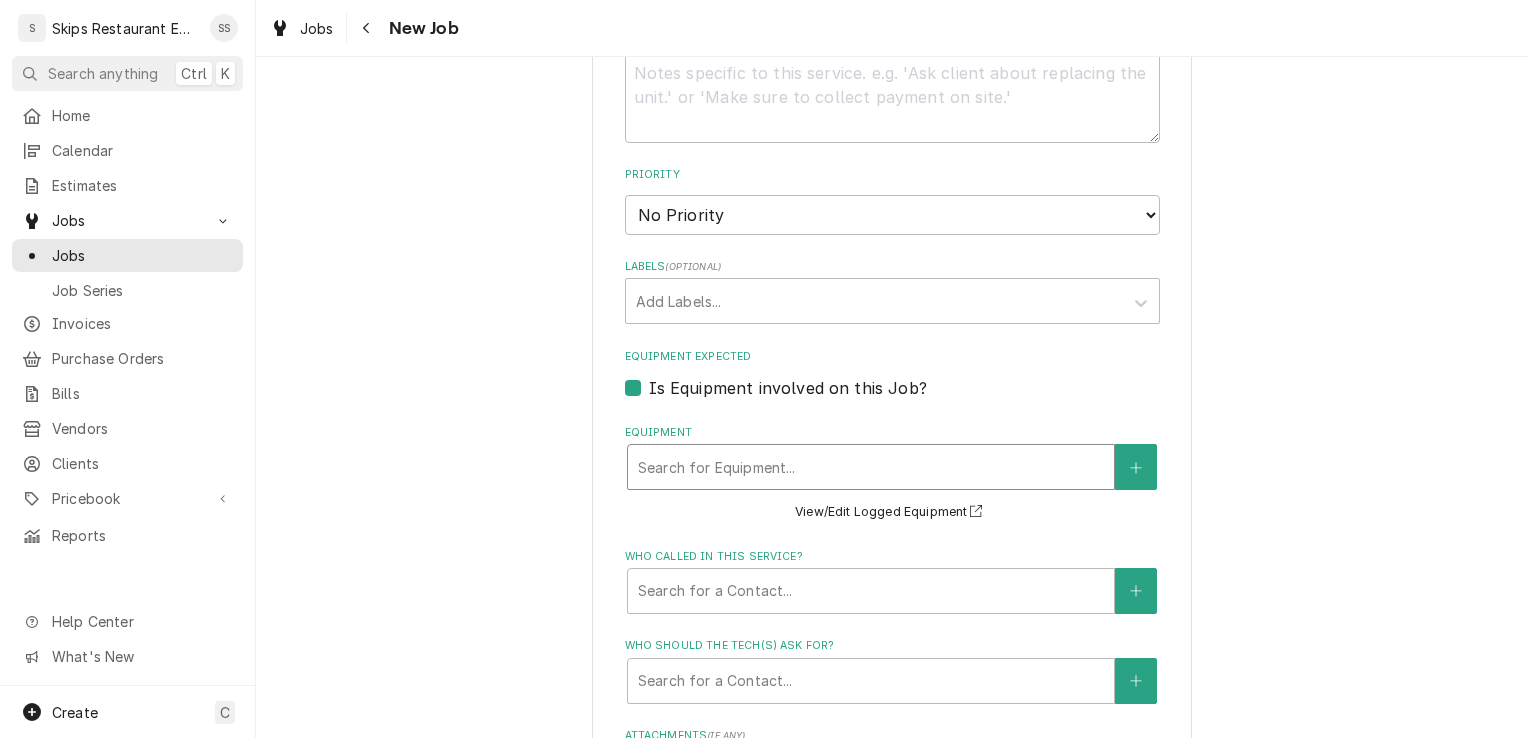 click at bounding box center (871, 467) 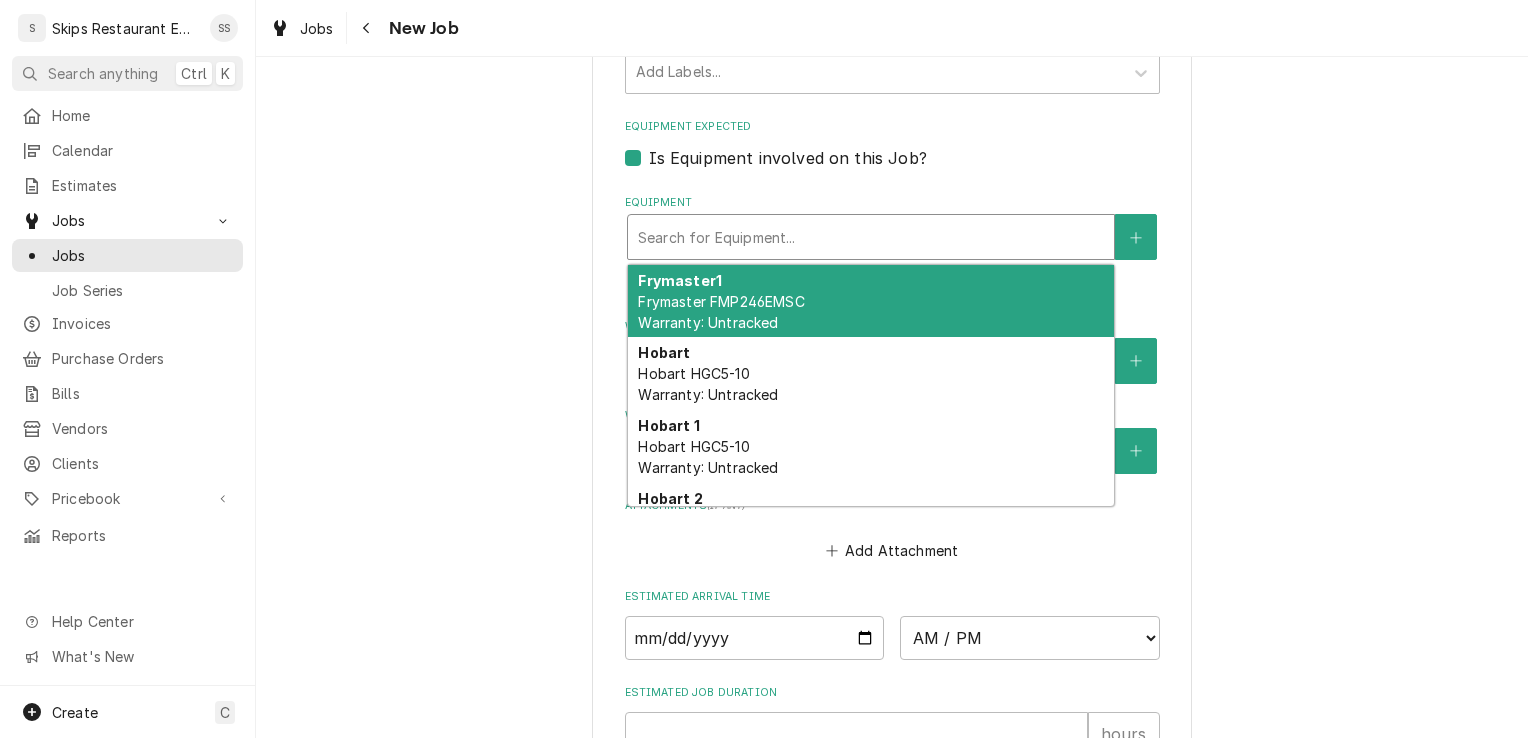 scroll, scrollTop: 1380, scrollLeft: 0, axis: vertical 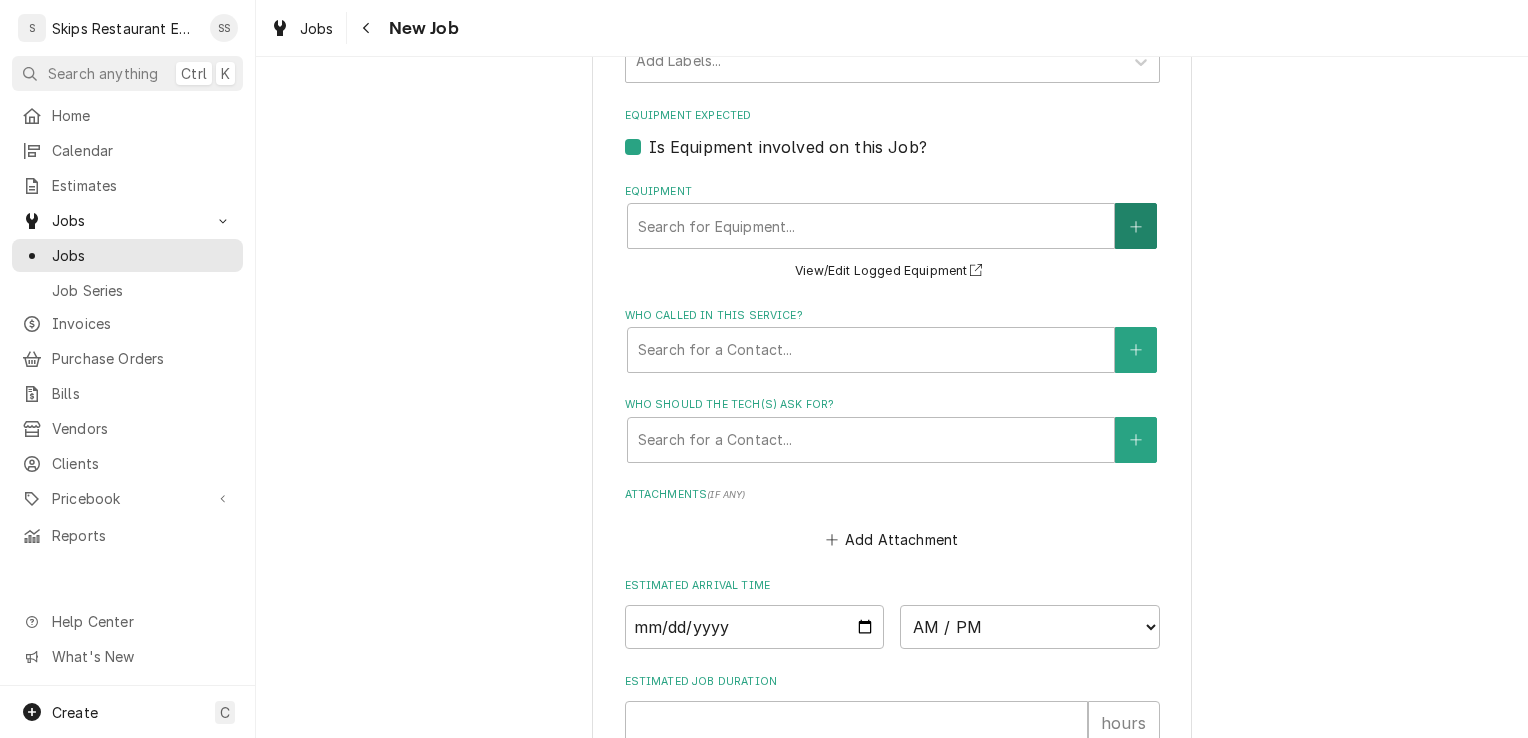 click at bounding box center (1136, 226) 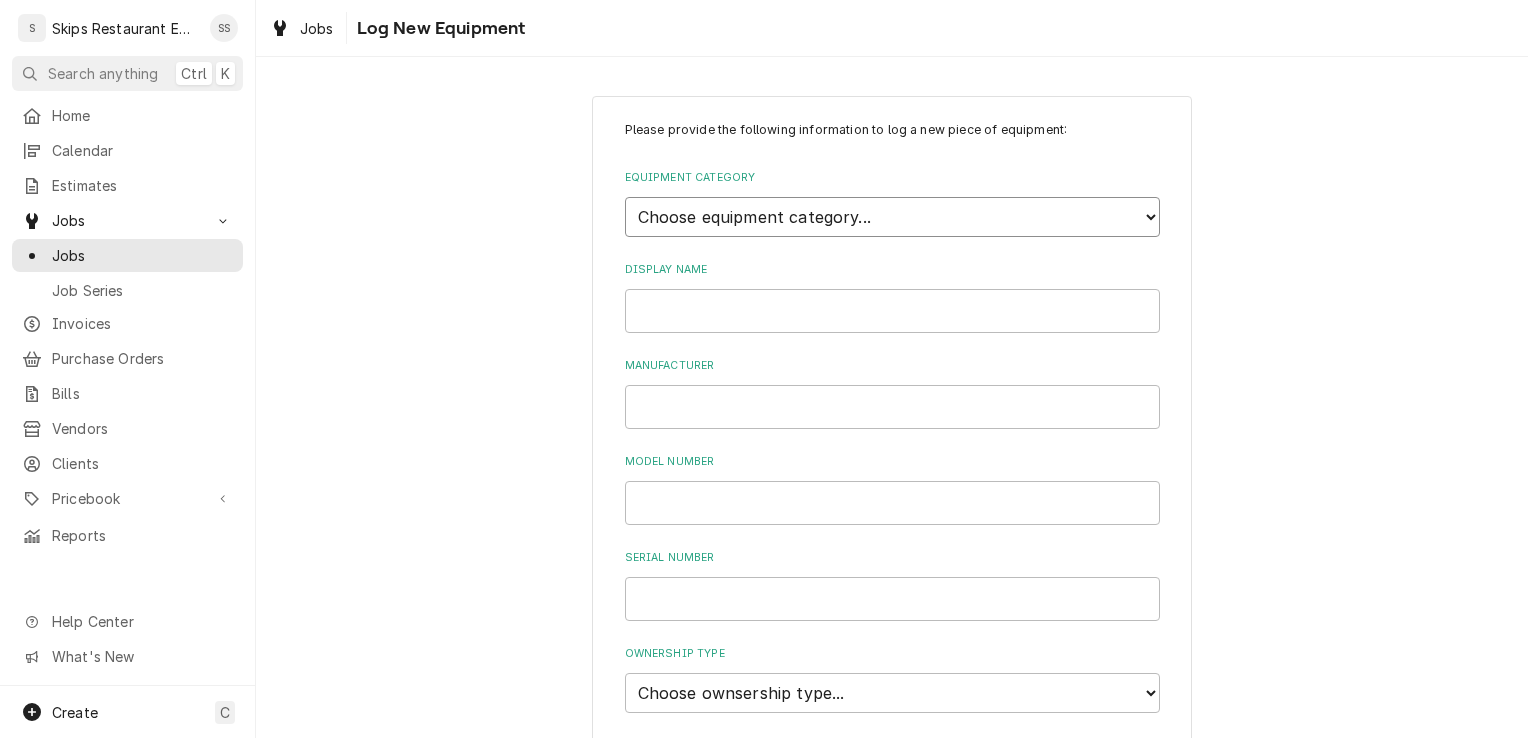 click on "Choose equipment category... Cooking Equipment Fryers Ice Machines Ovens and Ranges Concession and Condiment Equipment Dishwashing Equipment Holding and Warming Equipment Refrigeration Beverage Equipment Food Preparation Equipment Water Filtration Other" at bounding box center (892, 217) 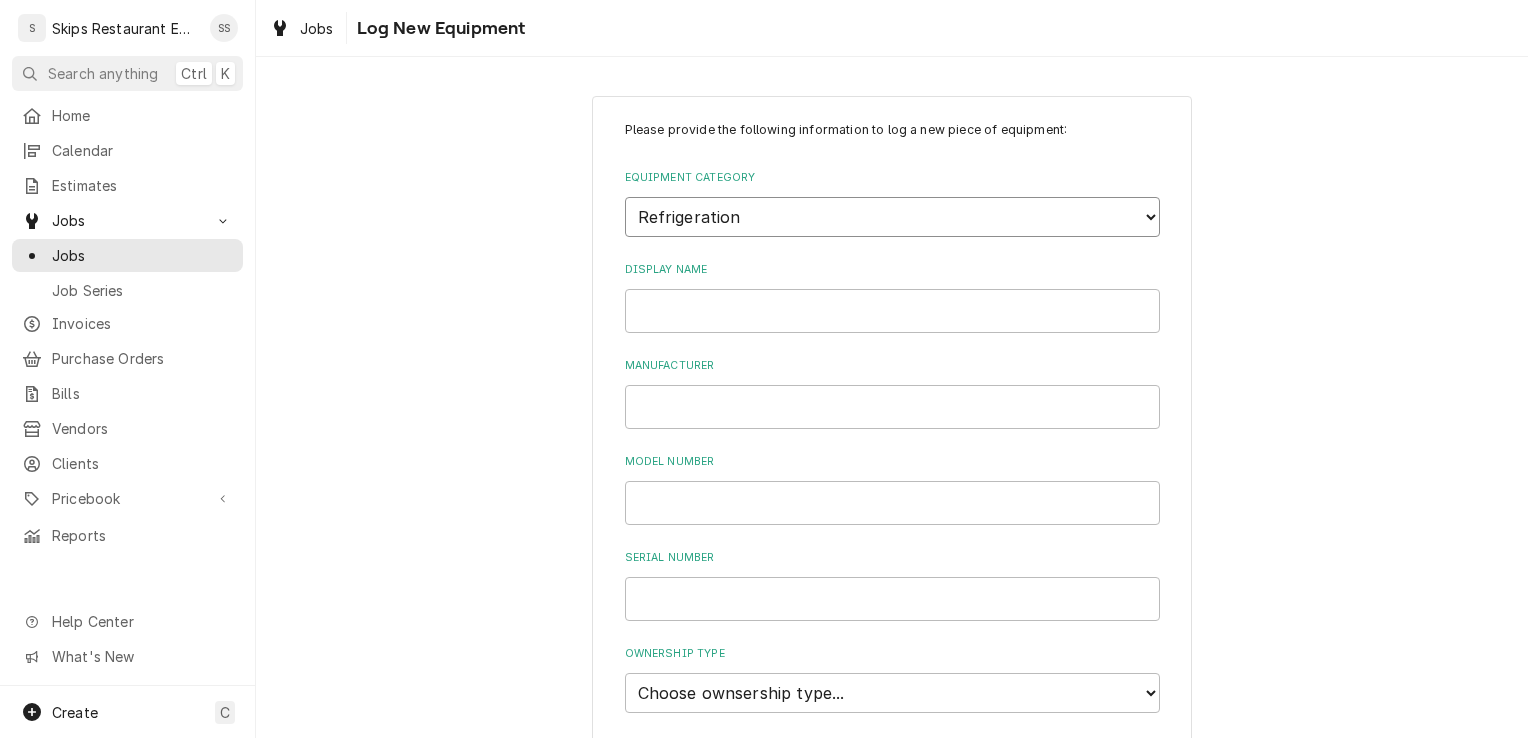 click on "Choose equipment category... Cooking Equipment Fryers Ice Machines Ovens and Ranges Concession and Condiment Equipment Dishwashing Equipment Holding and Warming Equipment Refrigeration Beverage Equipment Food Preparation Equipment Water Filtration Other" at bounding box center [892, 217] 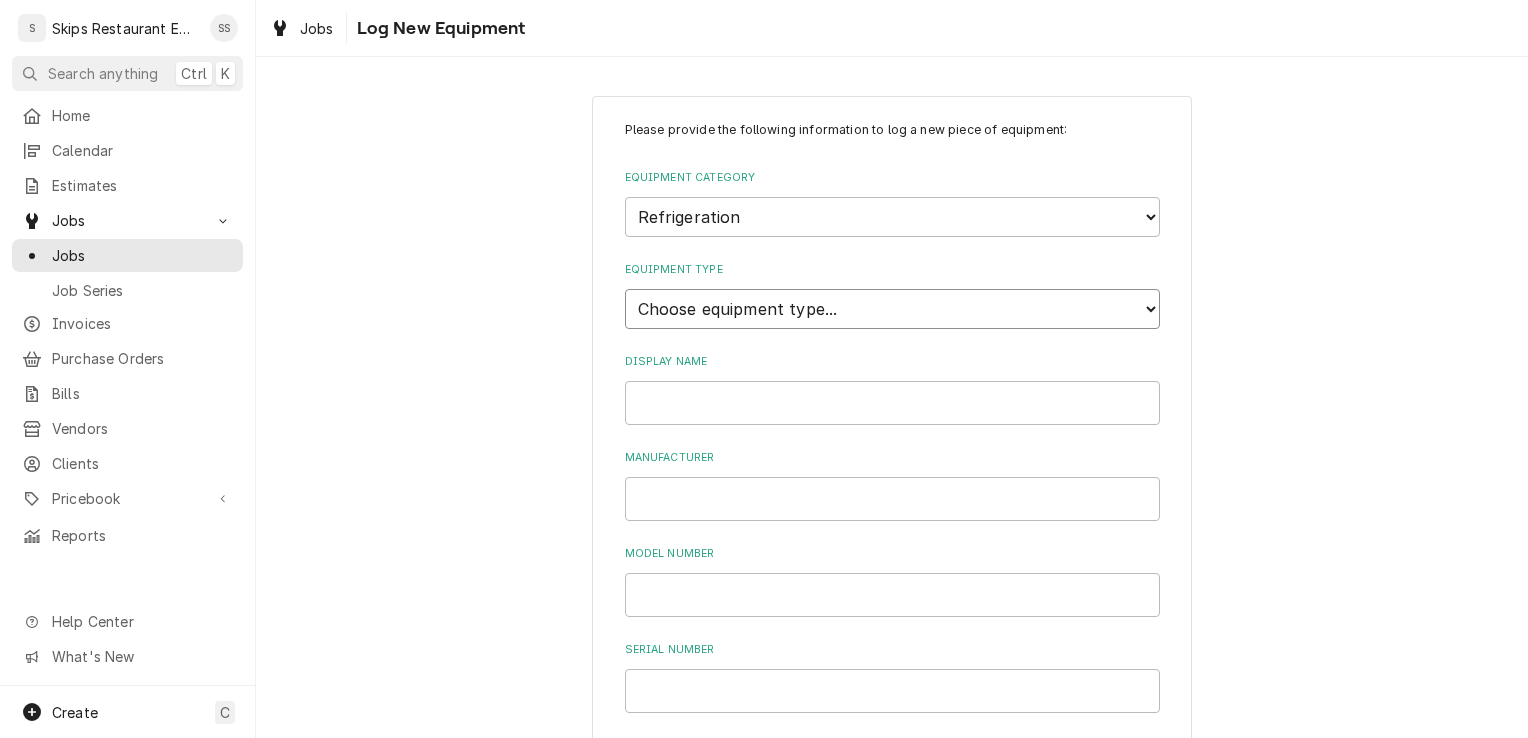 click on "Choose equipment type... Bar Refrigeration Blast Chiller Chef Base Freezer Chef Base Refrigerator Combination Refrigerator and Freezer Condensing Unit Ice Cream Equipment Prep Table Reach-In Freezer Reach-In Refrigerator Refrigerated Merchandiser Undercounter Freezer Undercounter Refrigerator Walk-In Cooler Walk-In Freezer" at bounding box center (892, 309) 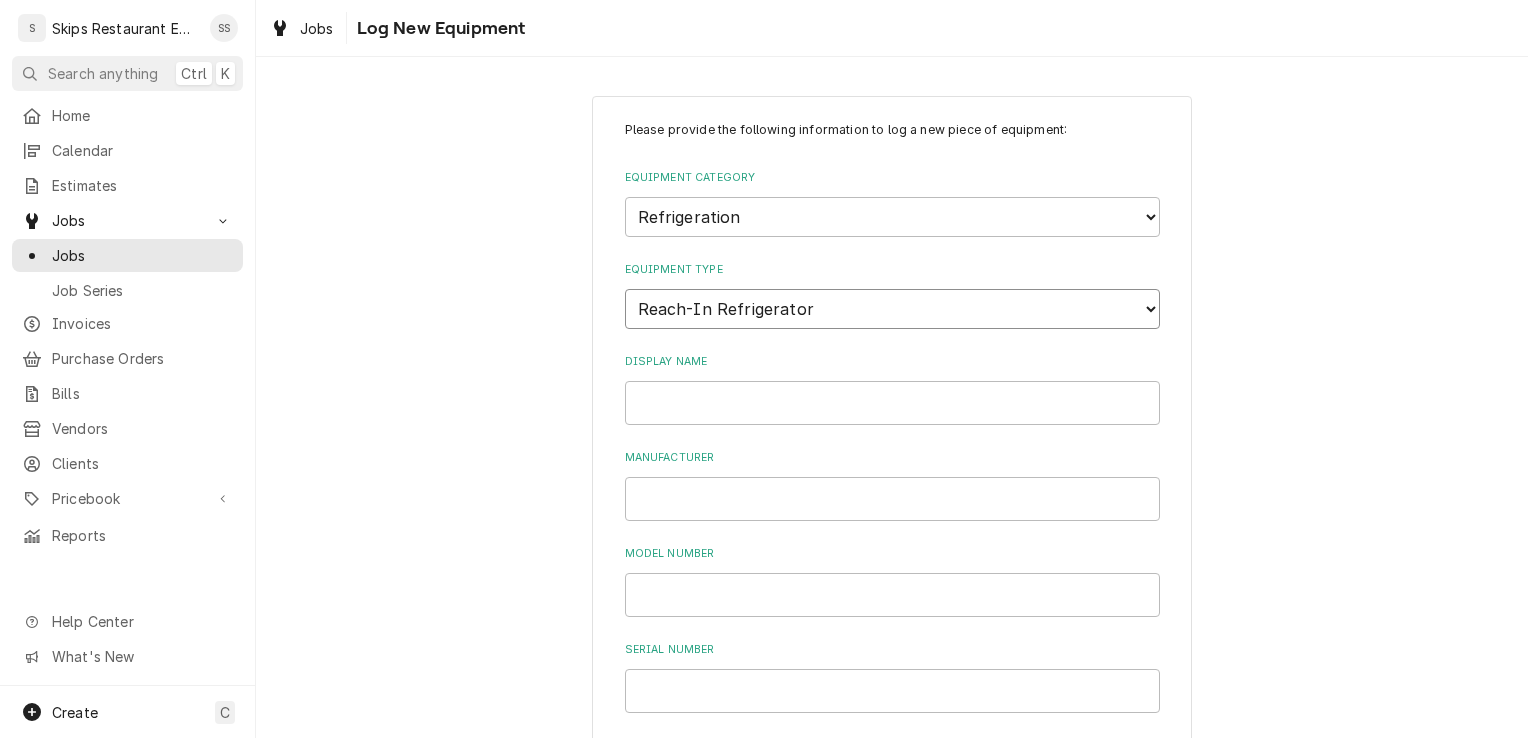 click on "Choose equipment type... Bar Refrigeration Blast Chiller Chef Base Freezer Chef Base Refrigerator Combination Refrigerator and Freezer Condensing Unit Ice Cream Equipment Prep Table Reach-In Freezer Reach-In Refrigerator Refrigerated Merchandiser Undercounter Freezer Undercounter Refrigerator Walk-In Cooler Walk-In Freezer" at bounding box center (892, 309) 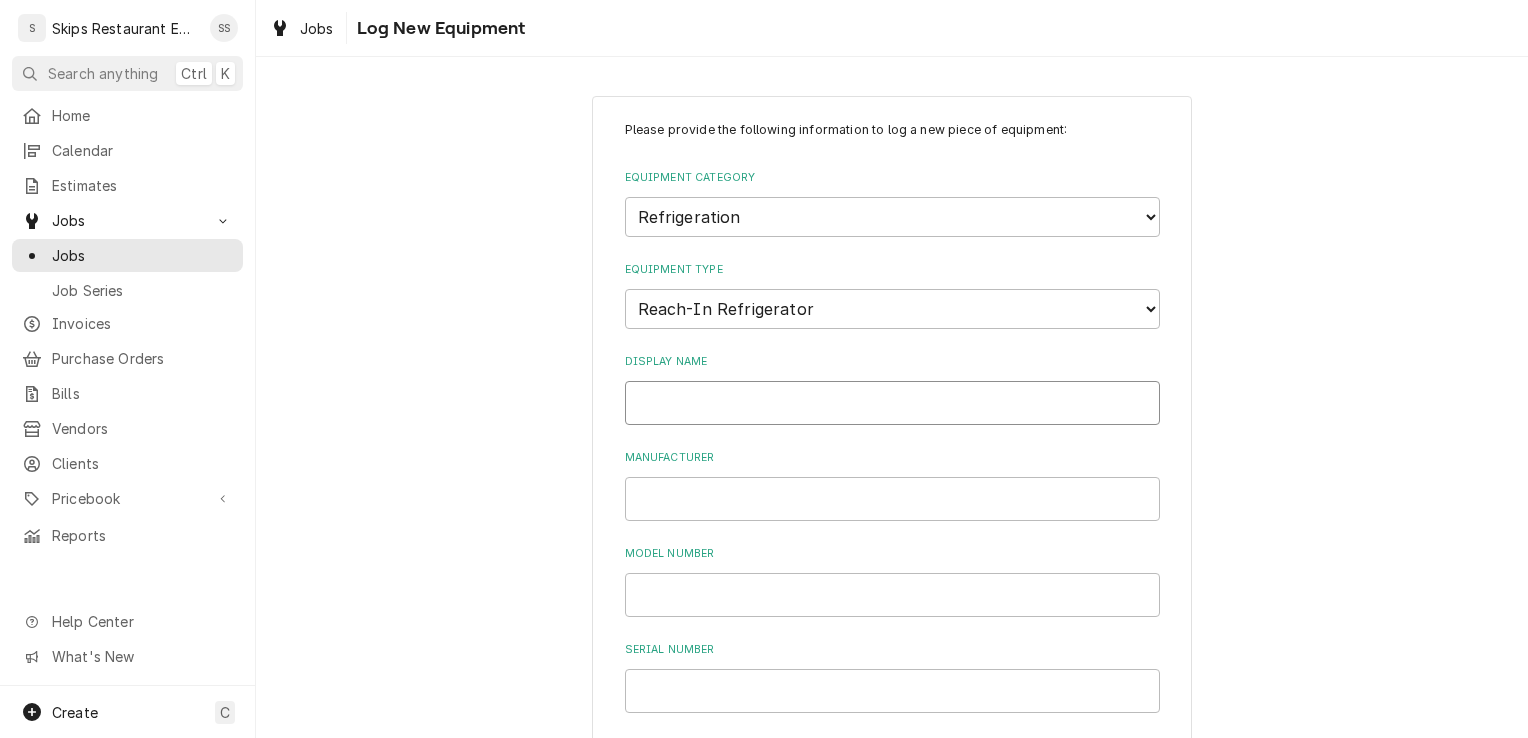 click on "Display Name" at bounding box center [892, 403] 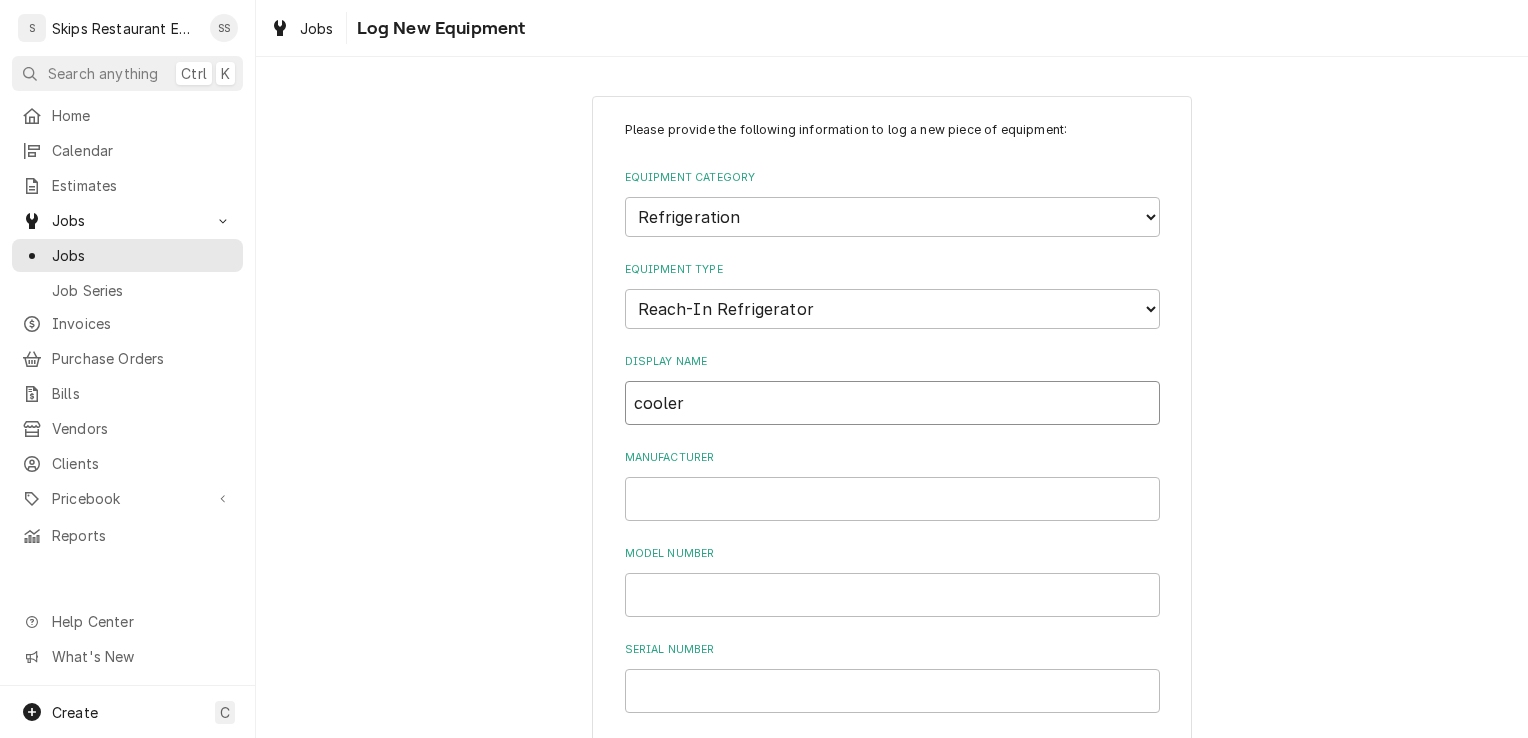 type on "cooler" 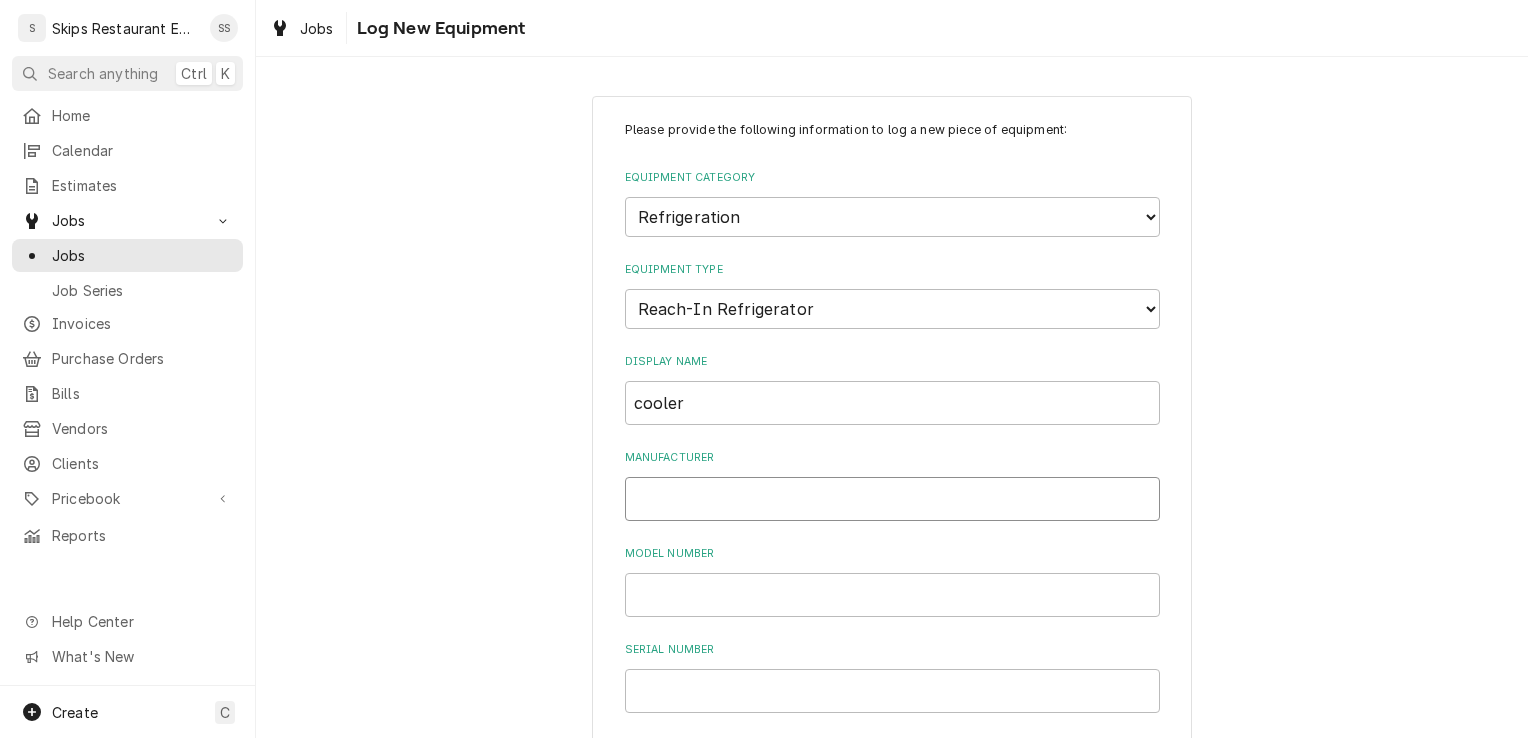 click on "Manufacturer" at bounding box center (892, 499) 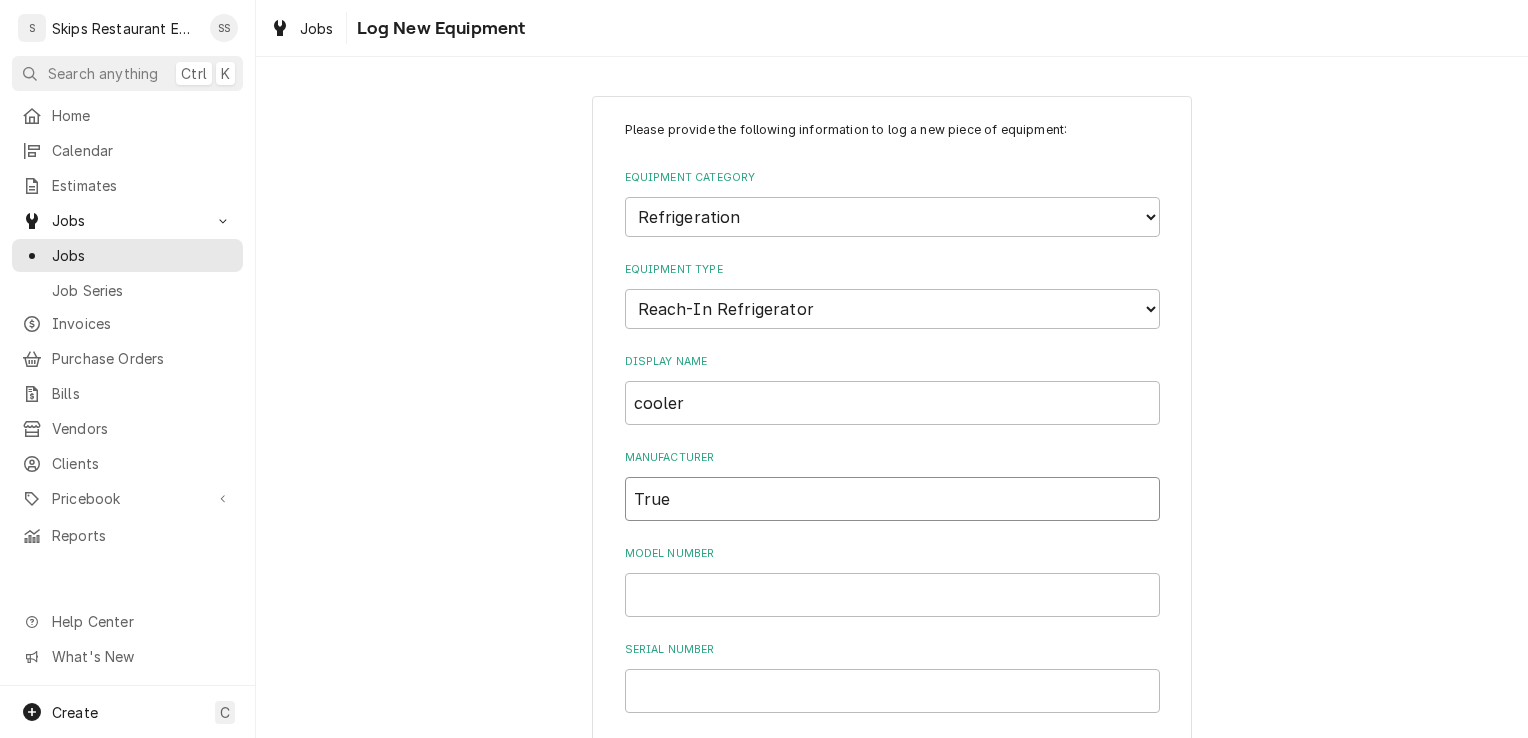 type on "True" 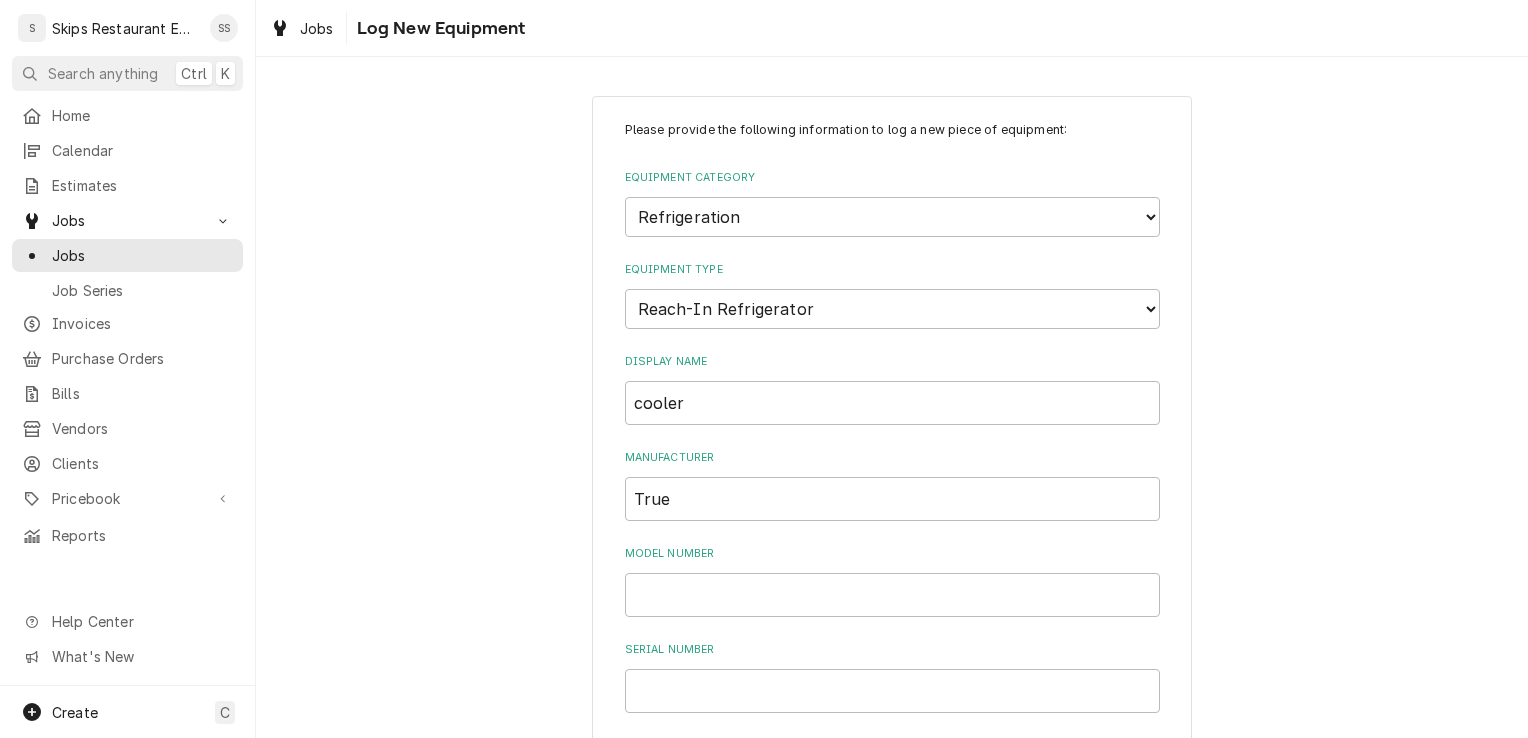 click on "Please provide the following information to log a new piece of equipment: Equipment Category Choose equipment category... Cooking Equipment Fryers Ice Machines Ovens and Ranges Concession and Condiment Equipment Dishwashing Equipment Holding and Warming Equipment Refrigeration Beverage Equipment Food Preparation Equipment Water Filtration Other Equipment Type Choose equipment type... Bar Refrigeration Blast Chiller Chef Base Freezer Chef Base Refrigerator Combination Refrigerator and Freezer Condensing Unit Ice Cream Equipment Prep Table Reach-In Freezer Reach-In Refrigerator Refrigerated Merchandiser Undercounter Freezer Undercounter Refrigerator Walk-In Cooler Walk-In Freezer Display Name cooler Manufacturer True Model Number Serial Number Ownership Type Choose ownsership type... Unknown Owned Leased Rented Location in Building Installation Date Notes  ( optional ) Warranties Add Warranty" at bounding box center [892, 675] 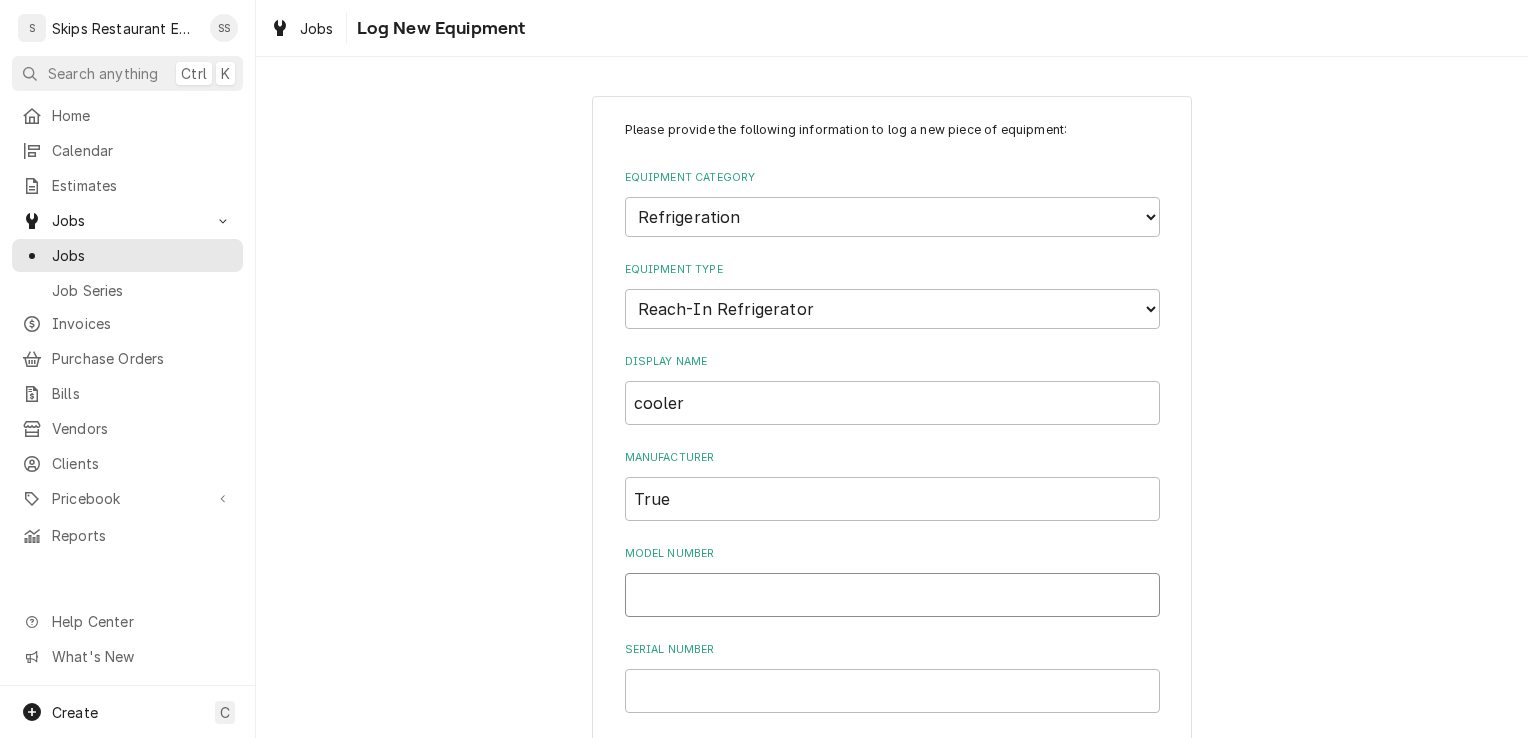 click on "Model Number" at bounding box center [892, 595] 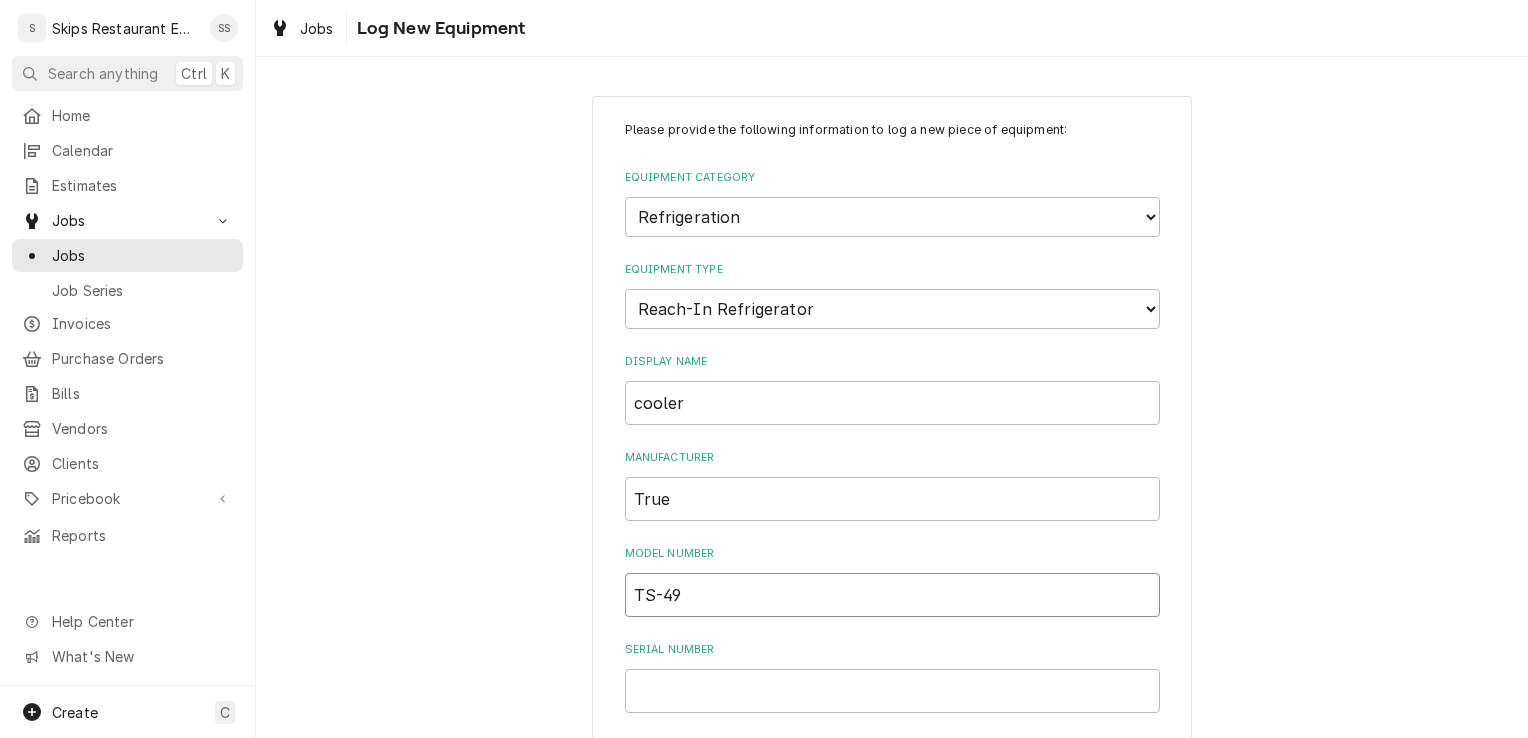 type on "TS-49" 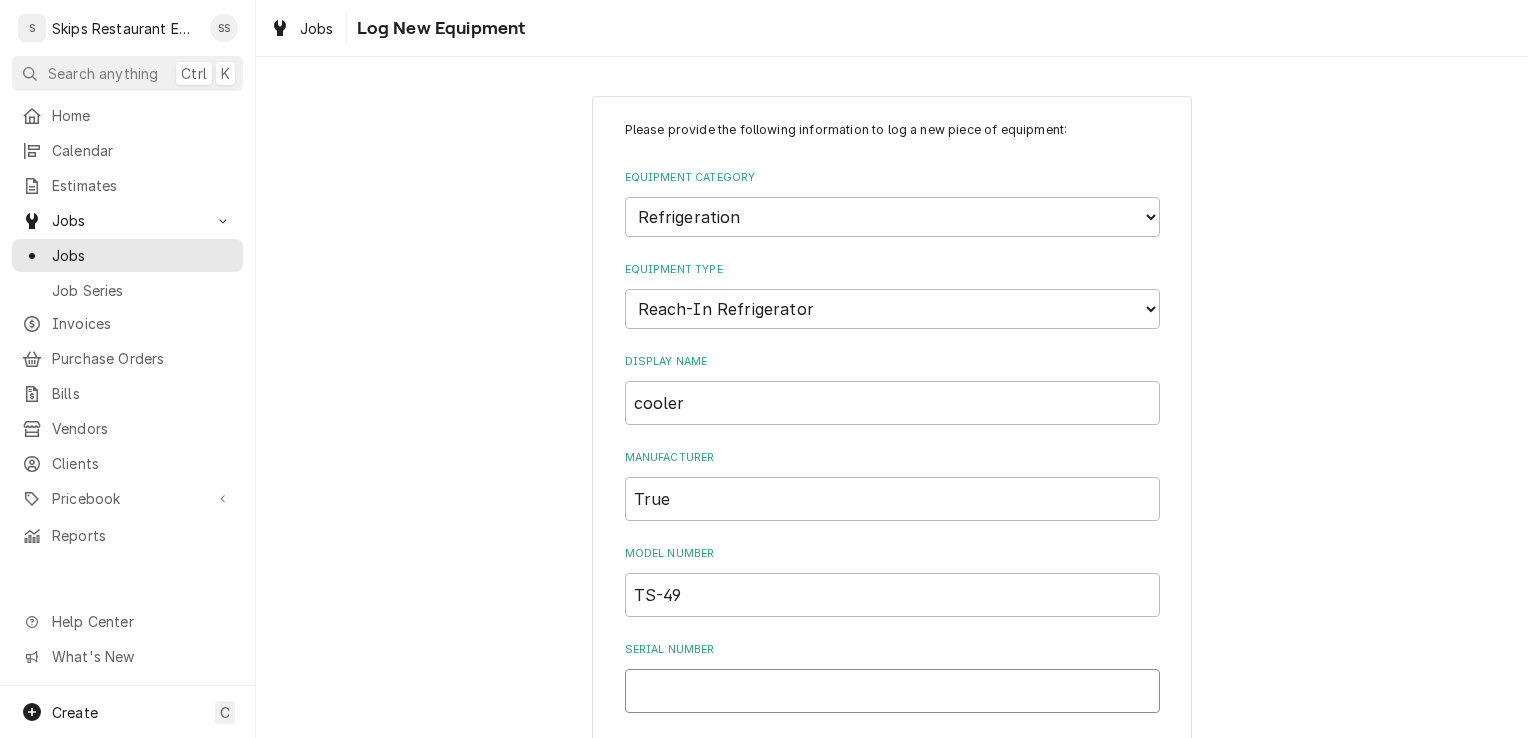 click on "Serial Number" at bounding box center (892, 691) 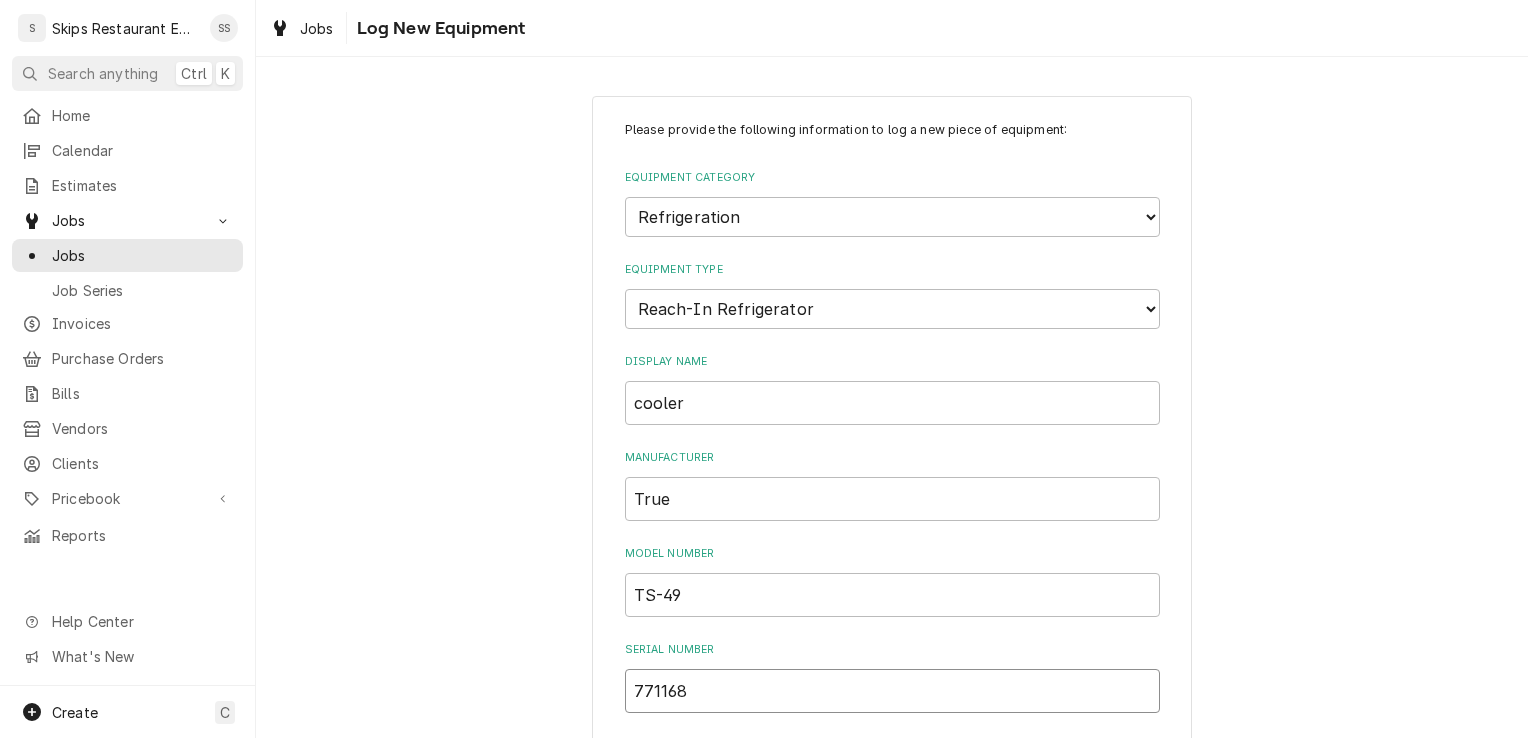type on "7711687" 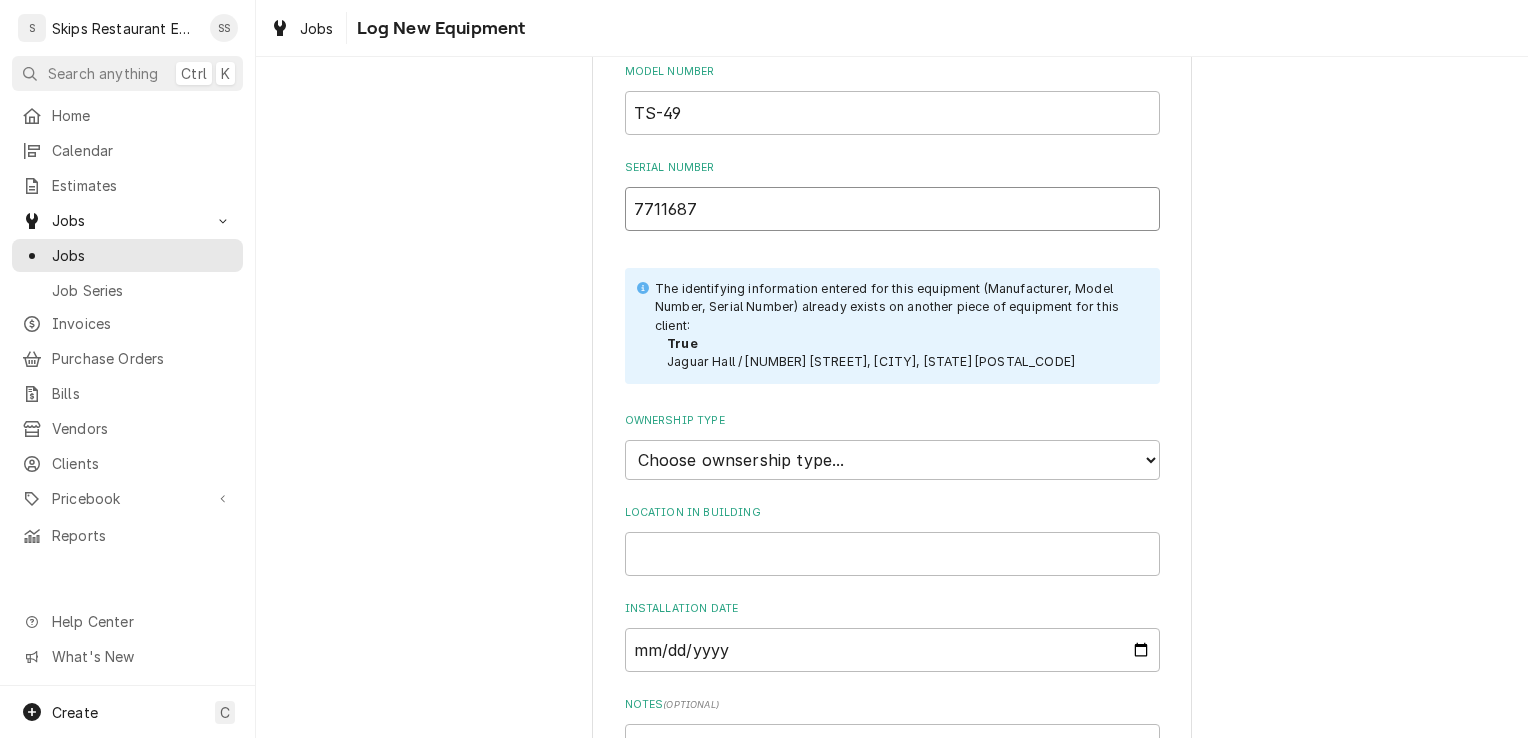 scroll, scrollTop: 484, scrollLeft: 0, axis: vertical 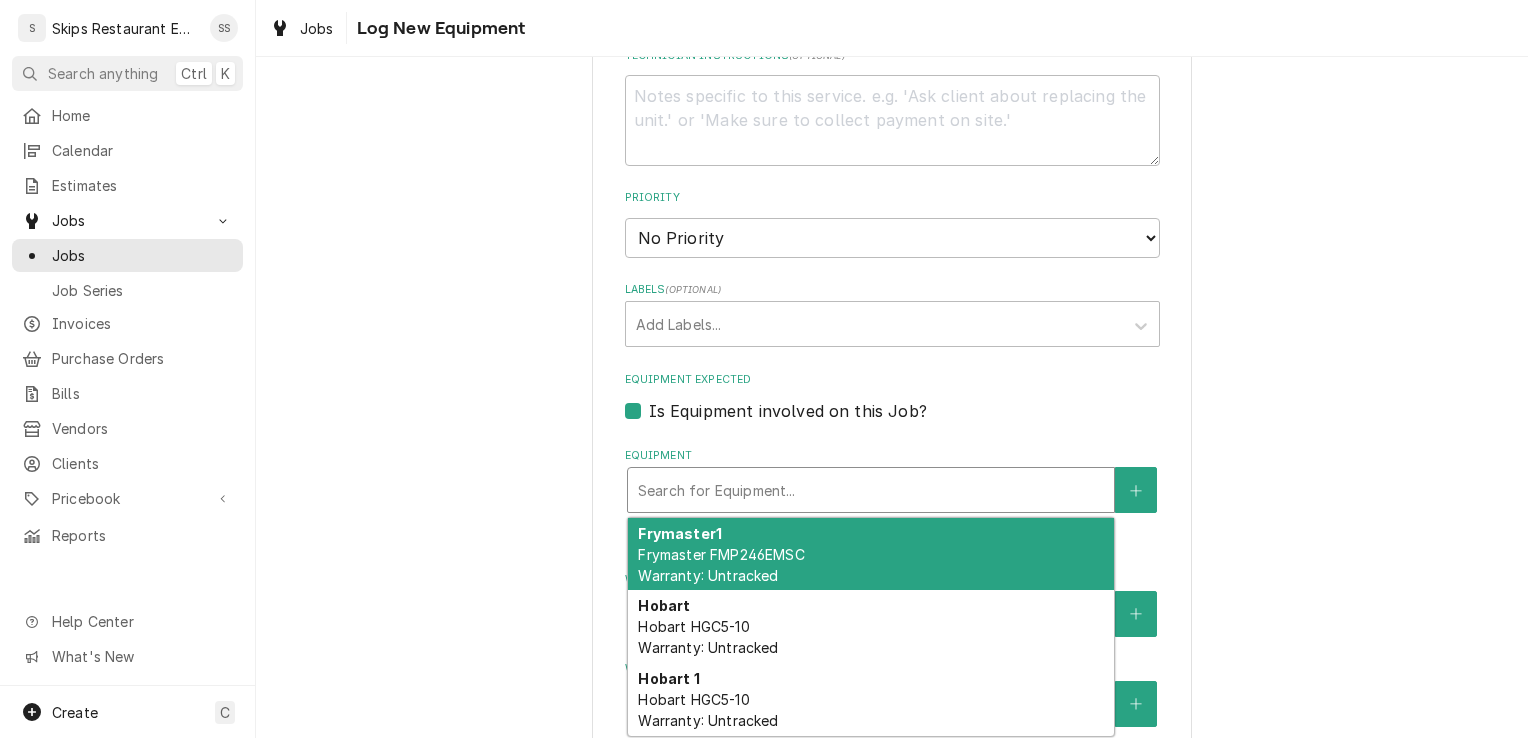 click at bounding box center [871, 490] 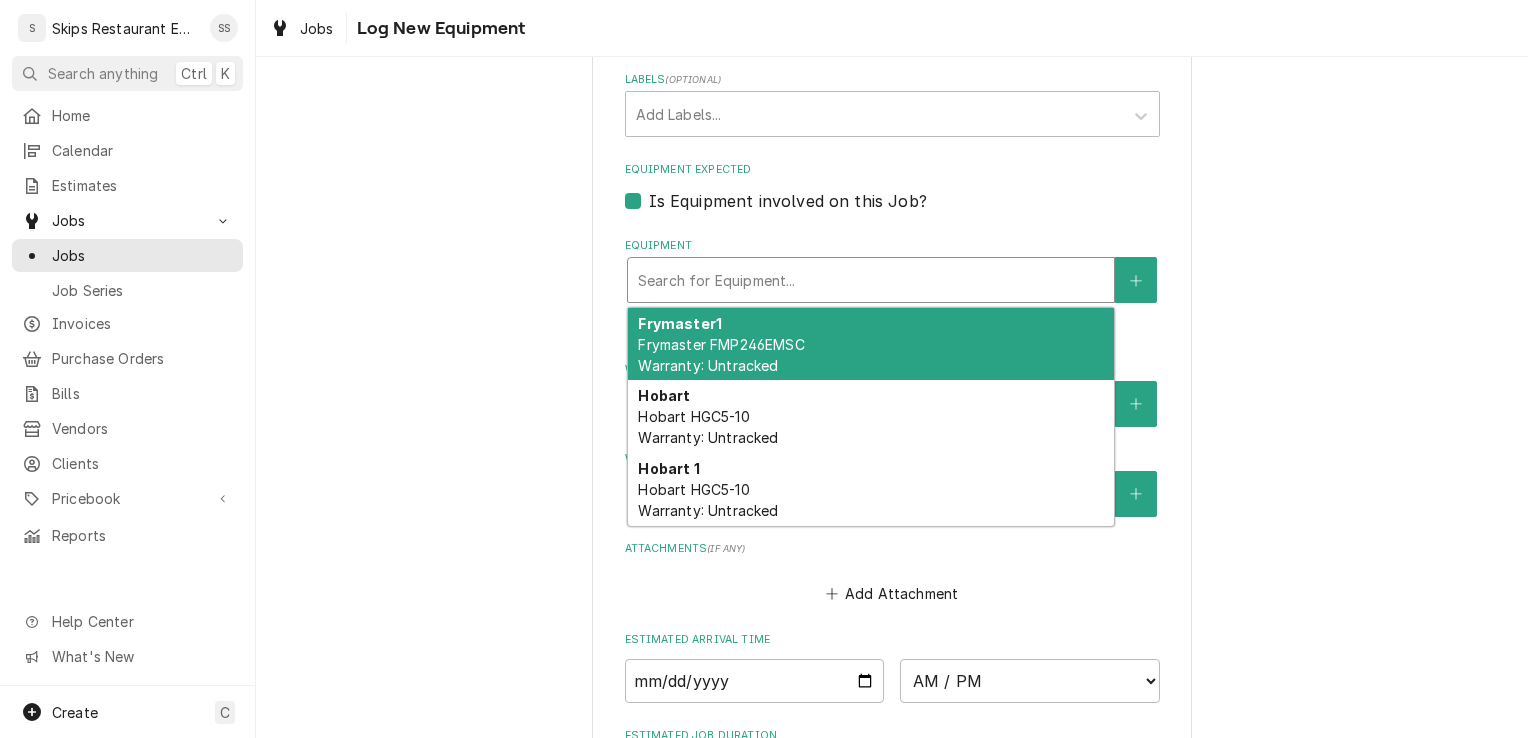 scroll, scrollTop: 1324, scrollLeft: 0, axis: vertical 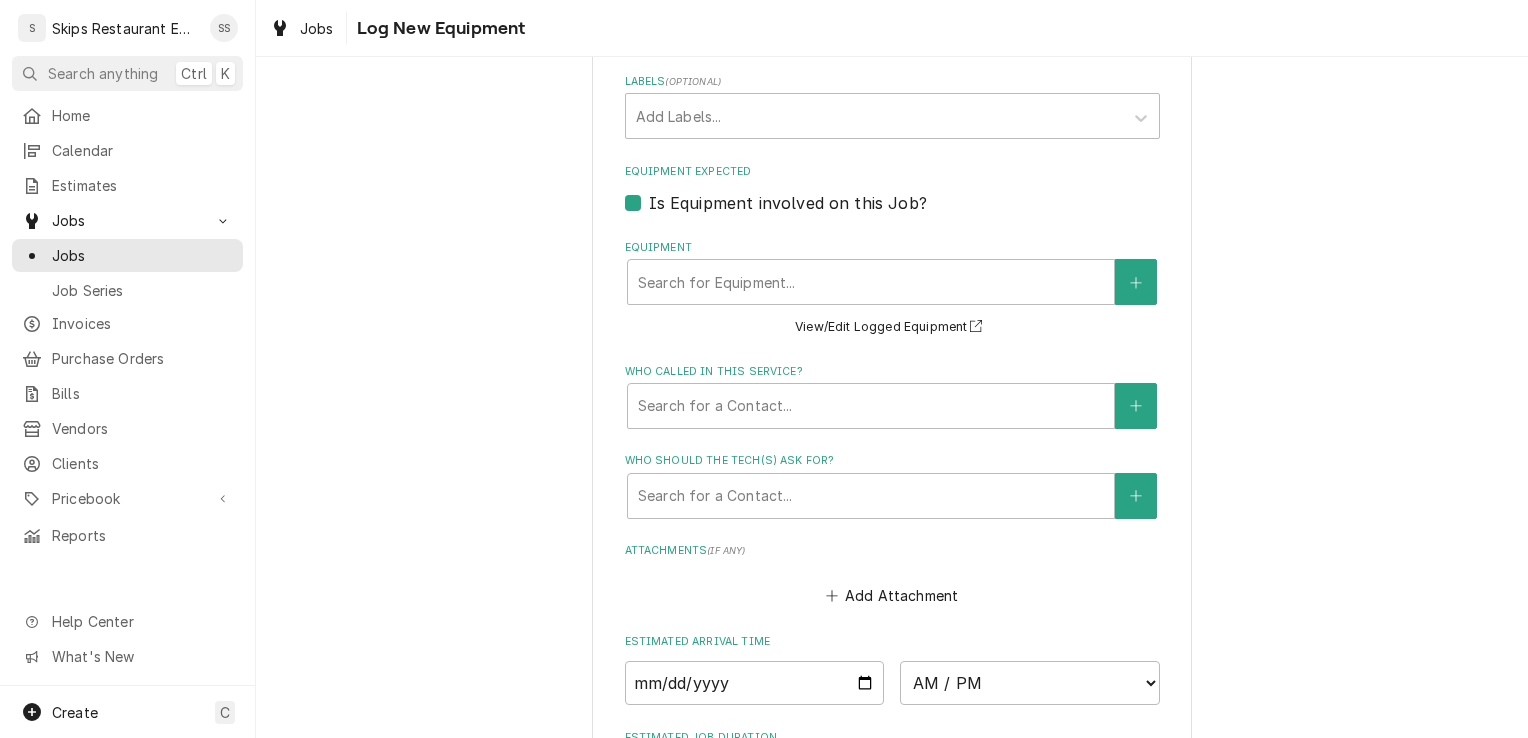 click on "Please provide the following information to create a job: Client Details Client UNIVERSITY OF HOUSTON-VICTORIA Edit Client Client Notes EMAIL STATEMENT MJG
11/30/2022 2:03:37 PM: Service Location Jaguar Hall / 2705 Houston Hwy, Victoria, TX 77901 Edit Service Location Job Details Job Source Direct (Phone/Email/etc.) Service Channel Other Date Received 2025-08-08 Service Type Labor/HR Edit Service Type Job Type Reason For Call Cooler not working. Technician Instructions  ( optional ) Priority No Priority Urgent High Medium Low Labels  ( optional ) Add Labels... Equipment Expected Is Equipment involved on this Job? Equipment Search for Equipment... View/Edit Logged Equipment    Who called in this service? Search for a Contact... Who should the tech(s) ask for? Search for a Contact... Attachments  ( if any ) Add Attachment Estimated Arrival Time AM / PM 6:00 AM 6:15 AM 6:30 AM 6:45 AM 7:00 AM 7:15 AM 7:30 AM 7:45 AM 8:00 AM 8:15 AM 8:30 AM 8:45 AM 9:00 AM 9:15 AM 9:30 AM 9:45 AM 10:00 AM 10:15 AM 10:30 AM hours" at bounding box center (892, 1) 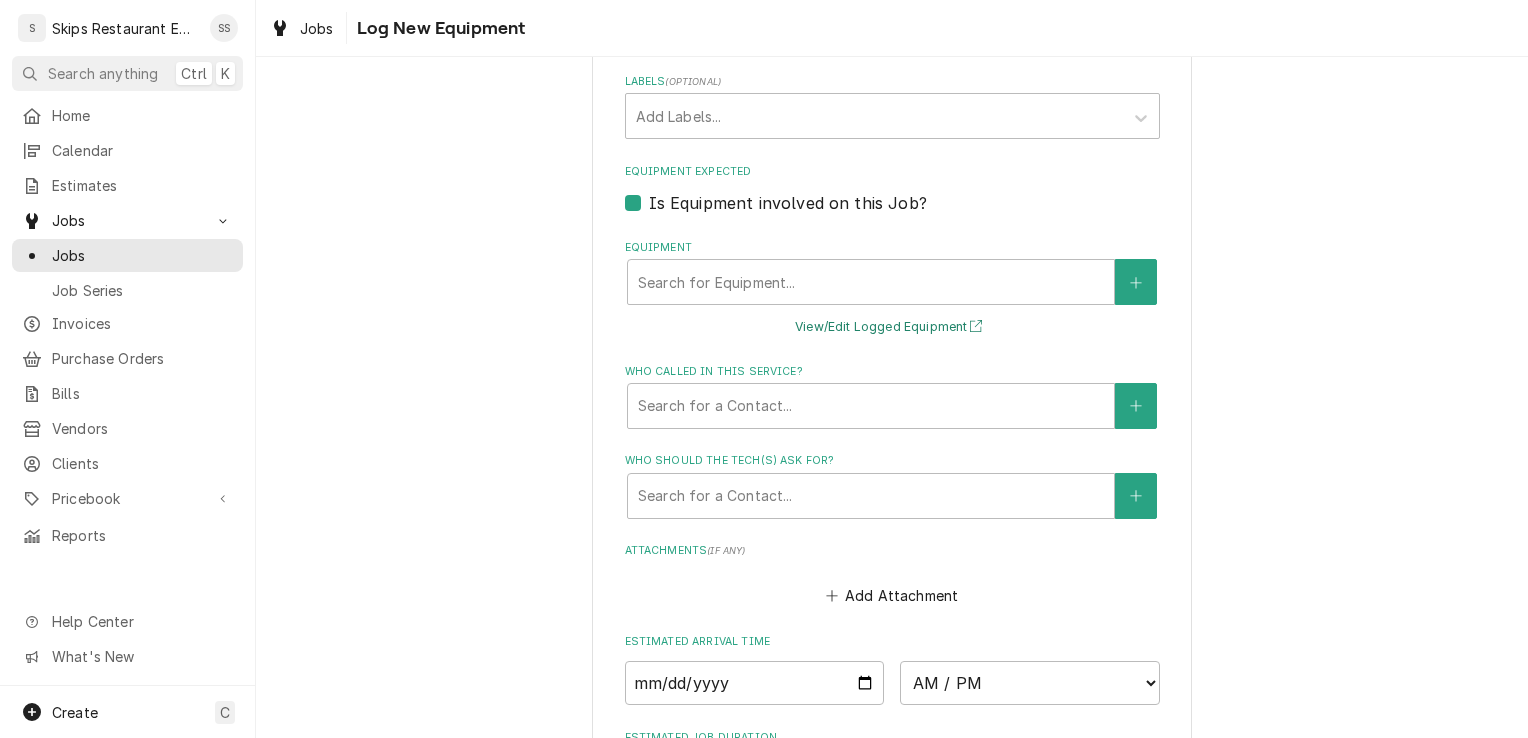 click on "View/Edit Logged Equipment" at bounding box center (892, 327) 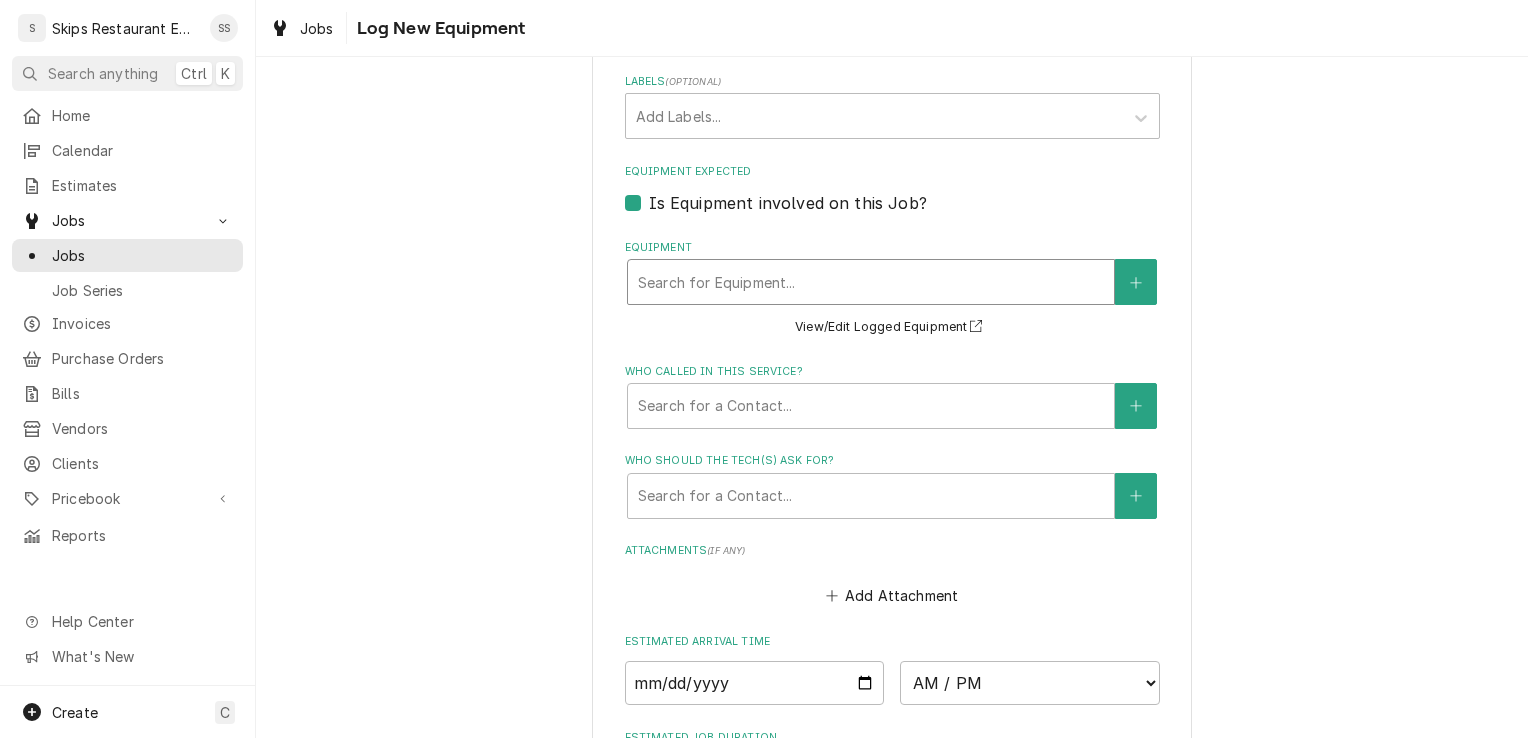 click at bounding box center (871, 282) 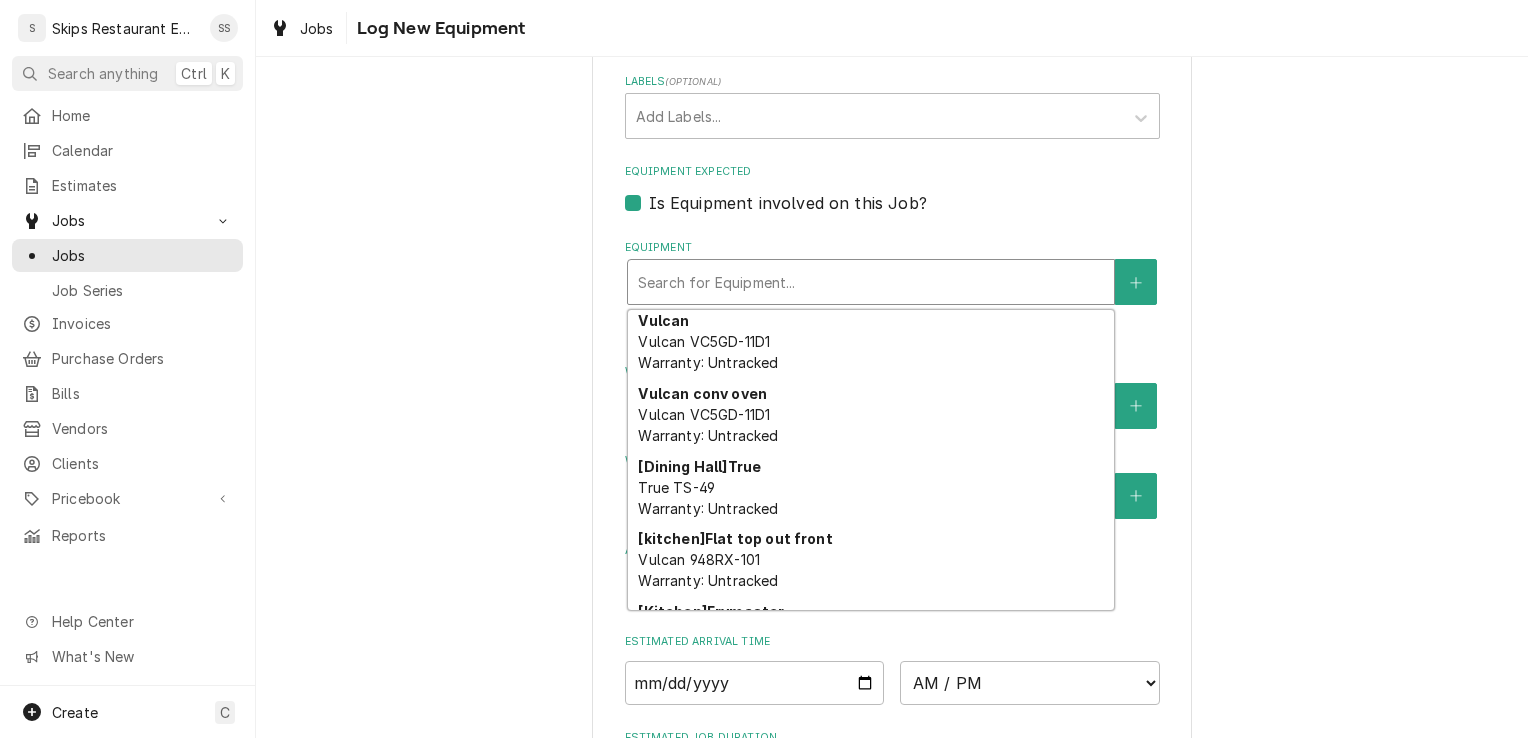 scroll, scrollTop: 445, scrollLeft: 0, axis: vertical 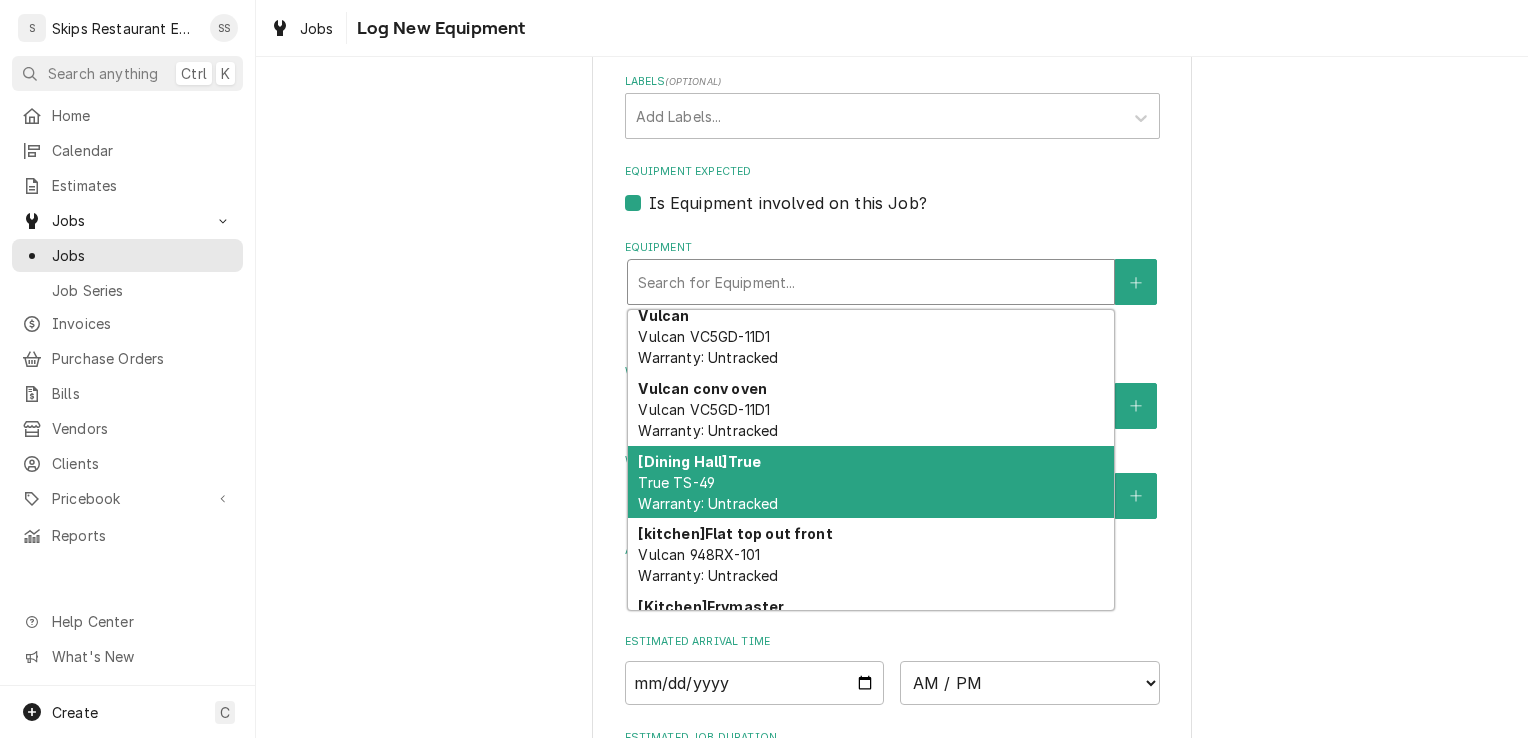click on "[Dining Hall]  True True TS-49 Warranty: Untracked" at bounding box center [871, 482] 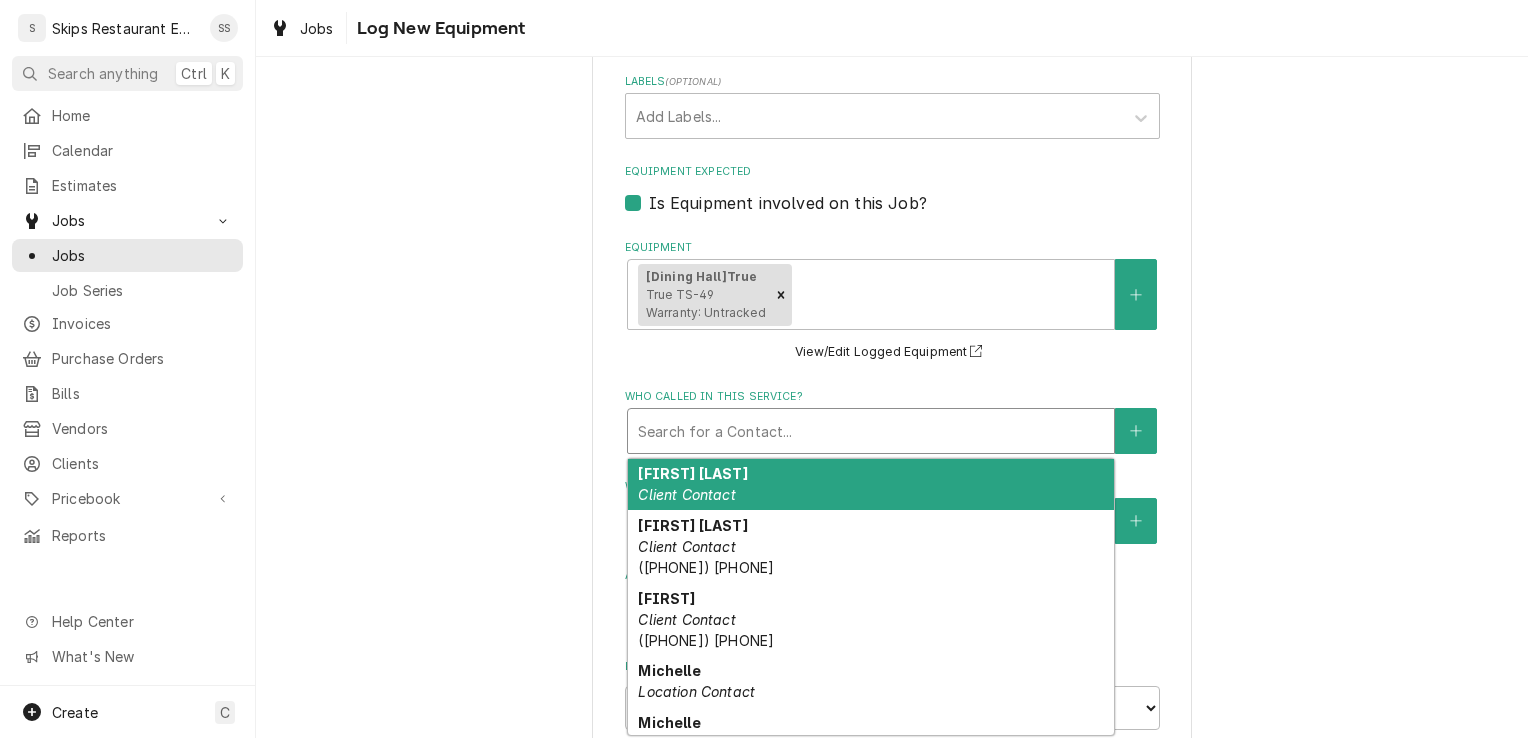 click at bounding box center (871, 431) 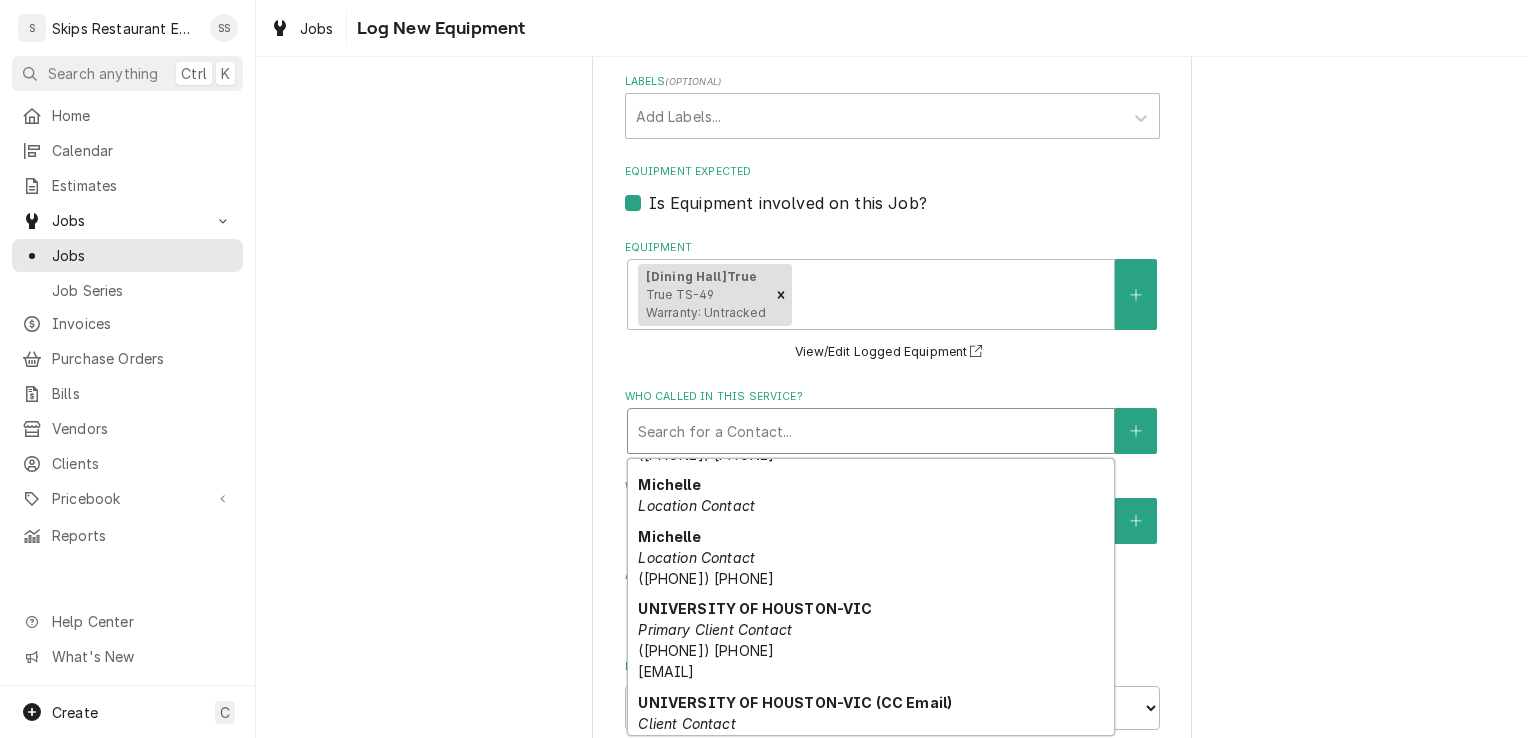 scroll, scrollTop: 189, scrollLeft: 0, axis: vertical 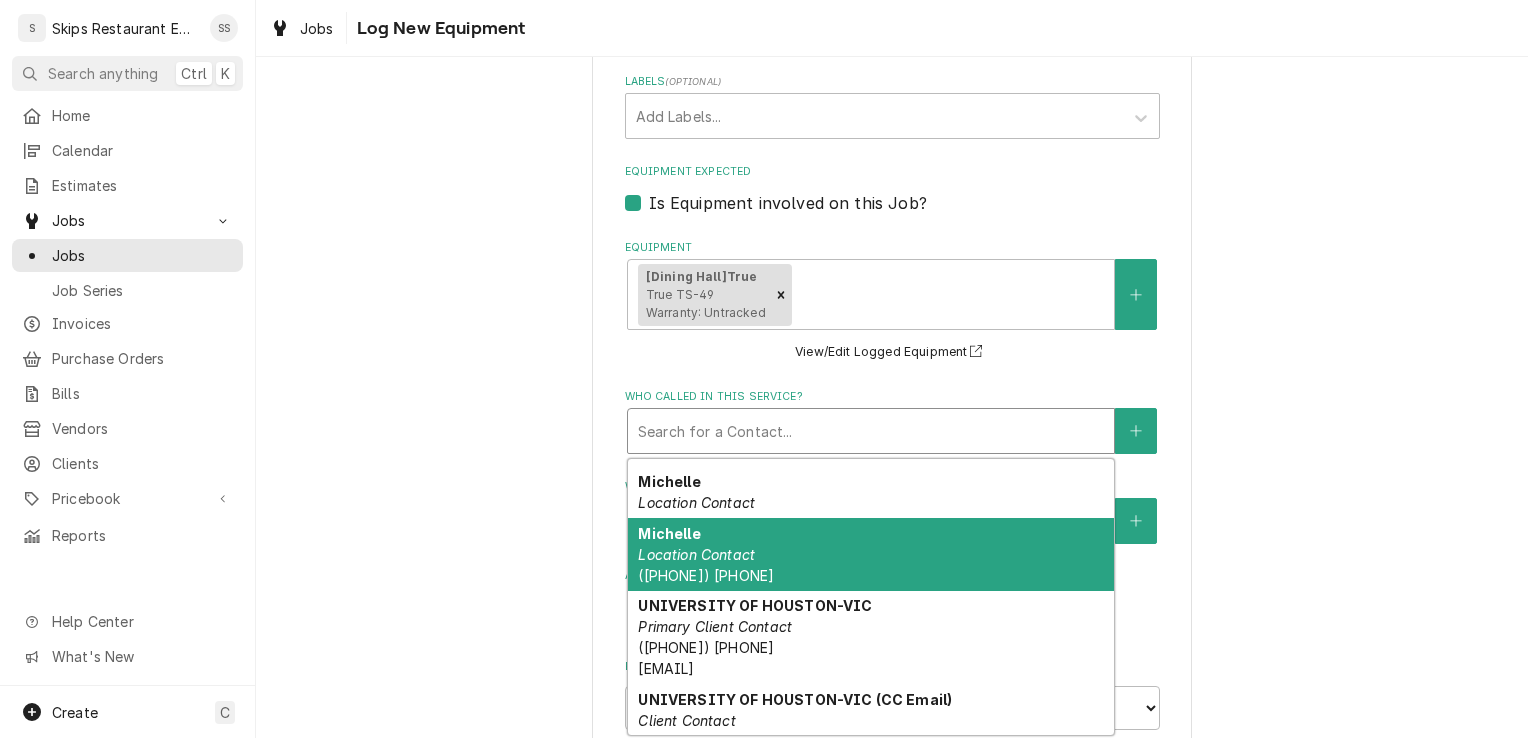 click on "(361) 218-5016" at bounding box center [706, 575] 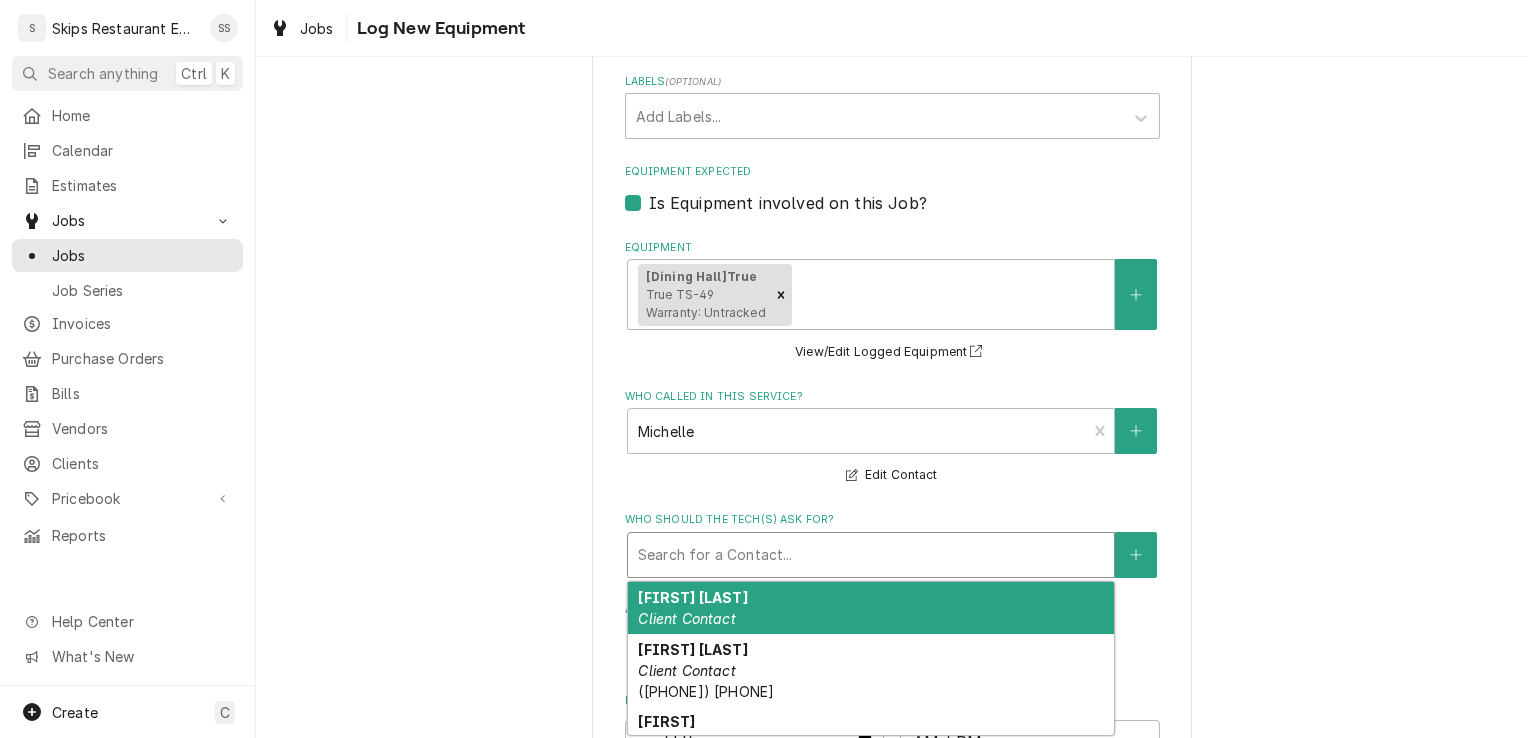click at bounding box center [871, 555] 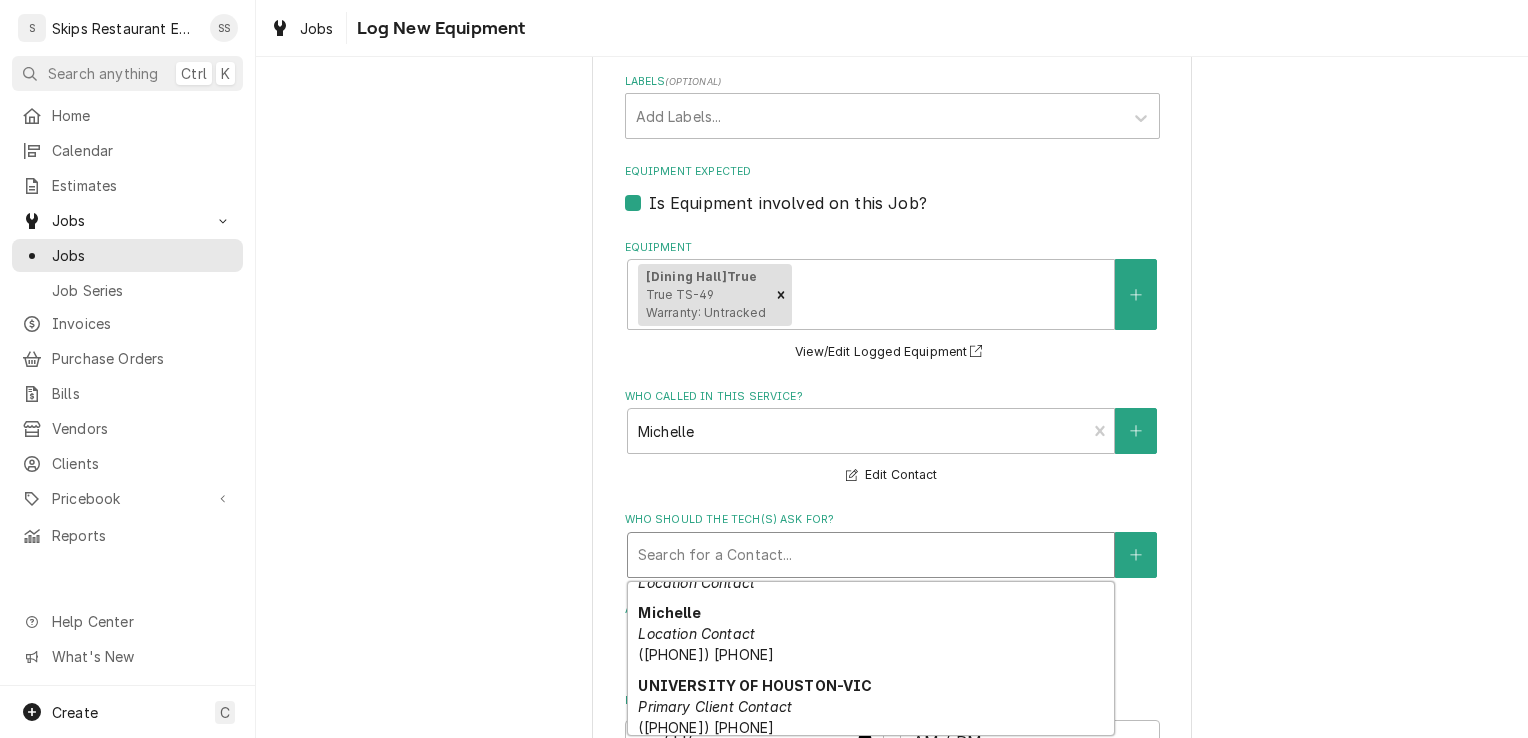 scroll, scrollTop: 236, scrollLeft: 0, axis: vertical 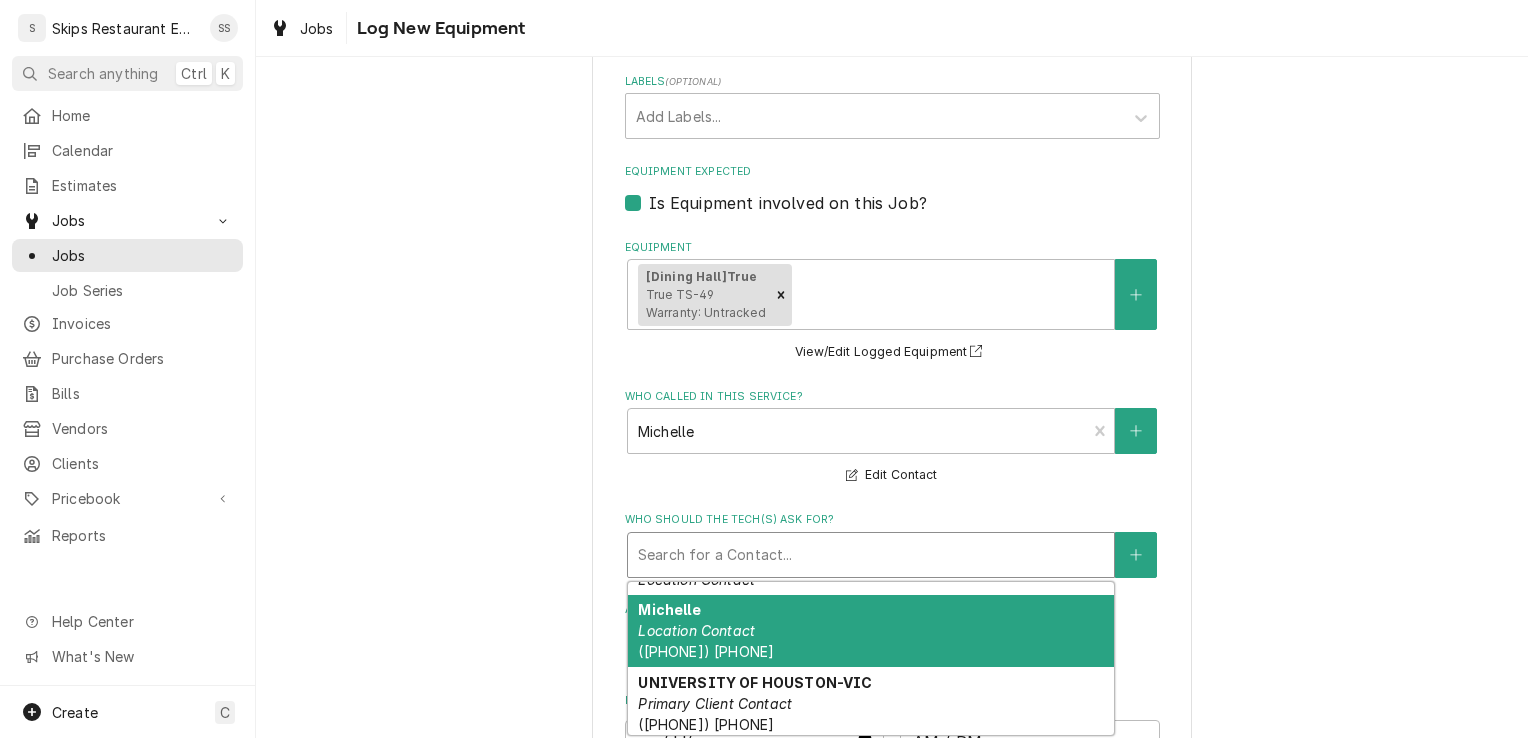click on "(361) 218-5016" at bounding box center [706, 651] 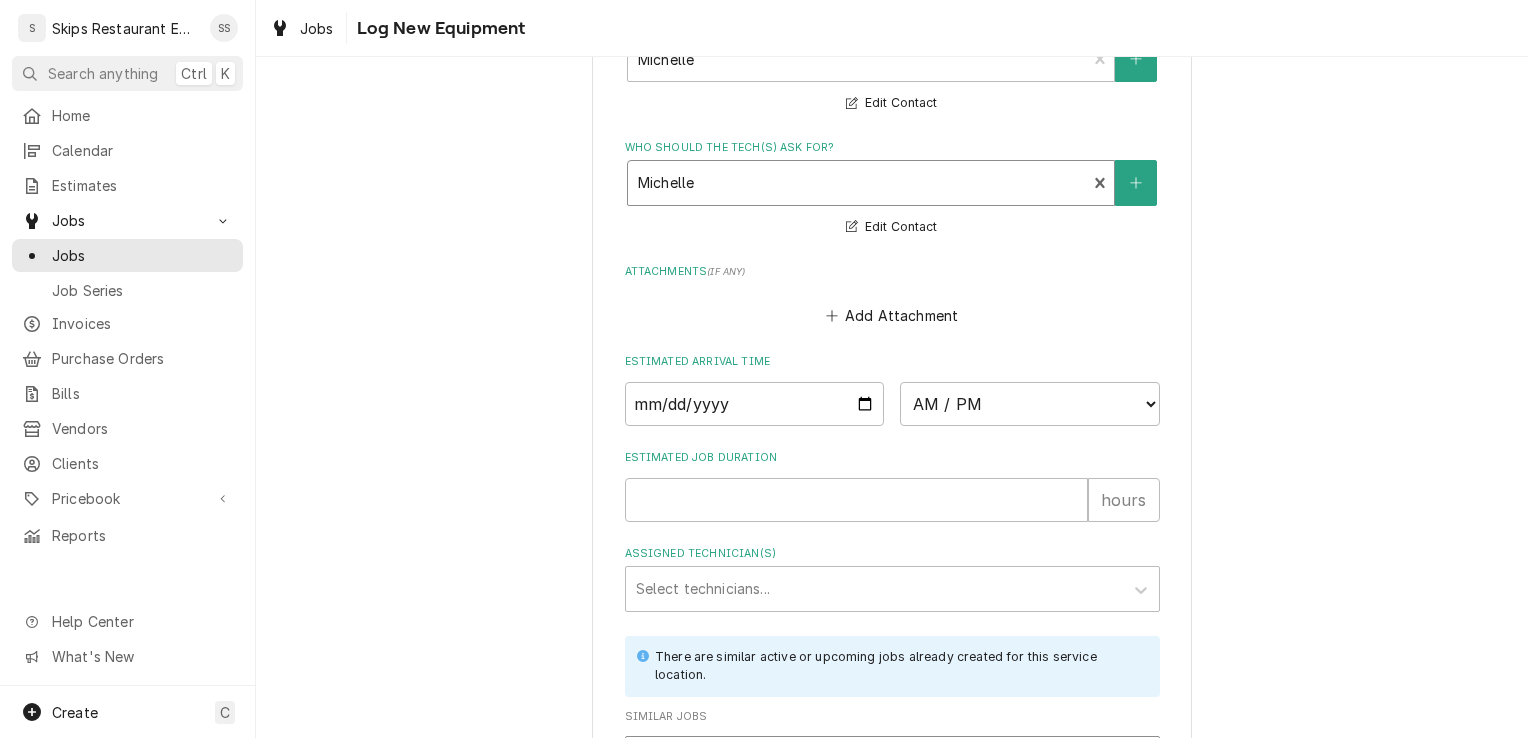 scroll, scrollTop: 1702, scrollLeft: 0, axis: vertical 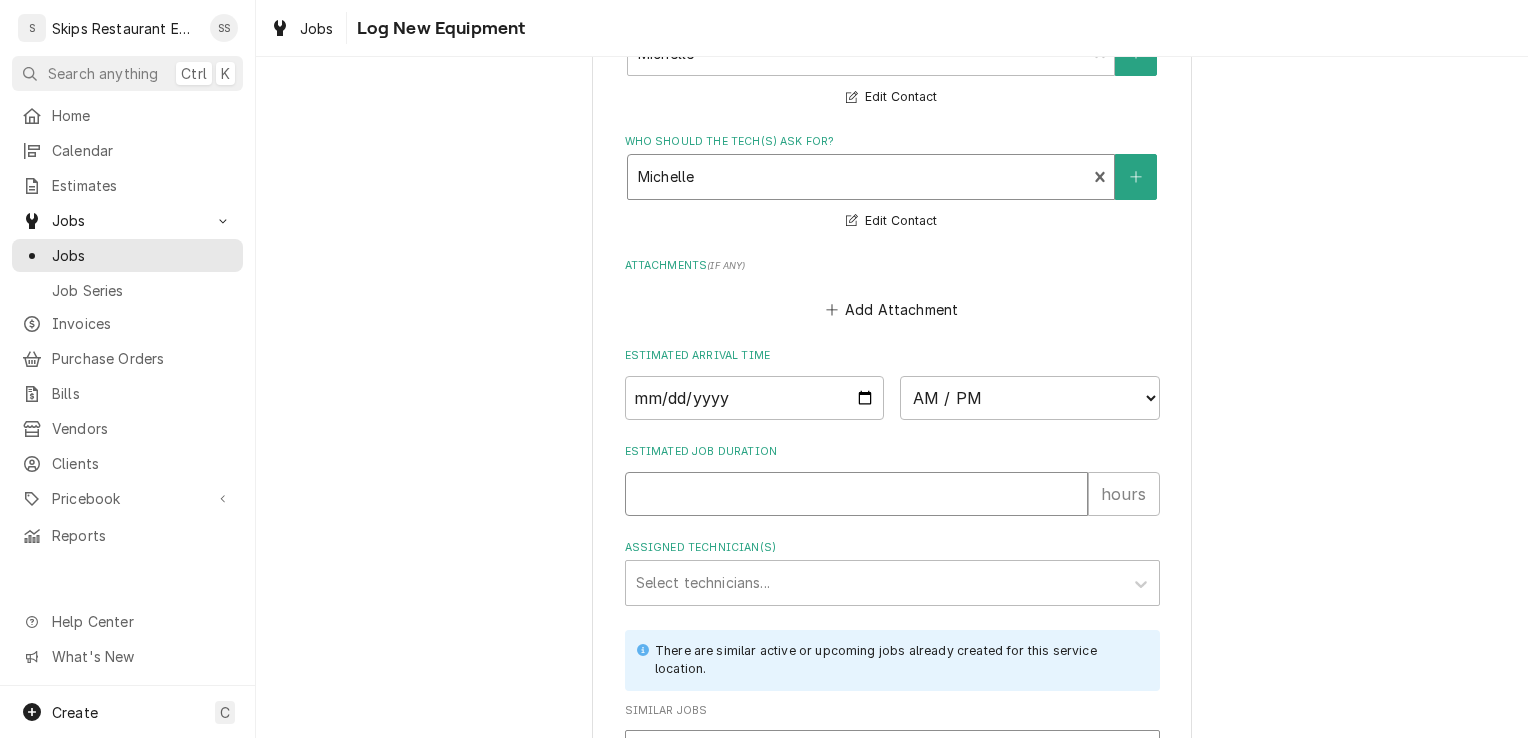 click on "Estimated Job Duration" at bounding box center [856, 494] 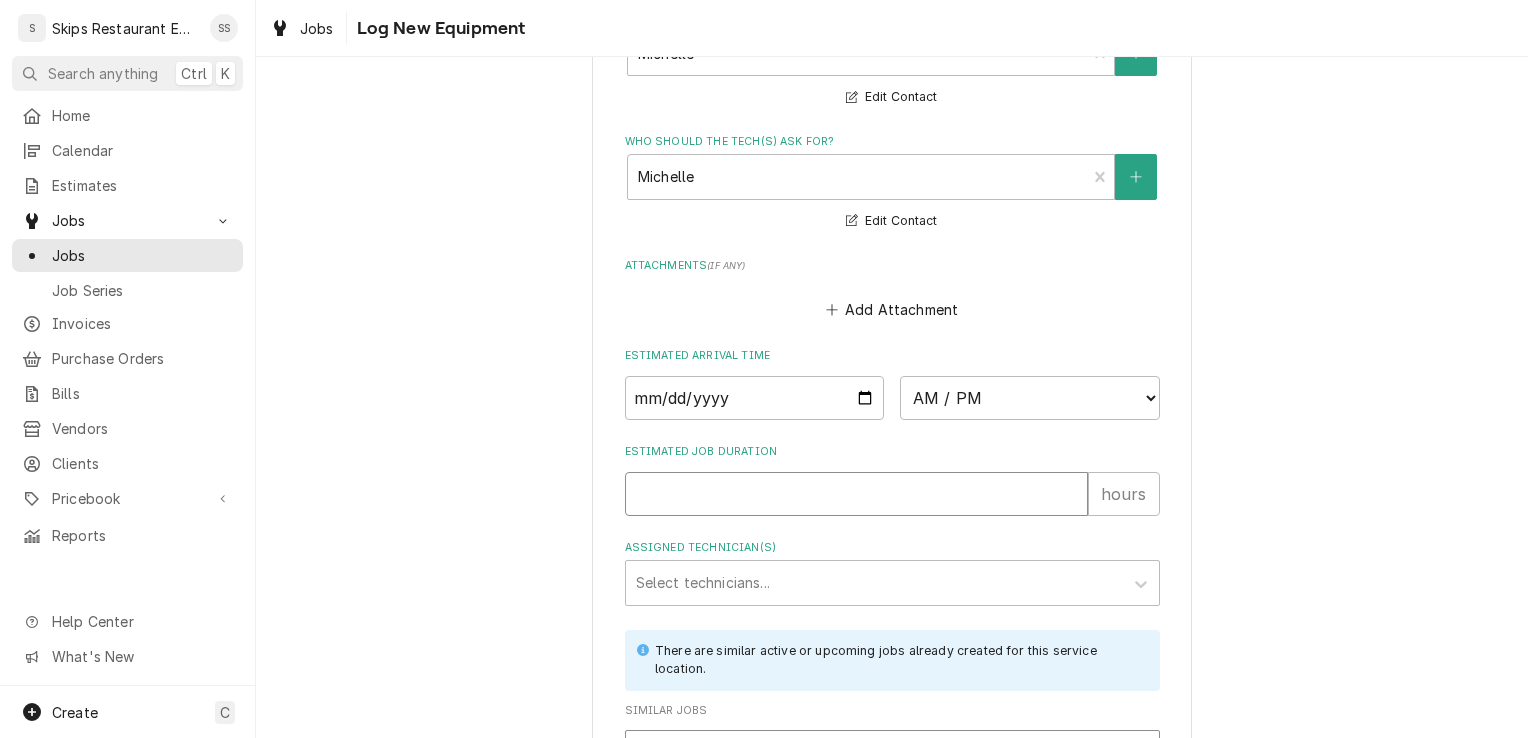 type on "x" 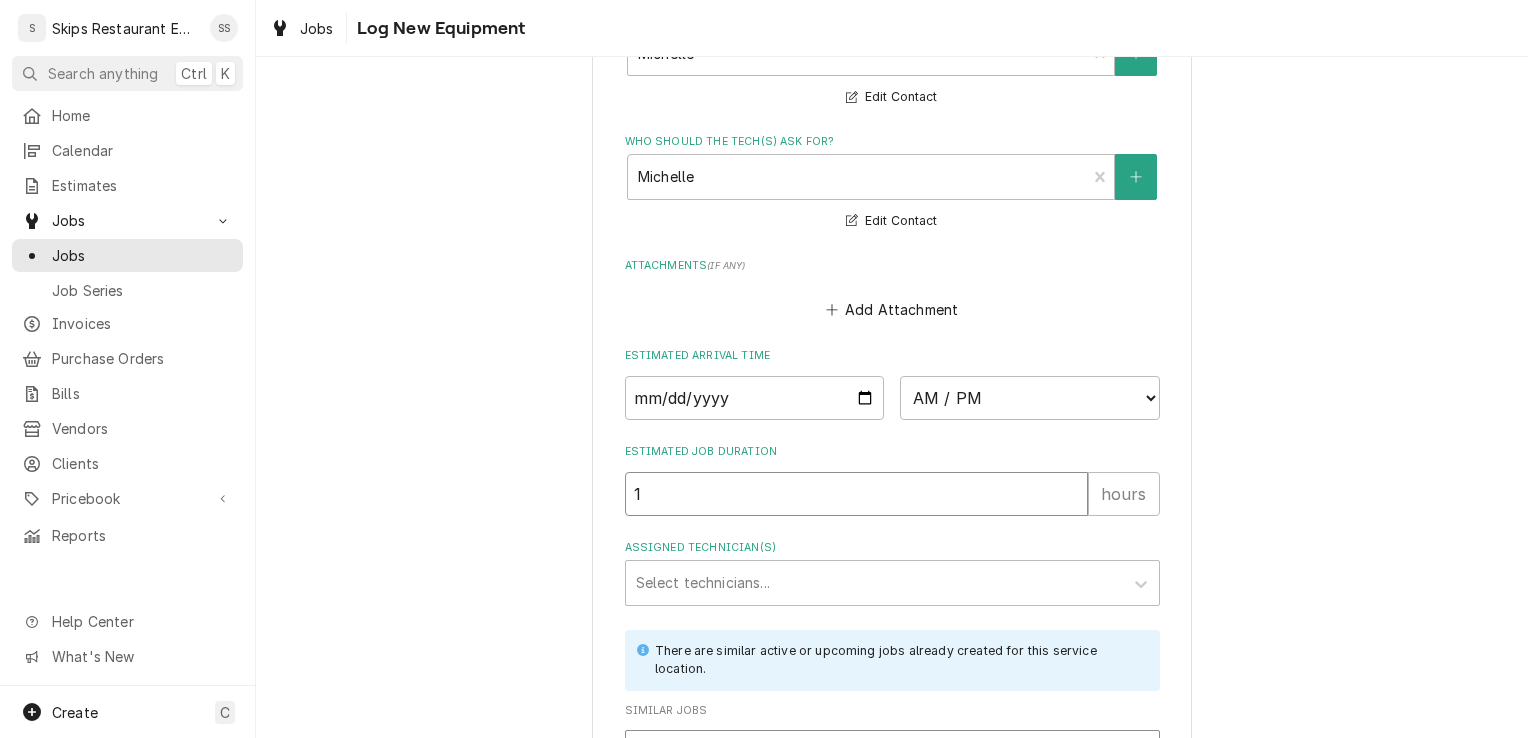 type on "x" 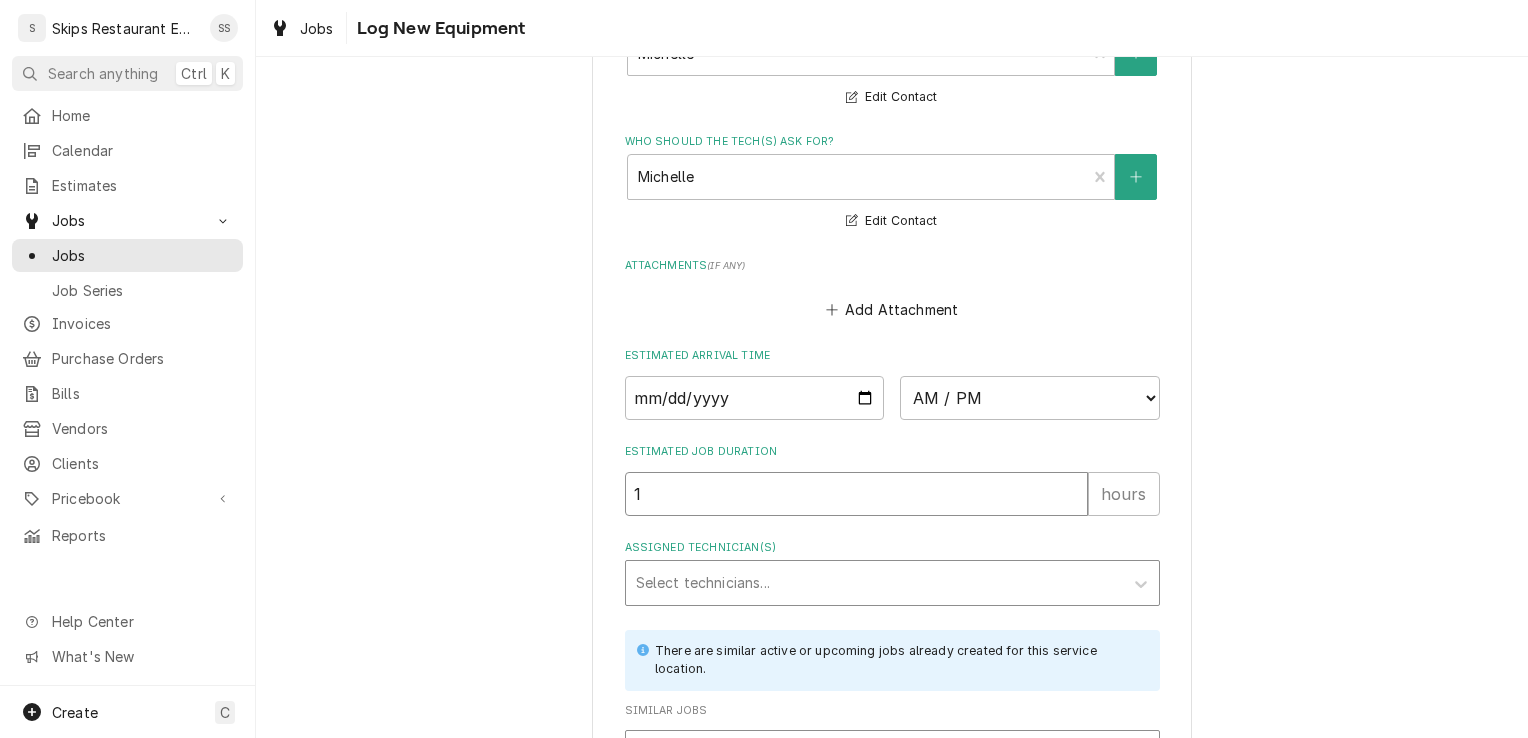 type on "1" 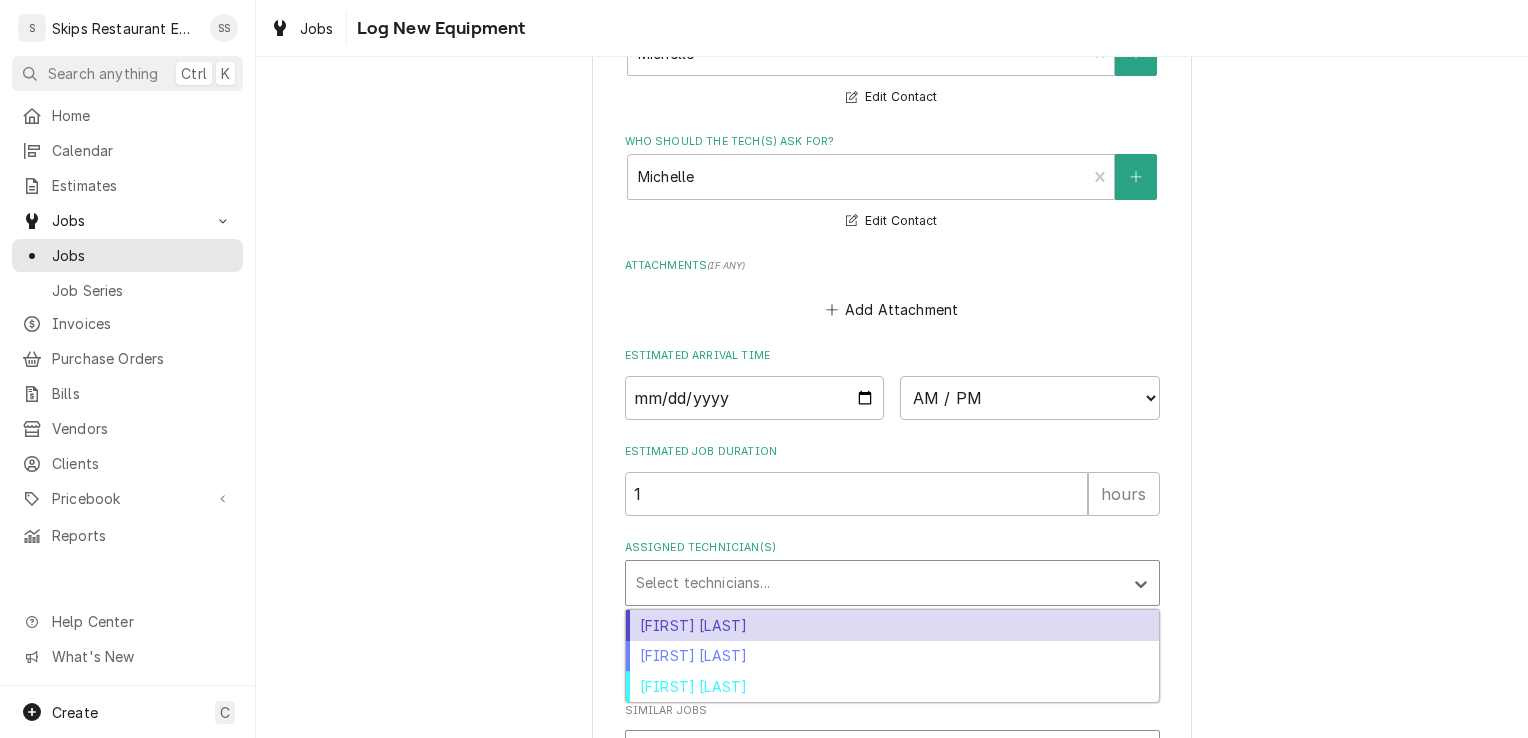 click at bounding box center [874, 583] 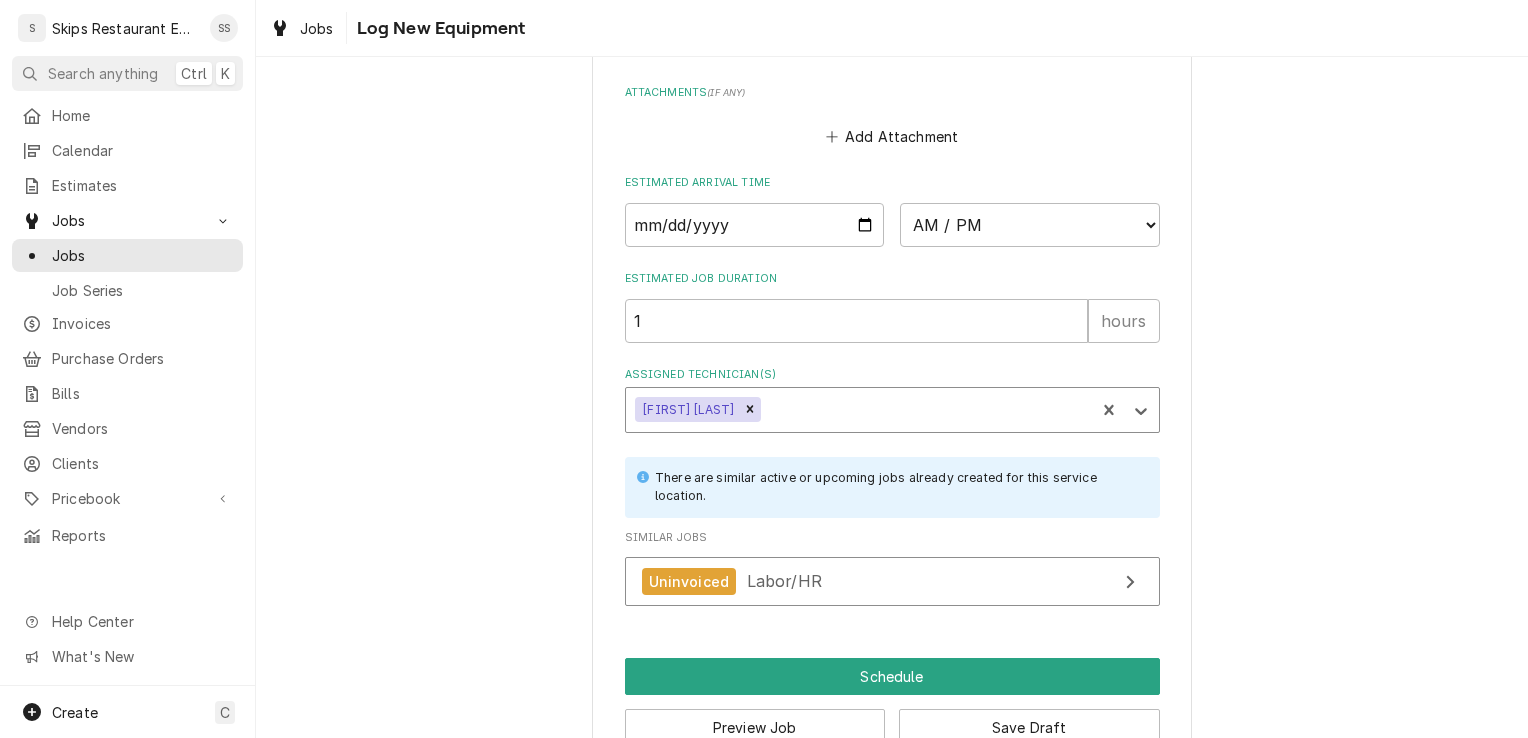 scroll, scrollTop: 1929, scrollLeft: 0, axis: vertical 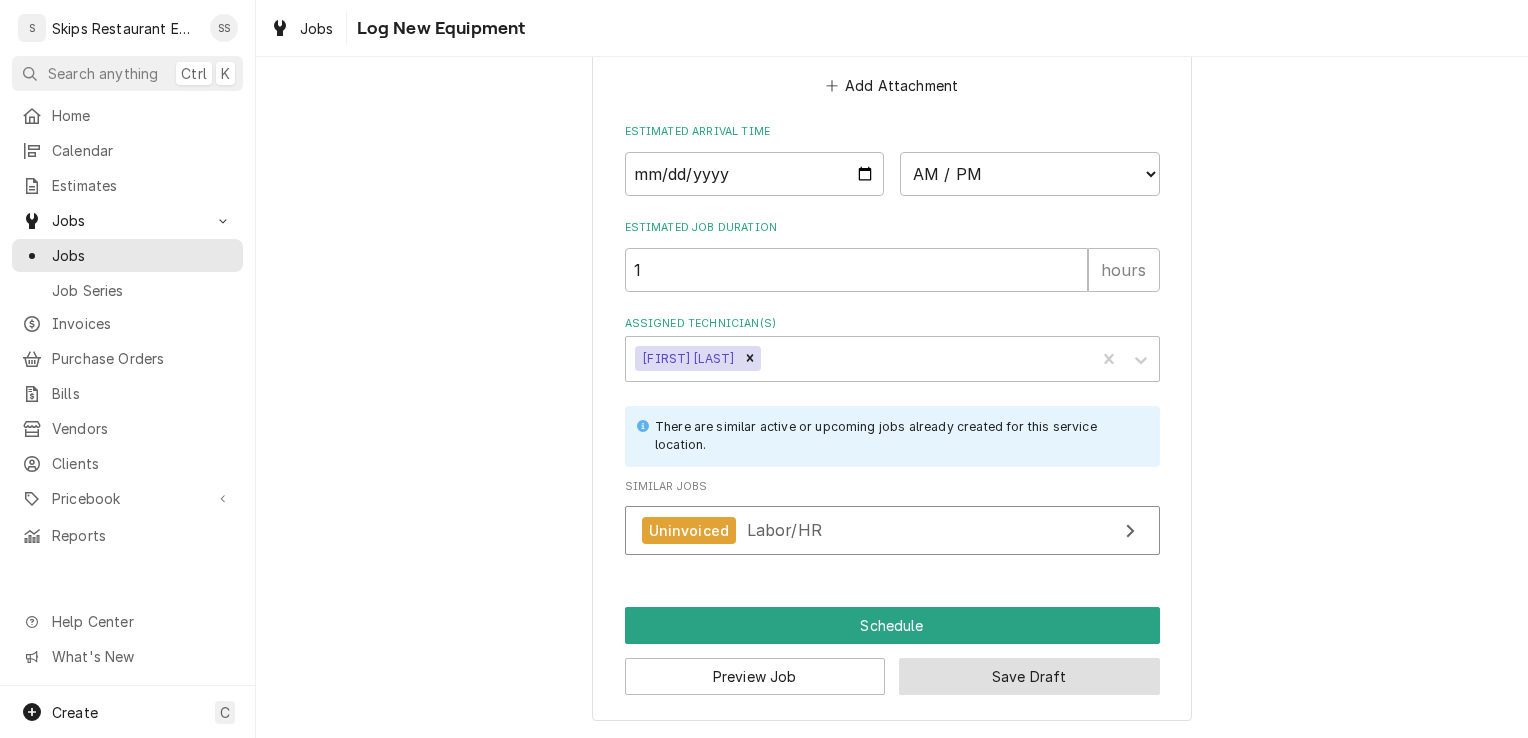 click on "Save Draft" at bounding box center (1029, 676) 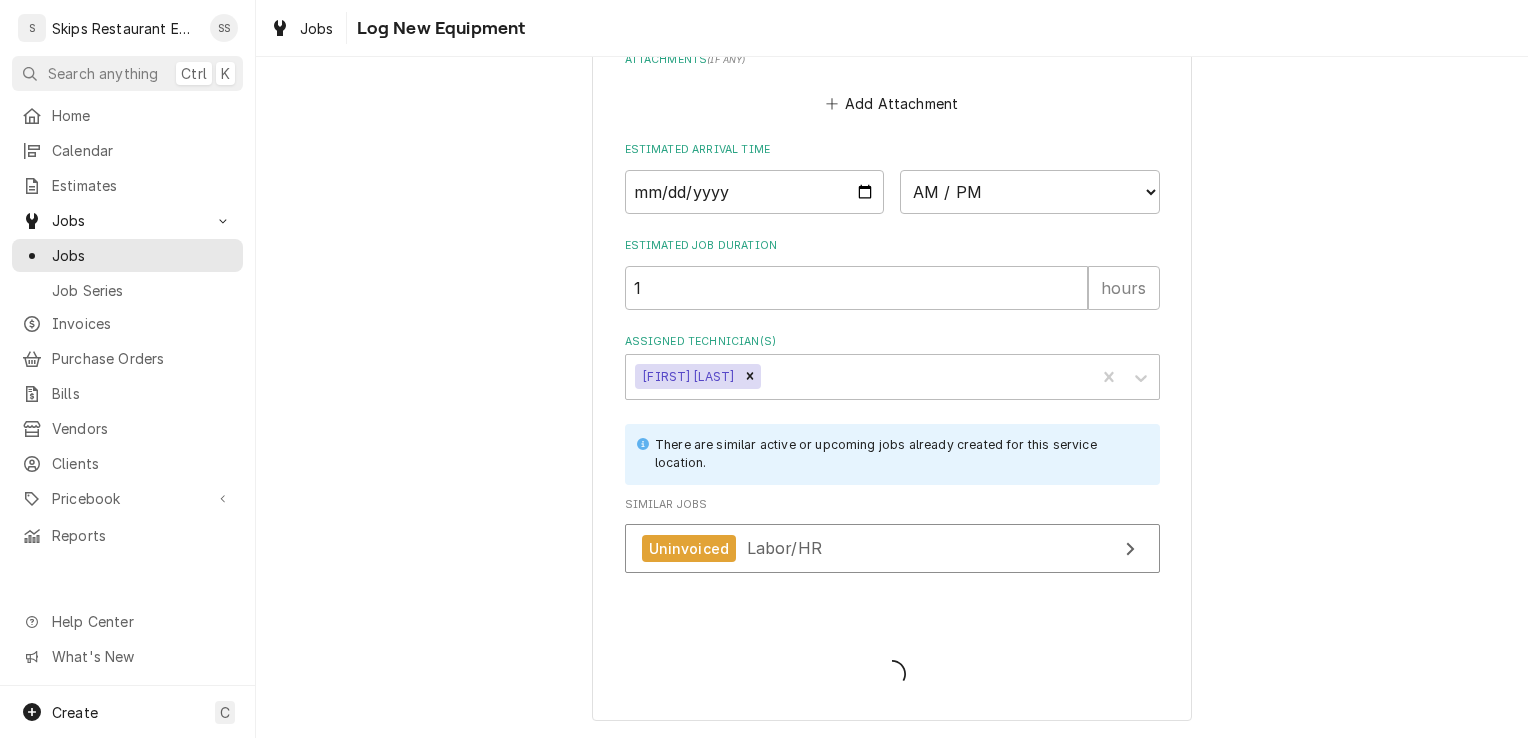 type on "x" 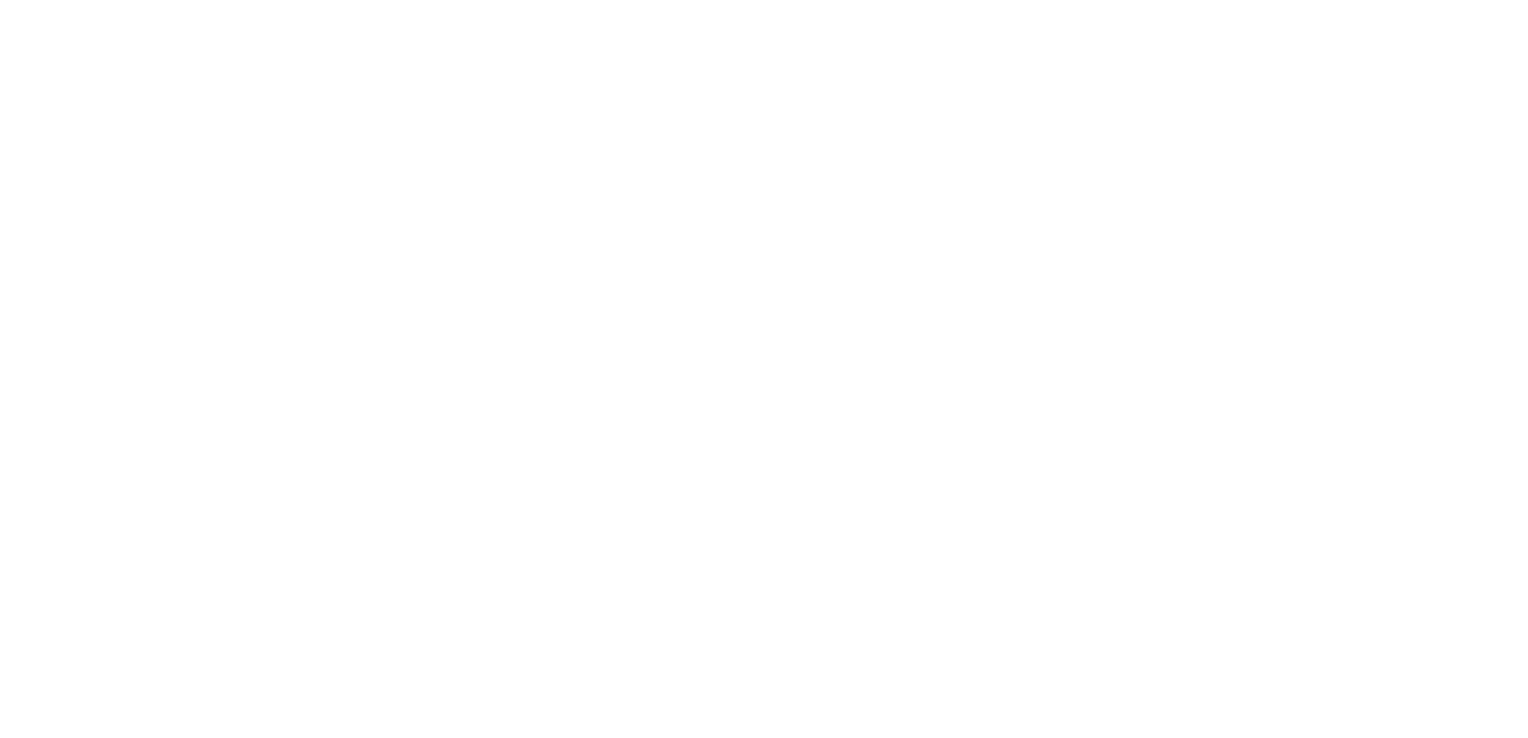 scroll, scrollTop: 0, scrollLeft: 0, axis: both 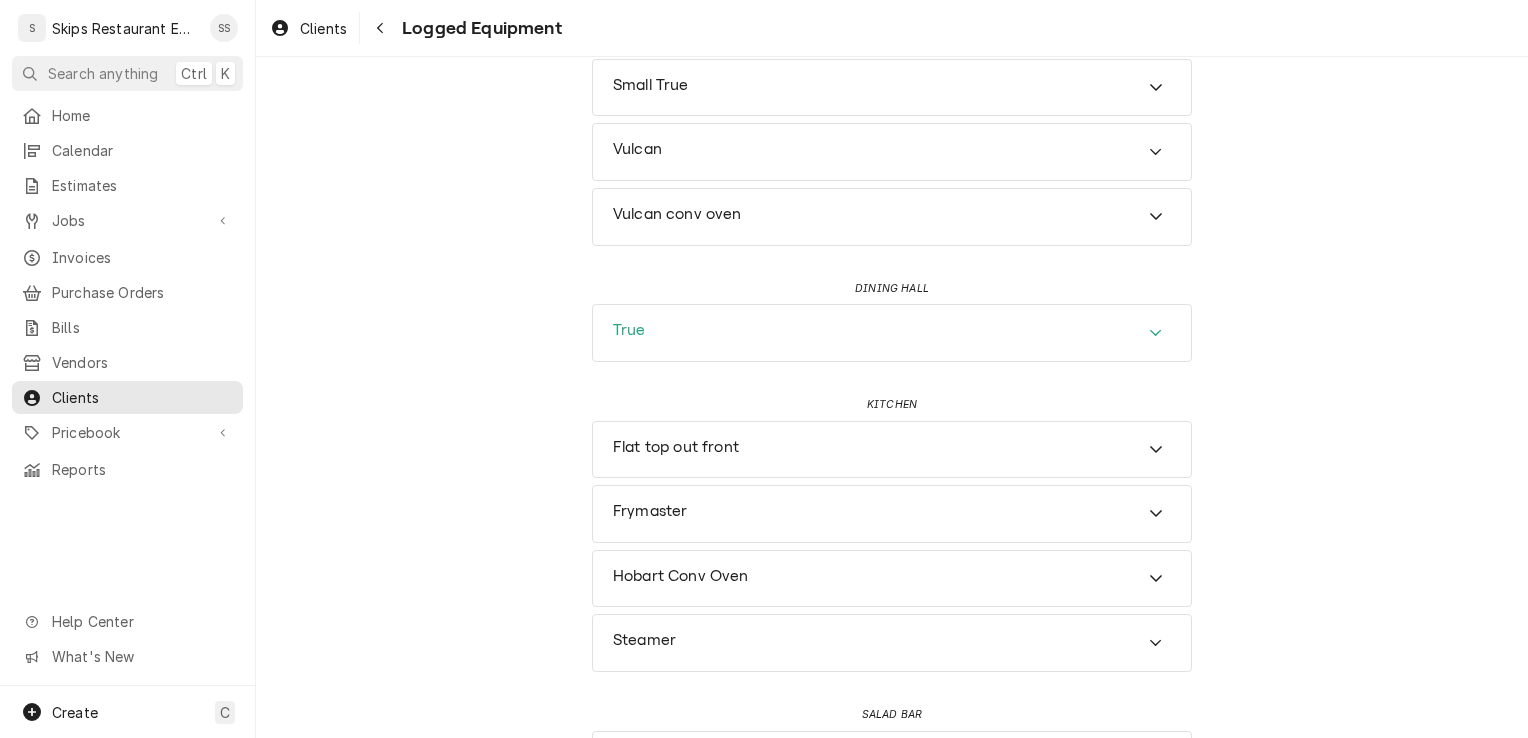 click on "True" at bounding box center (892, 333) 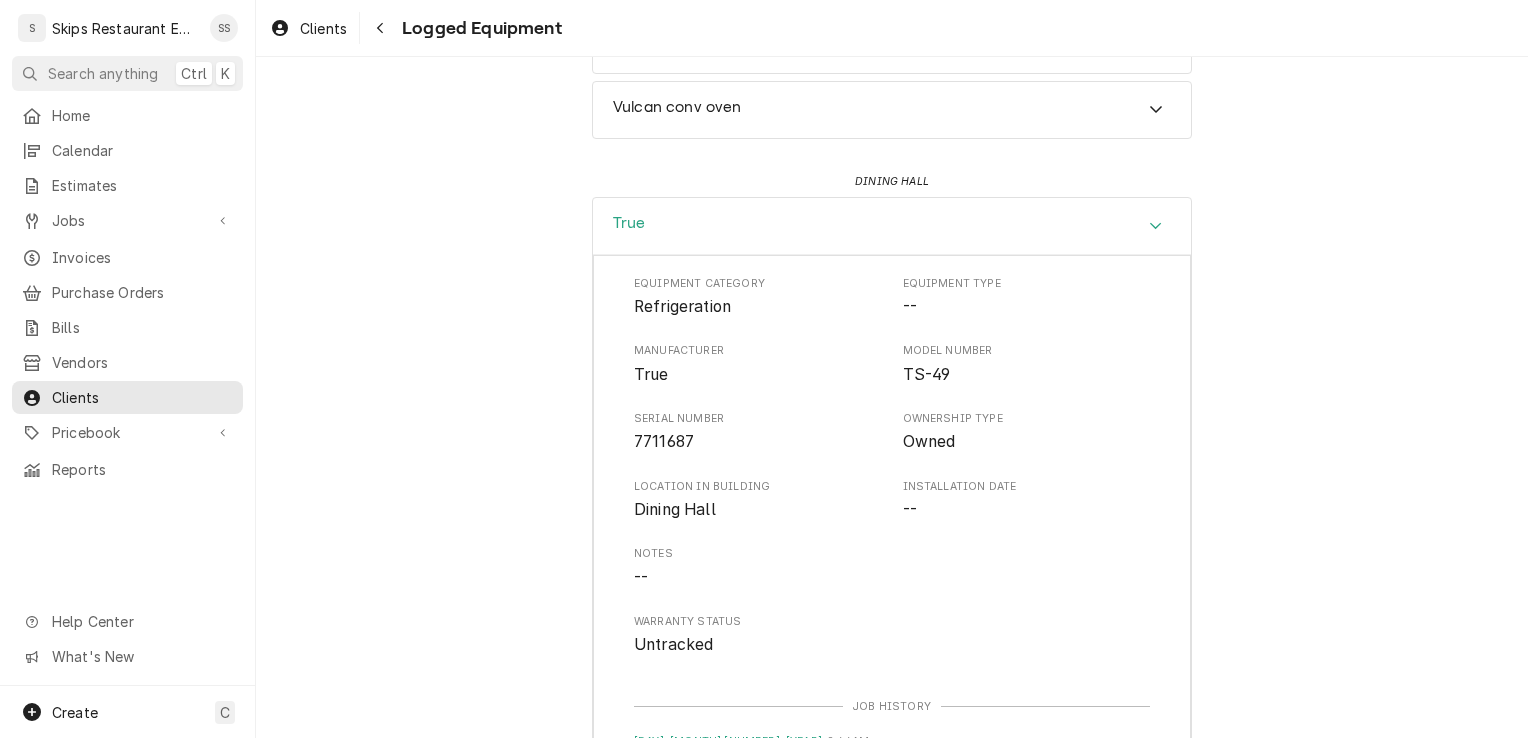 scroll, scrollTop: 587, scrollLeft: 0, axis: vertical 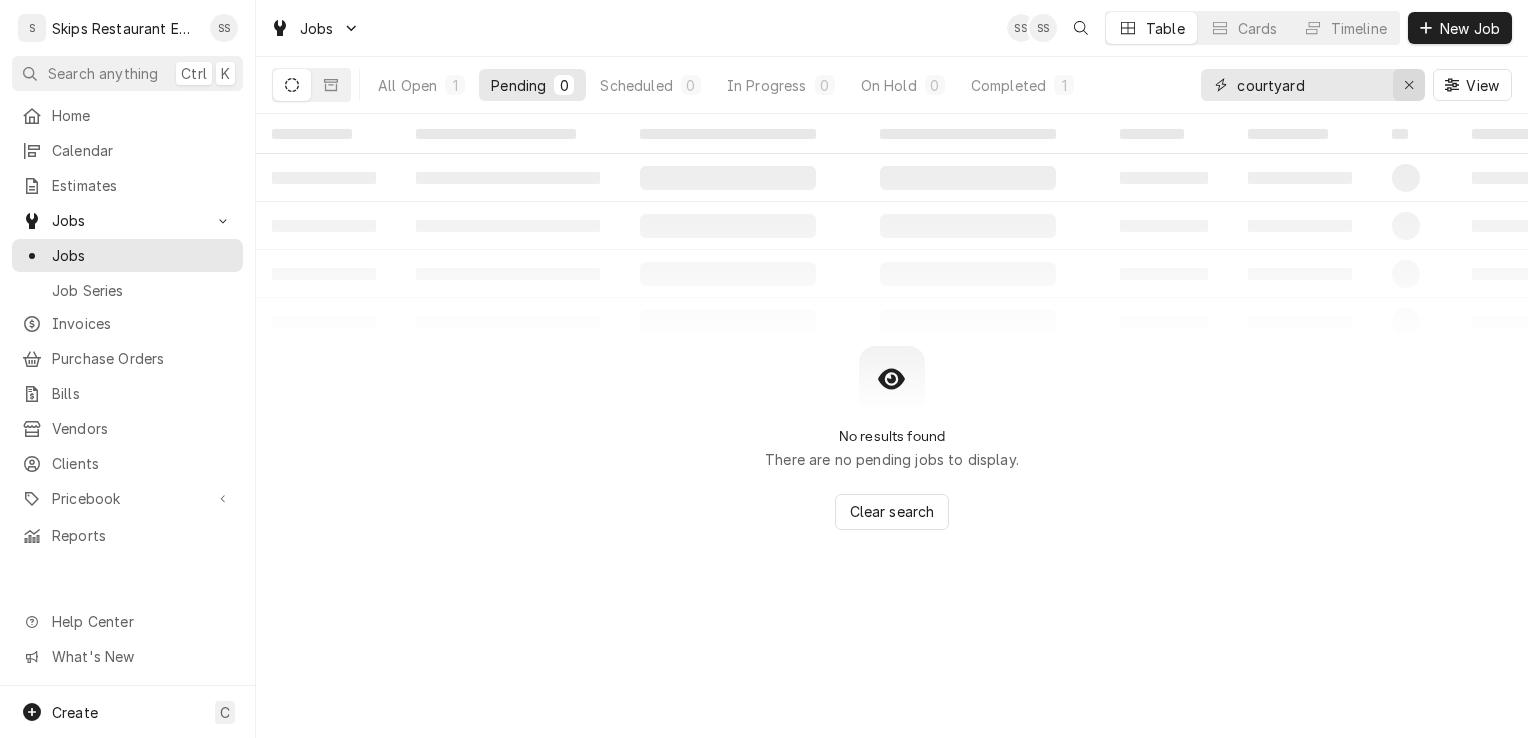 click at bounding box center (1409, 85) 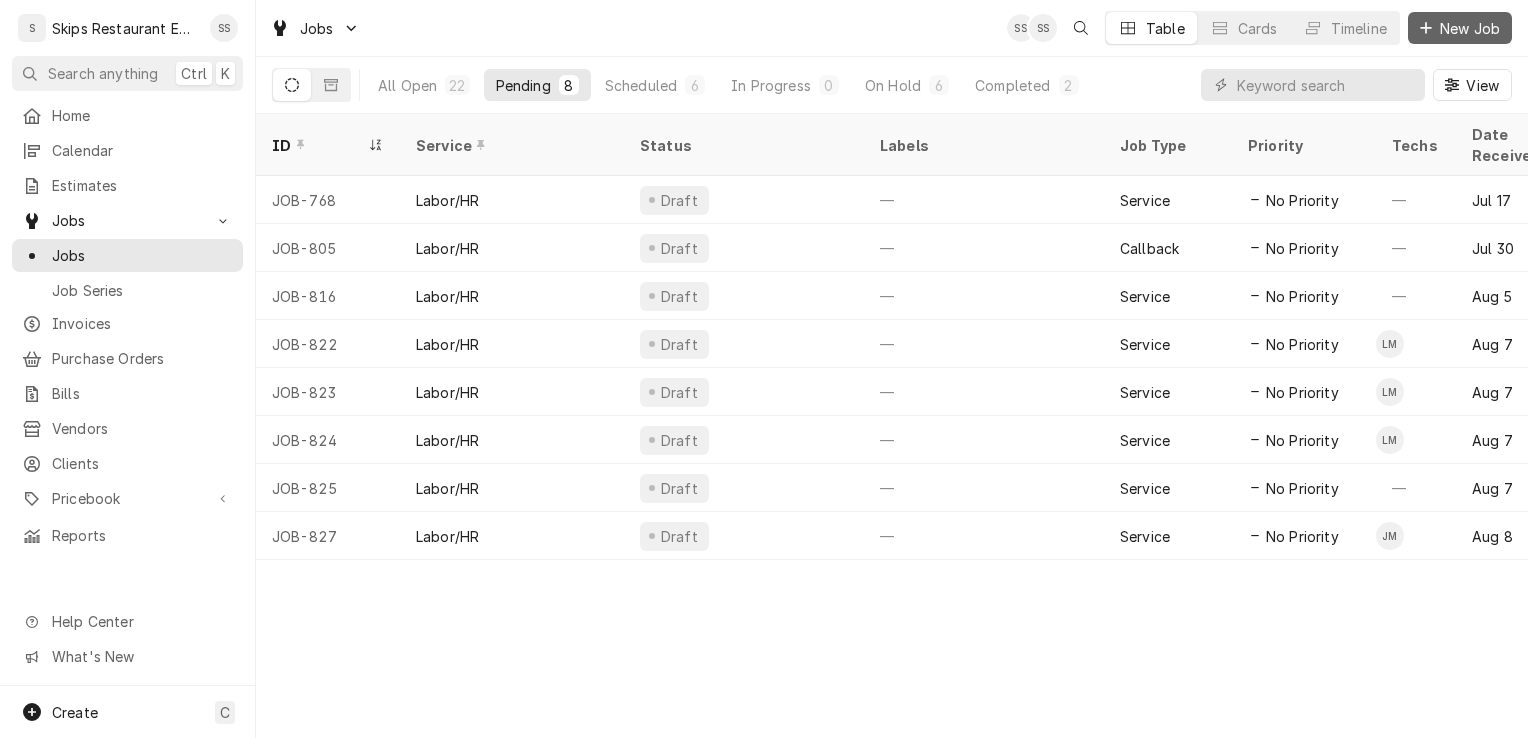click on "New Job" at bounding box center (1470, 28) 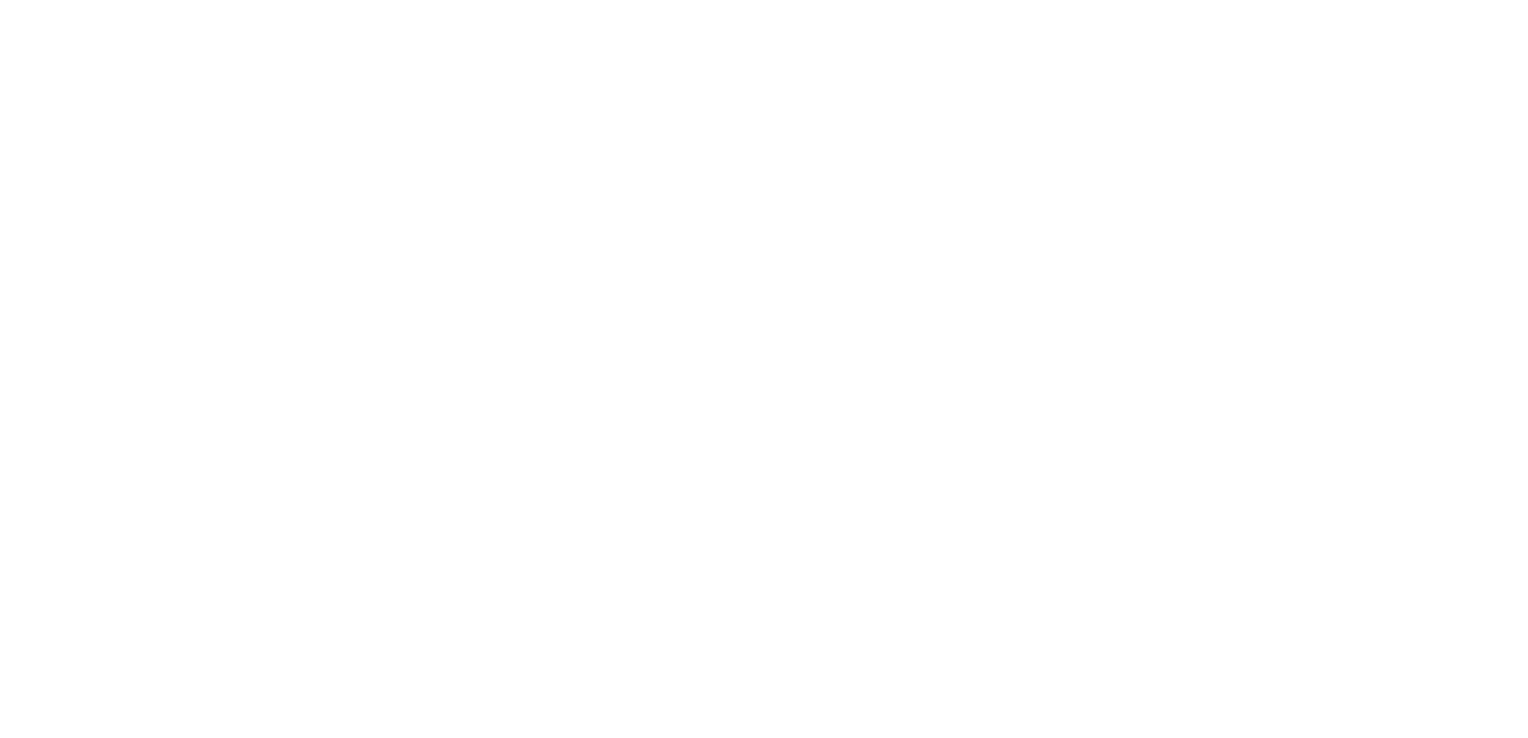 scroll, scrollTop: 0, scrollLeft: 0, axis: both 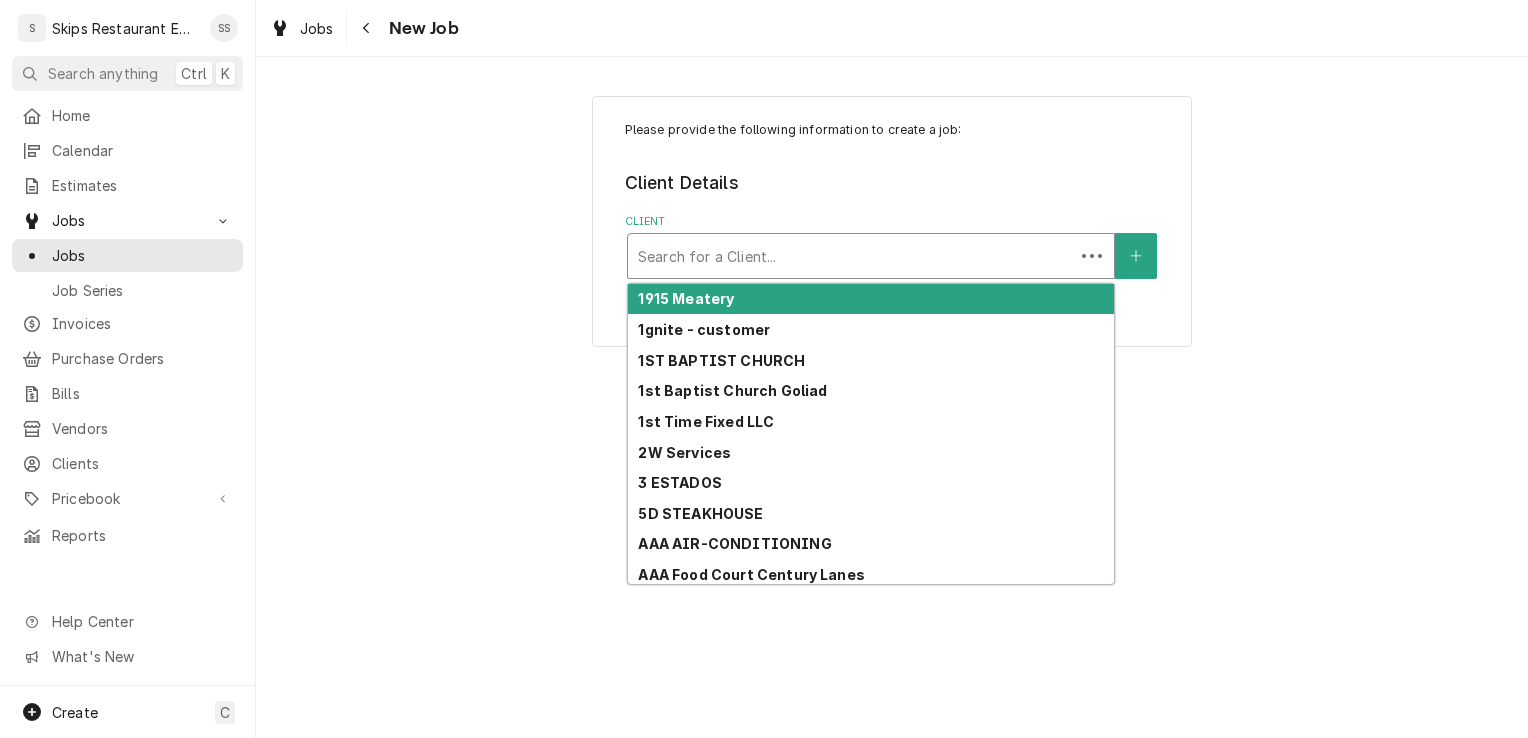 click at bounding box center (851, 256) 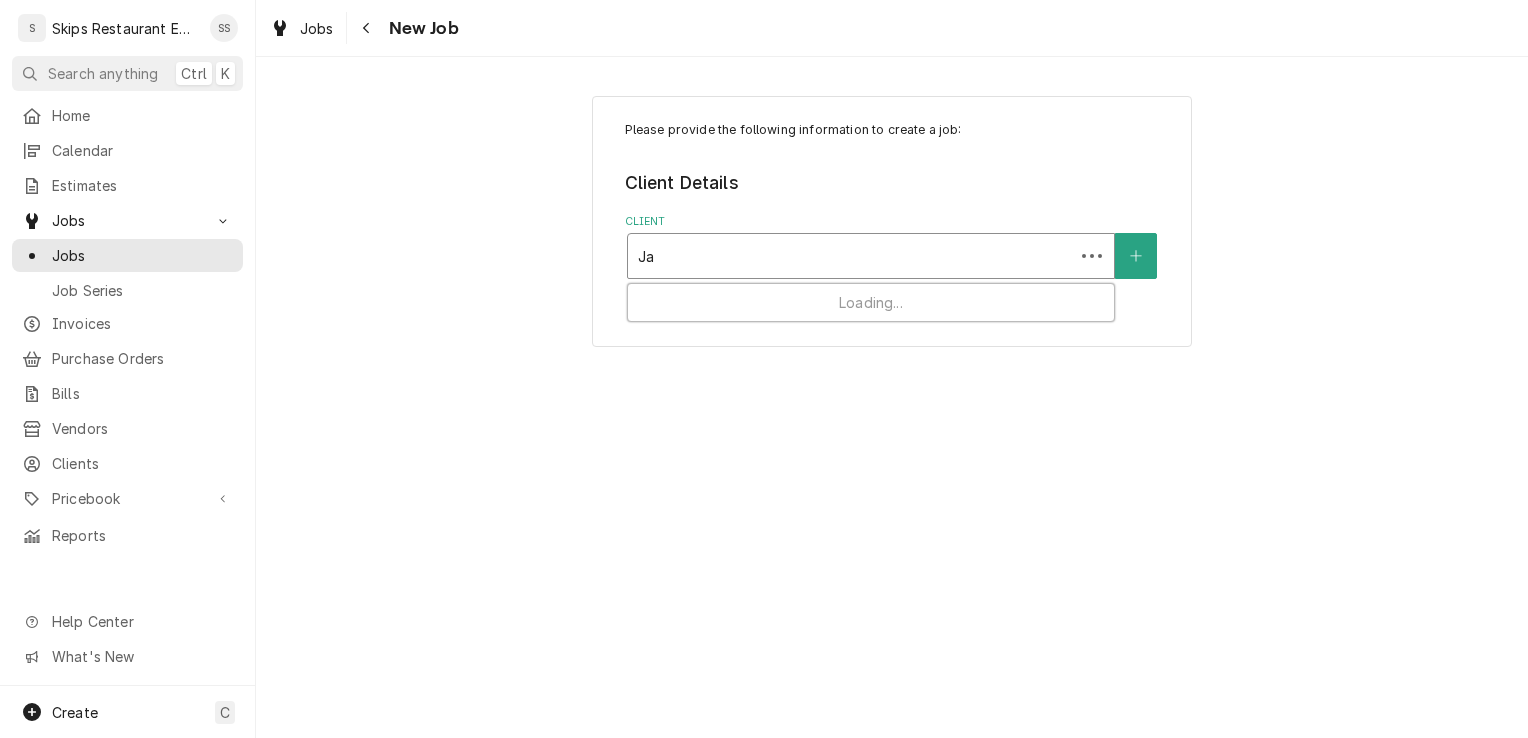 type on "J" 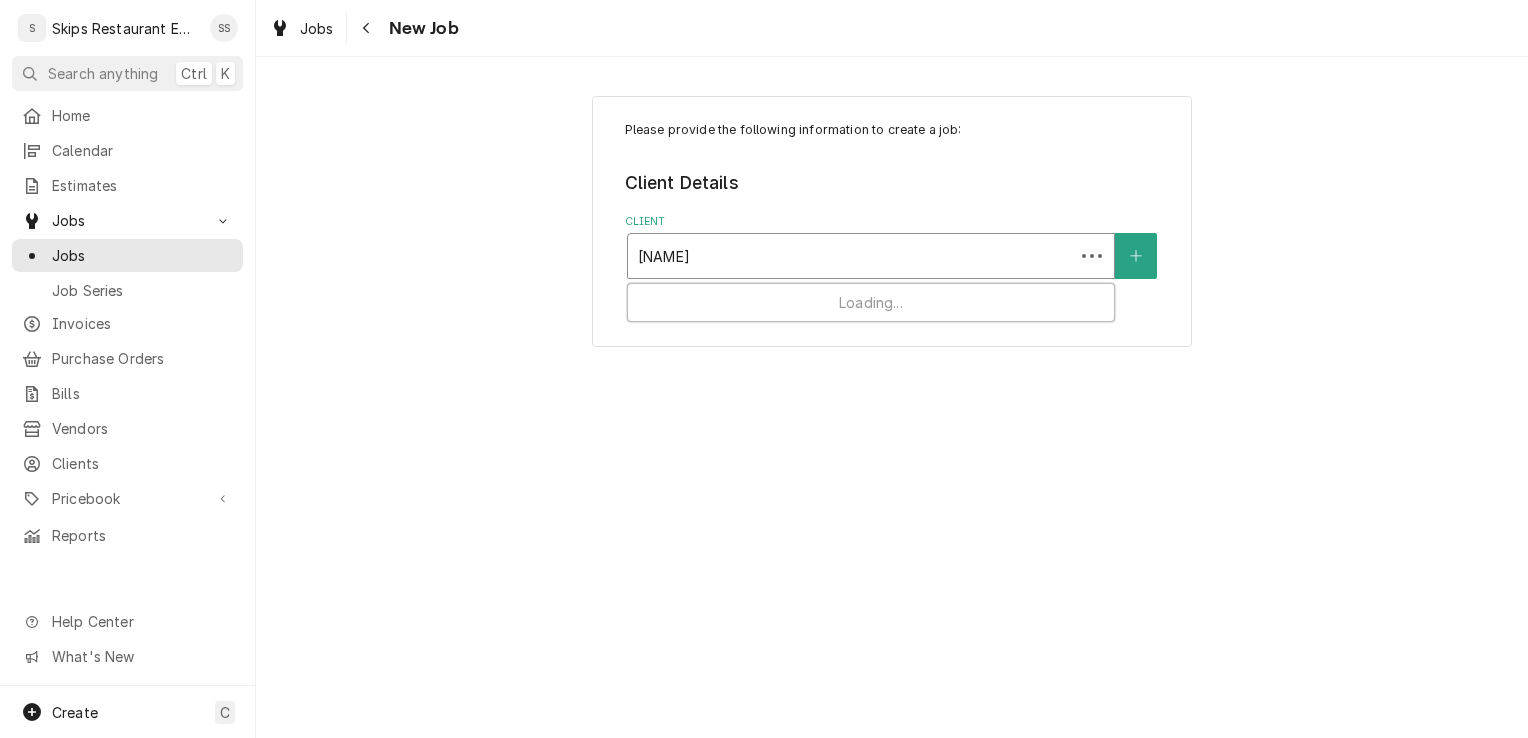 type on "[NAME]" 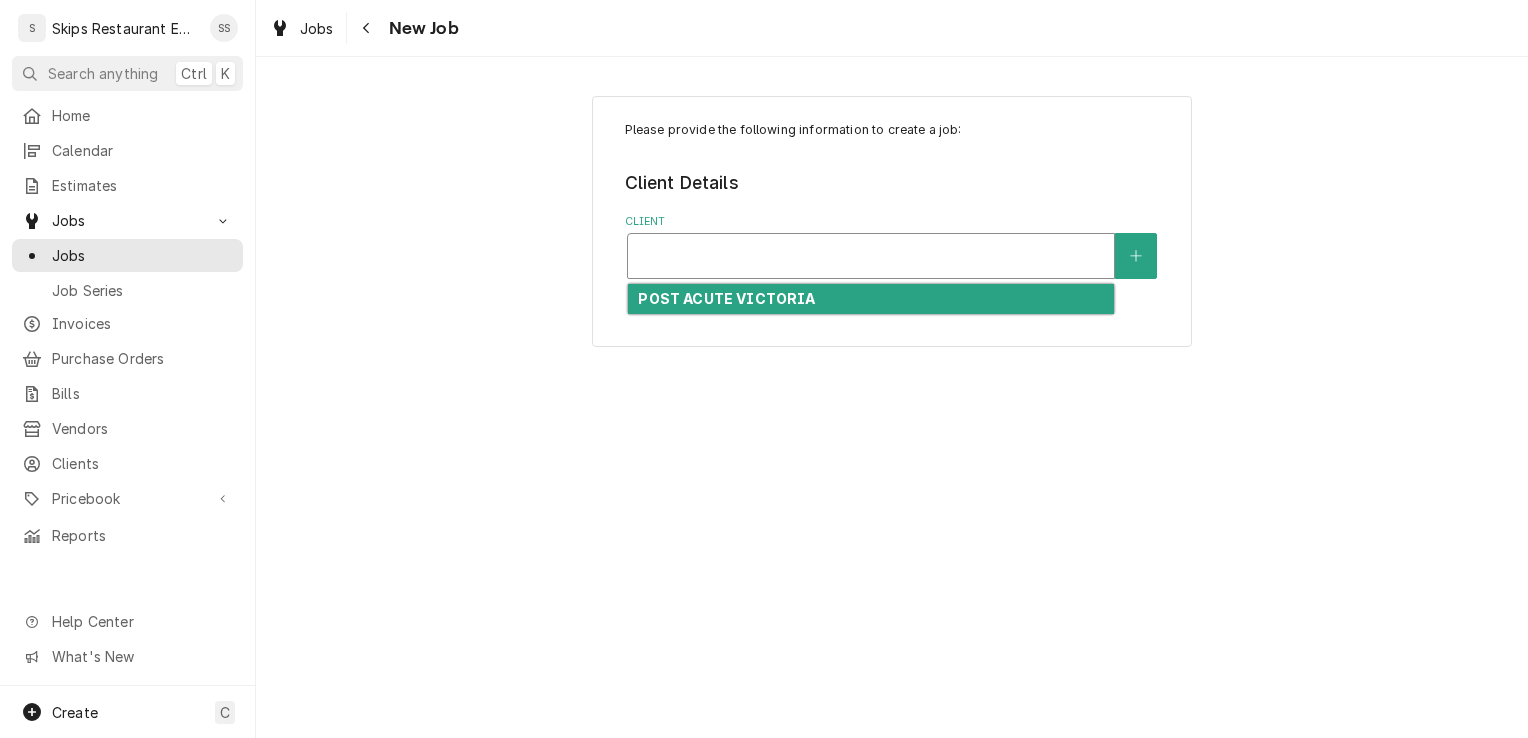 click at bounding box center (871, 256) 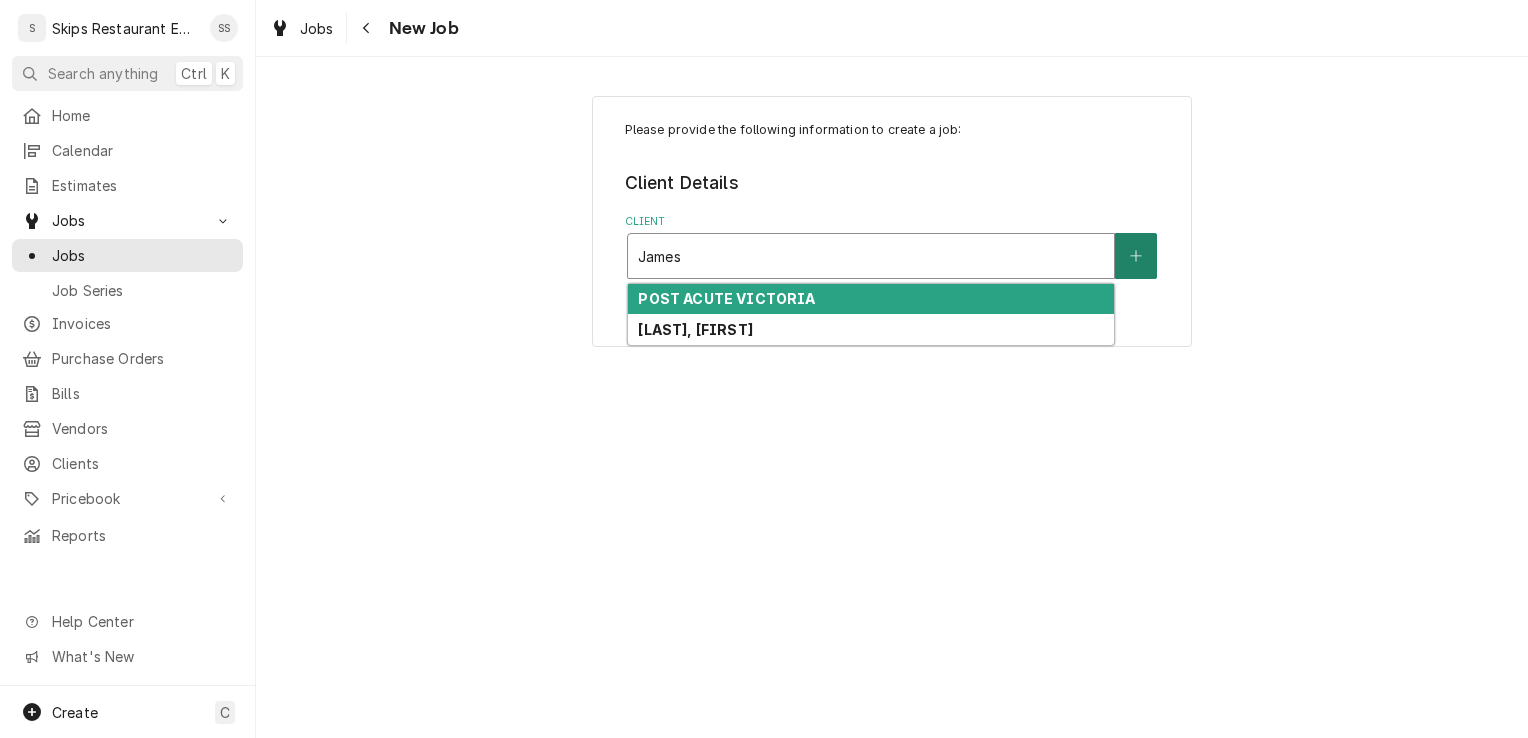type on "James" 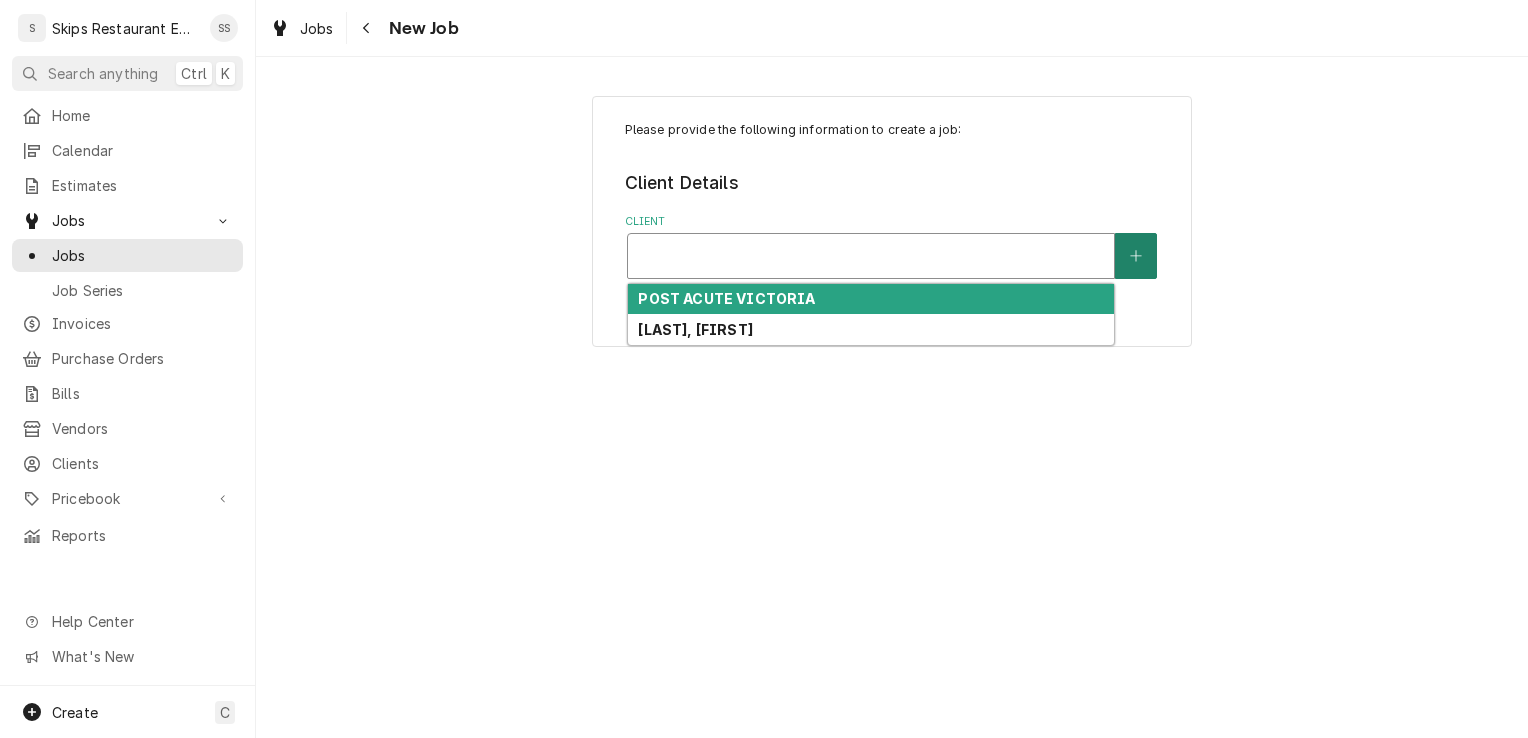 click 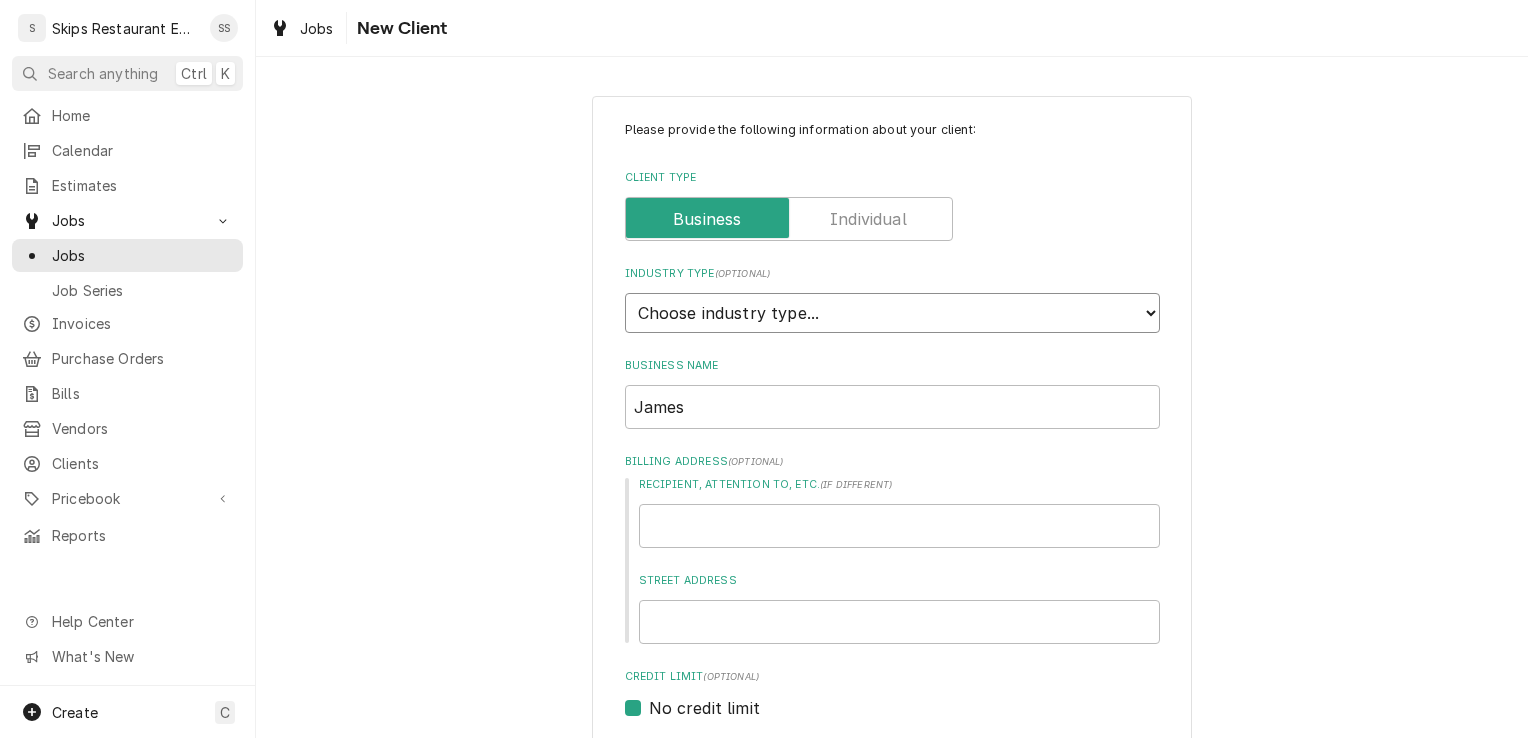 click on "Choose industry type... Residential Commercial Industrial Government" at bounding box center [892, 313] 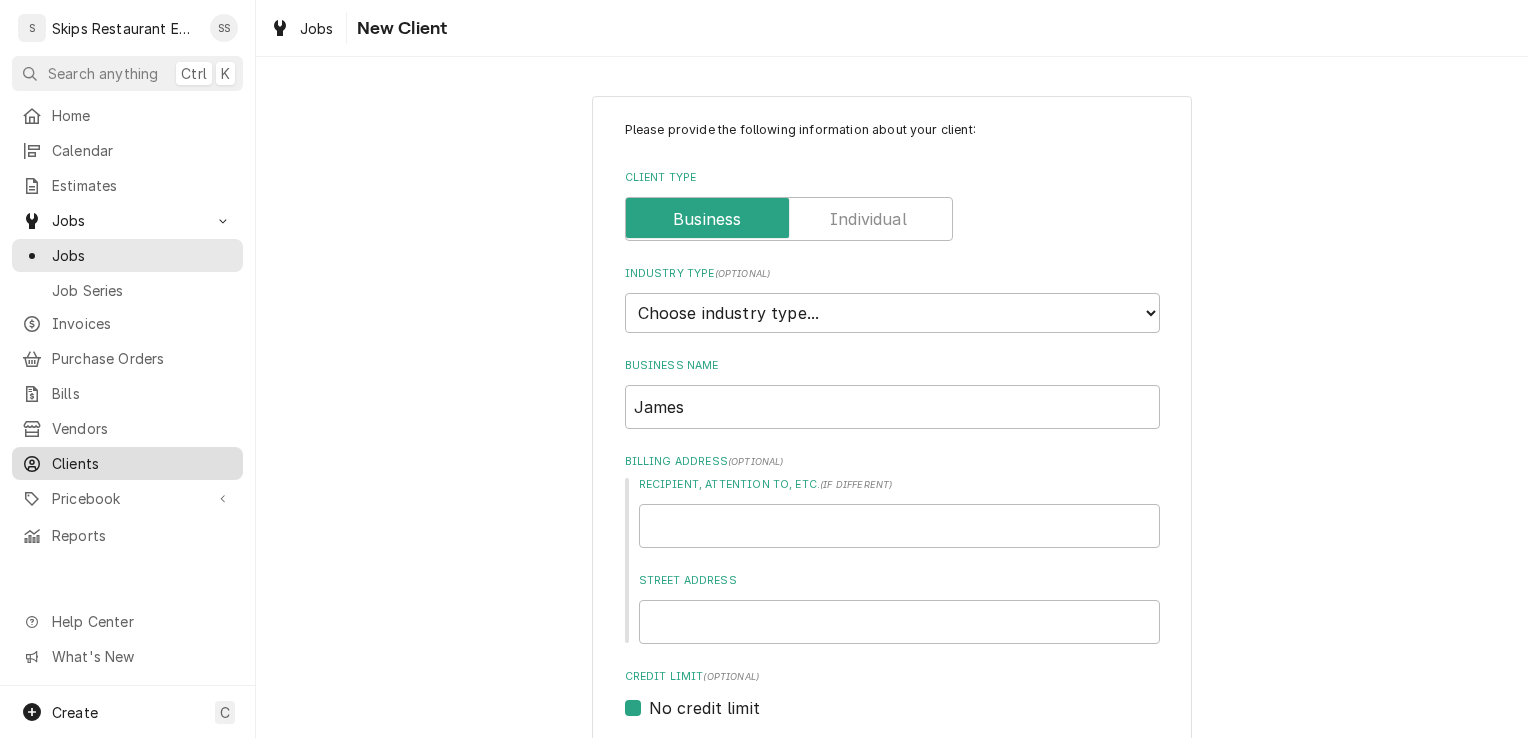 click on "Clients" at bounding box center [142, 463] 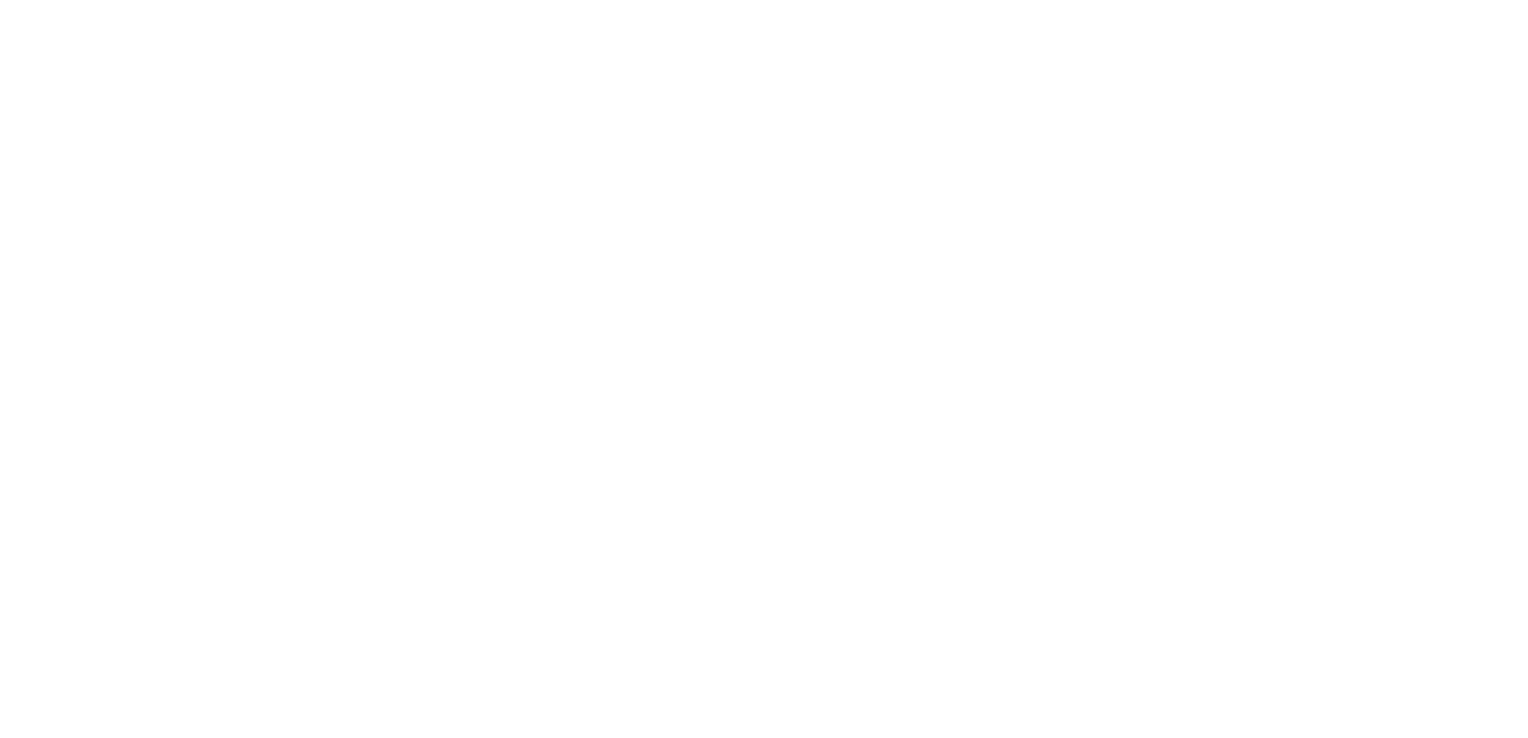 scroll, scrollTop: 0, scrollLeft: 0, axis: both 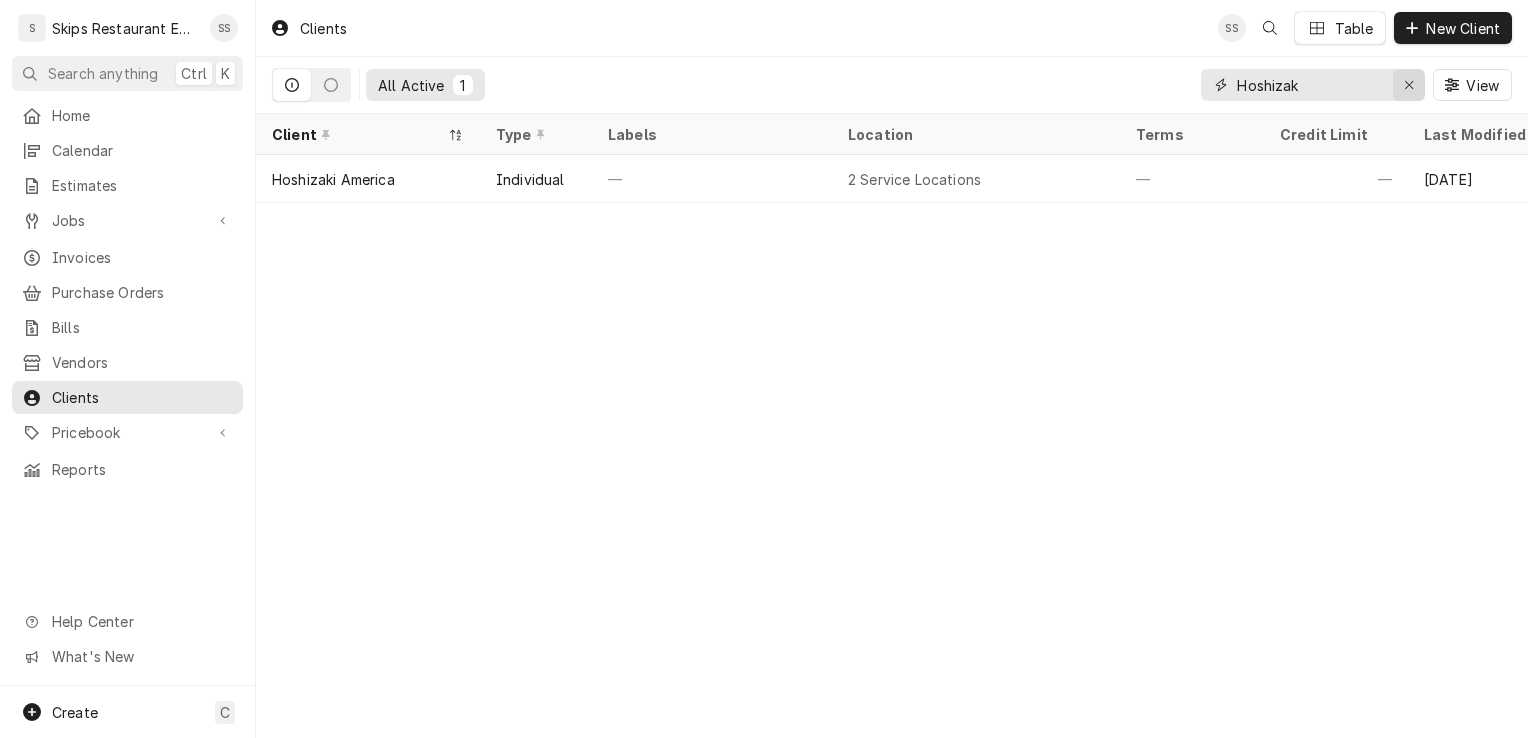 click 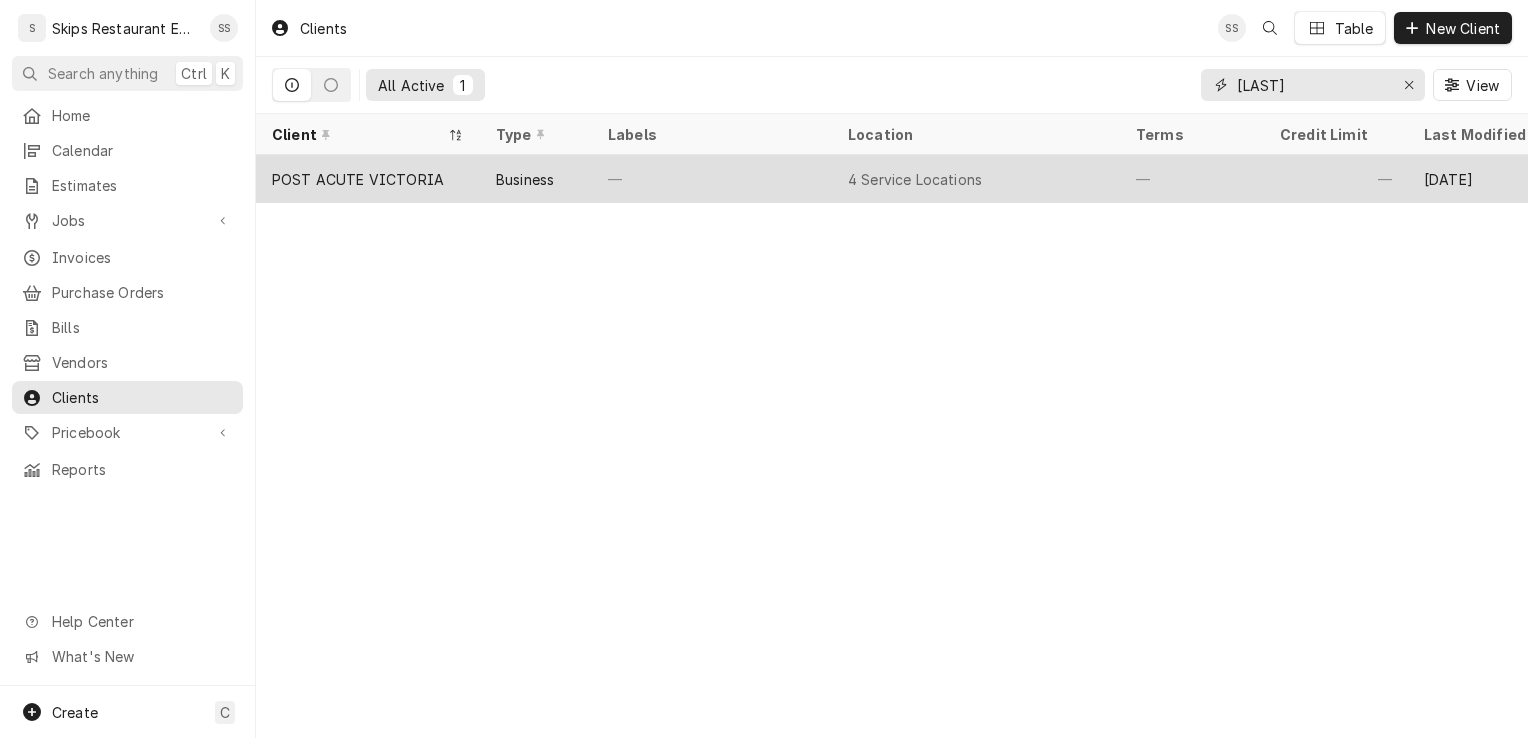 type on "[LAST]" 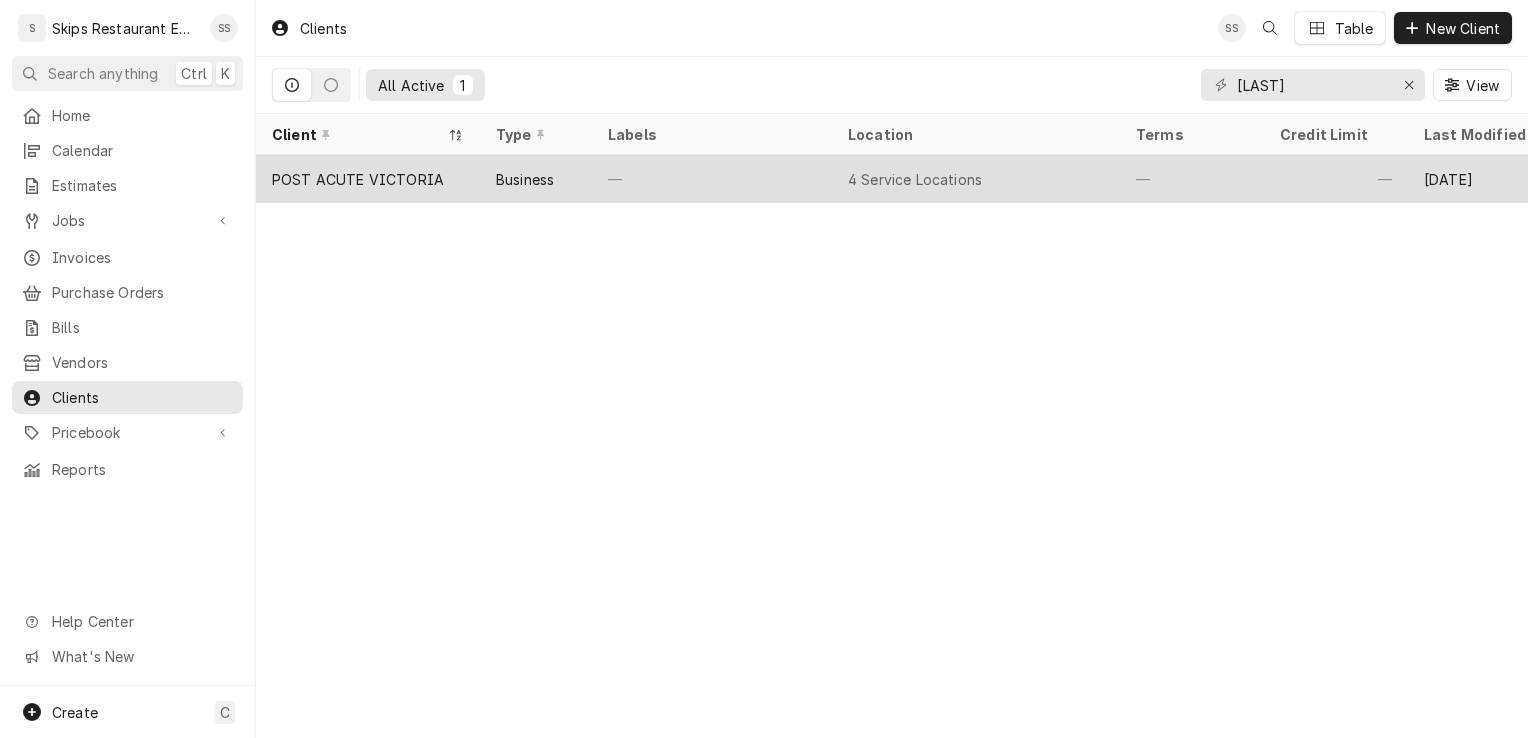 click on "4 Service Locations" at bounding box center [915, 179] 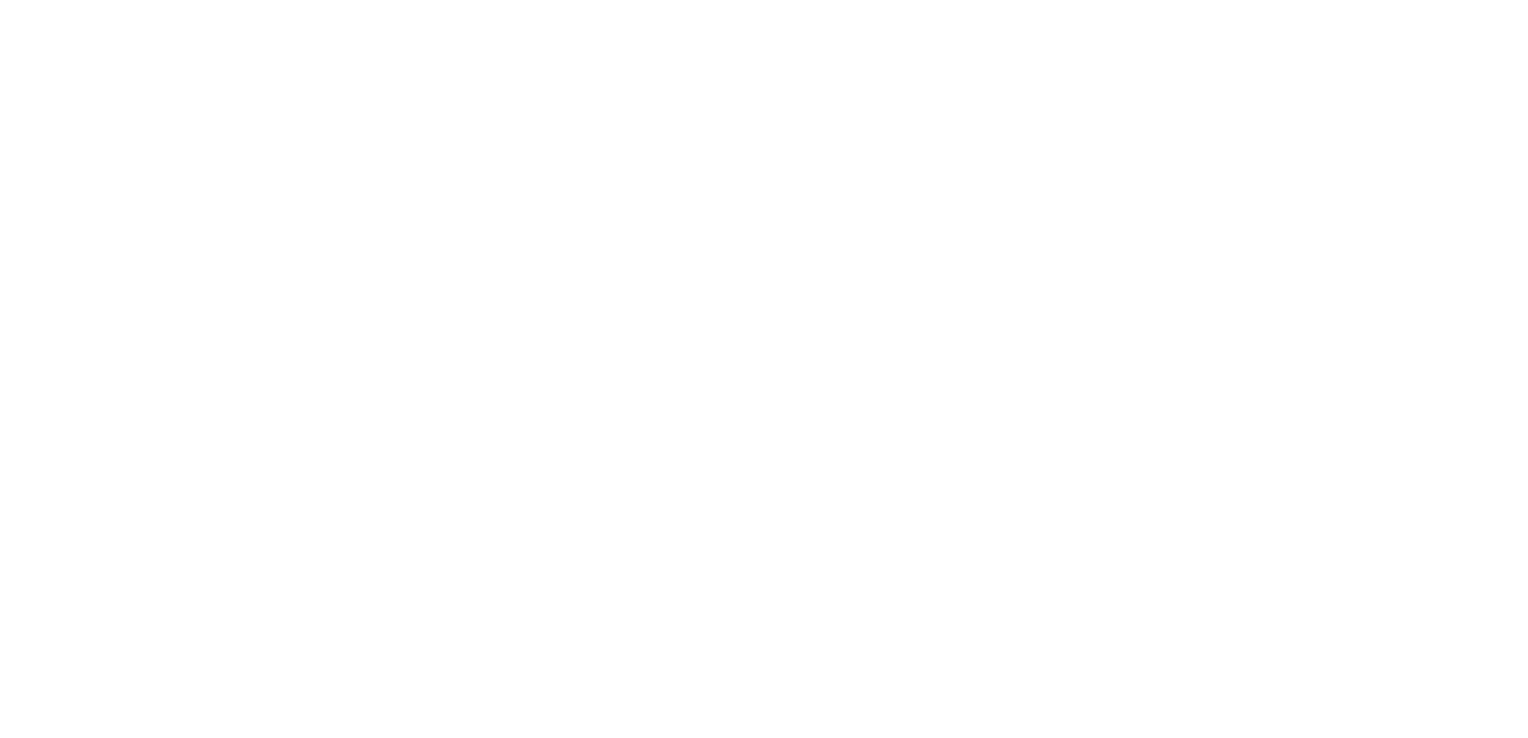 scroll, scrollTop: 0, scrollLeft: 0, axis: both 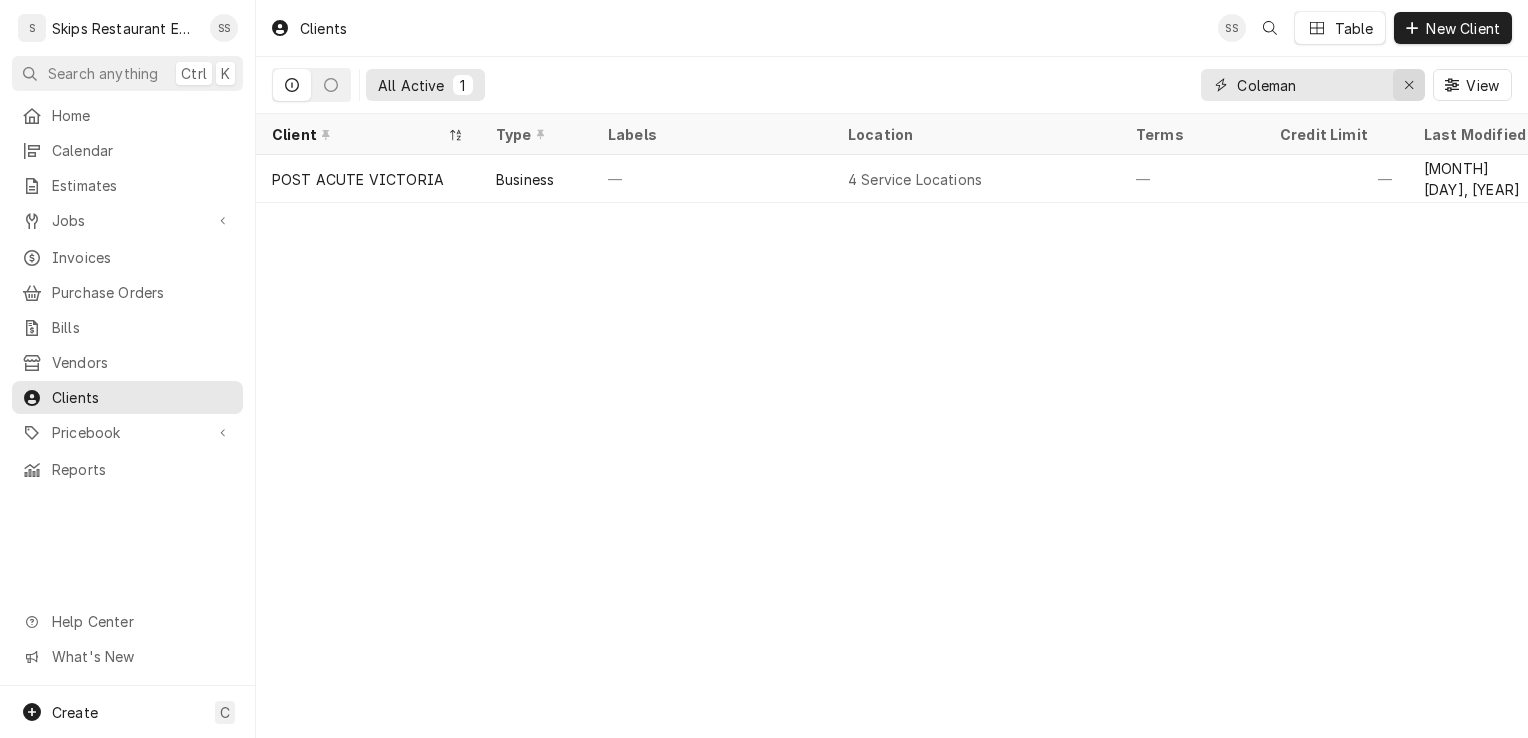 click 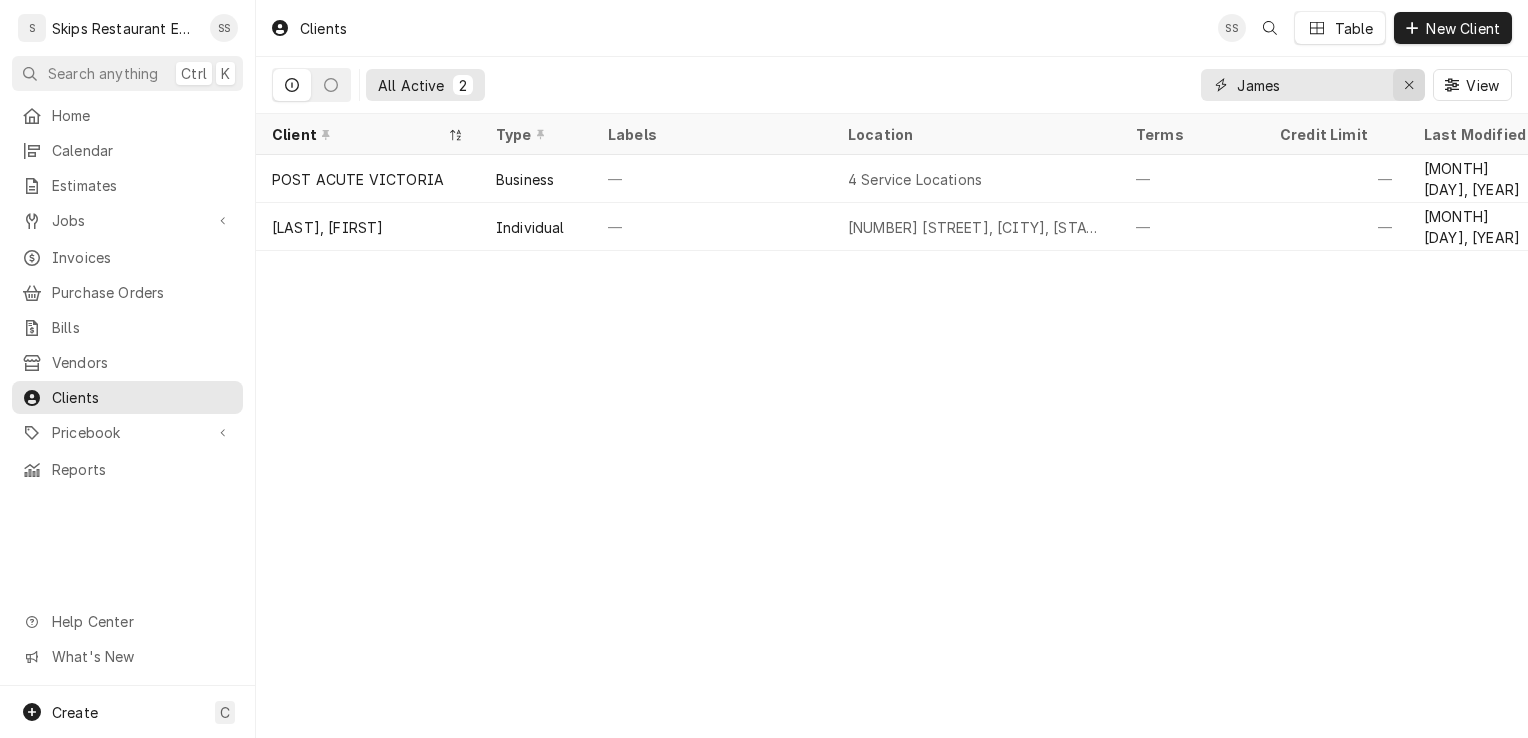 type on "James" 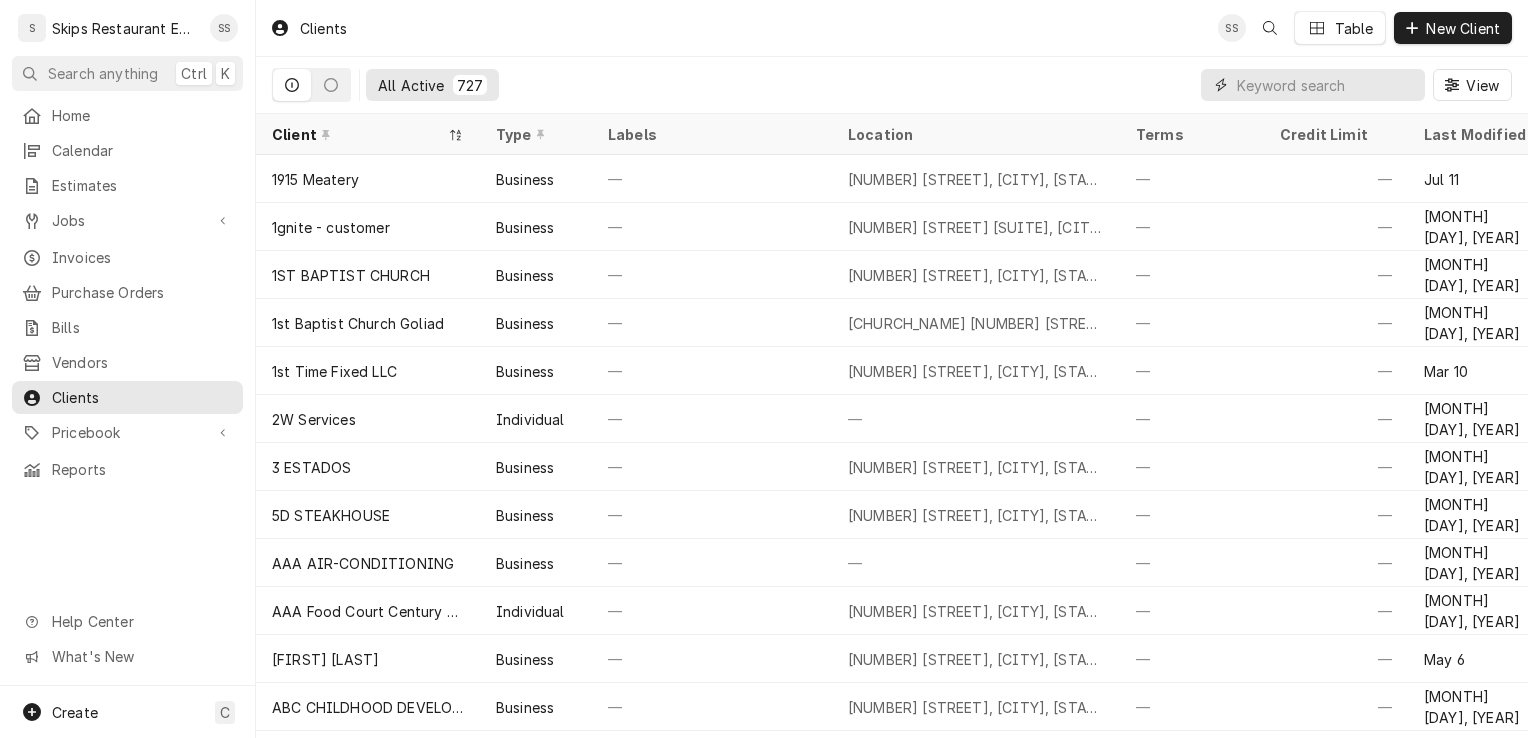 click at bounding box center (1326, 85) 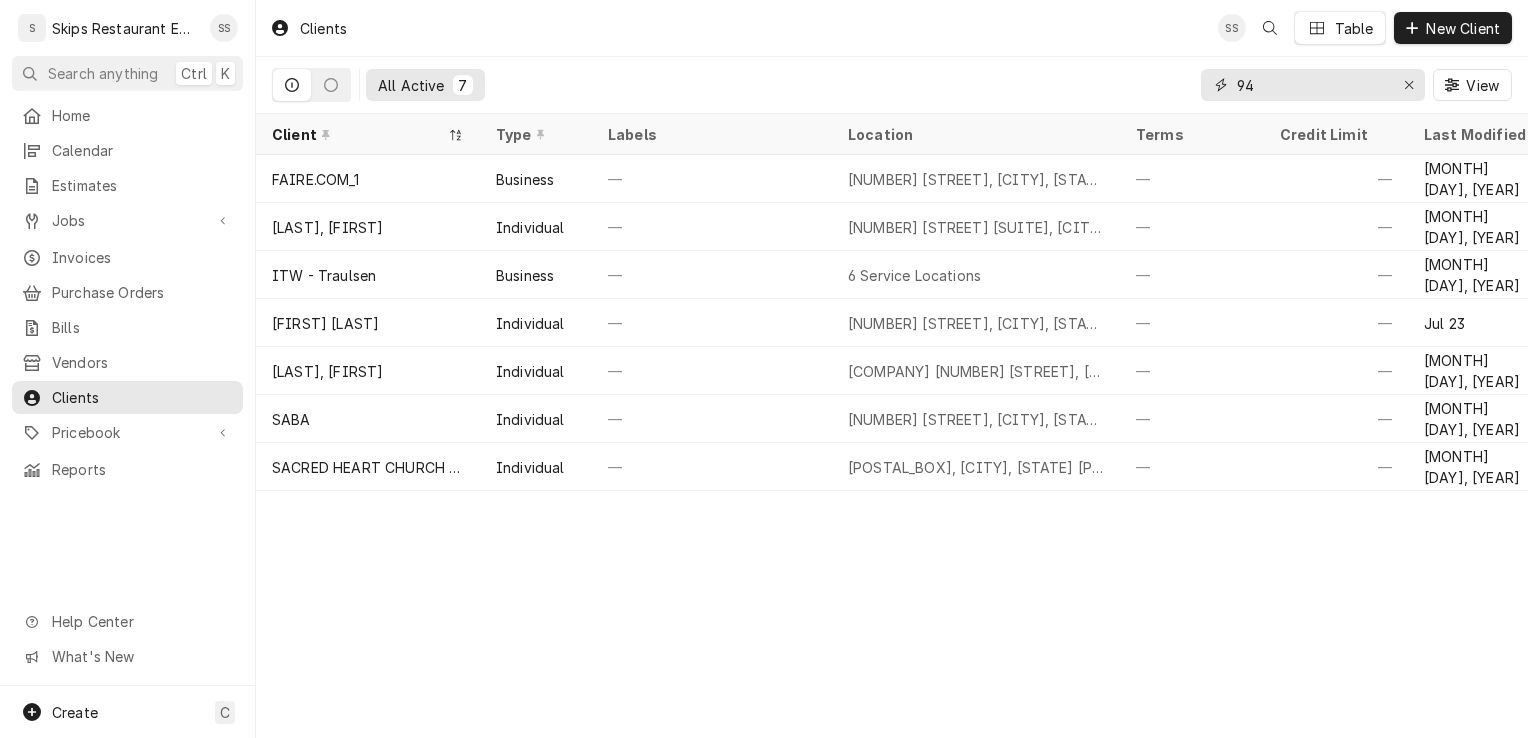 type on "9" 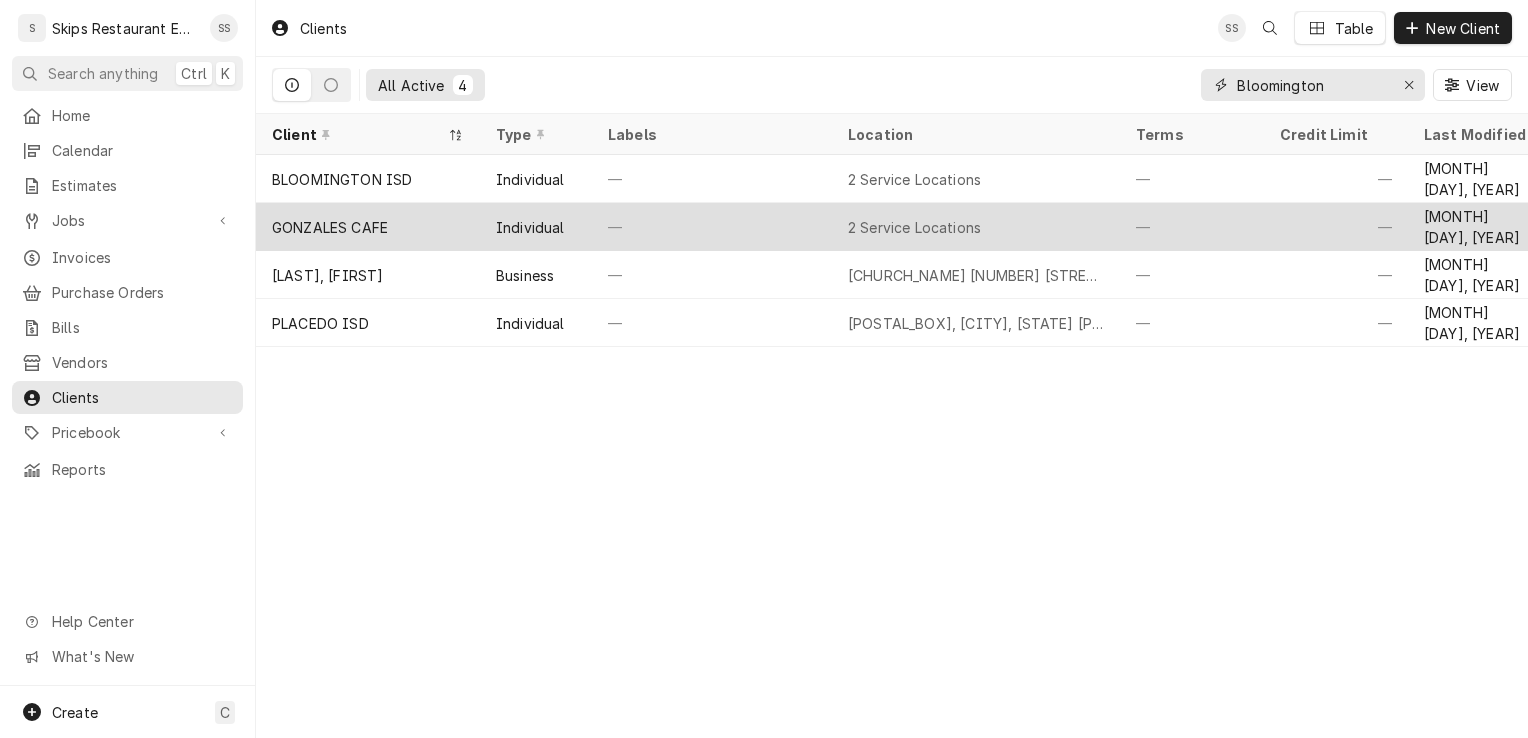 type on "Bloomington" 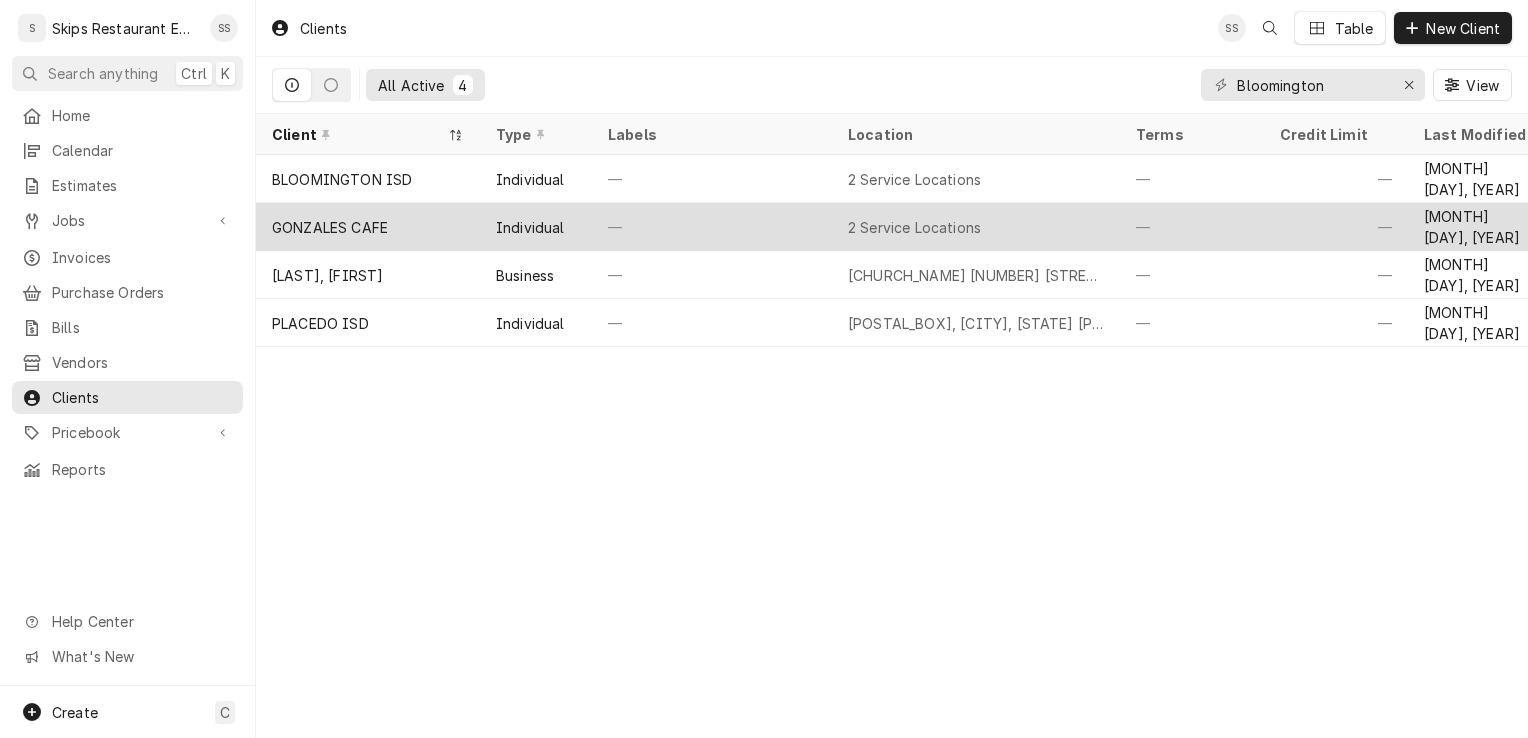 click on "2 Service Locations" at bounding box center (914, 227) 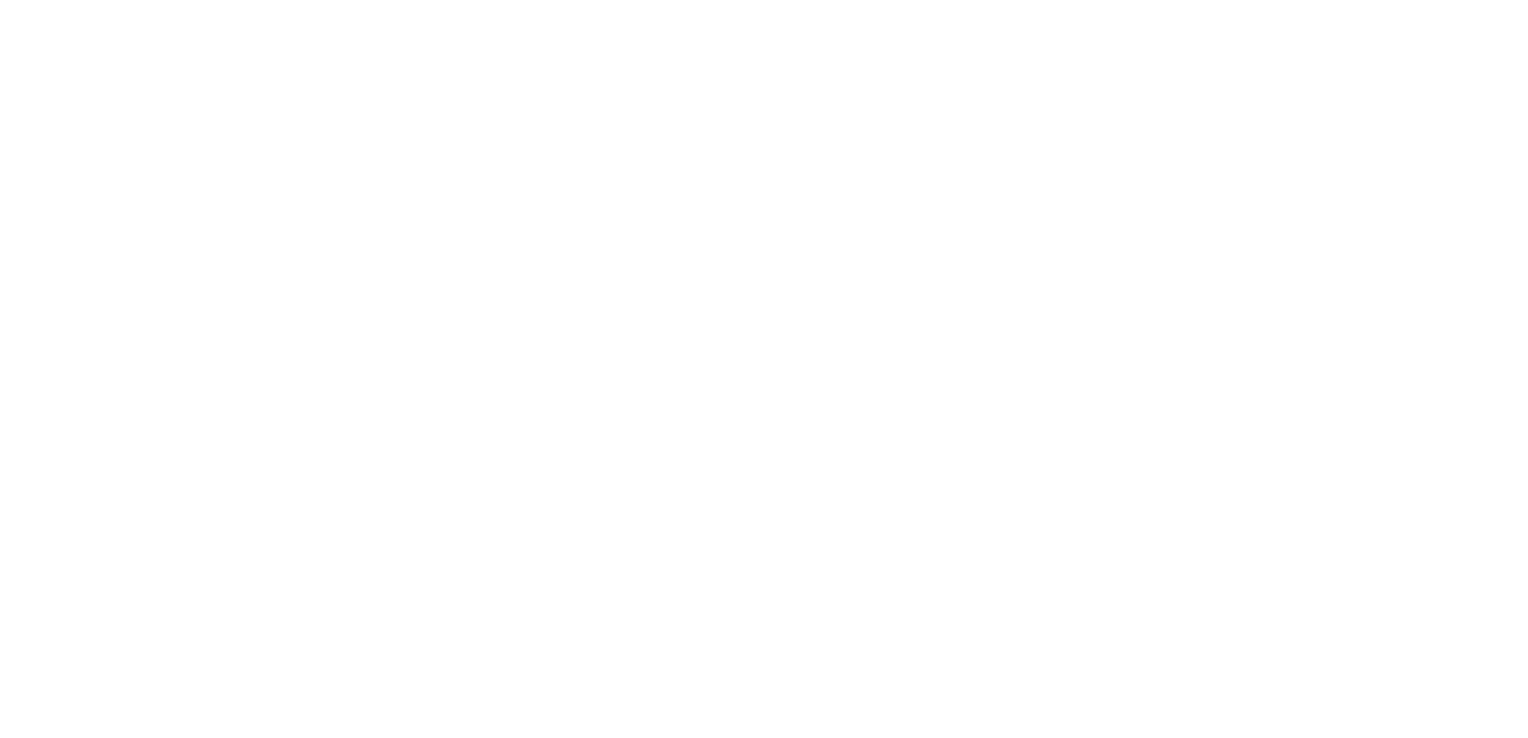 scroll, scrollTop: 0, scrollLeft: 0, axis: both 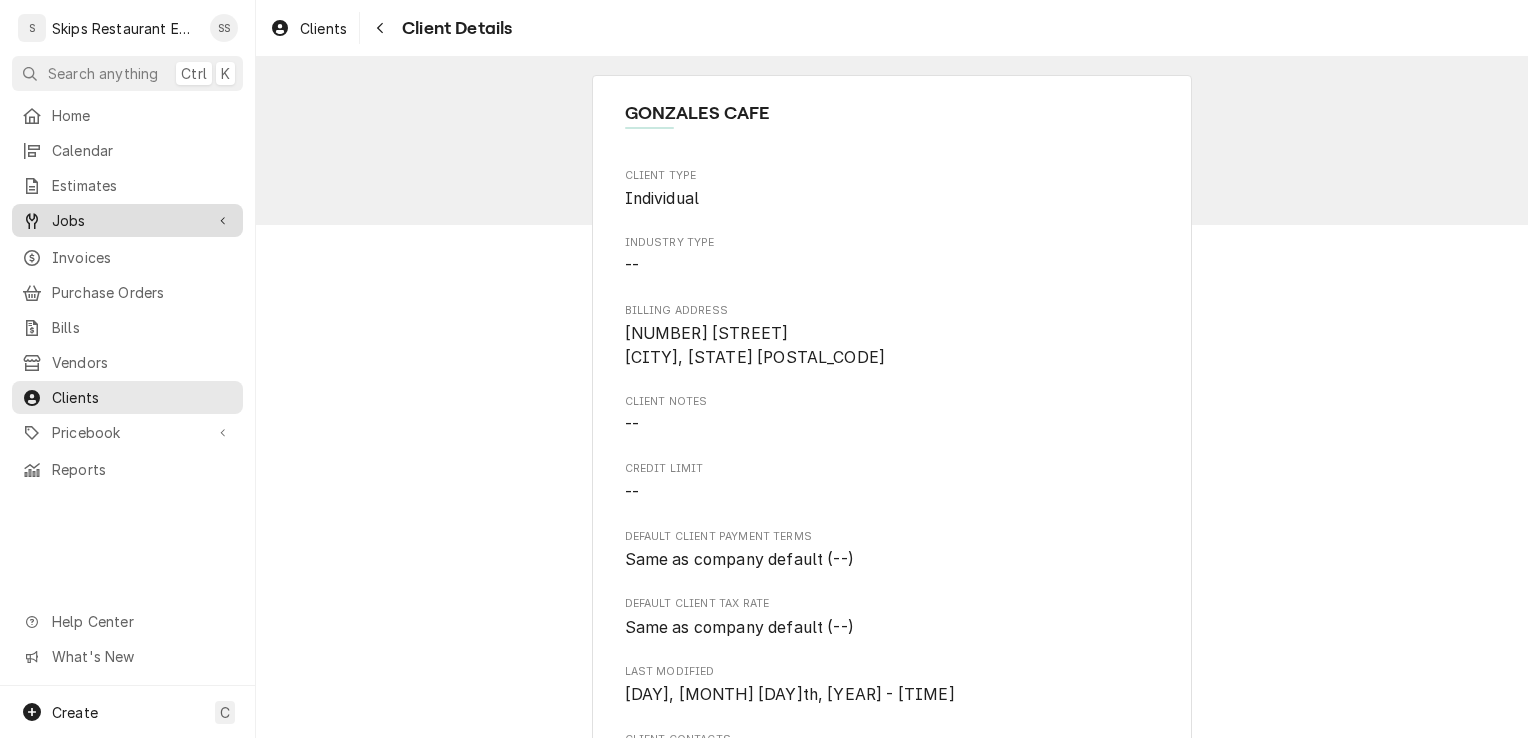 click on "Jobs" at bounding box center [127, 220] 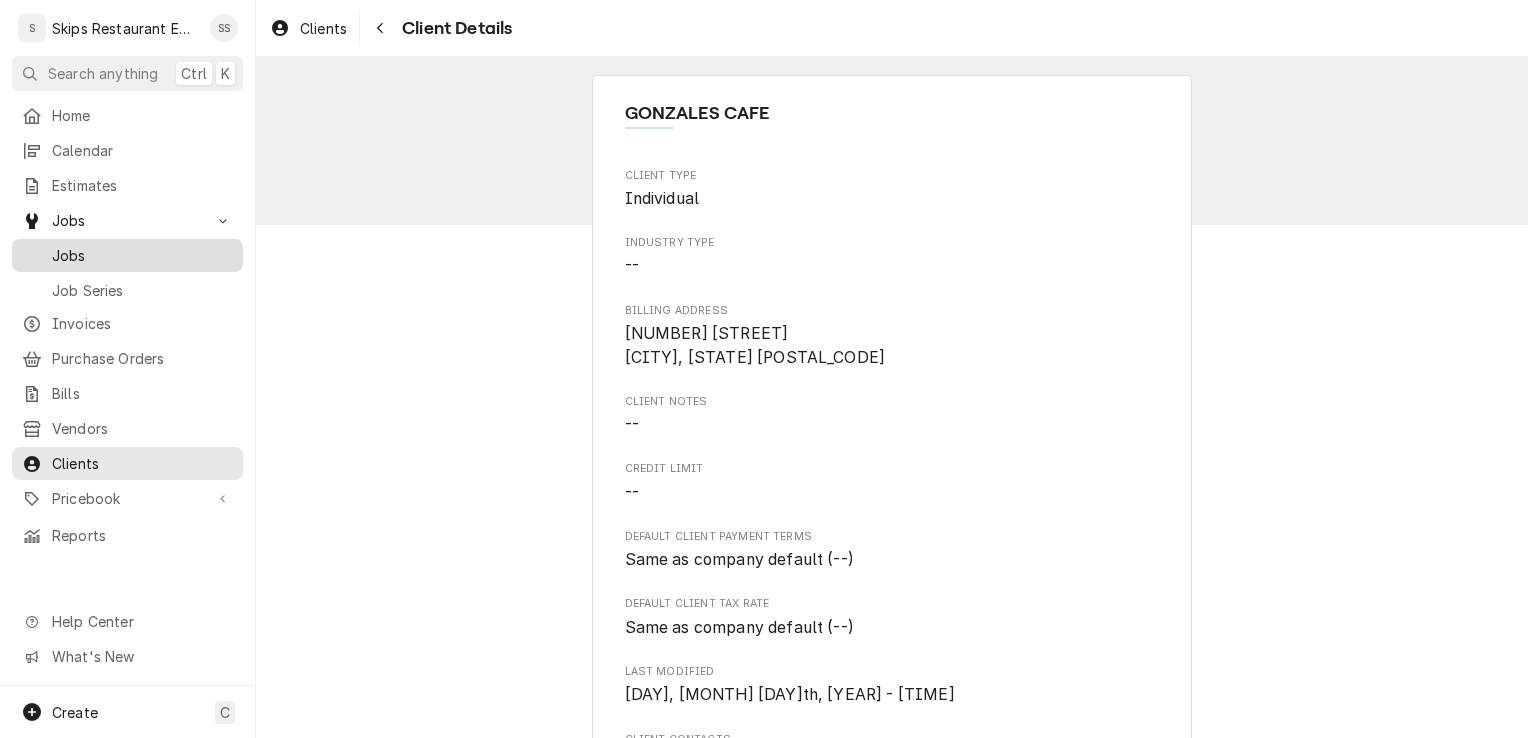 click on "Jobs" at bounding box center [142, 255] 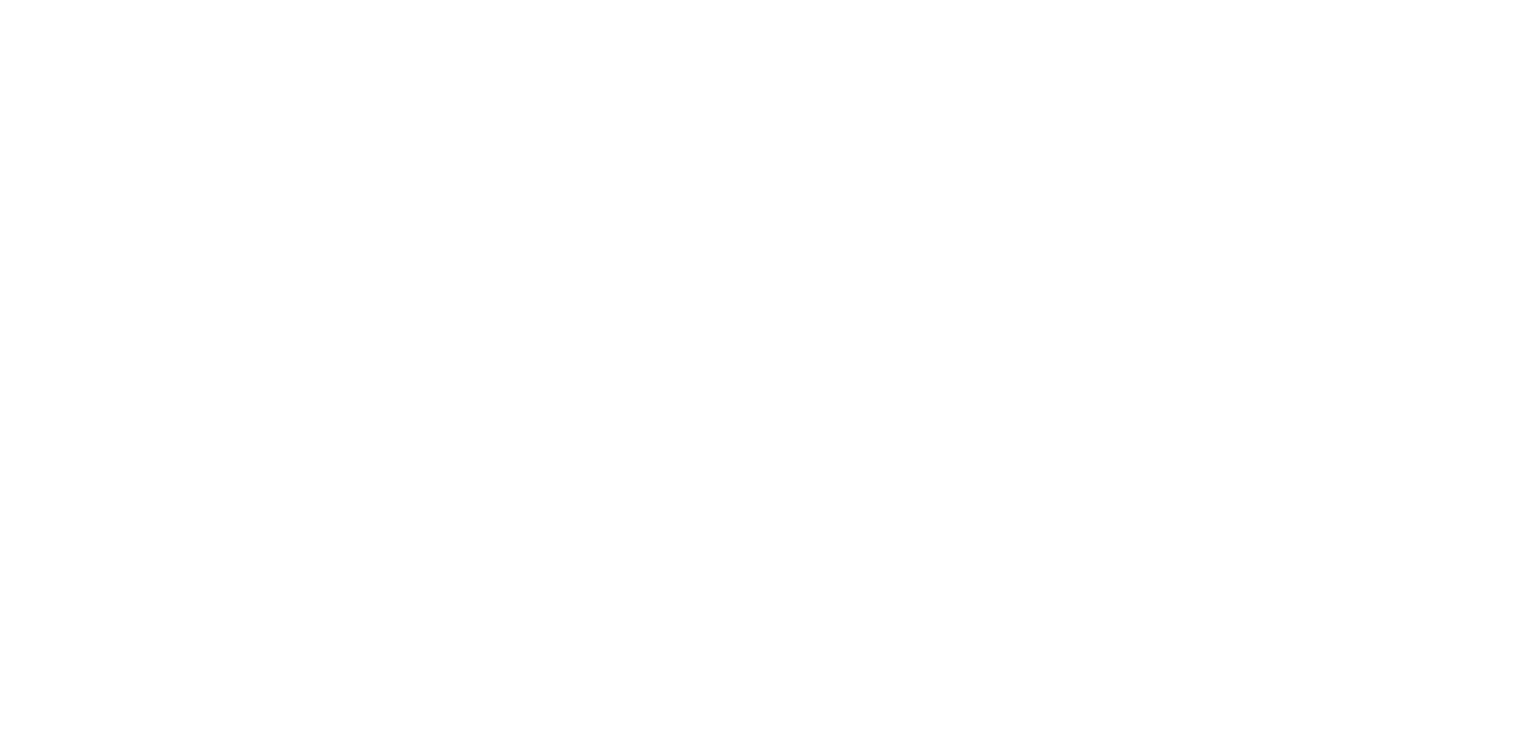 scroll, scrollTop: 0, scrollLeft: 0, axis: both 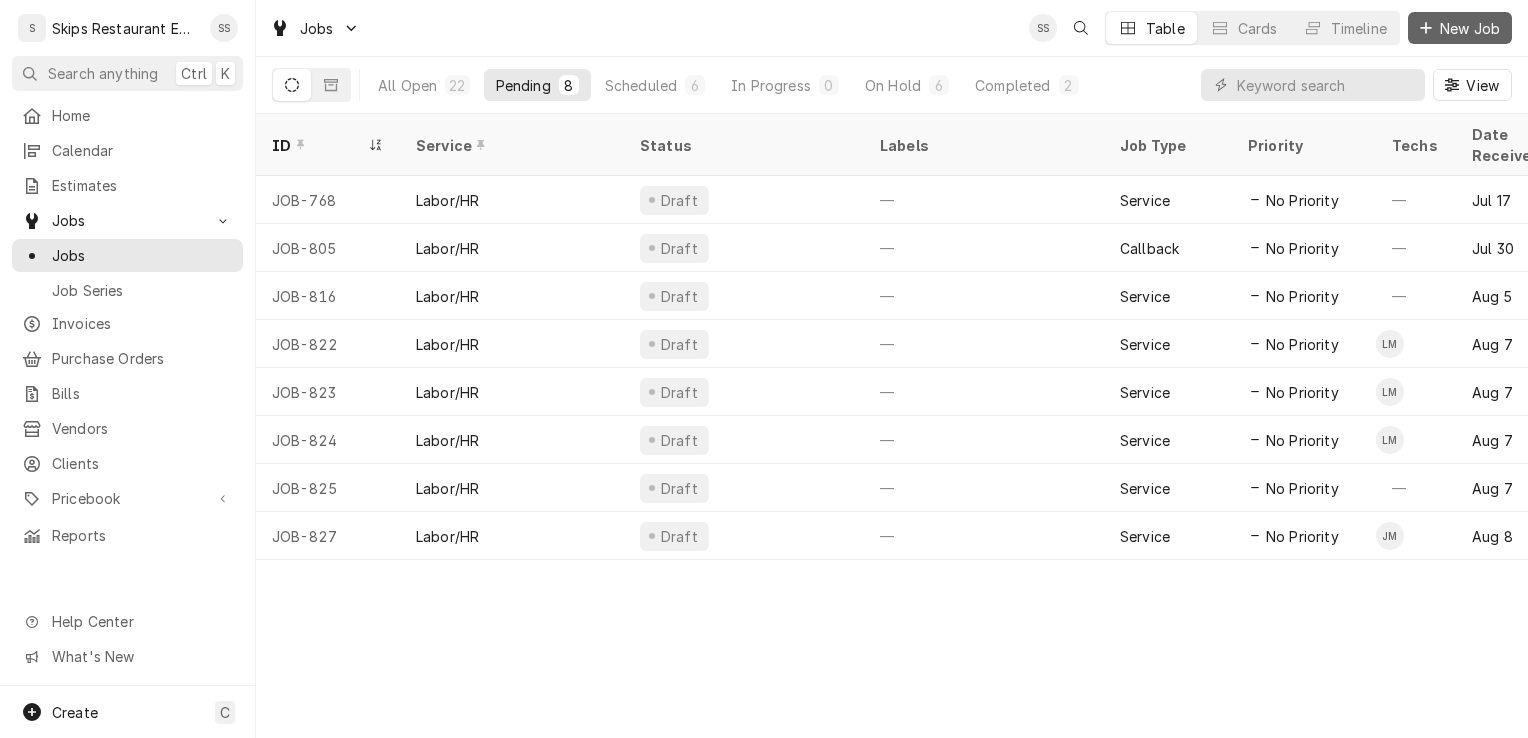 click on "New Job" at bounding box center (1470, 28) 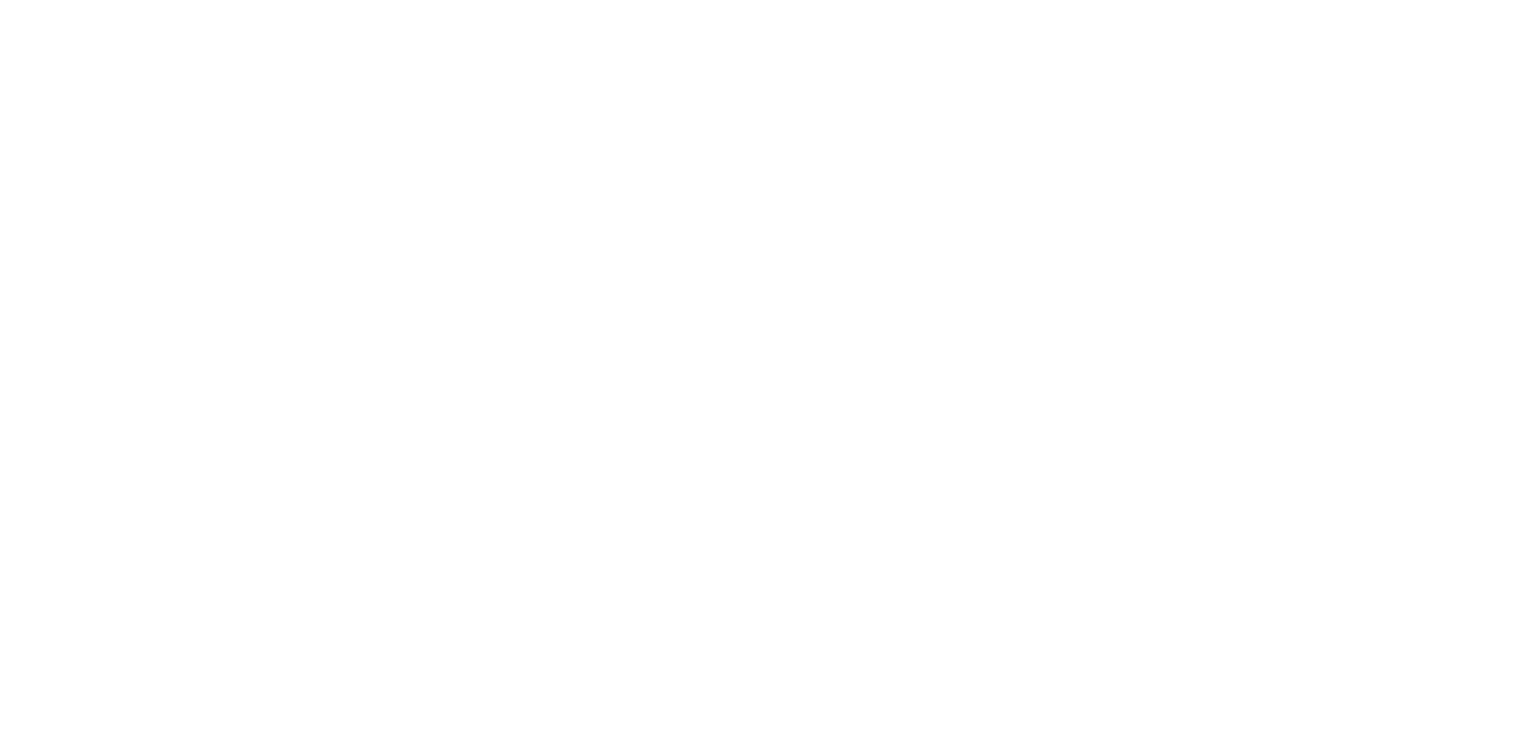 scroll, scrollTop: 0, scrollLeft: 0, axis: both 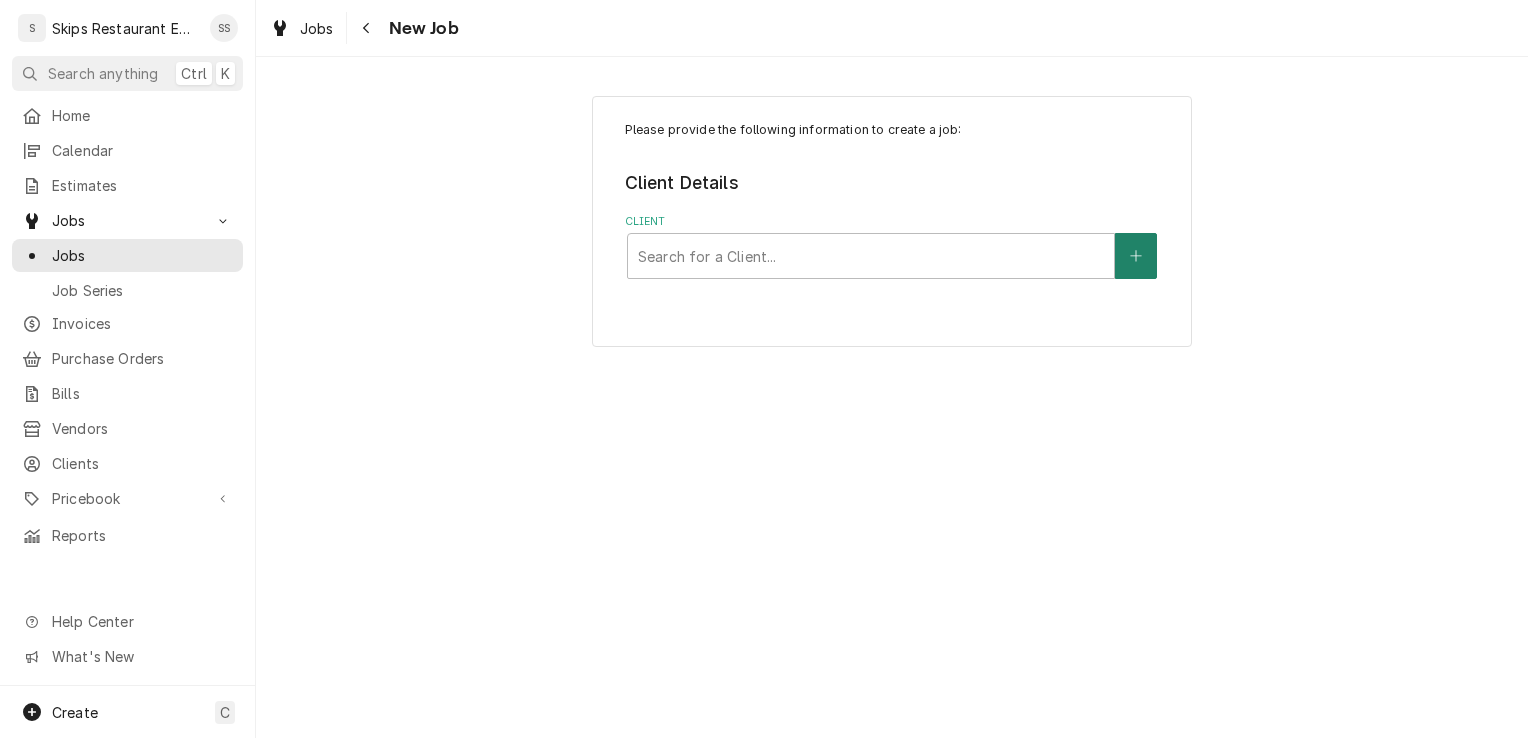 click 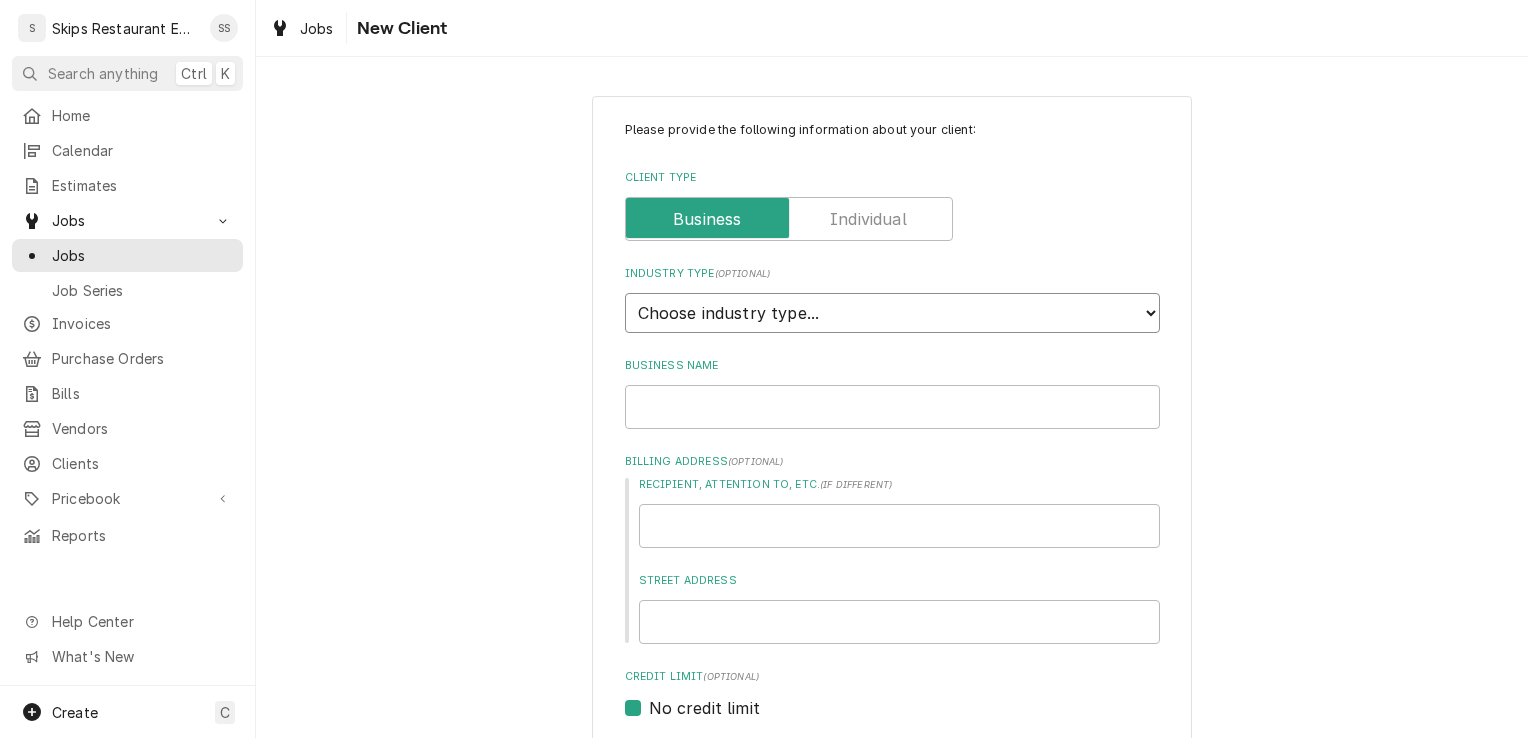 click on "Choose industry type... Residential Commercial Industrial Government" at bounding box center (892, 313) 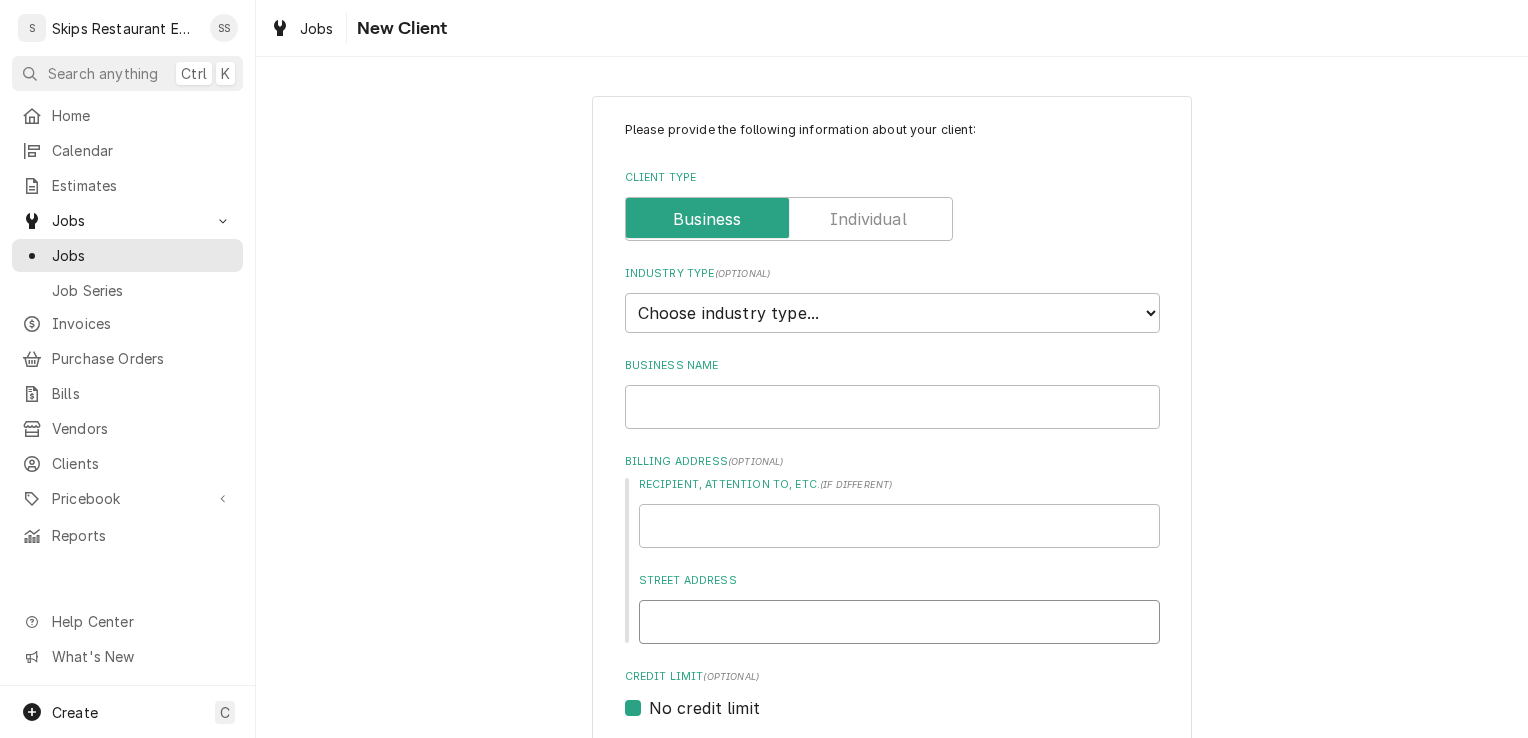 click on "Street Address" at bounding box center (899, 622) 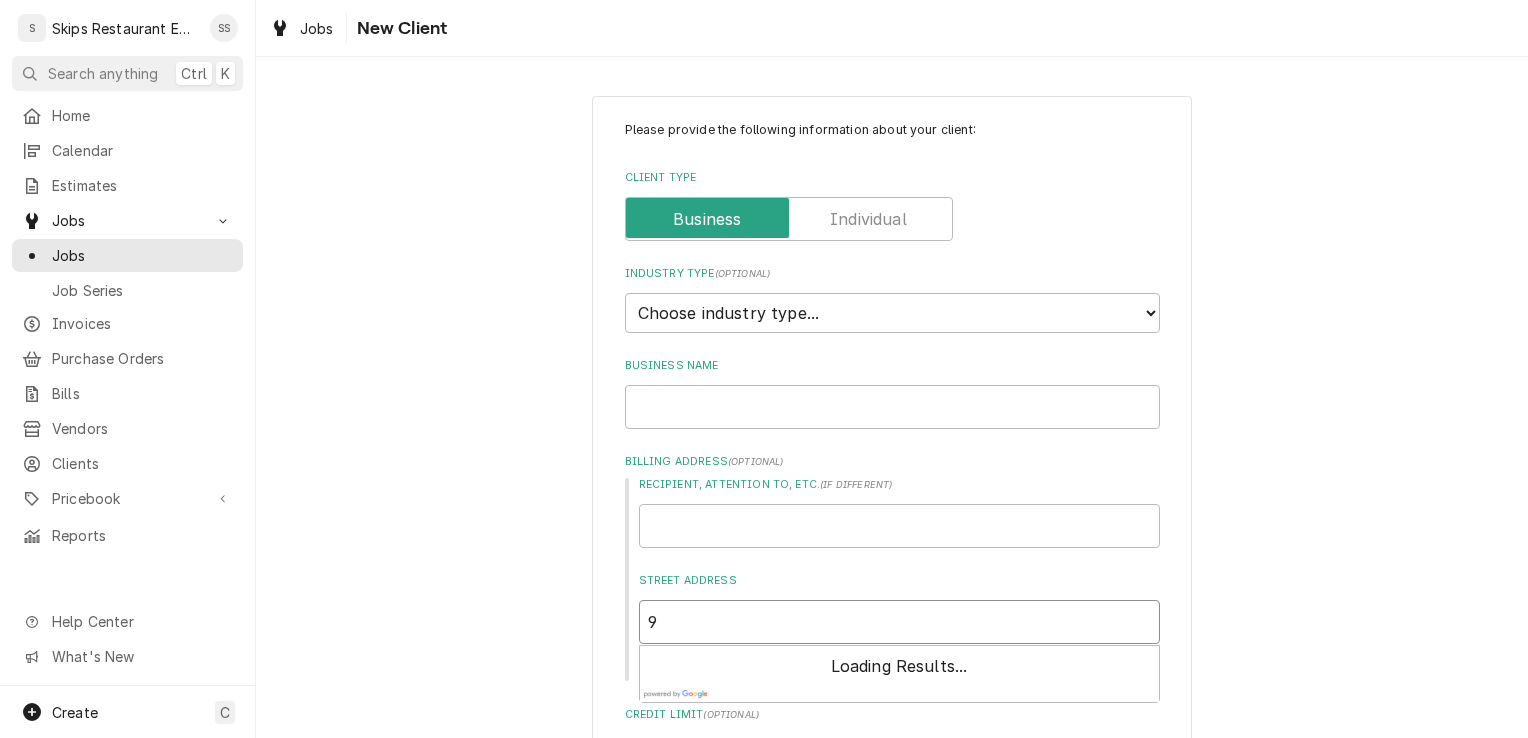 type on "x" 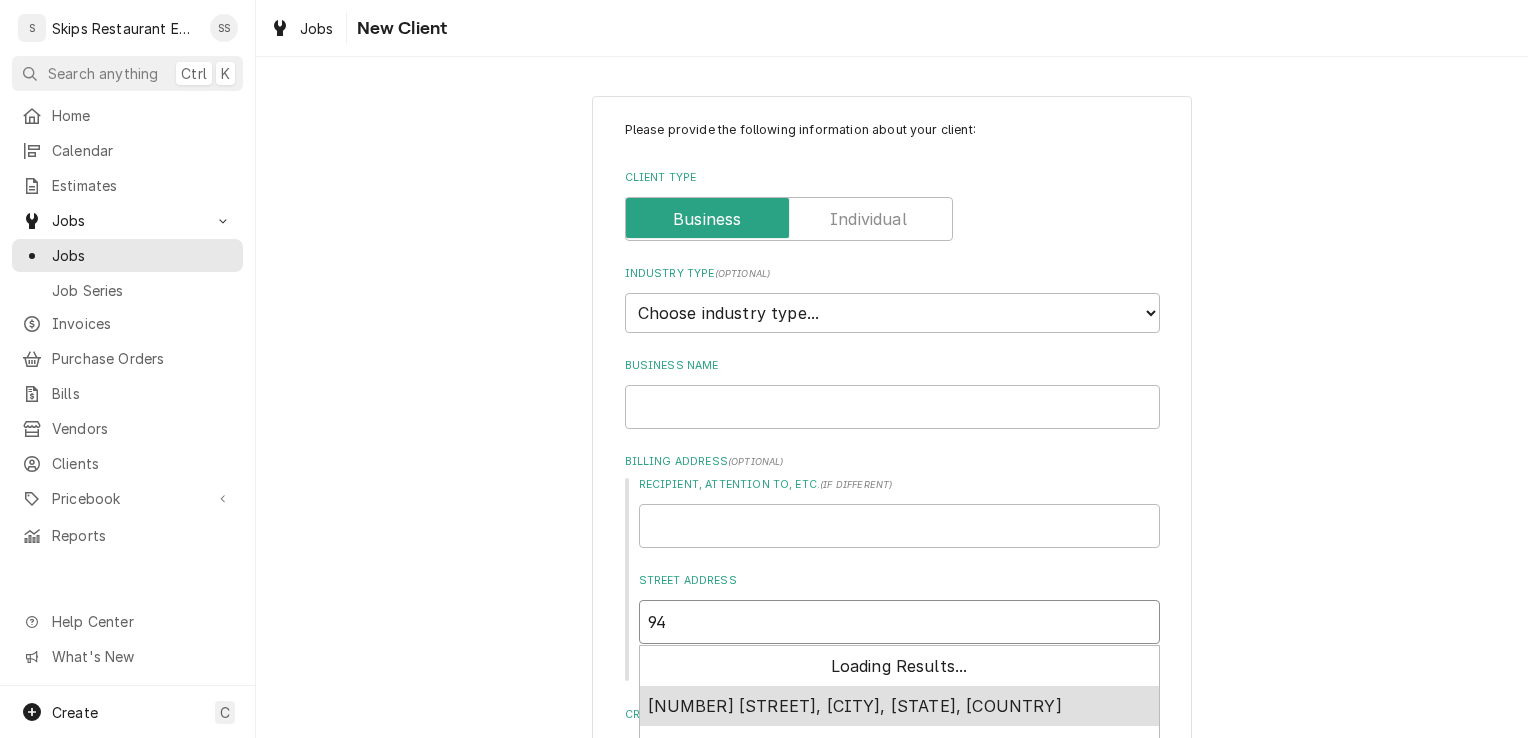 type on "x" 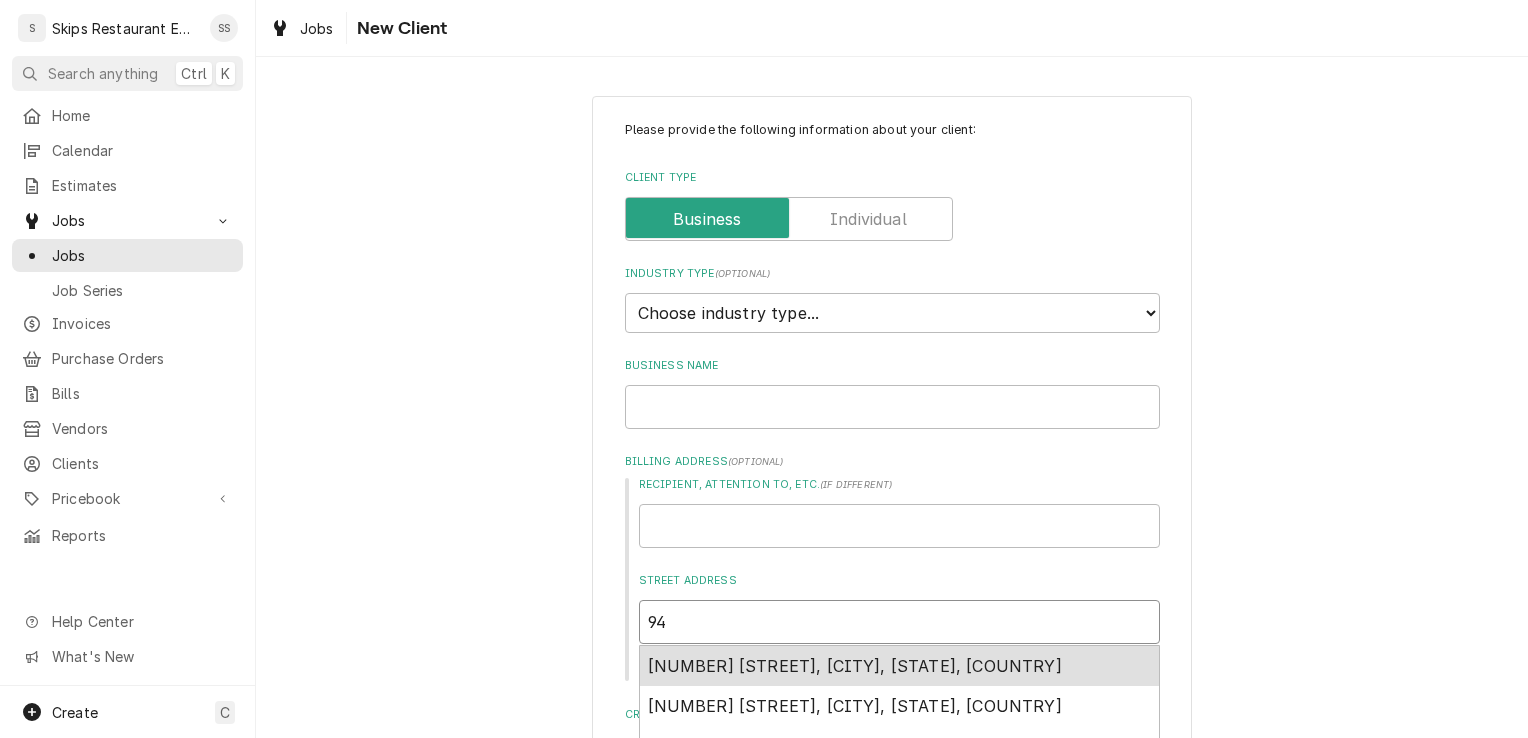type on "x" 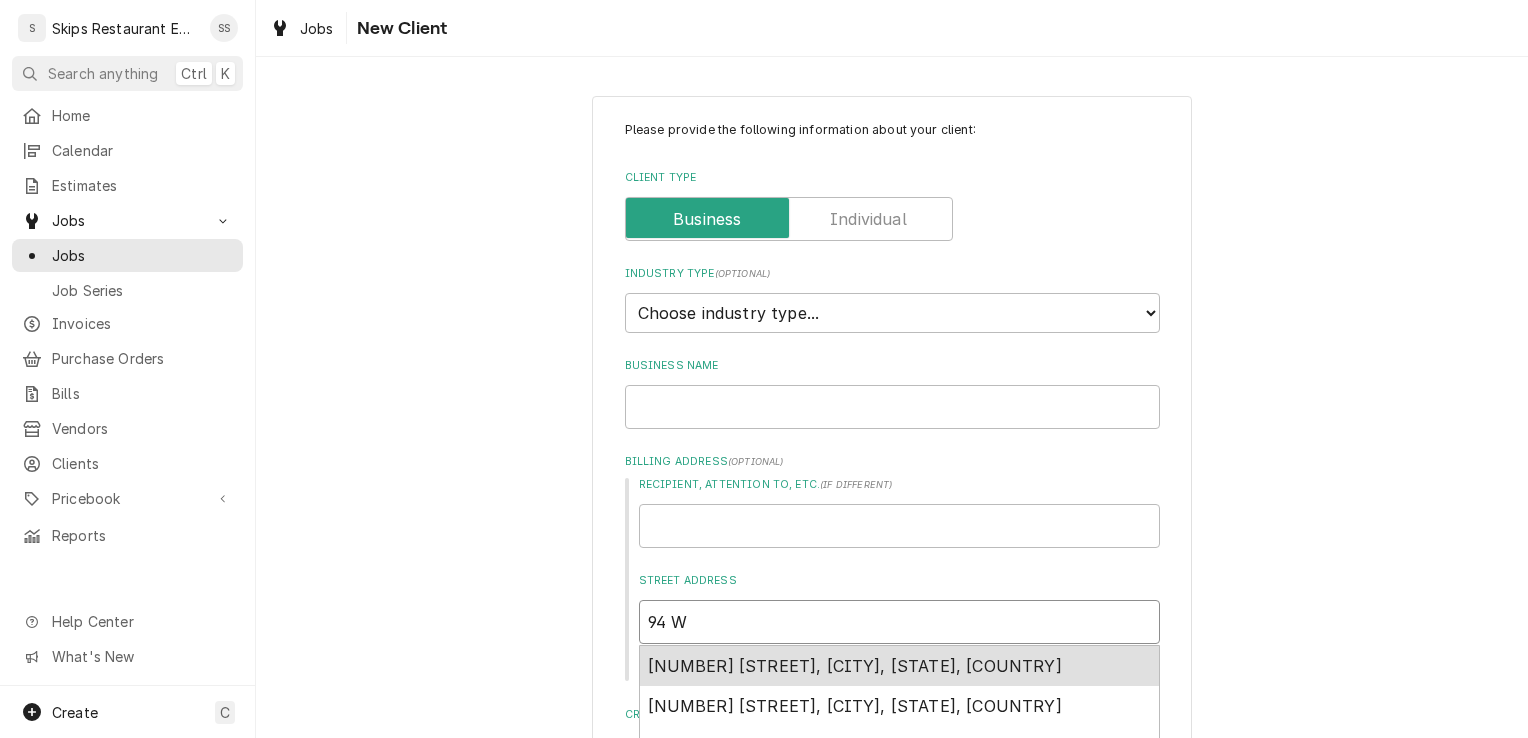 type on "x" 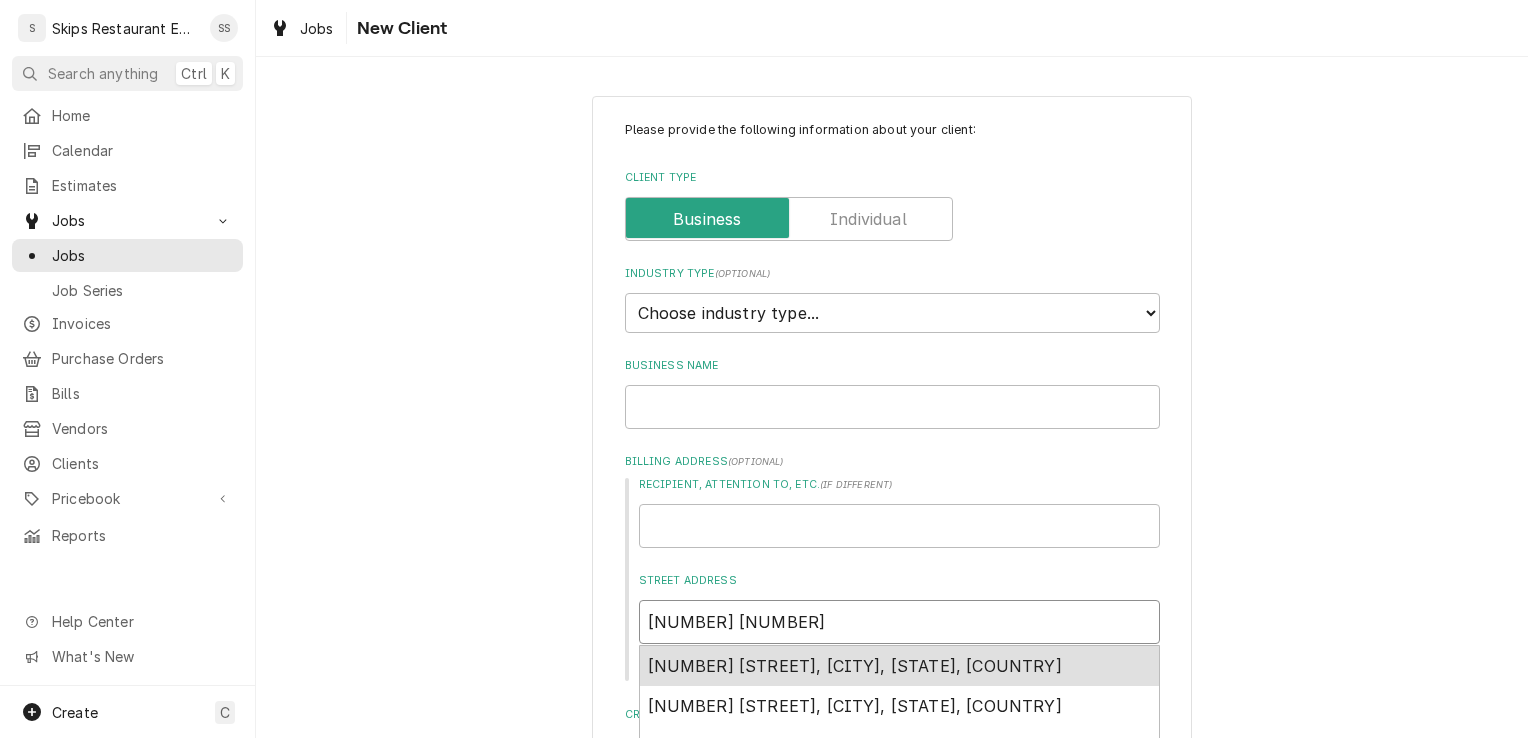 type on "x" 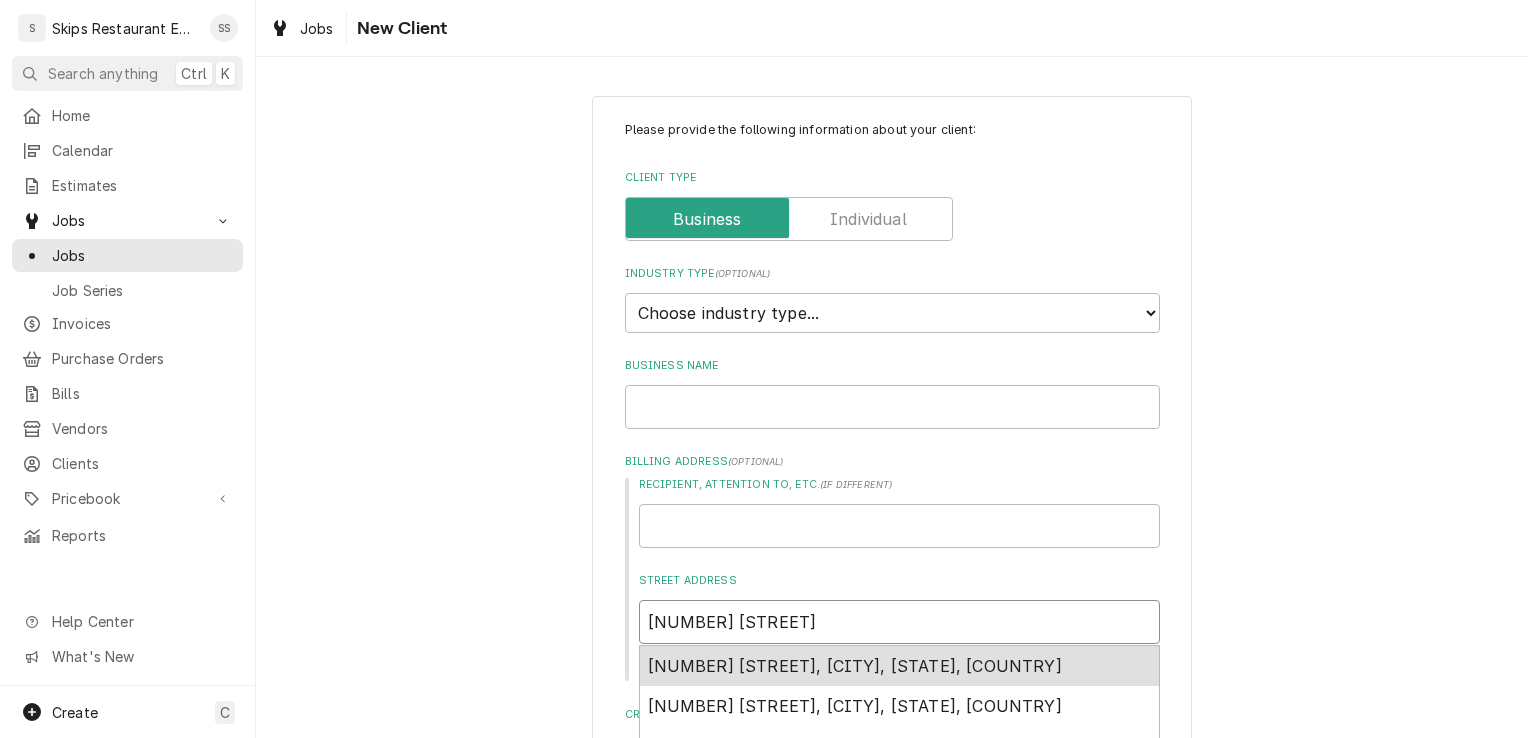 type on "x" 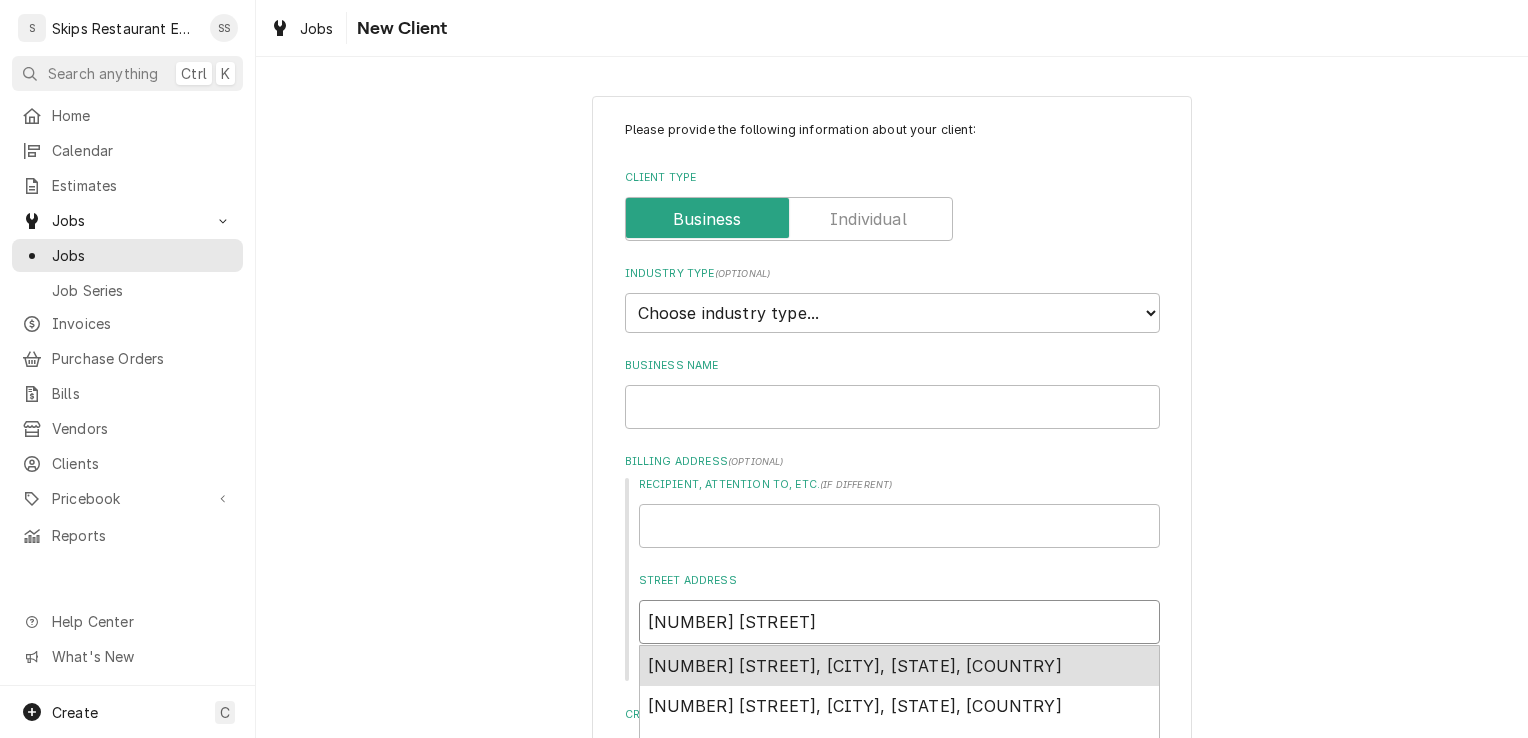 type on "x" 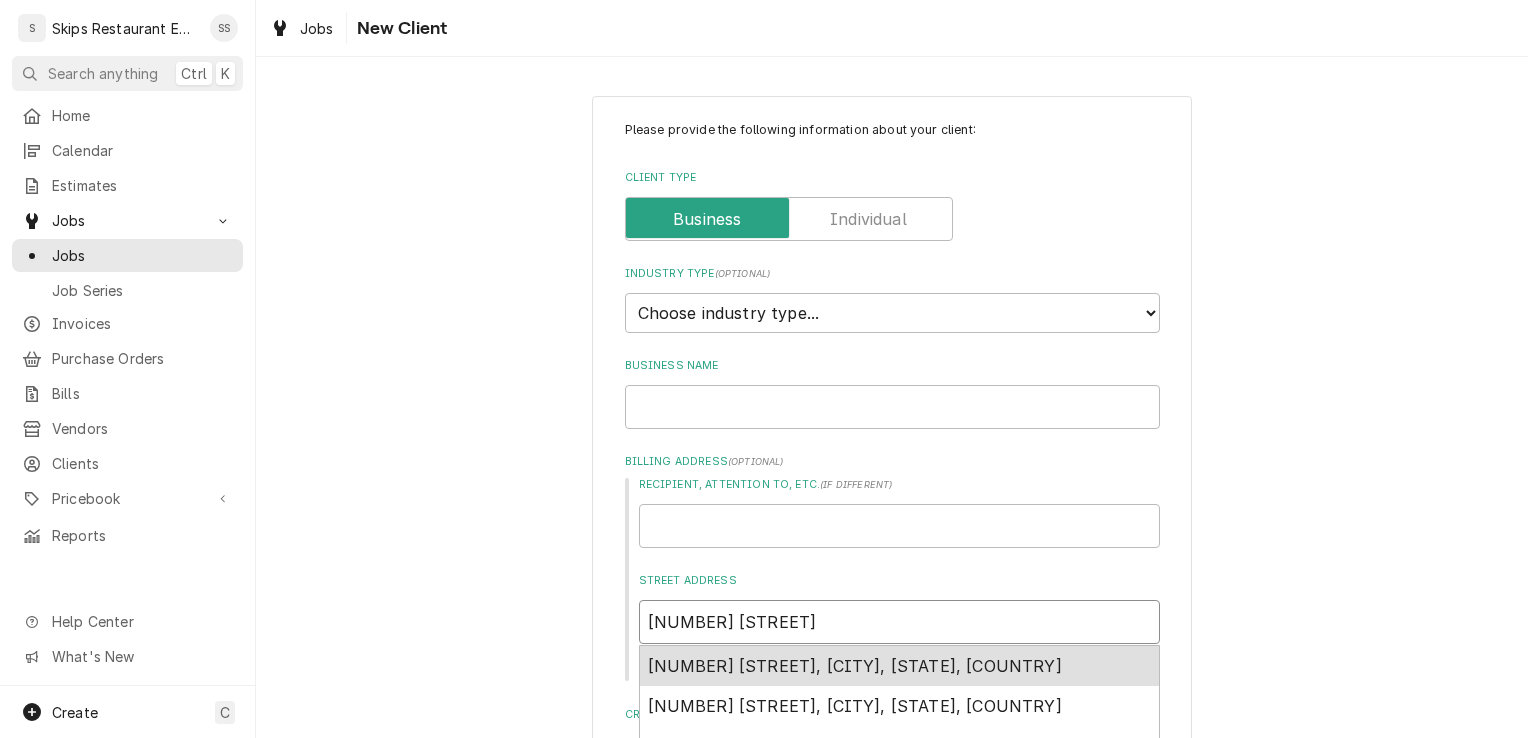 type on "x" 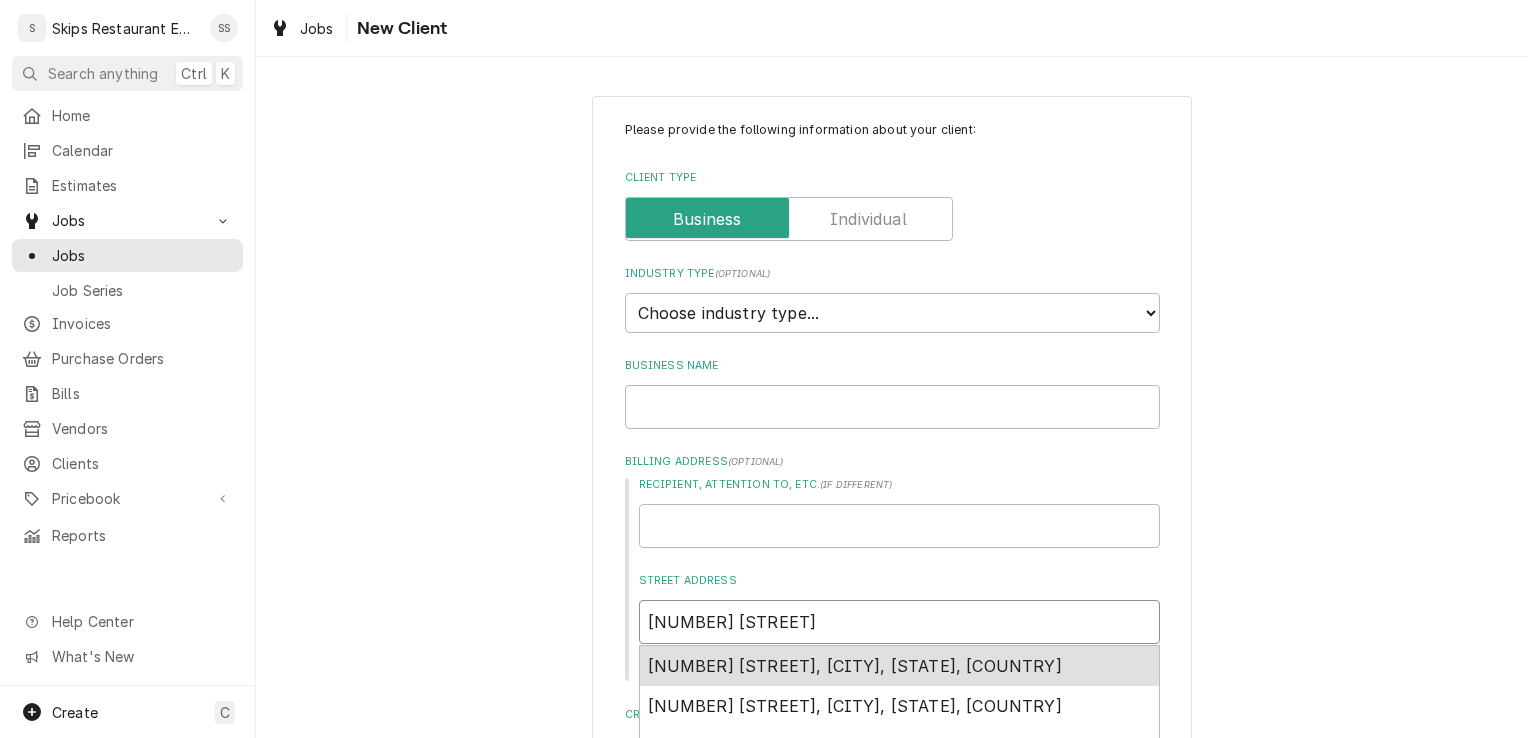 type on "x" 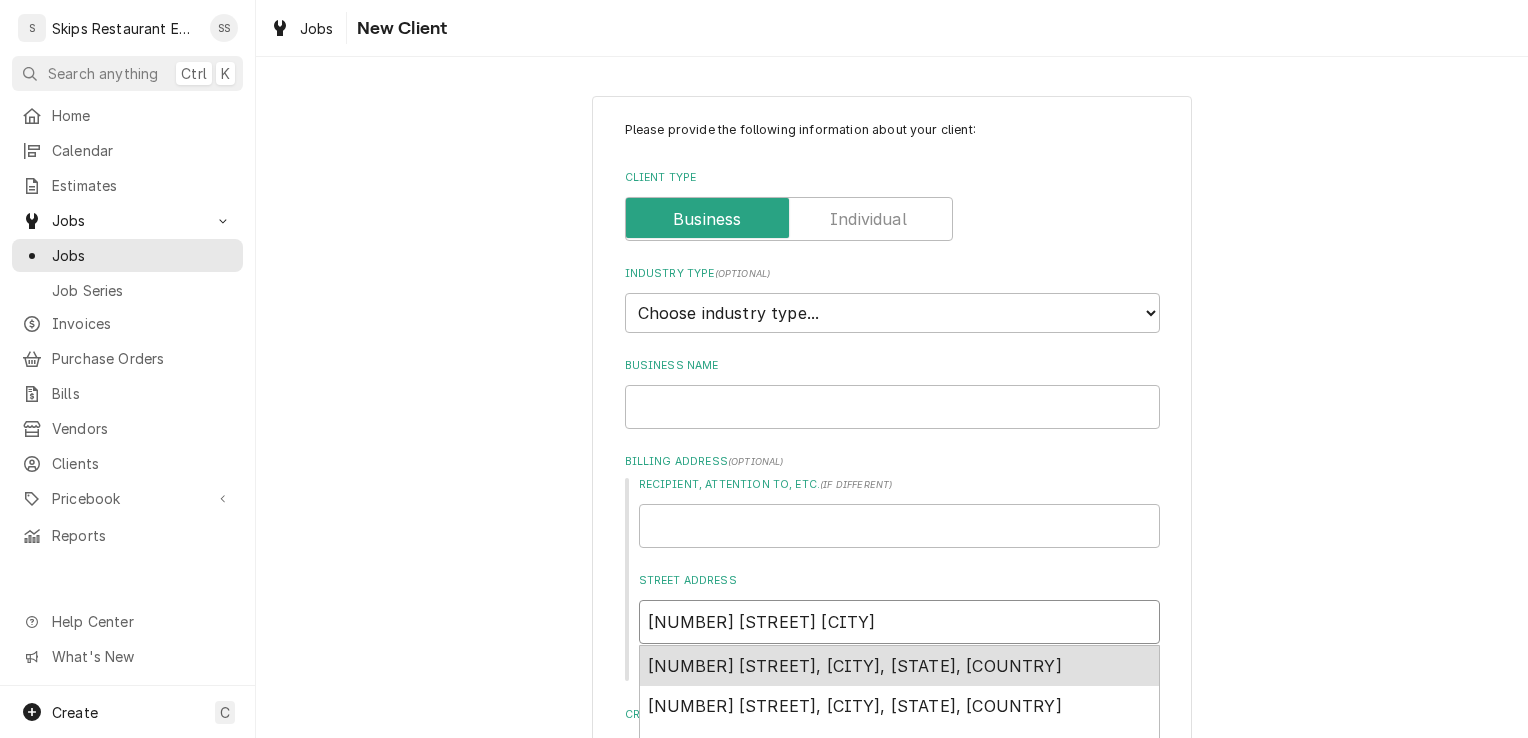 type on "x" 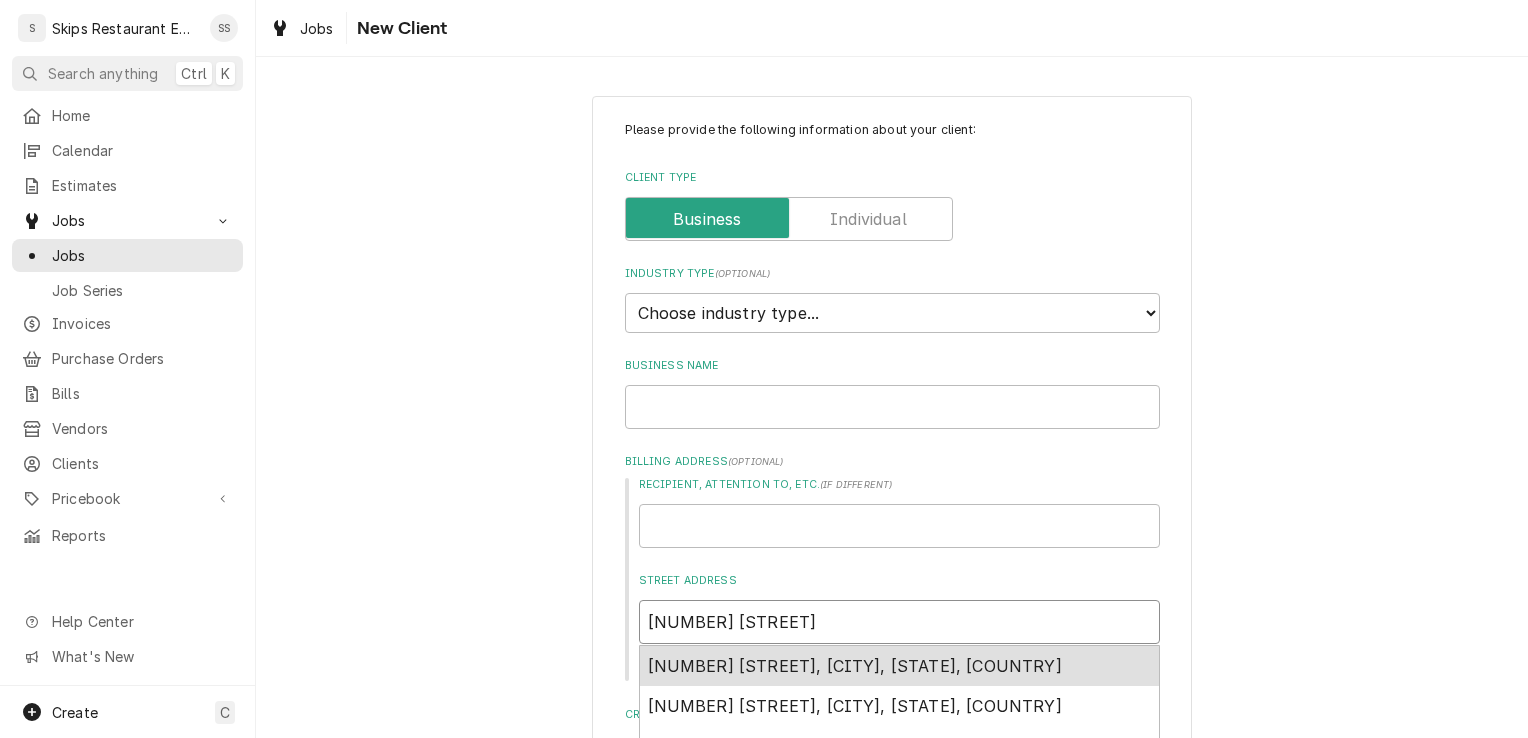 type on "x" 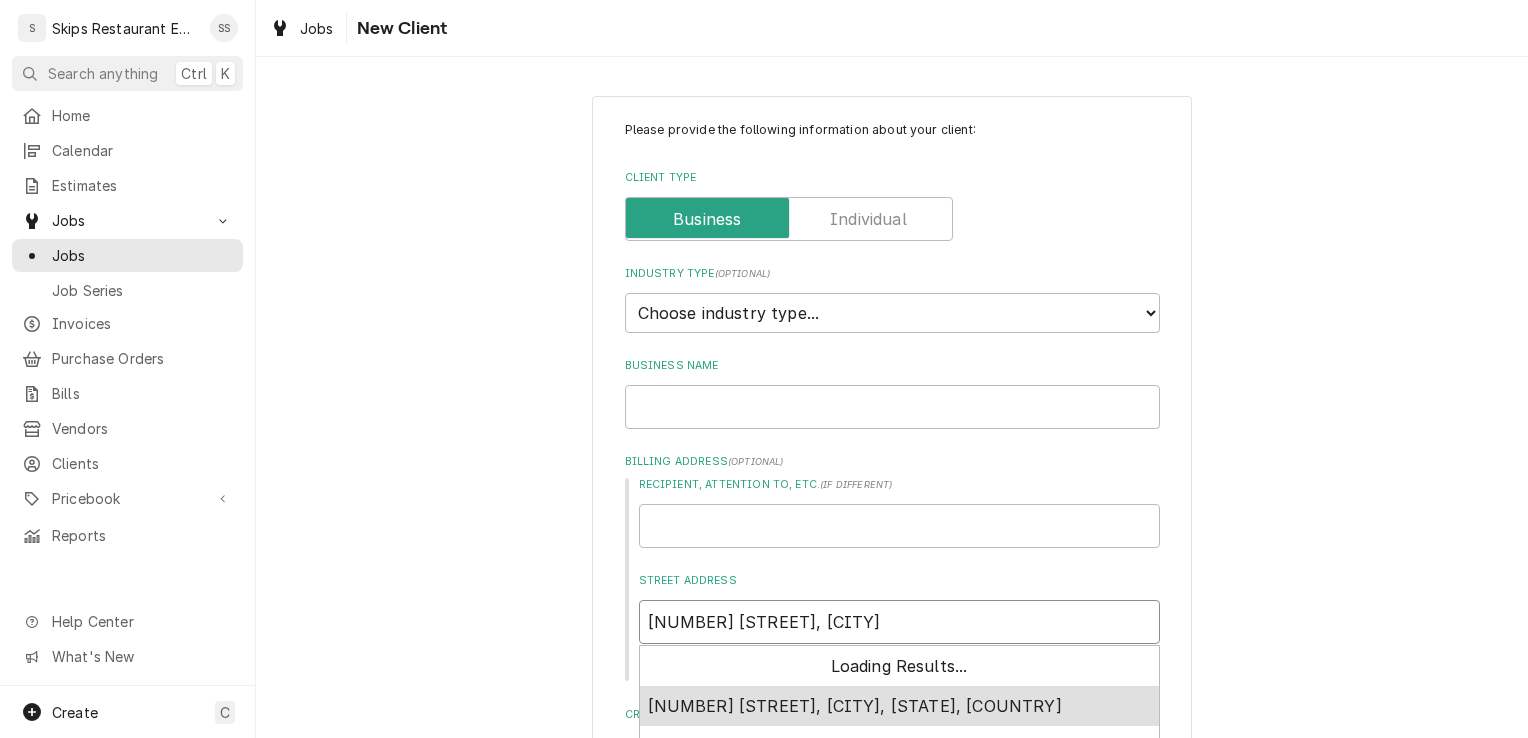 type on "x" 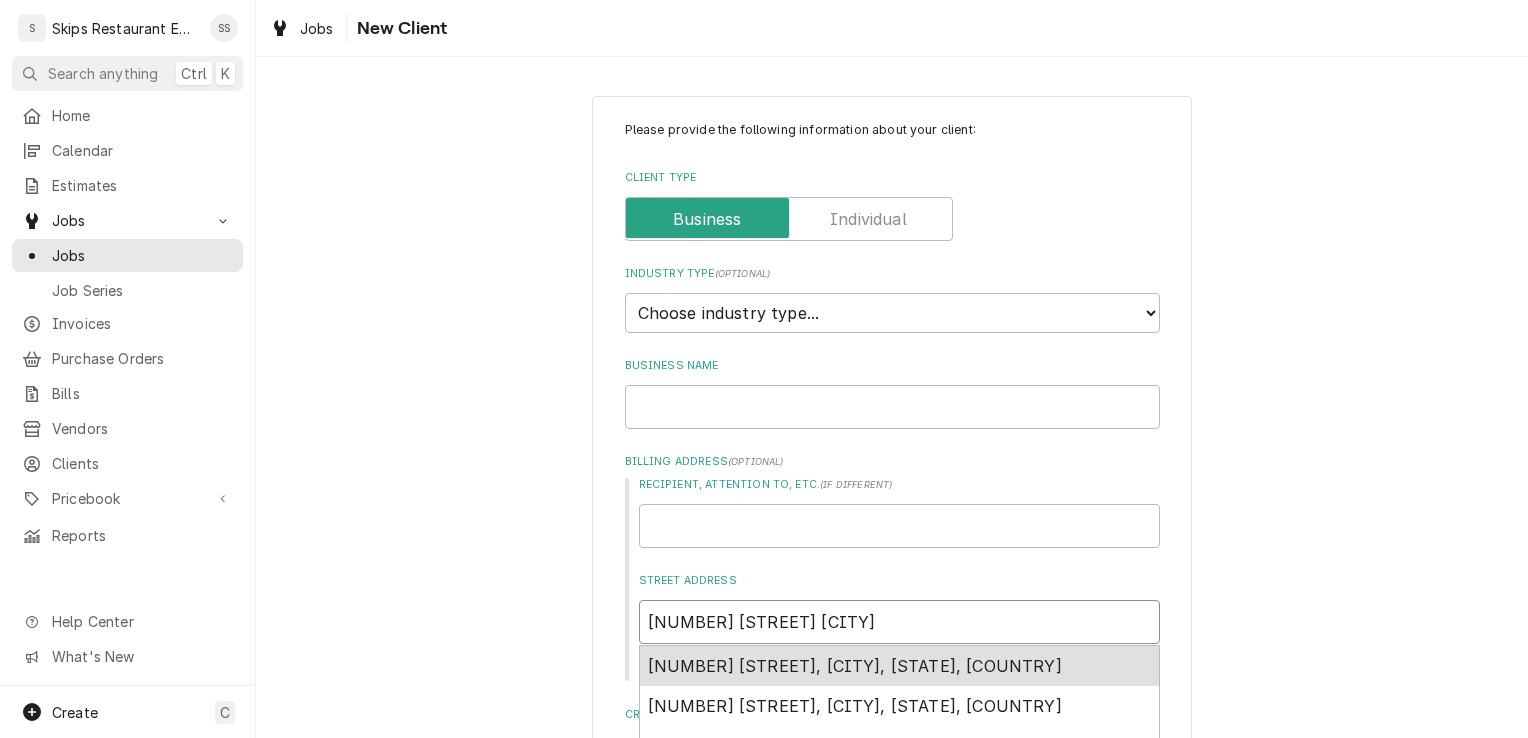 type on "x" 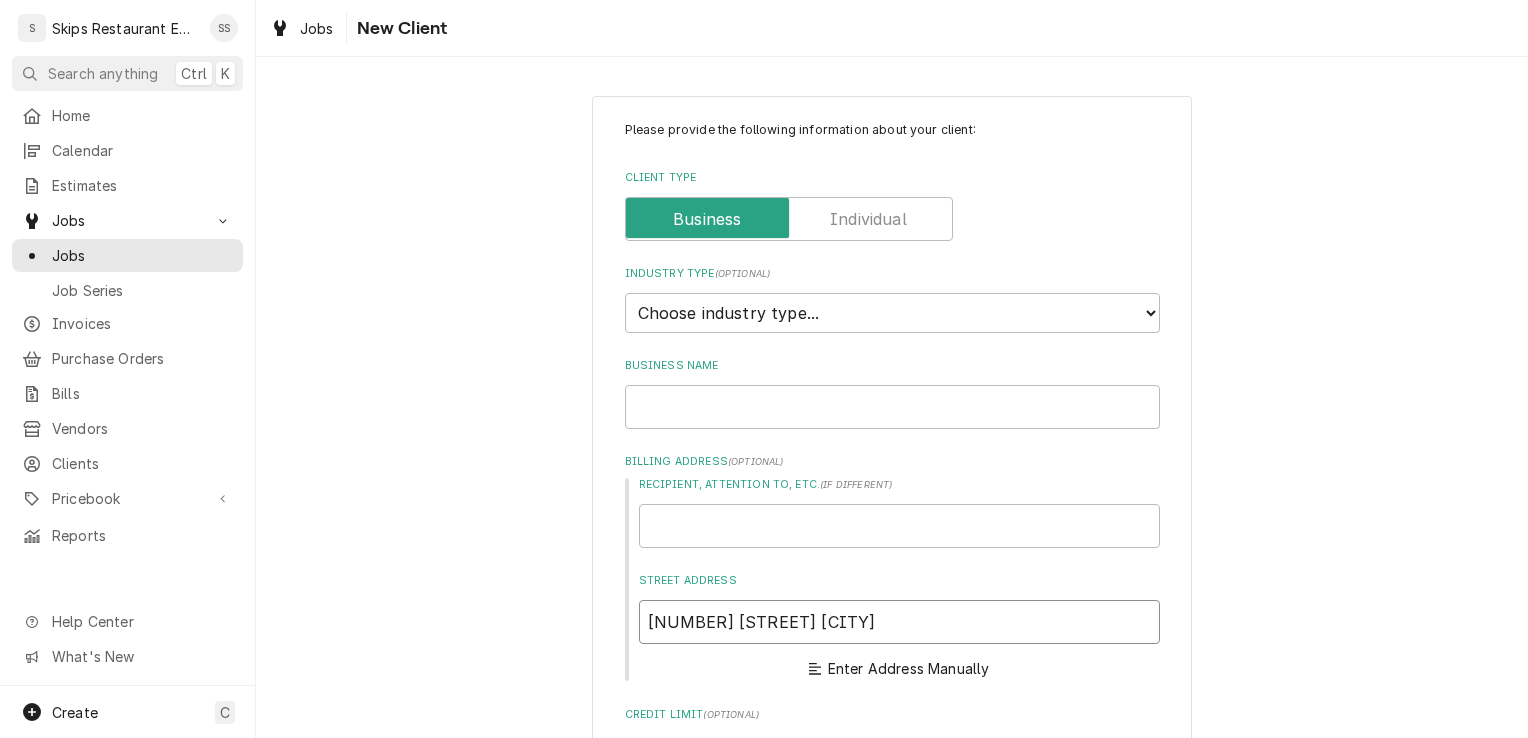 type on "x" 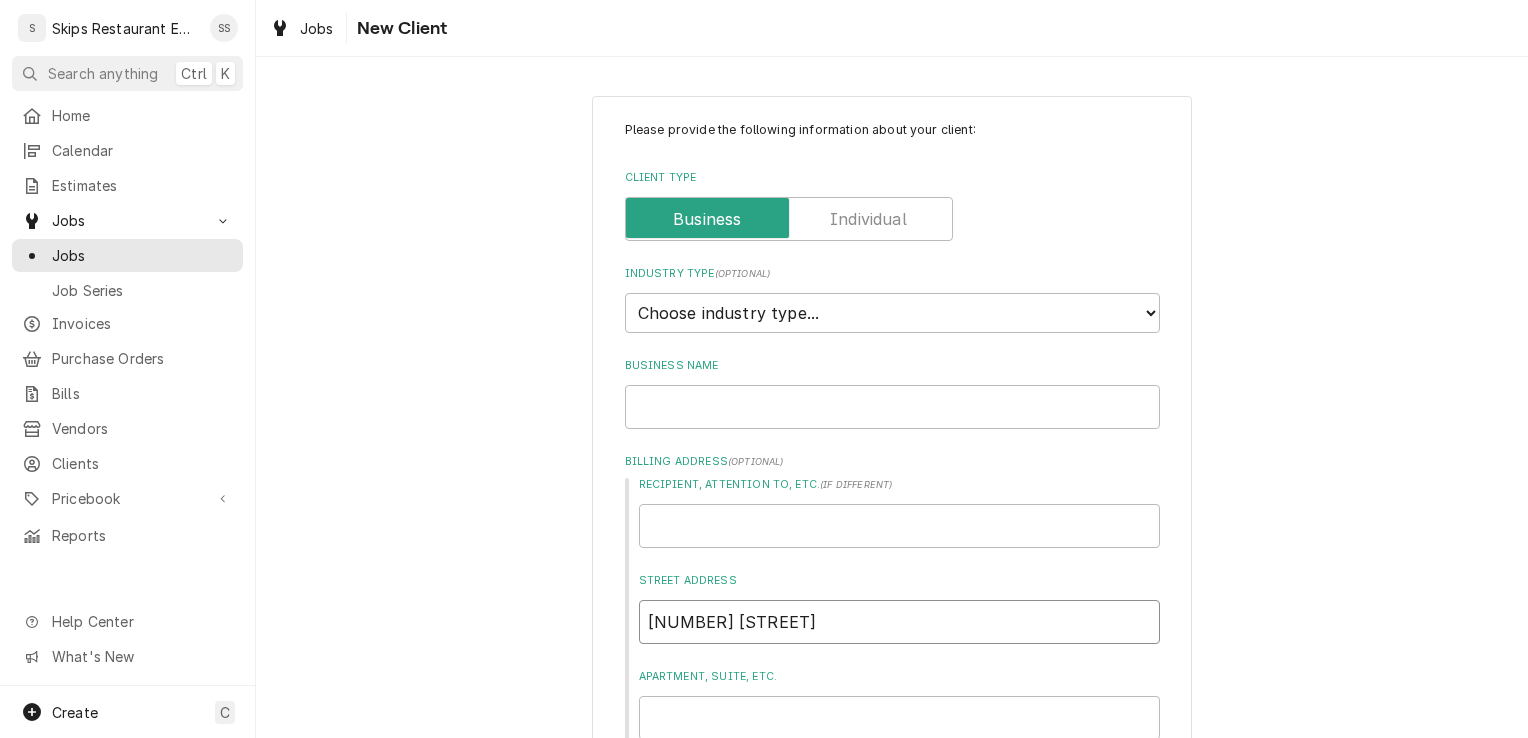 type on "x" 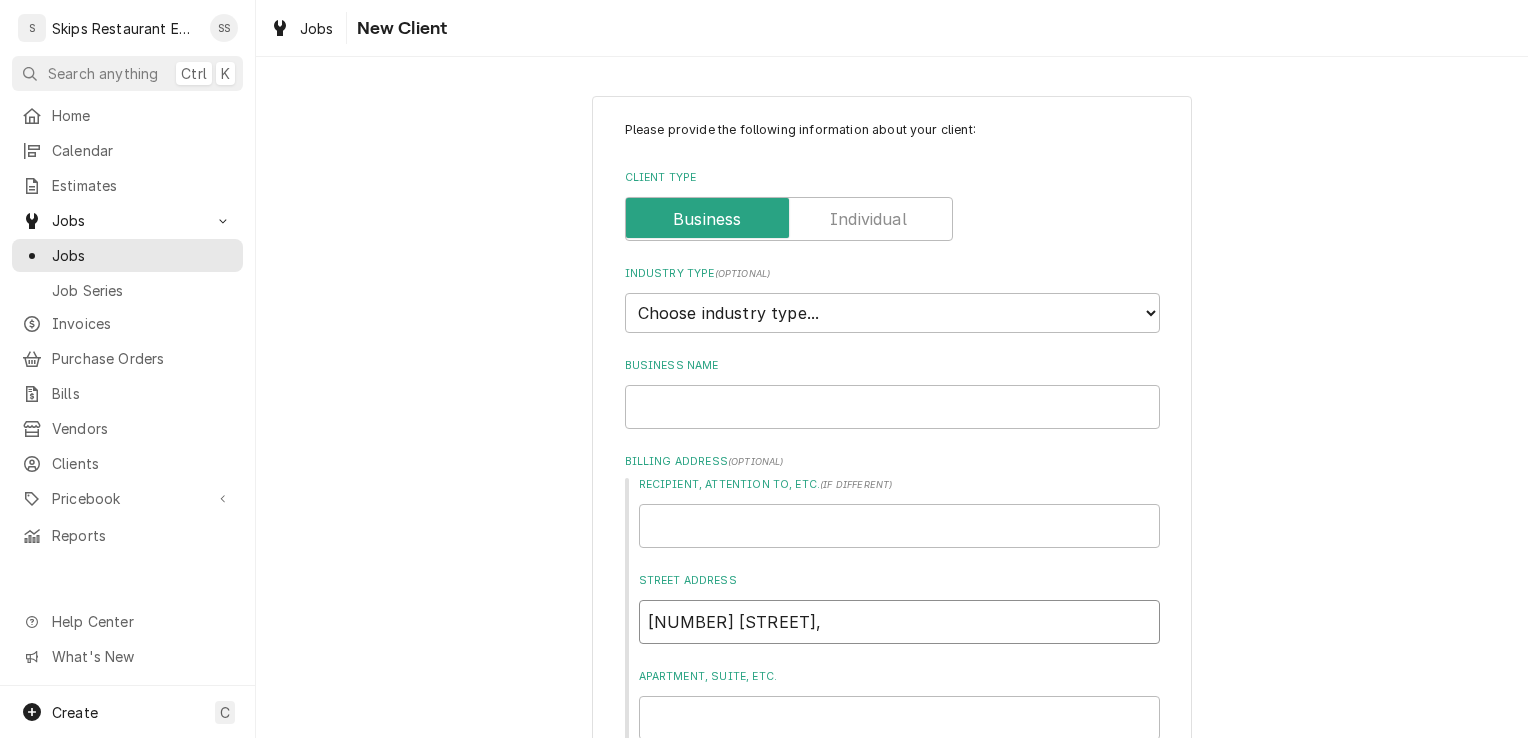 type on "x" 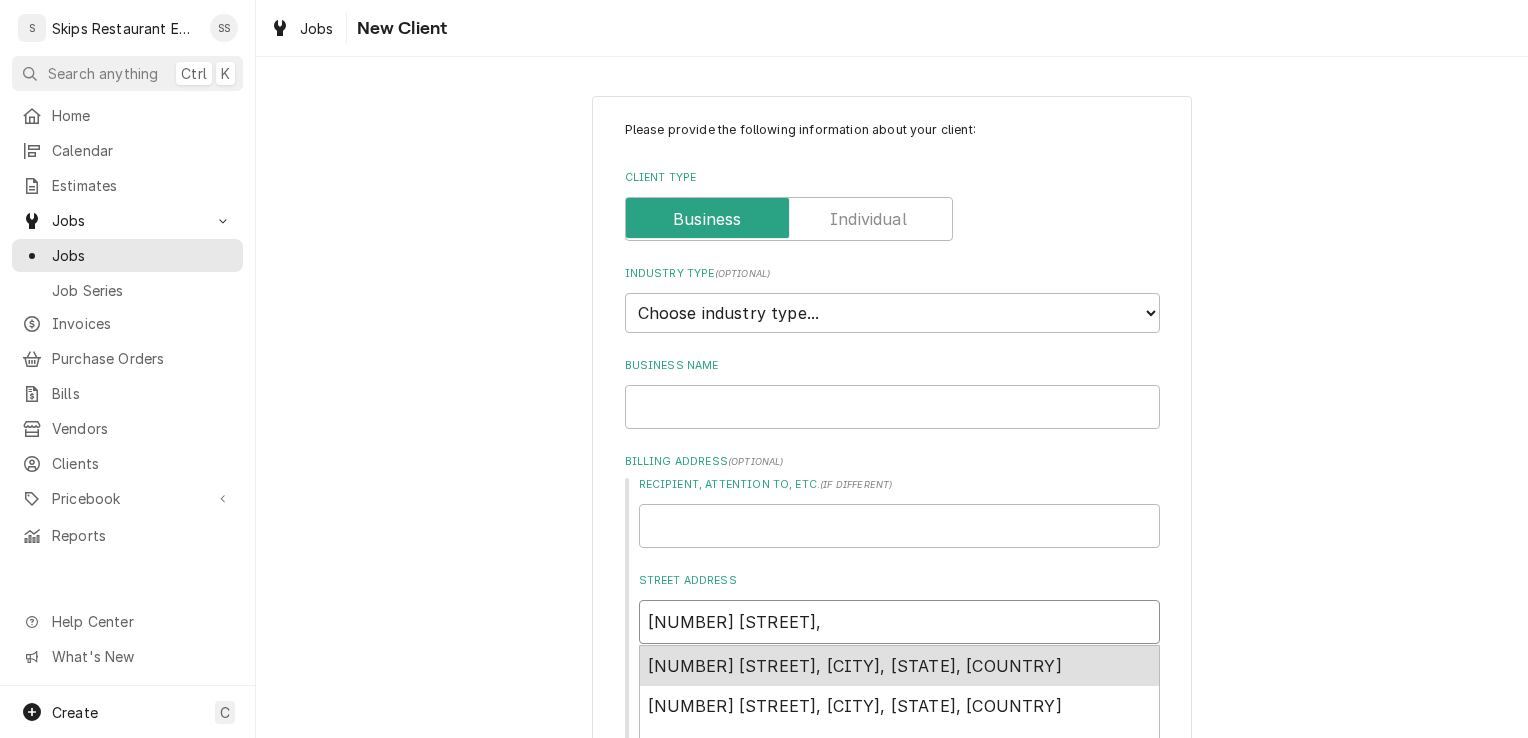type on "x" 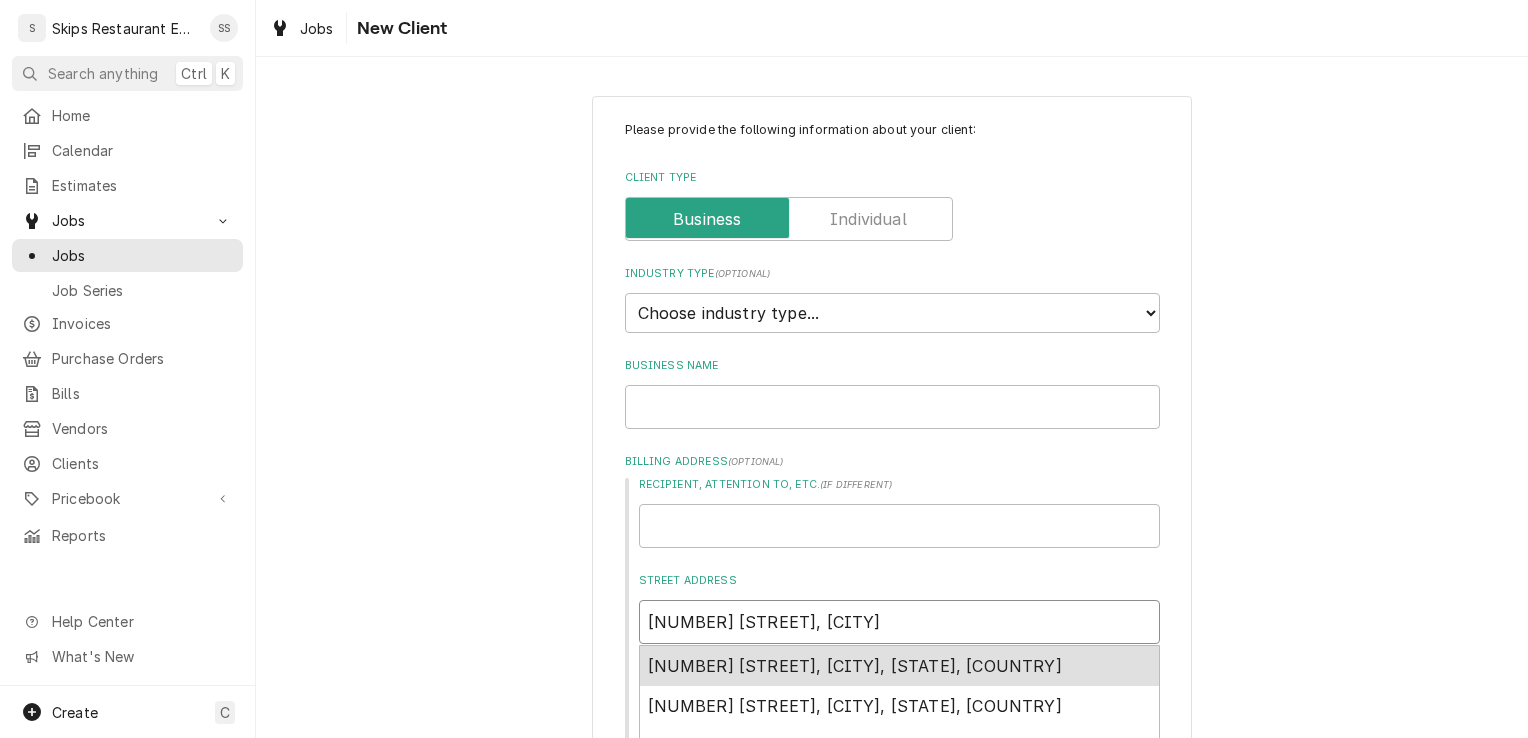 type on "x" 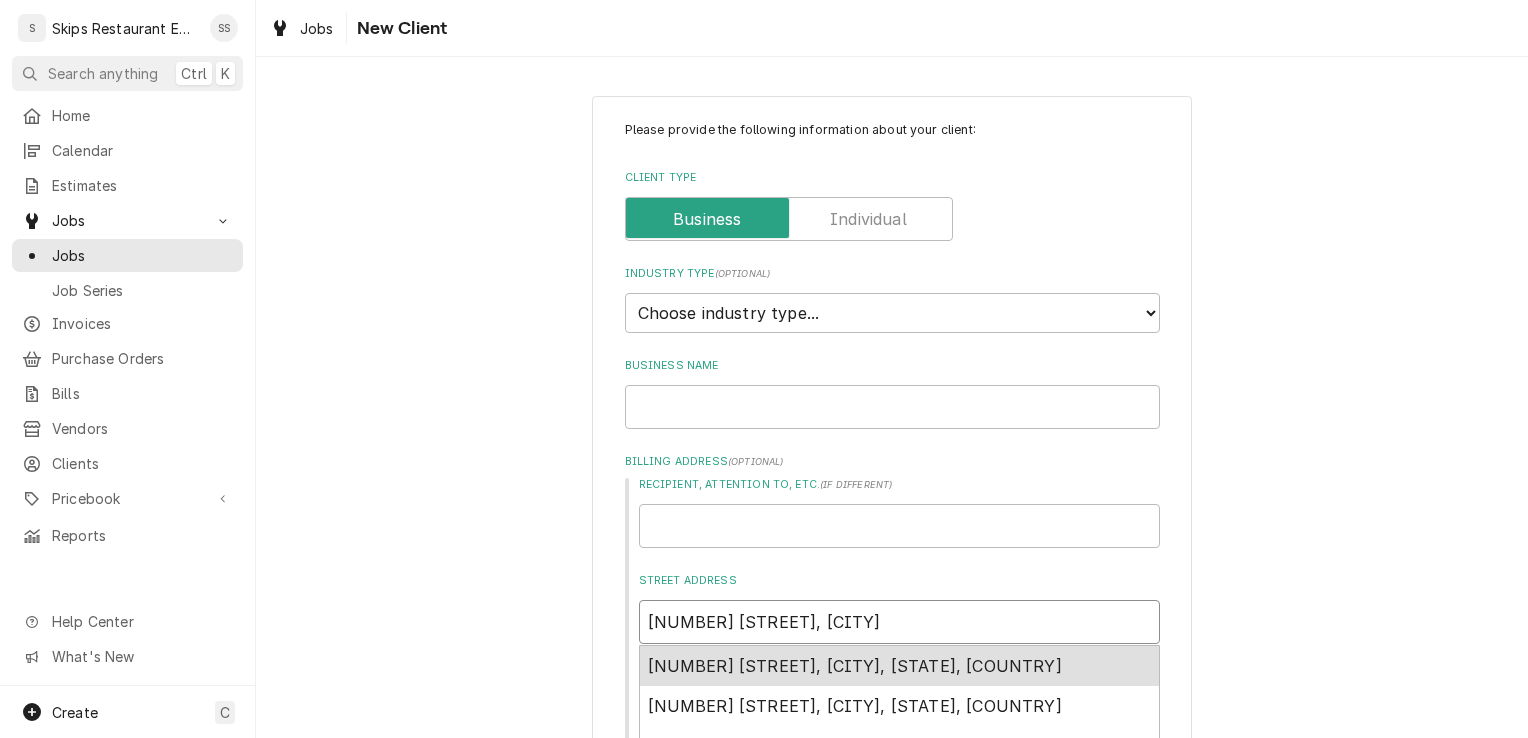 type on "x" 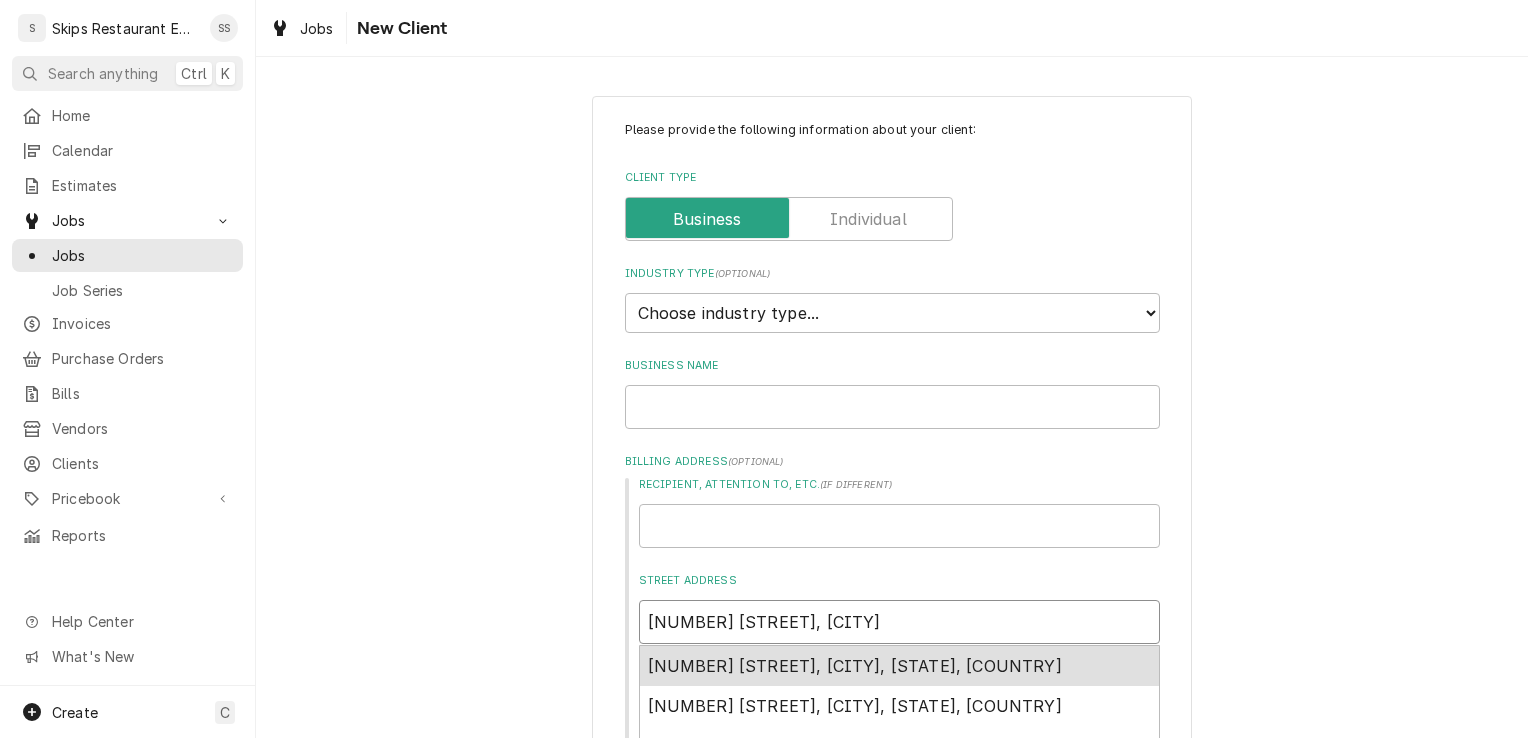 click on "[NUMBER] [STREET], [CITY], [STATE], [COUNTRY]" at bounding box center (855, 666) 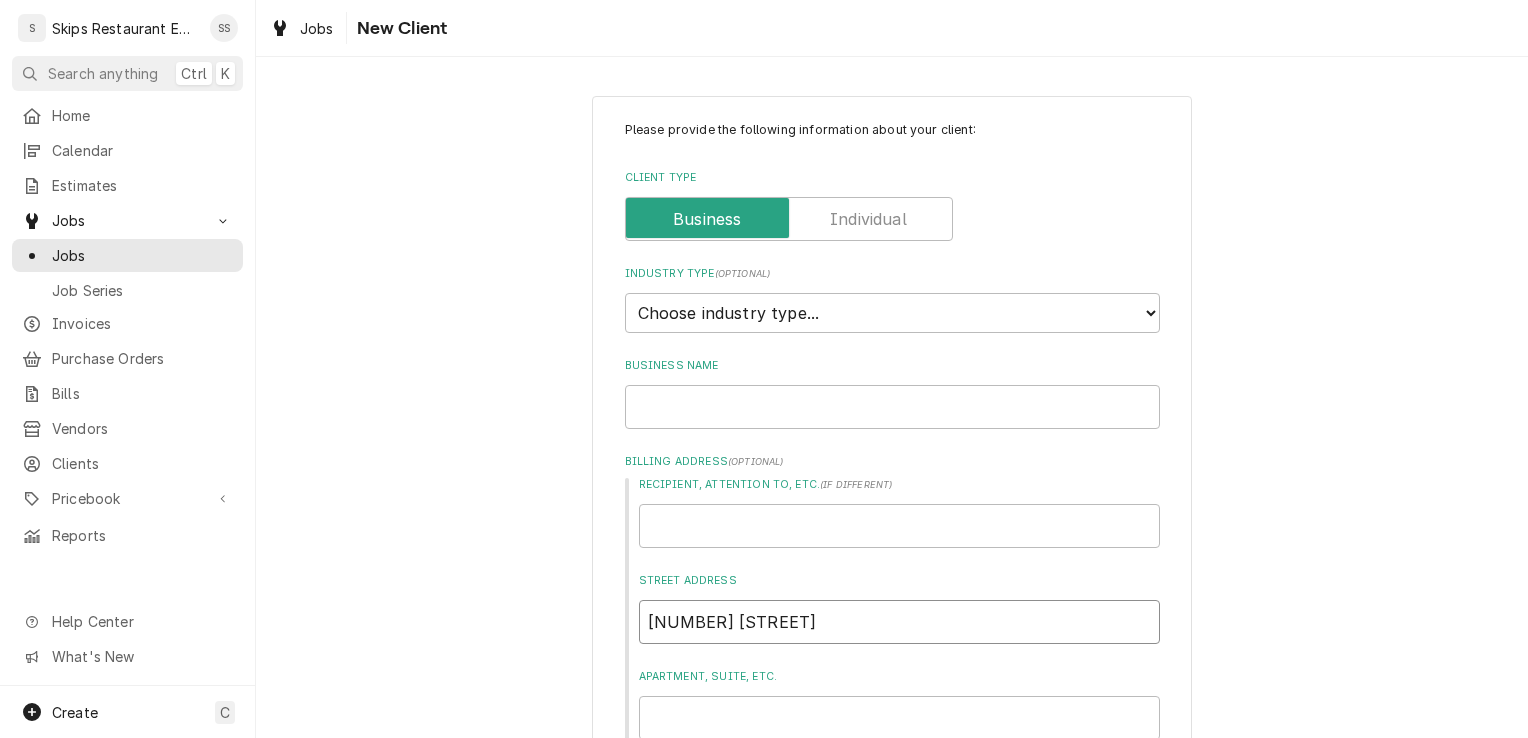 click on "[NUMBER] [STREET]" at bounding box center [899, 622] 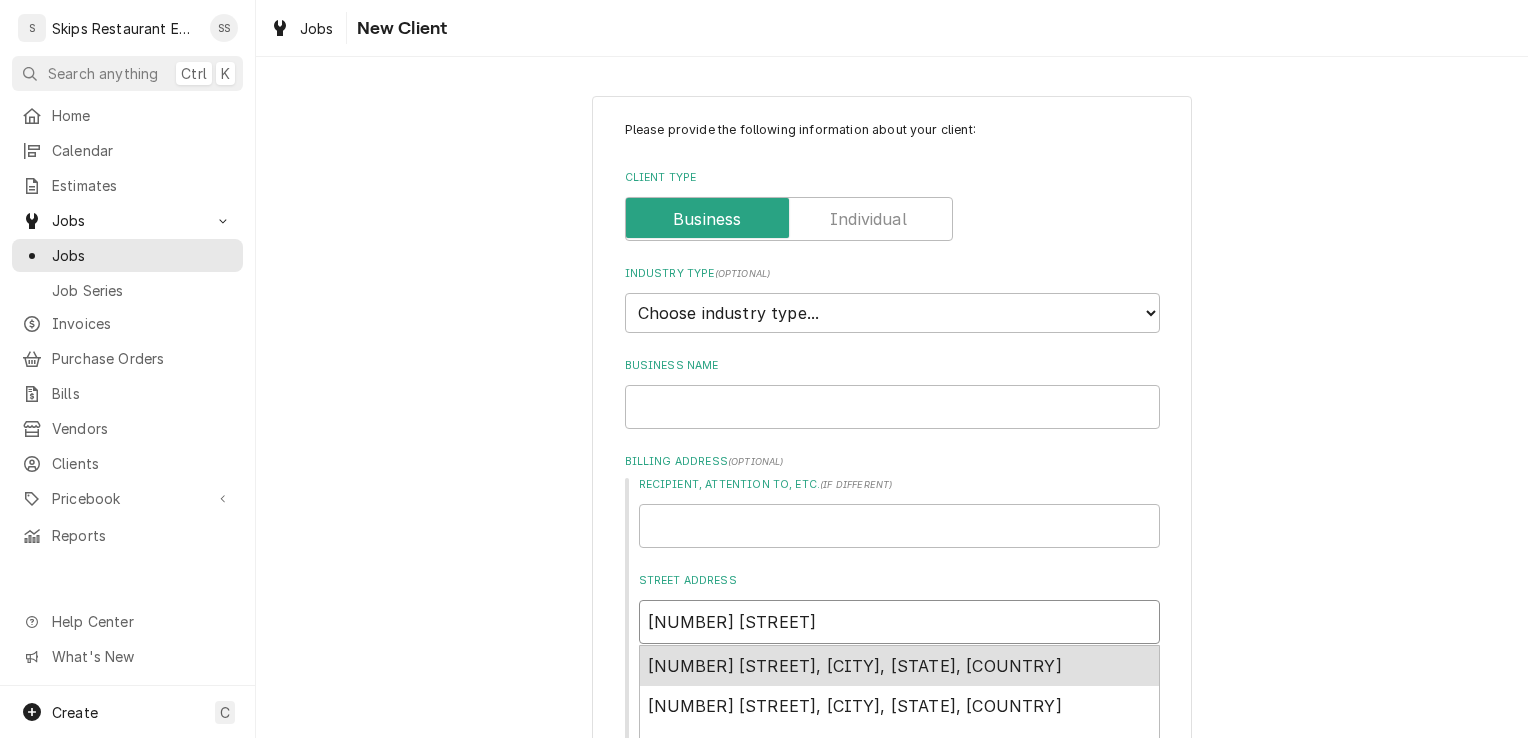type on "x" 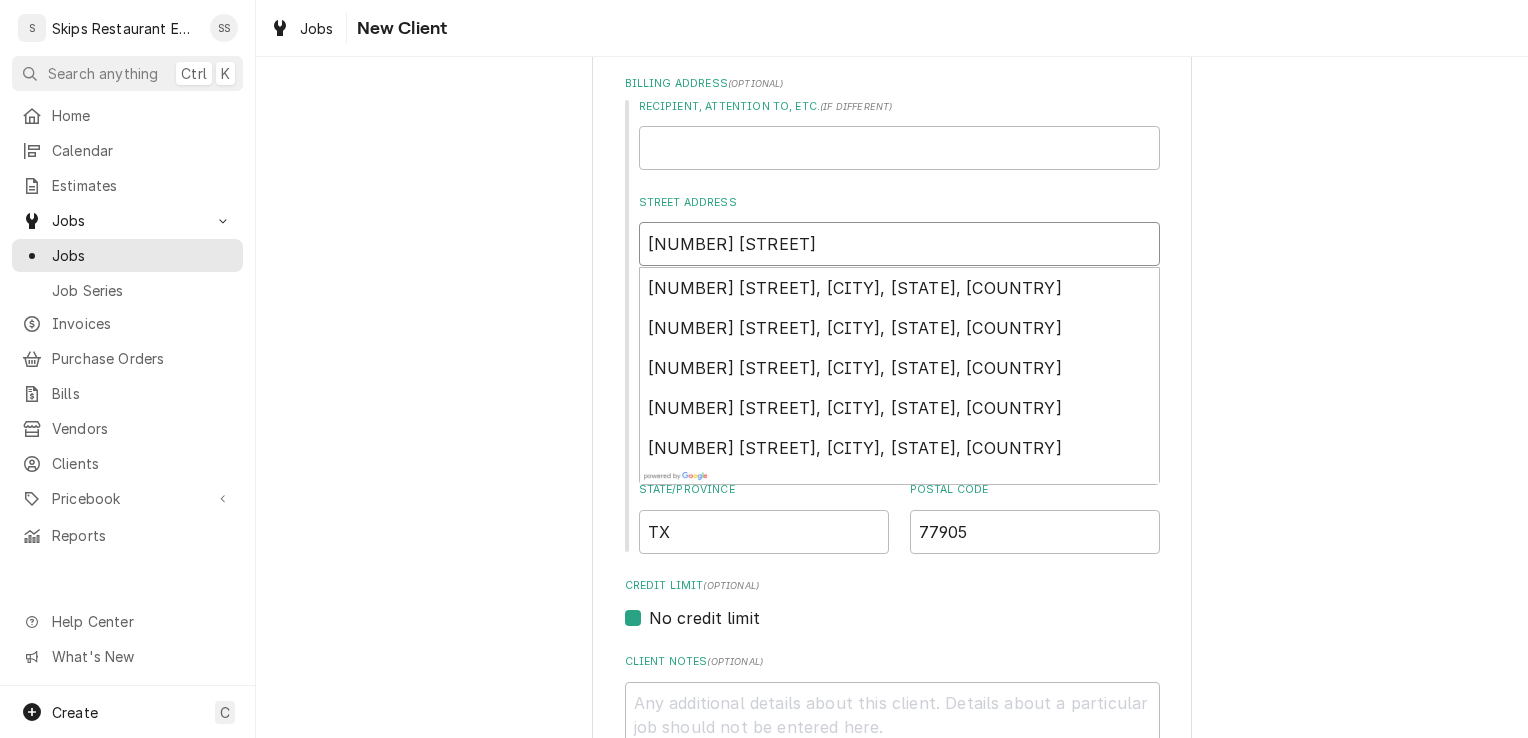 scroll, scrollTop: 371, scrollLeft: 0, axis: vertical 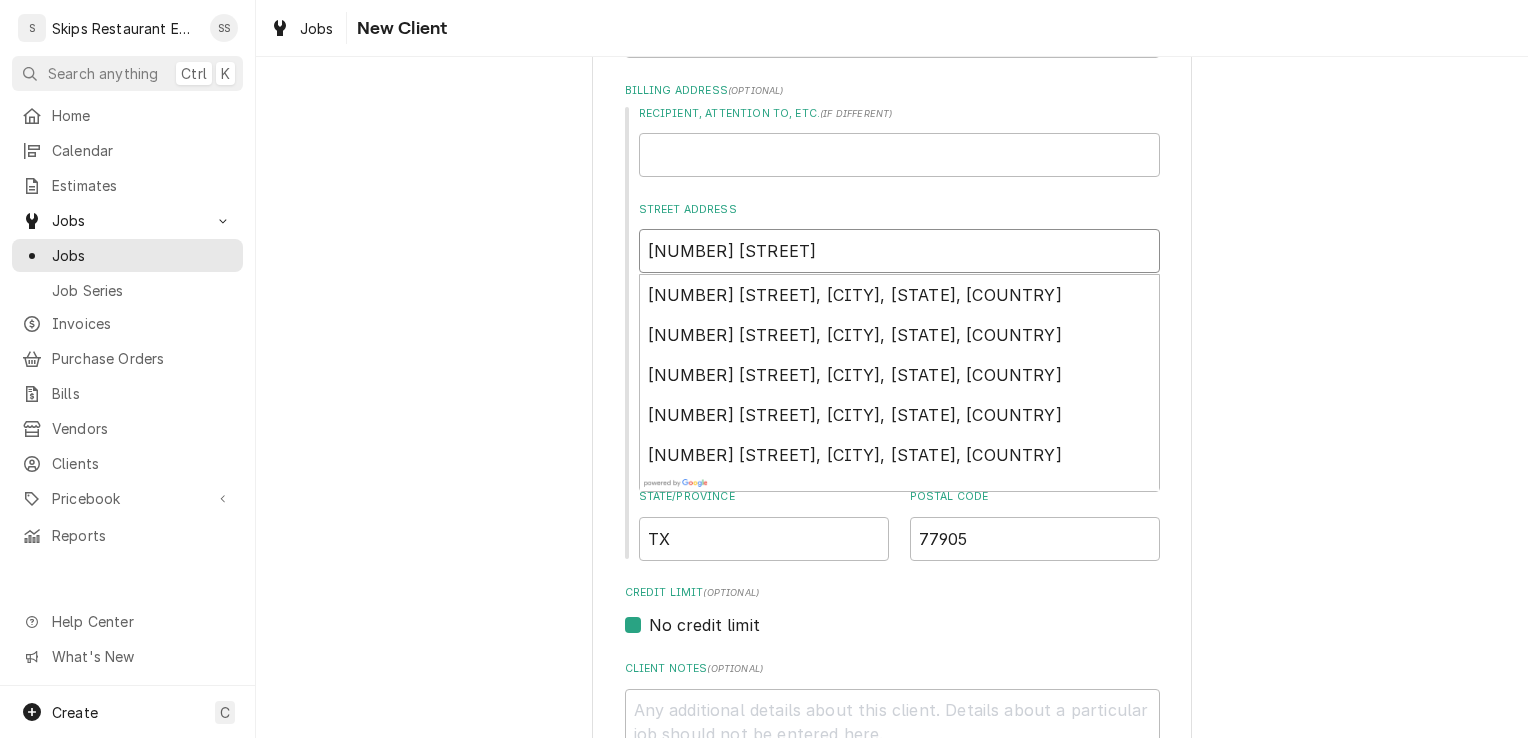 click on "[NUMBER] [STREET]" at bounding box center (899, 251) 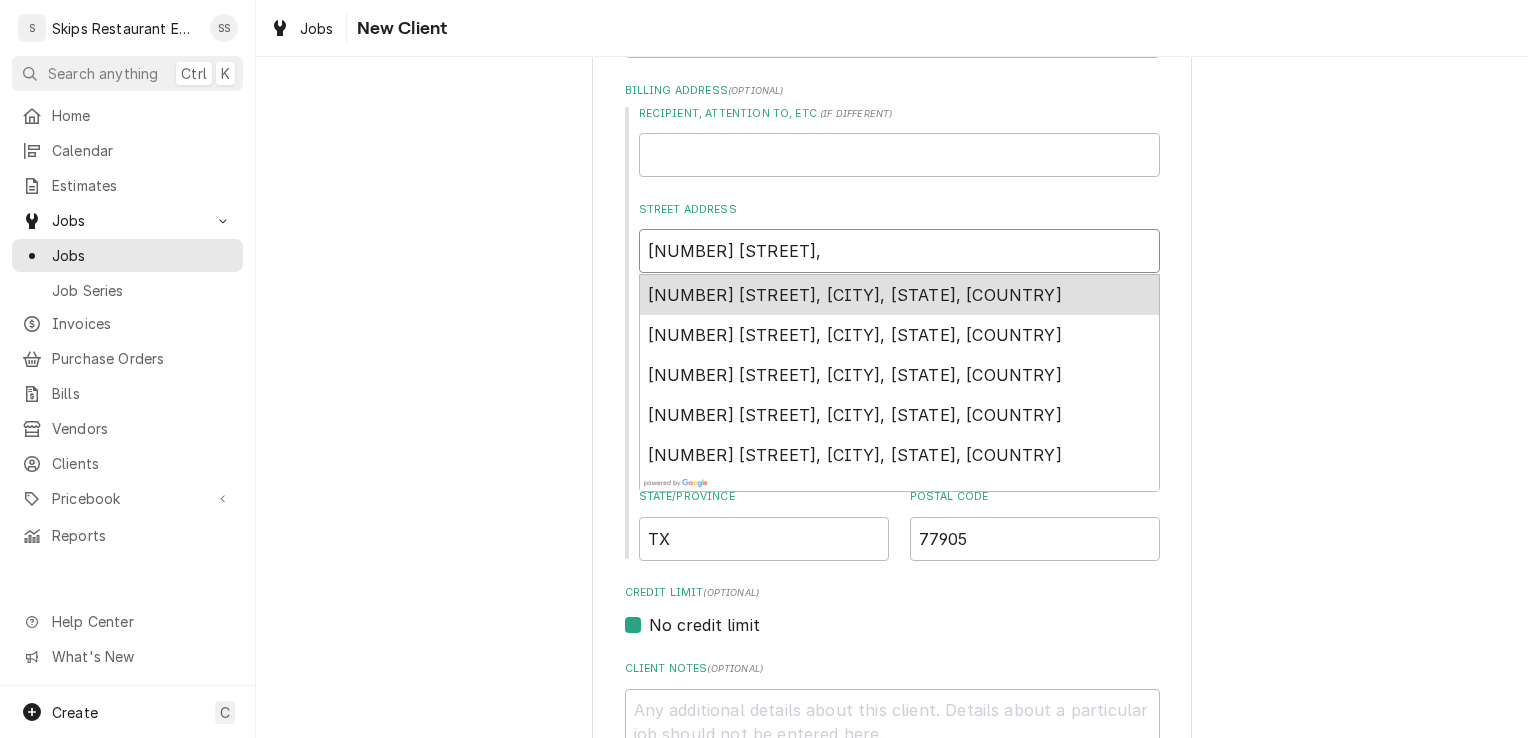 type on "x" 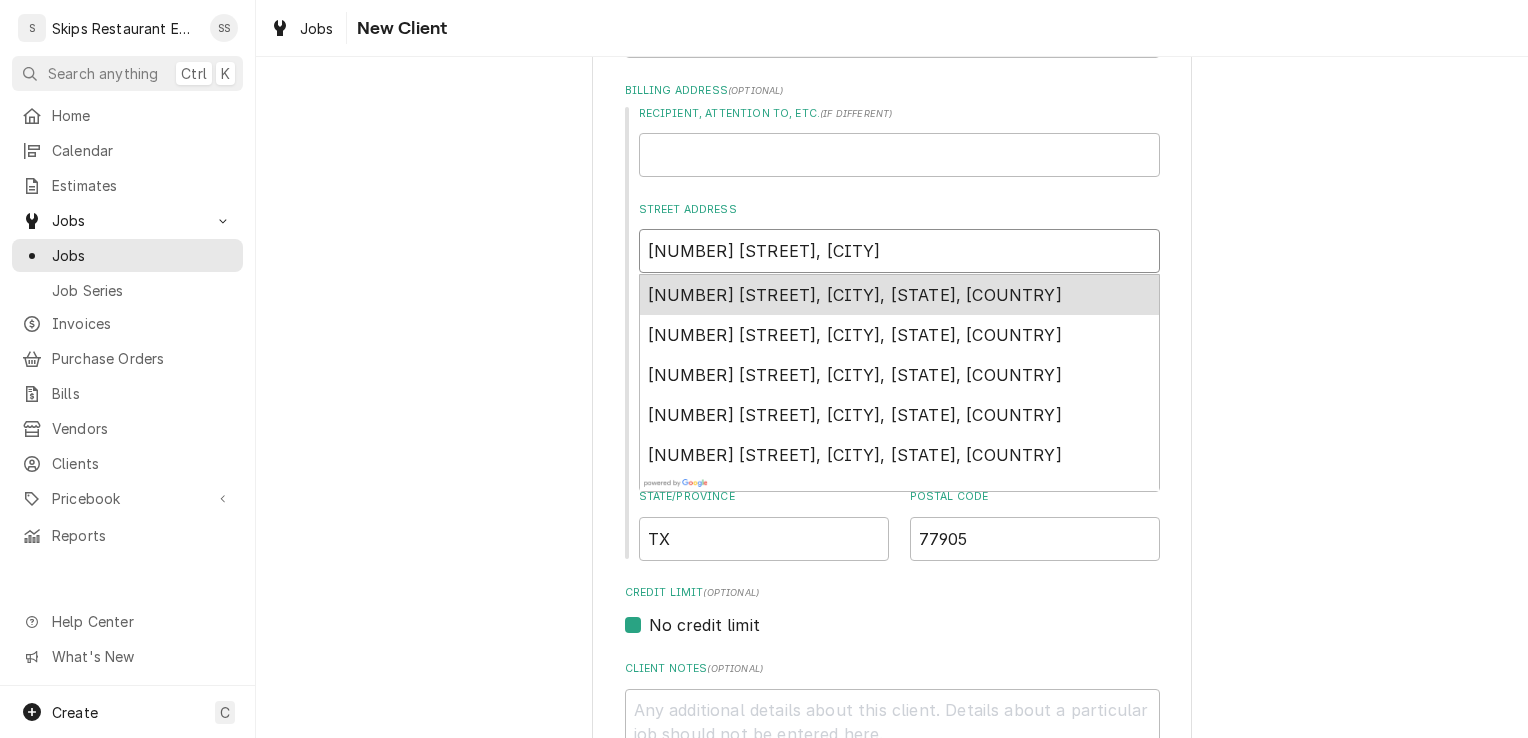 type on "x" 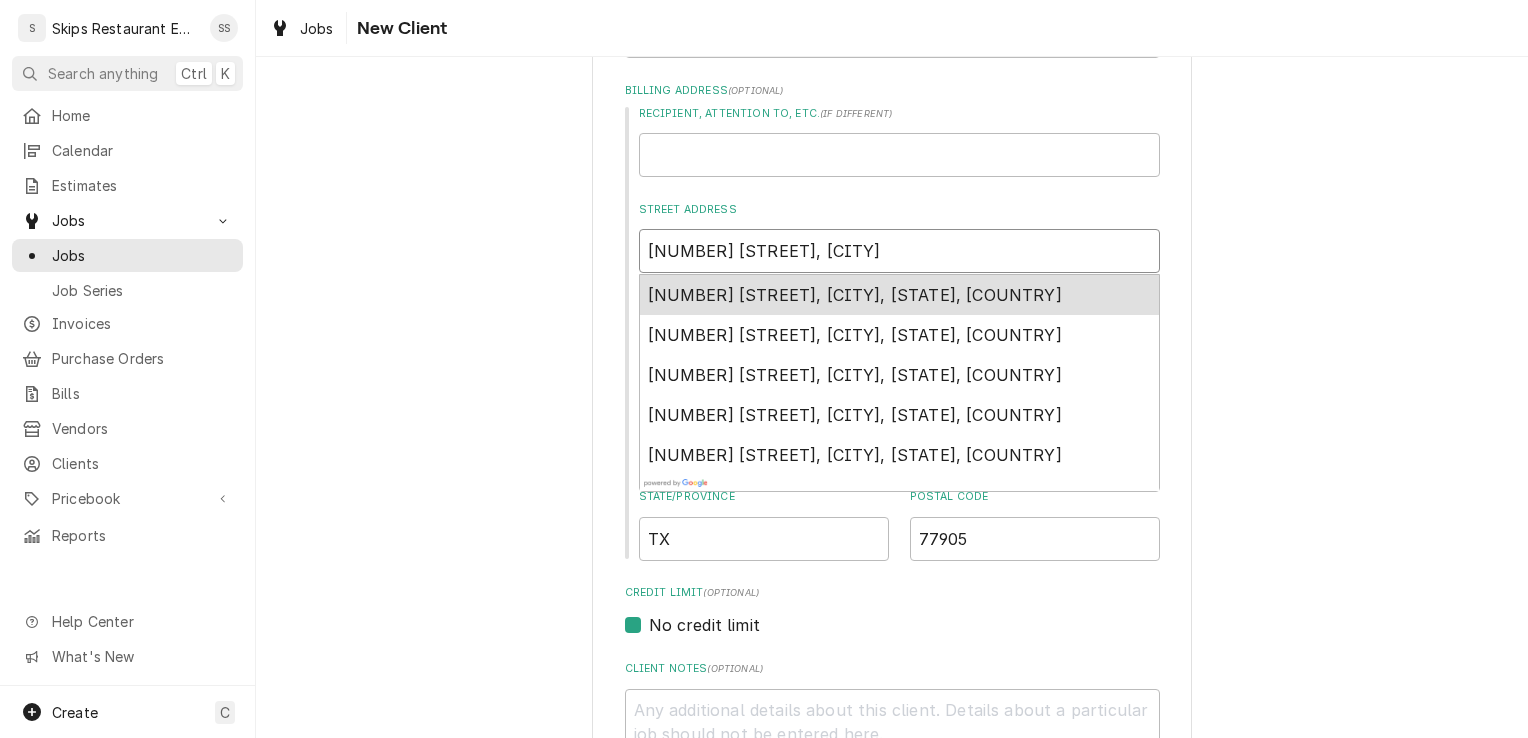 type on "x" 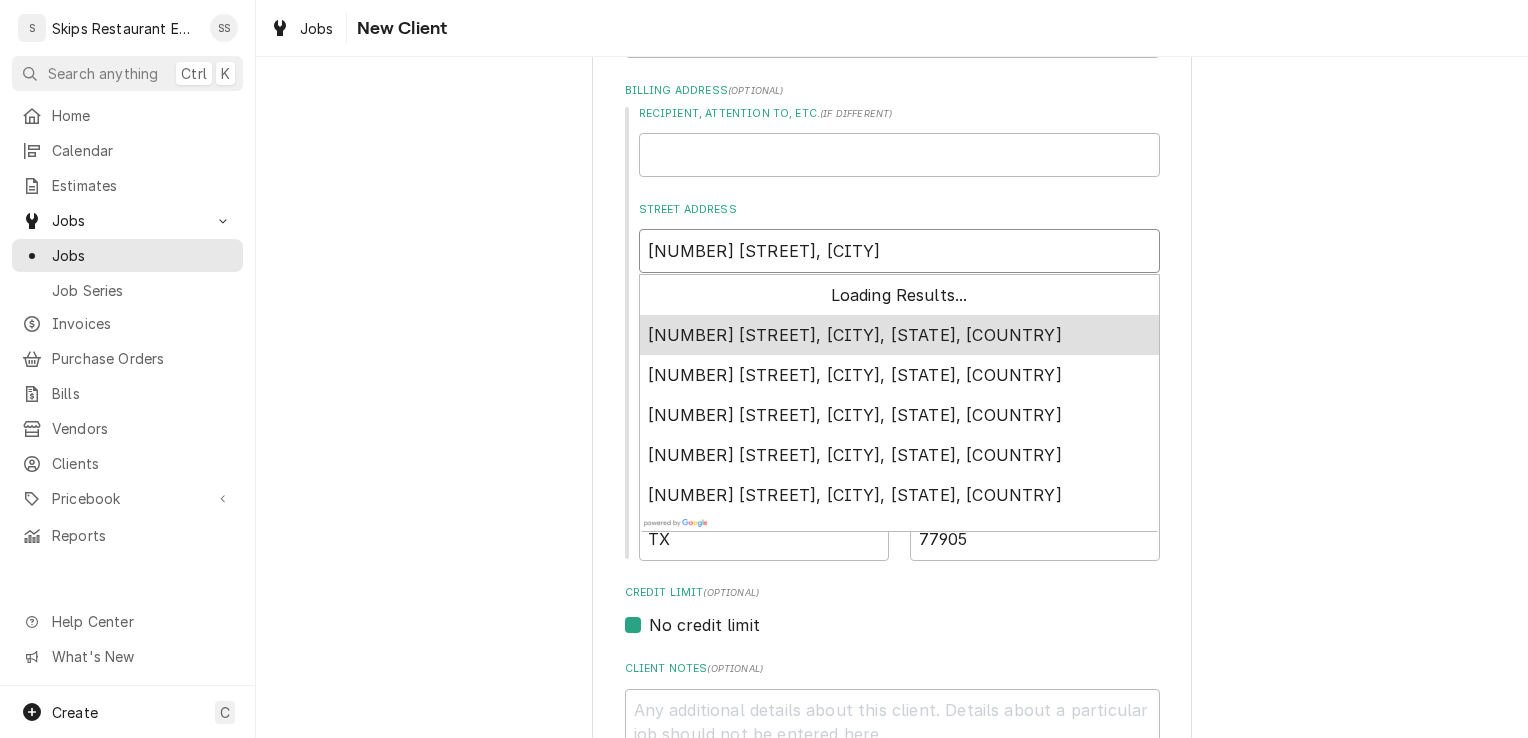 type on "x" 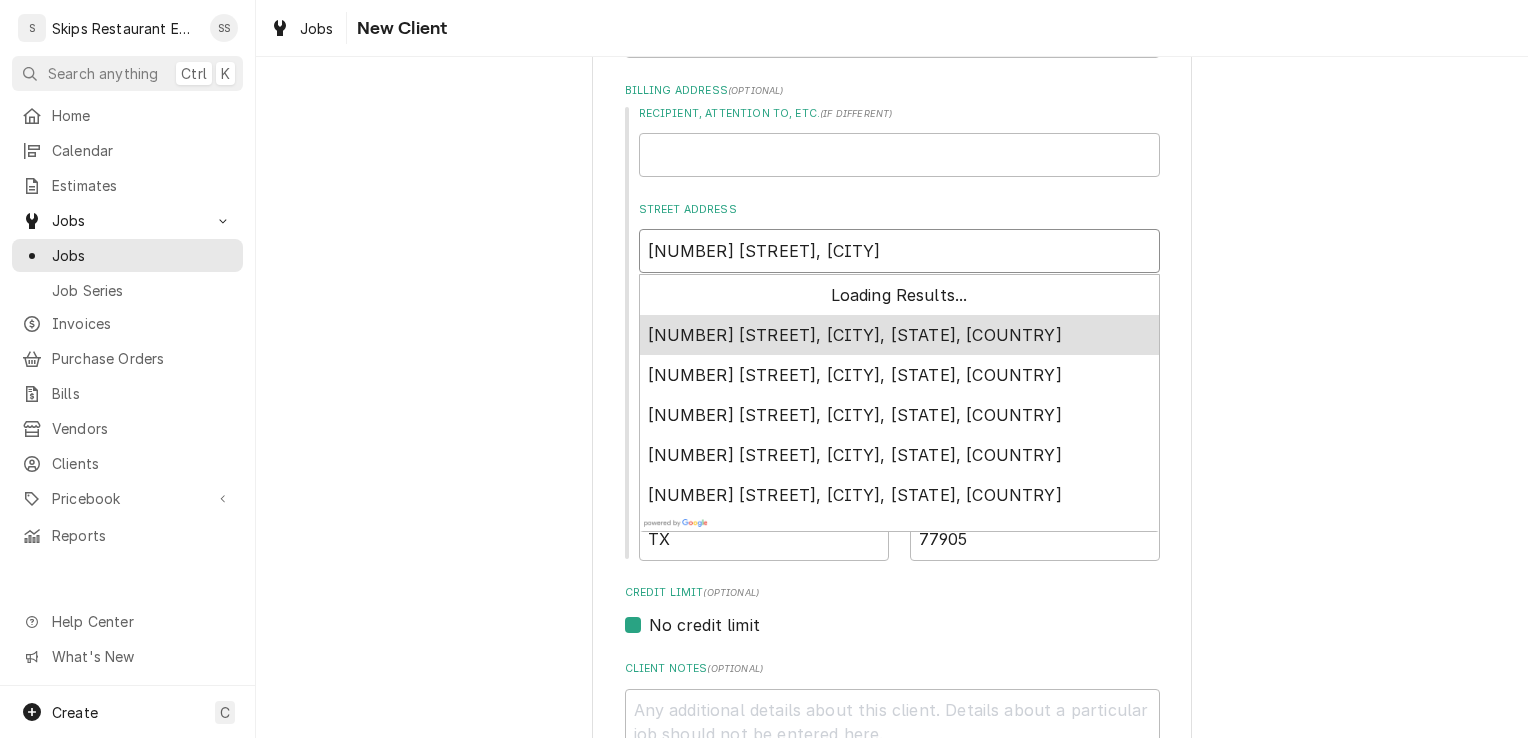 type on "x" 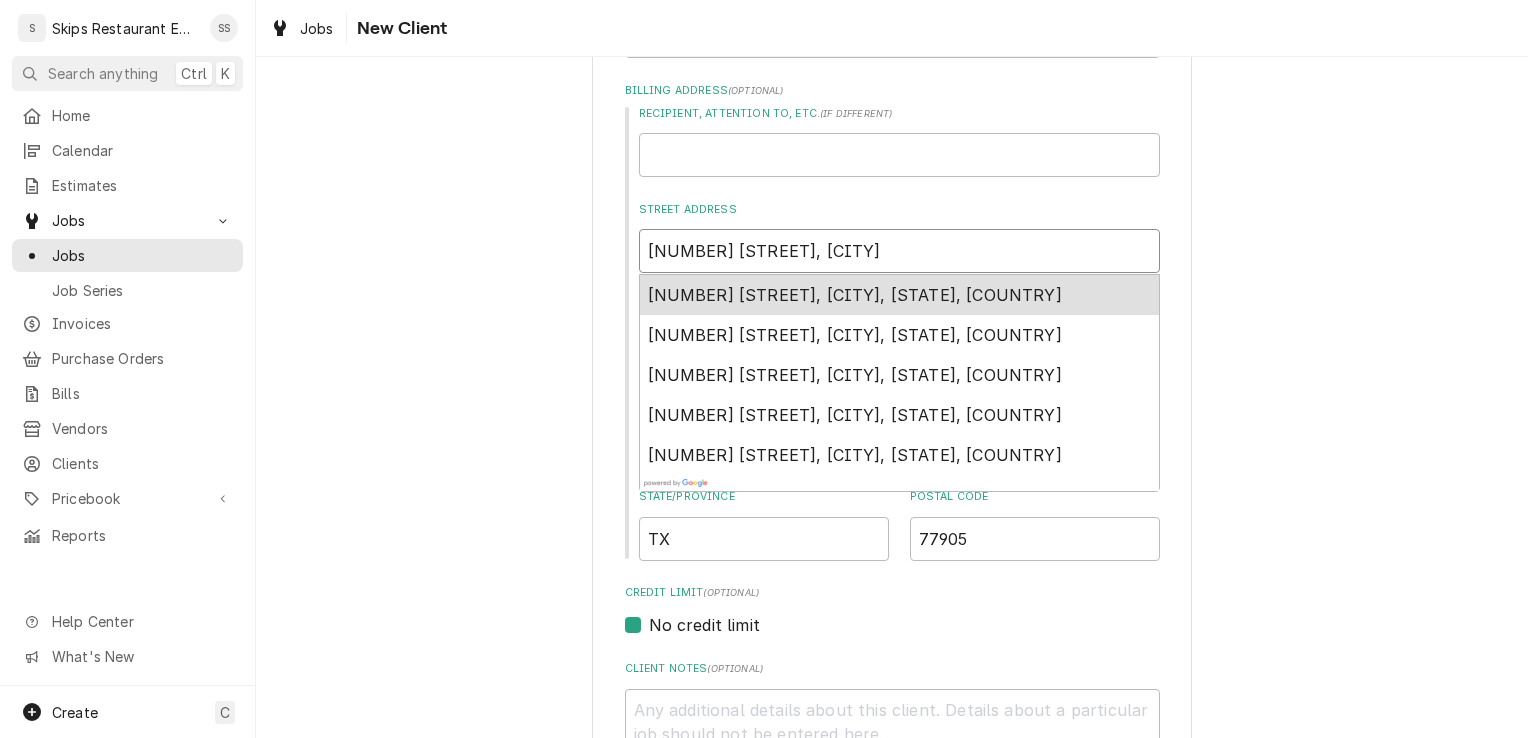 type on "x" 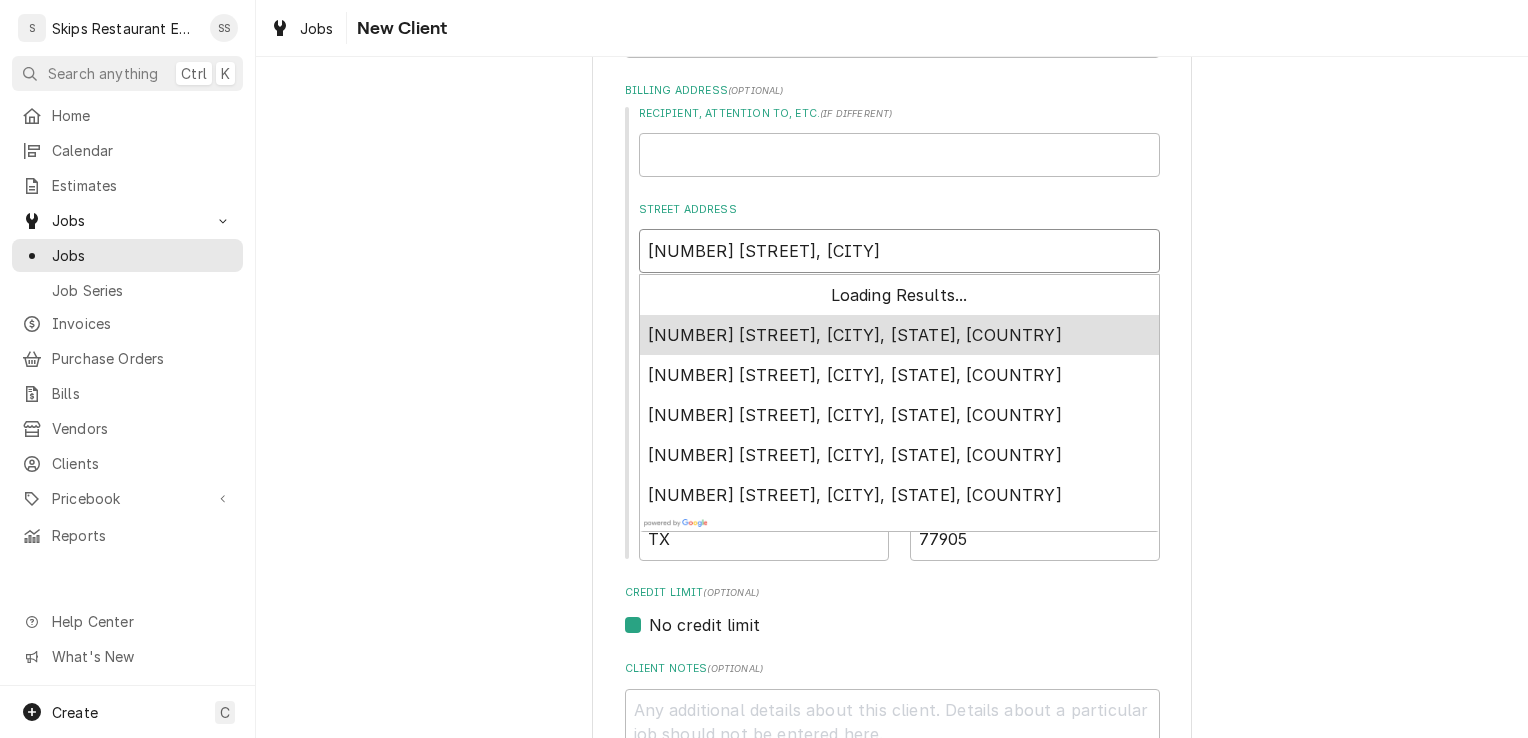 type on "x" 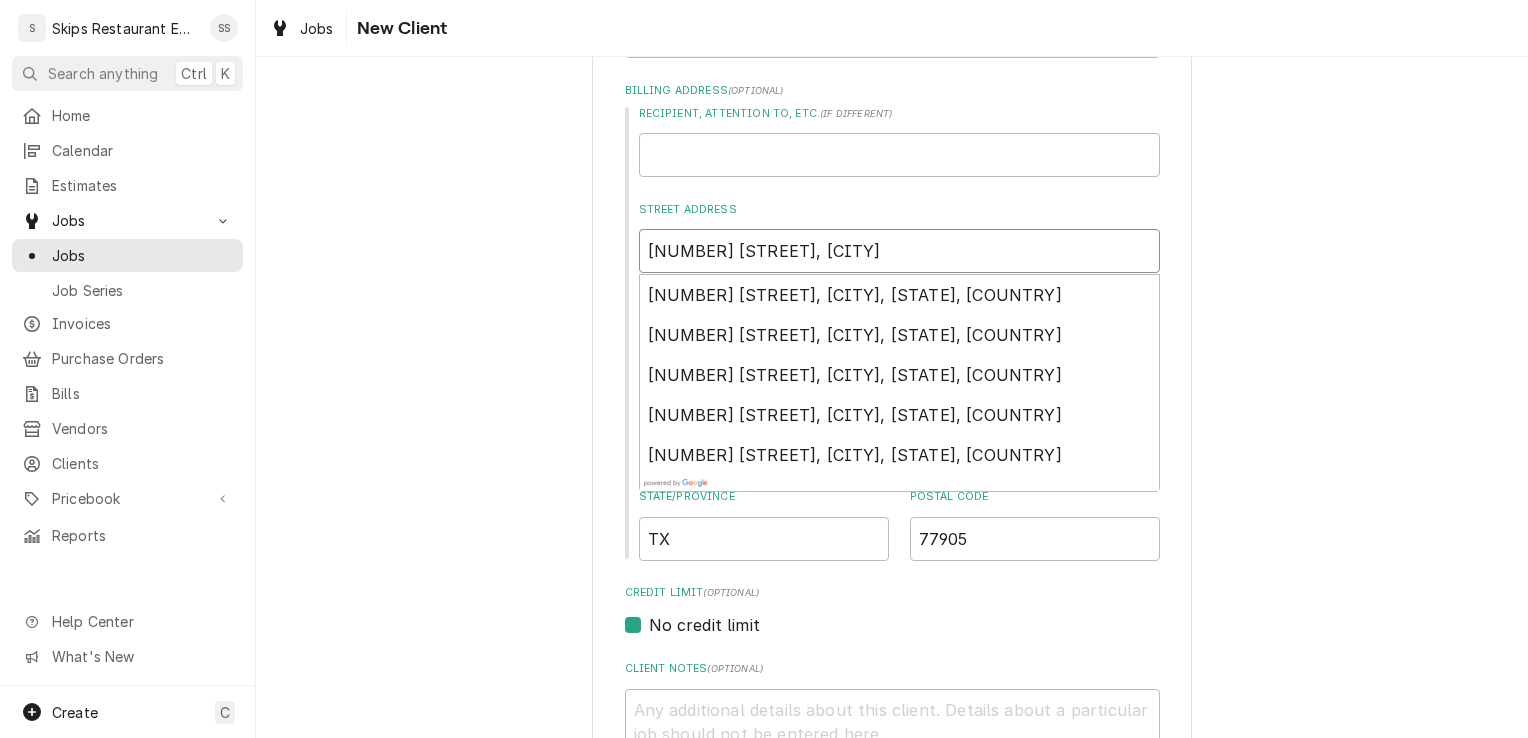 type on "x" 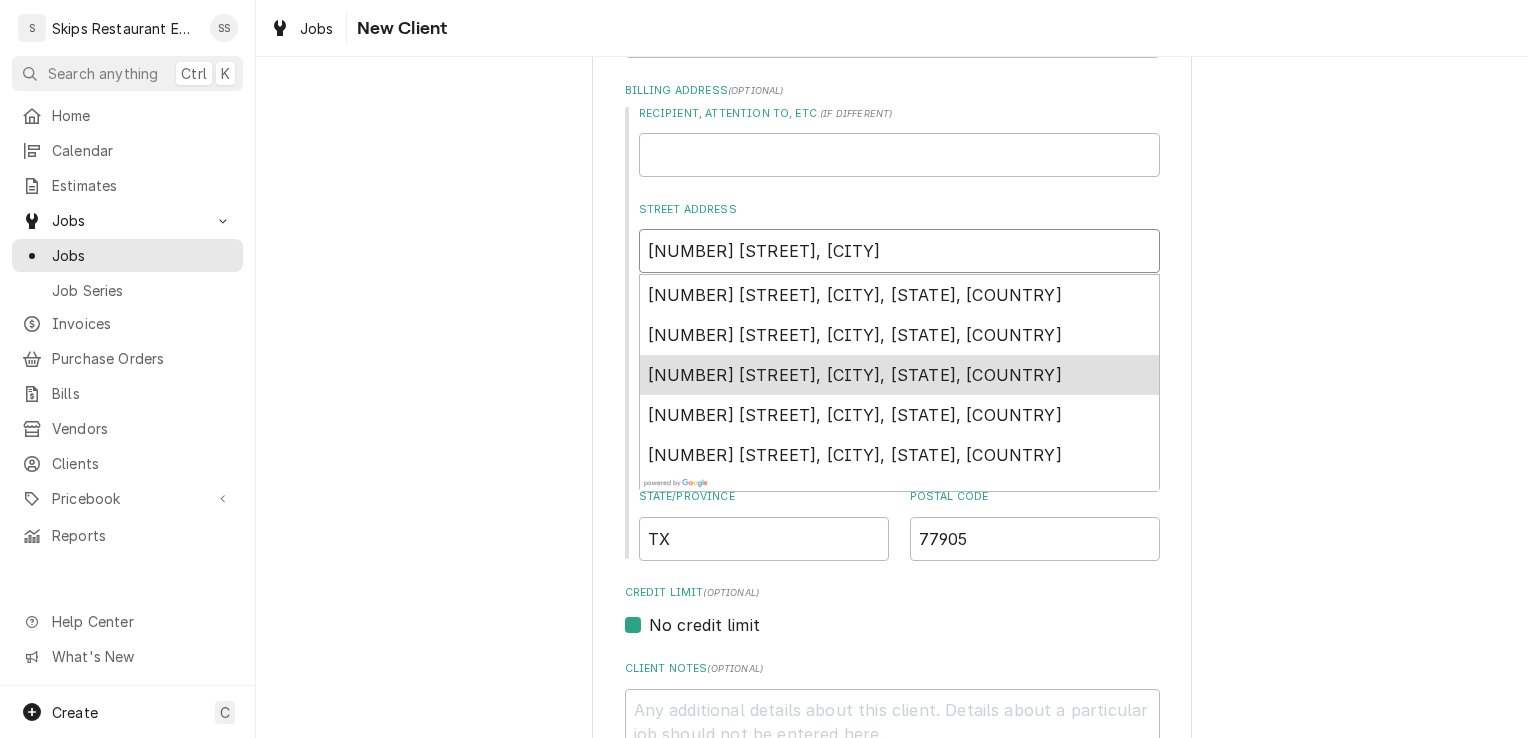 click on "[NUMBER] [STREET], [CITY], [STATE], [COUNTRY]" at bounding box center [855, 375] 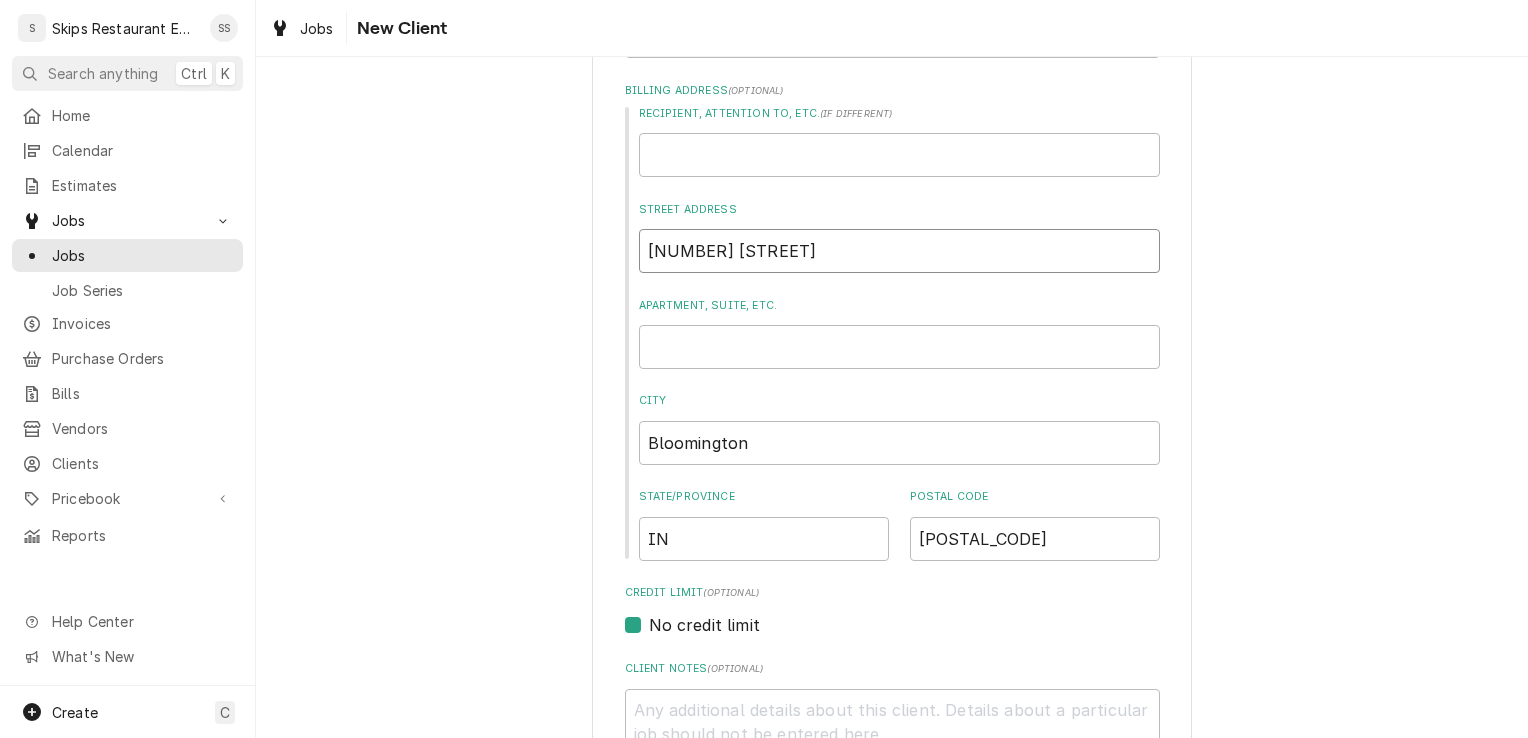 type on "x" 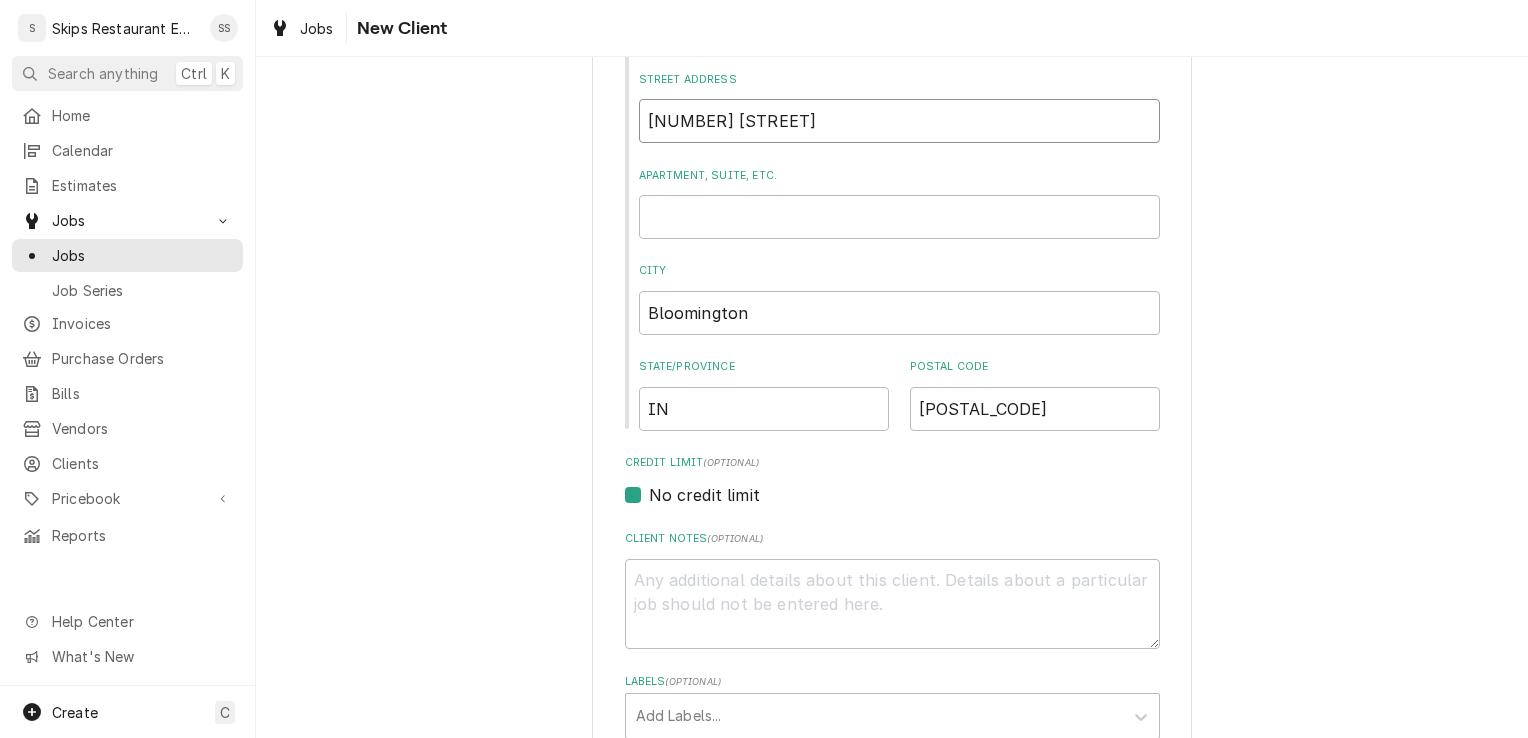 scroll, scrollTop: 507, scrollLeft: 0, axis: vertical 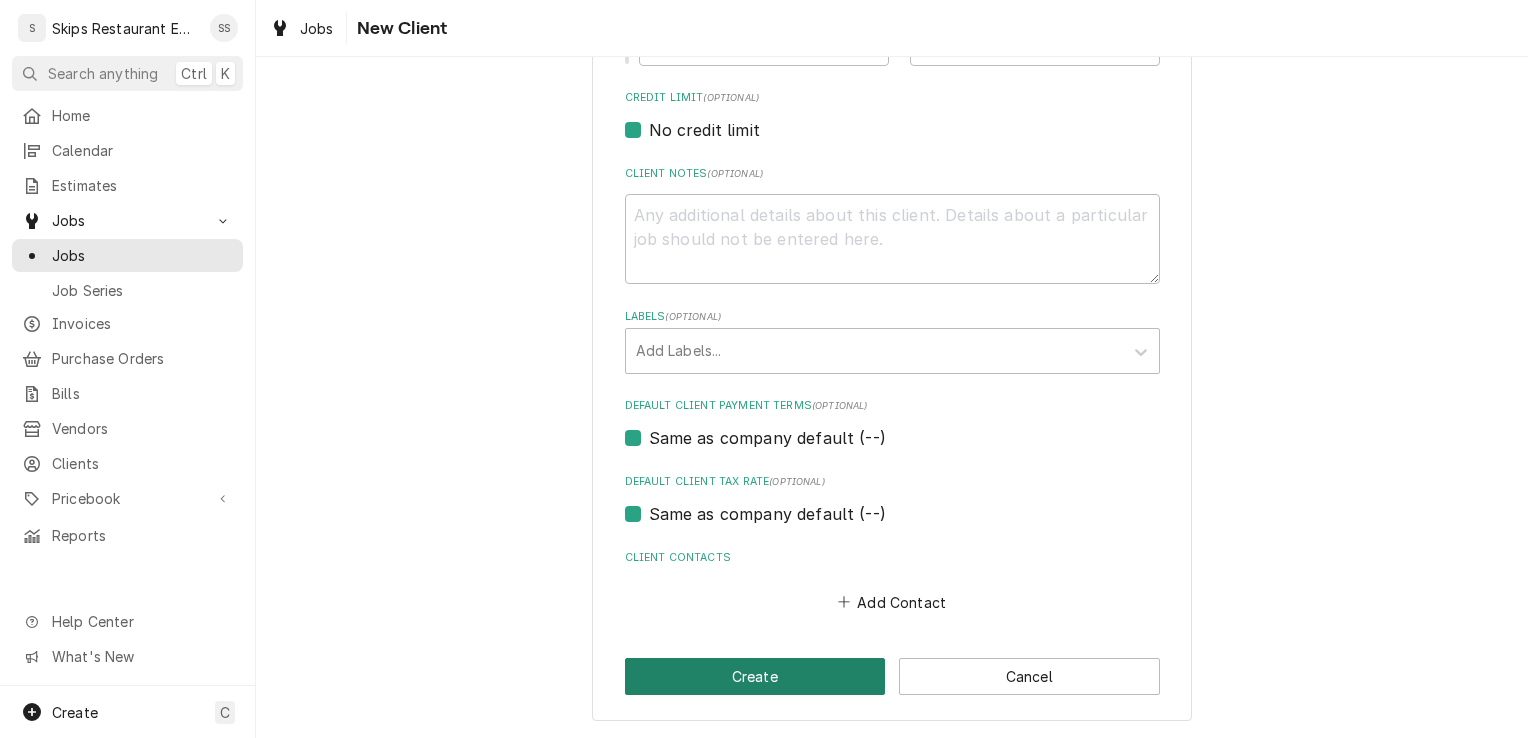 type on "[NUMBER] [STREET]" 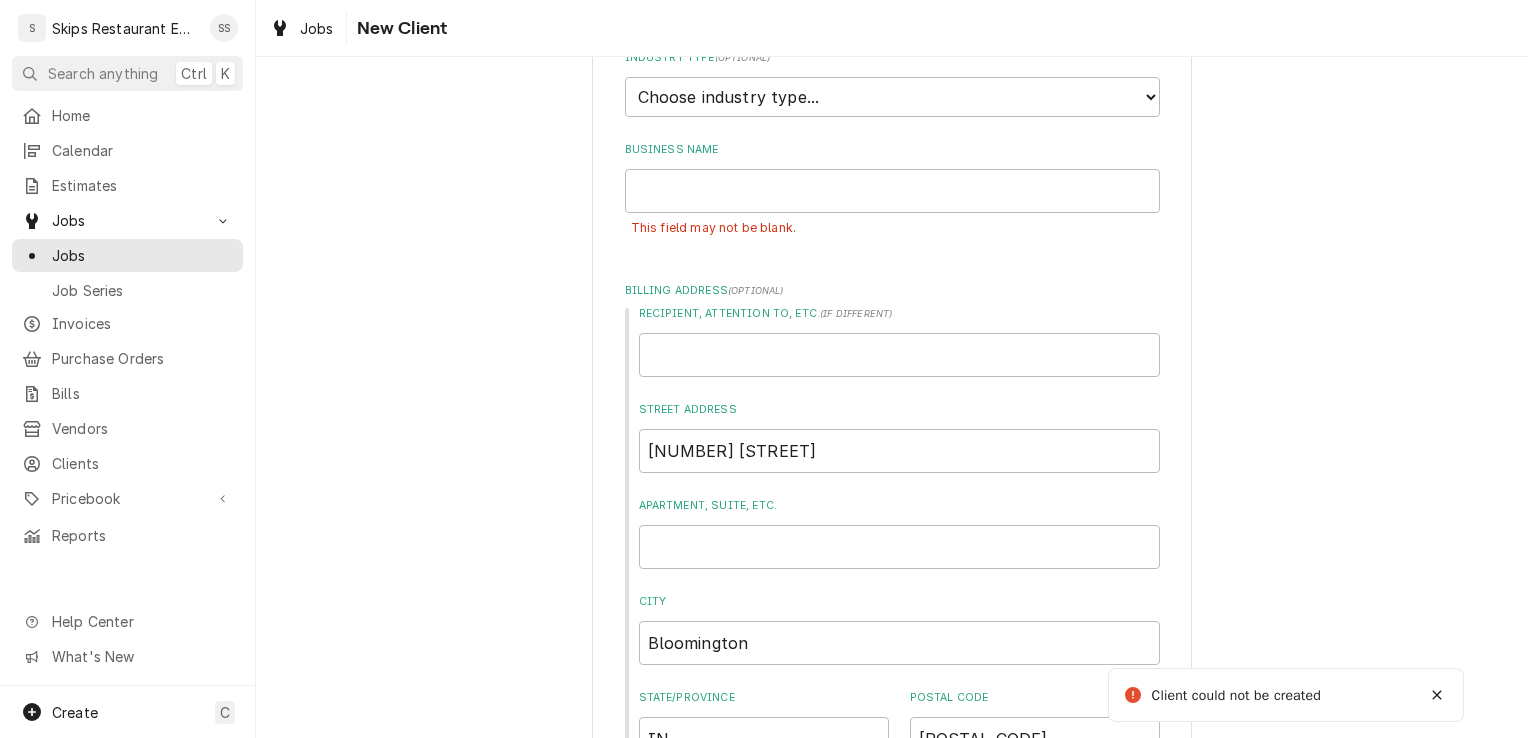 scroll, scrollTop: 200, scrollLeft: 0, axis: vertical 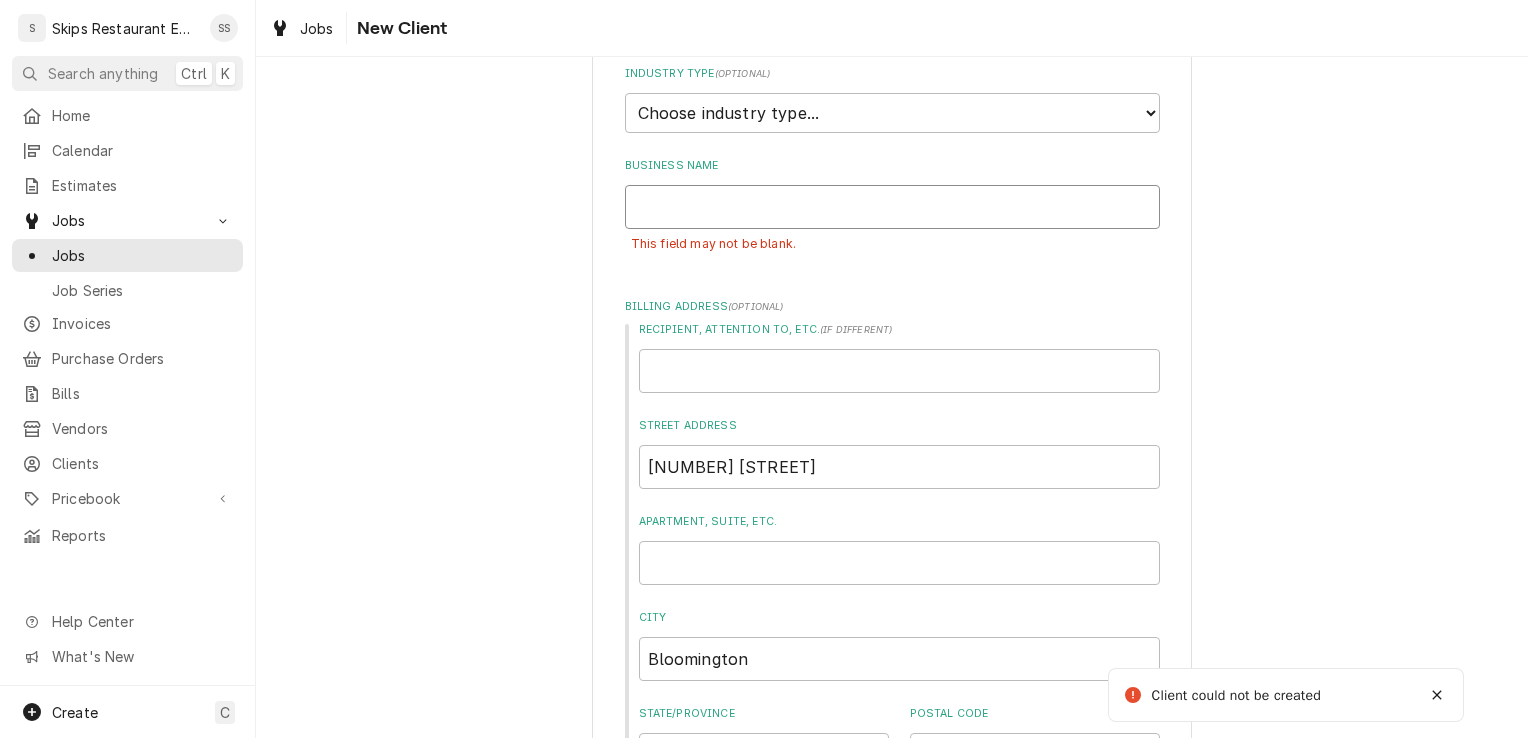 click on "Business Name" at bounding box center [892, 207] 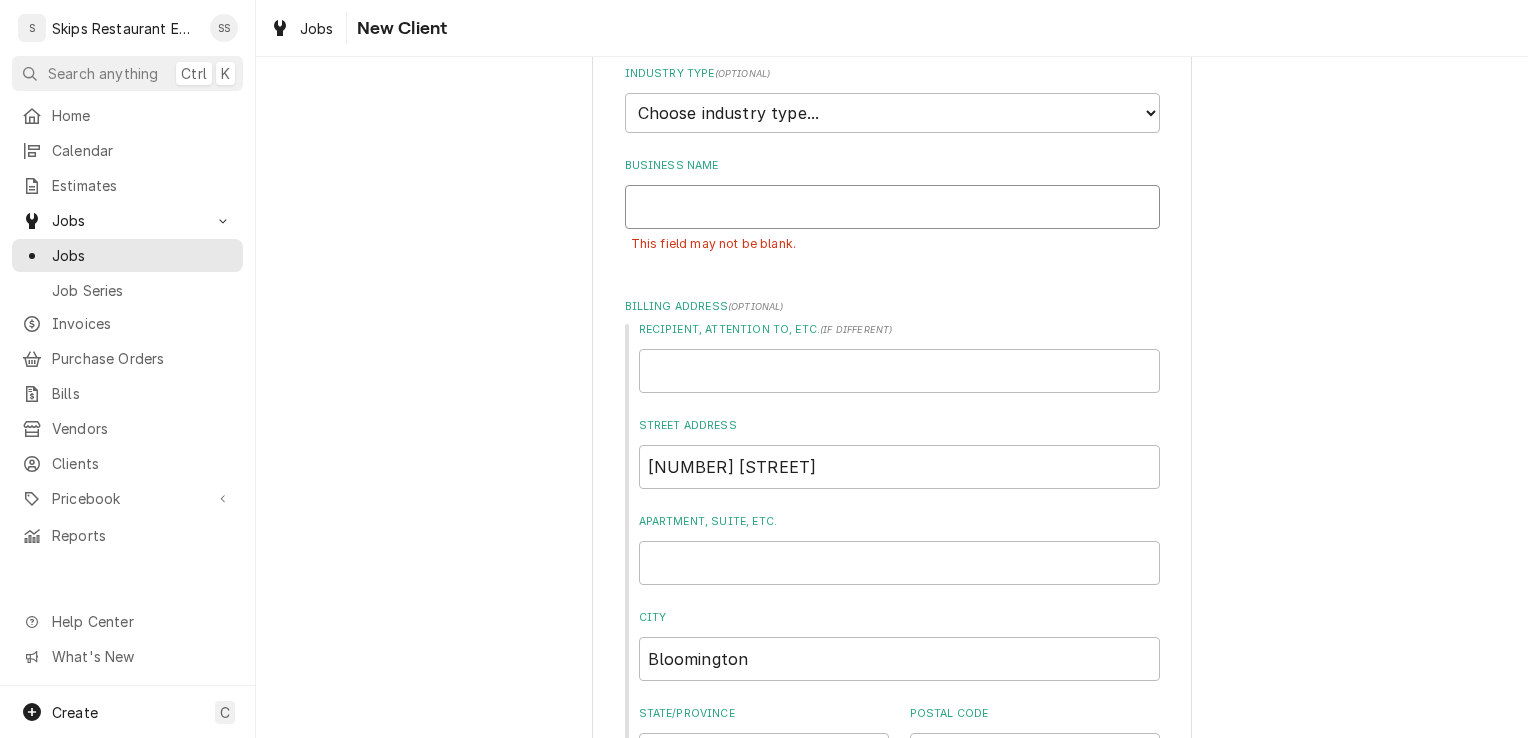 type on "x" 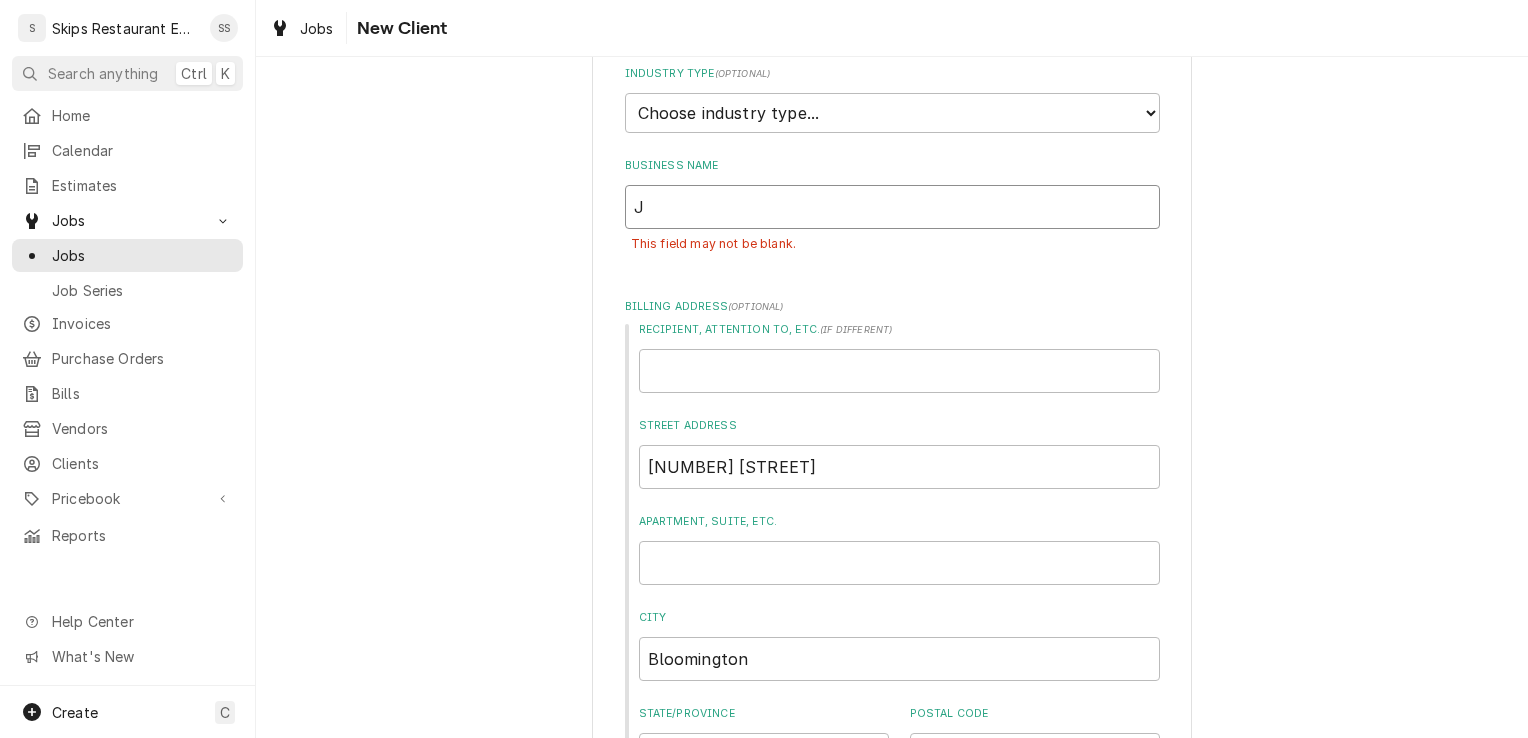type on "x" 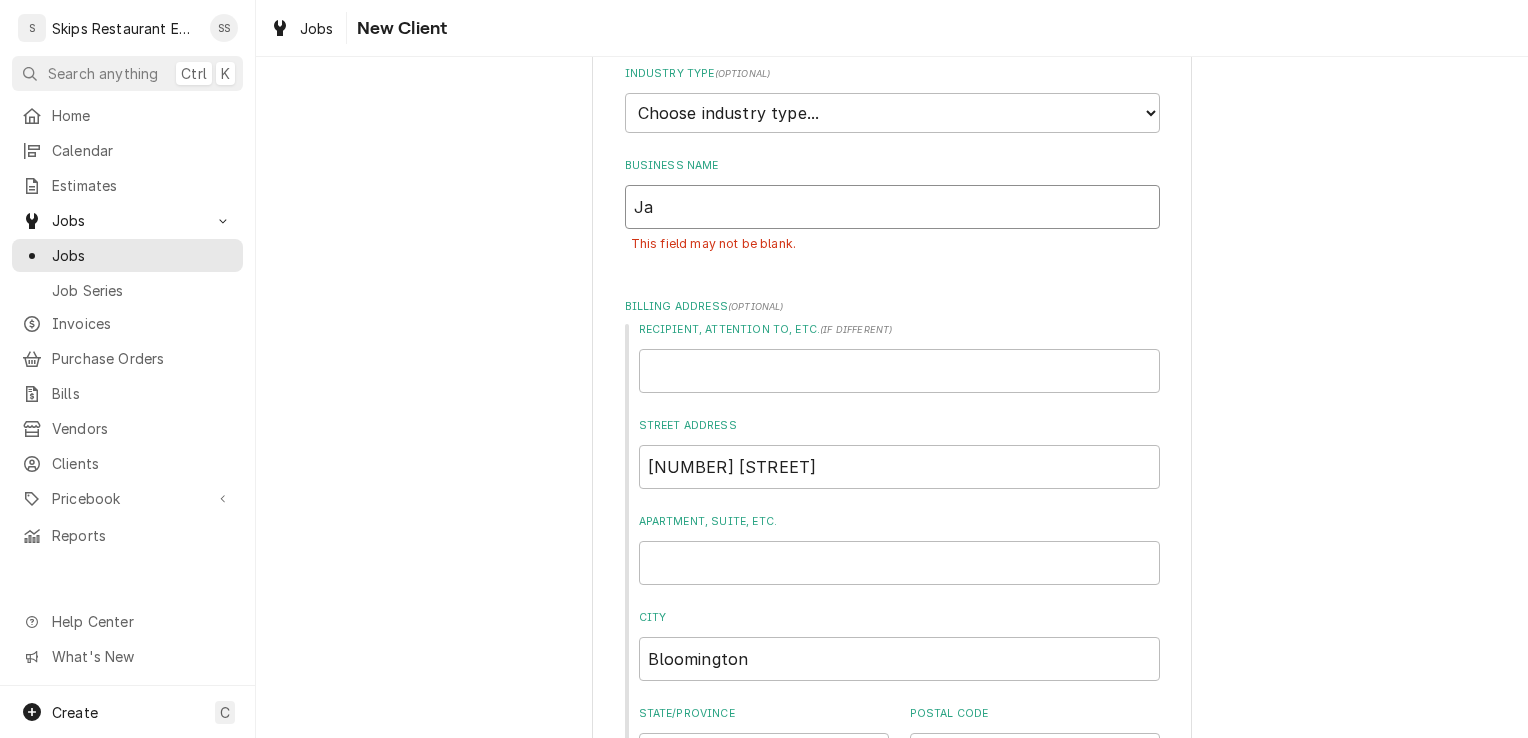 type on "x" 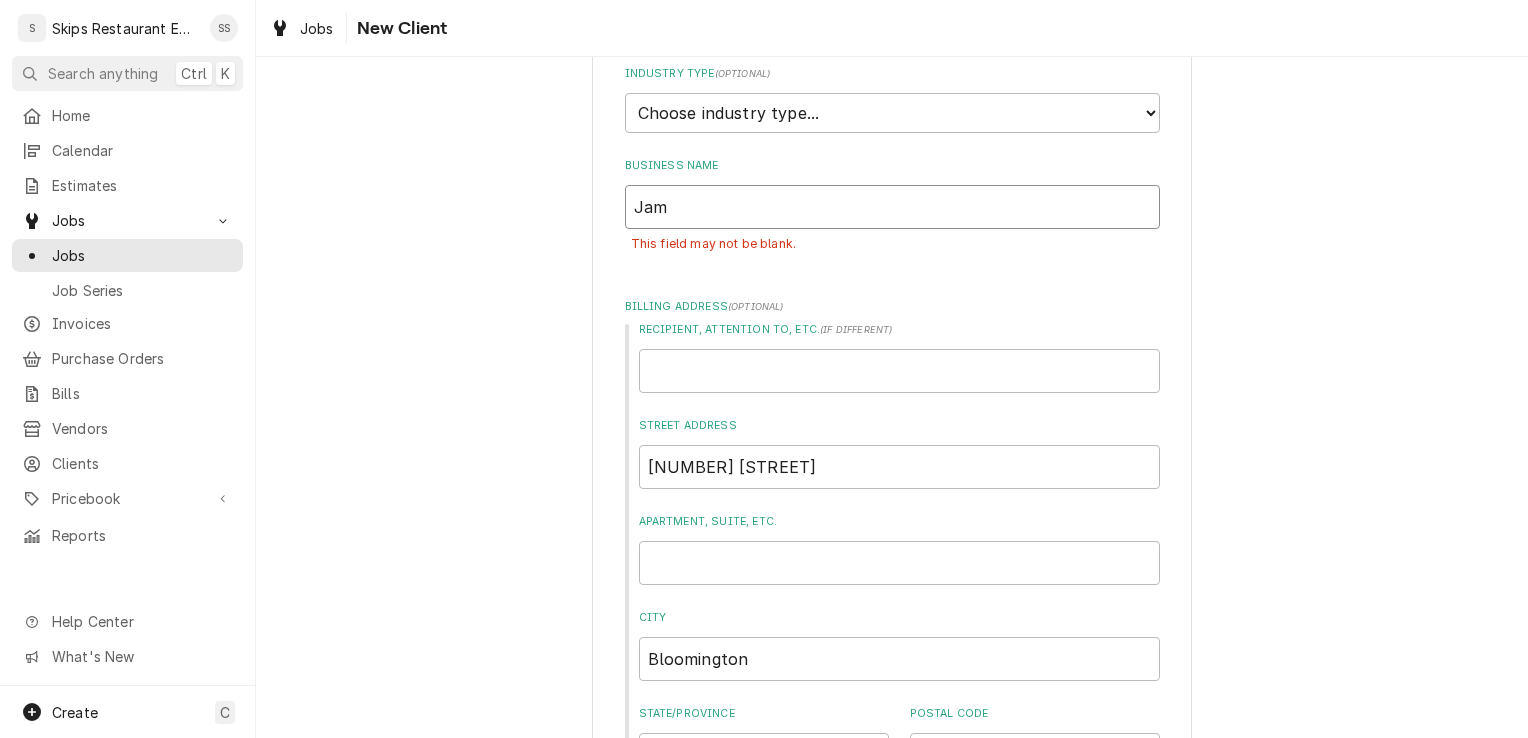 type on "x" 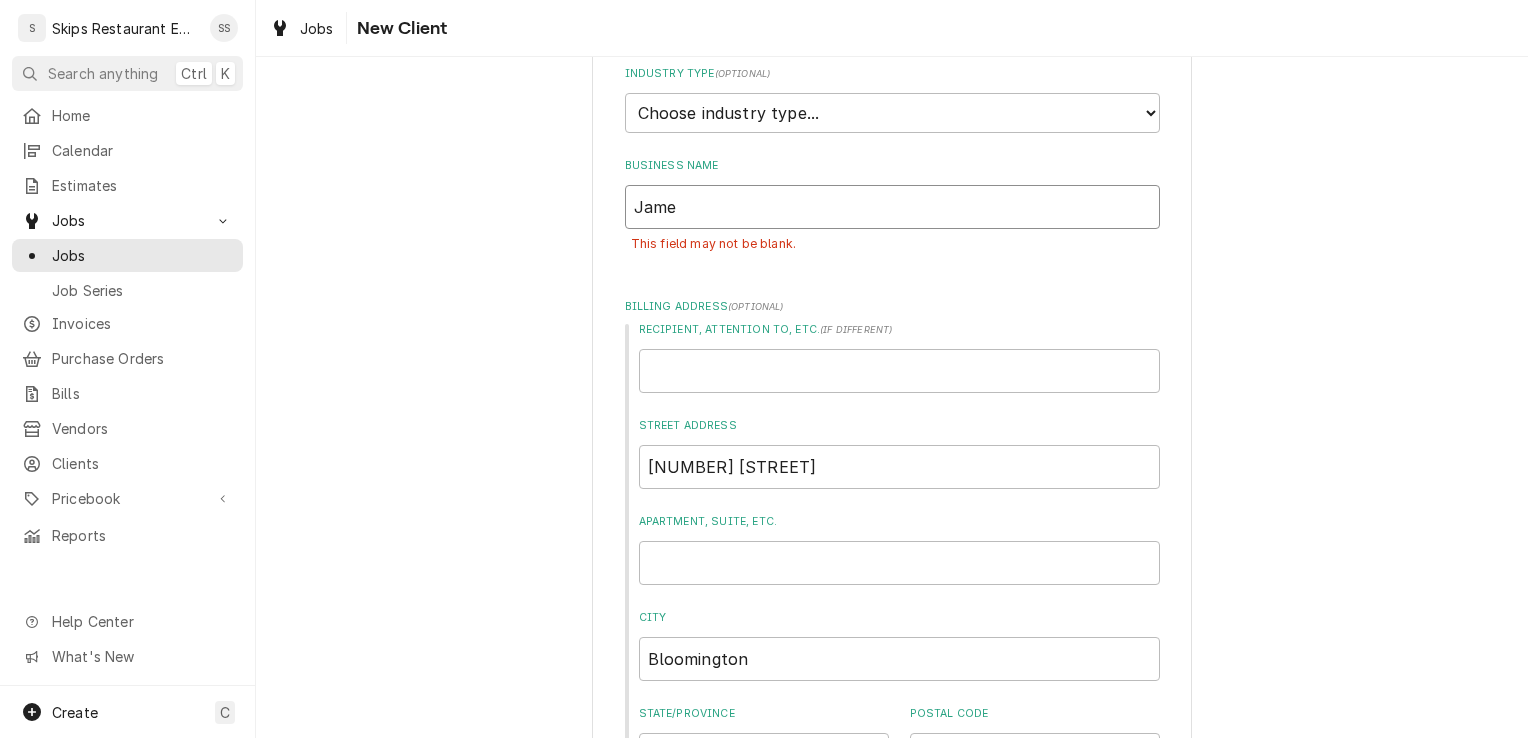 type on "x" 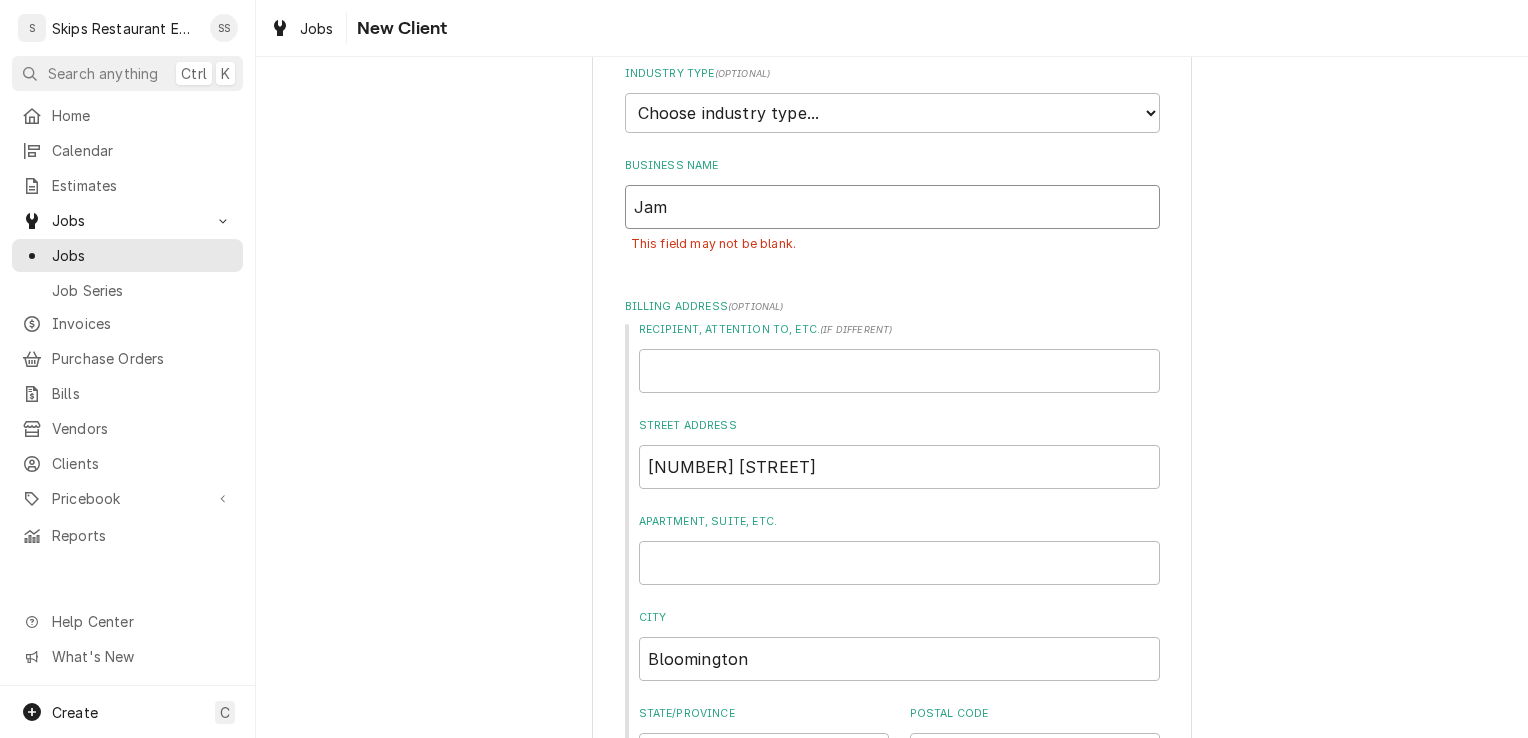 type on "x" 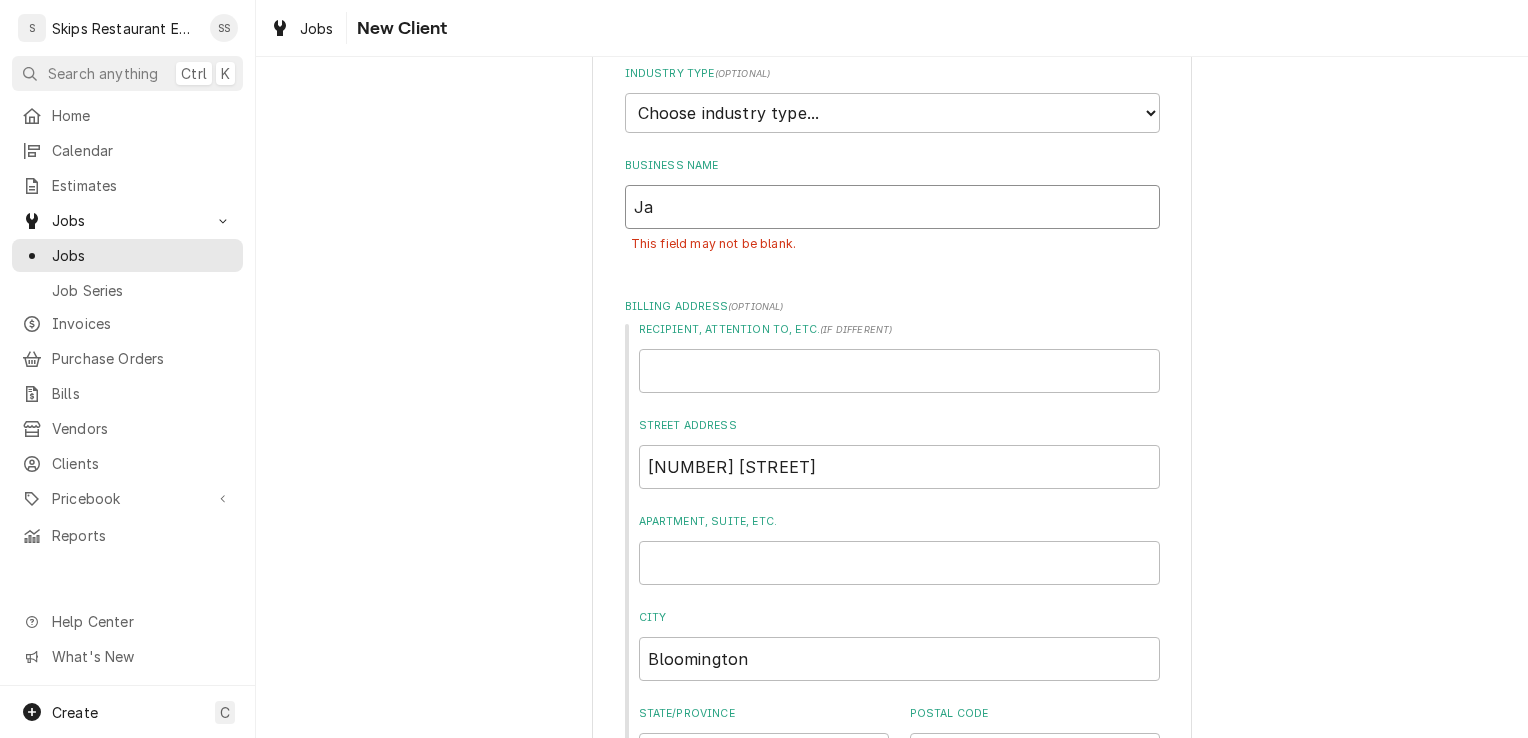 type on "x" 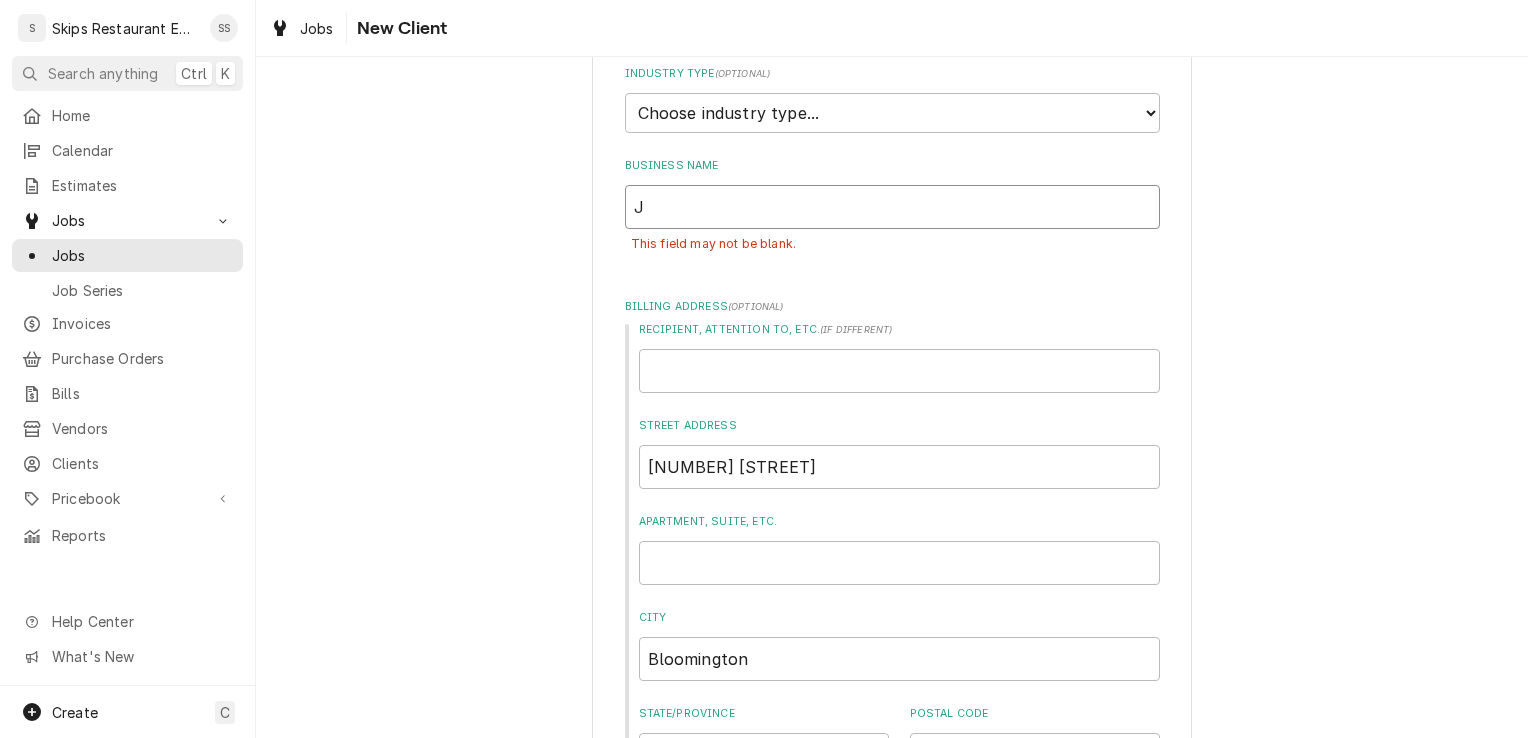 type on "x" 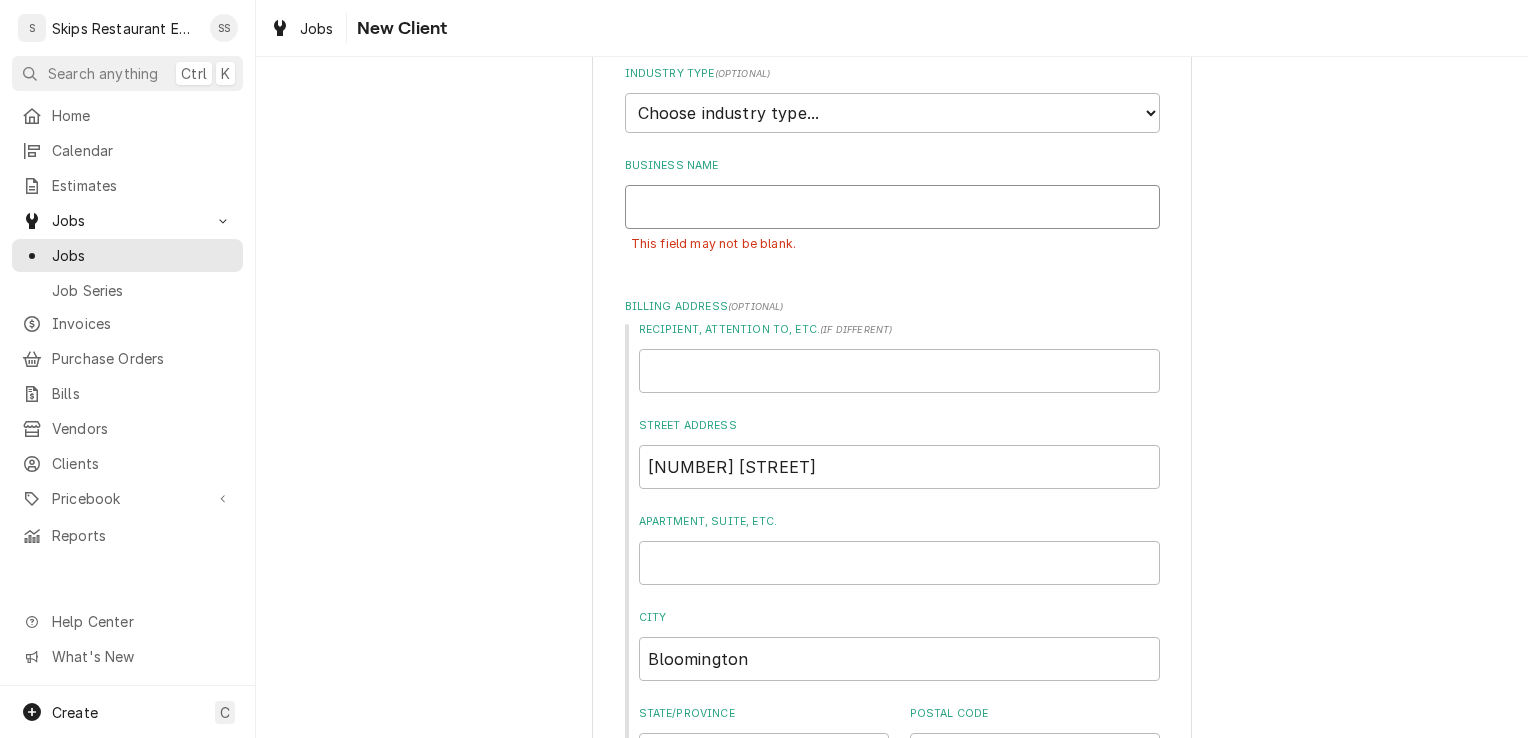 type on "x" 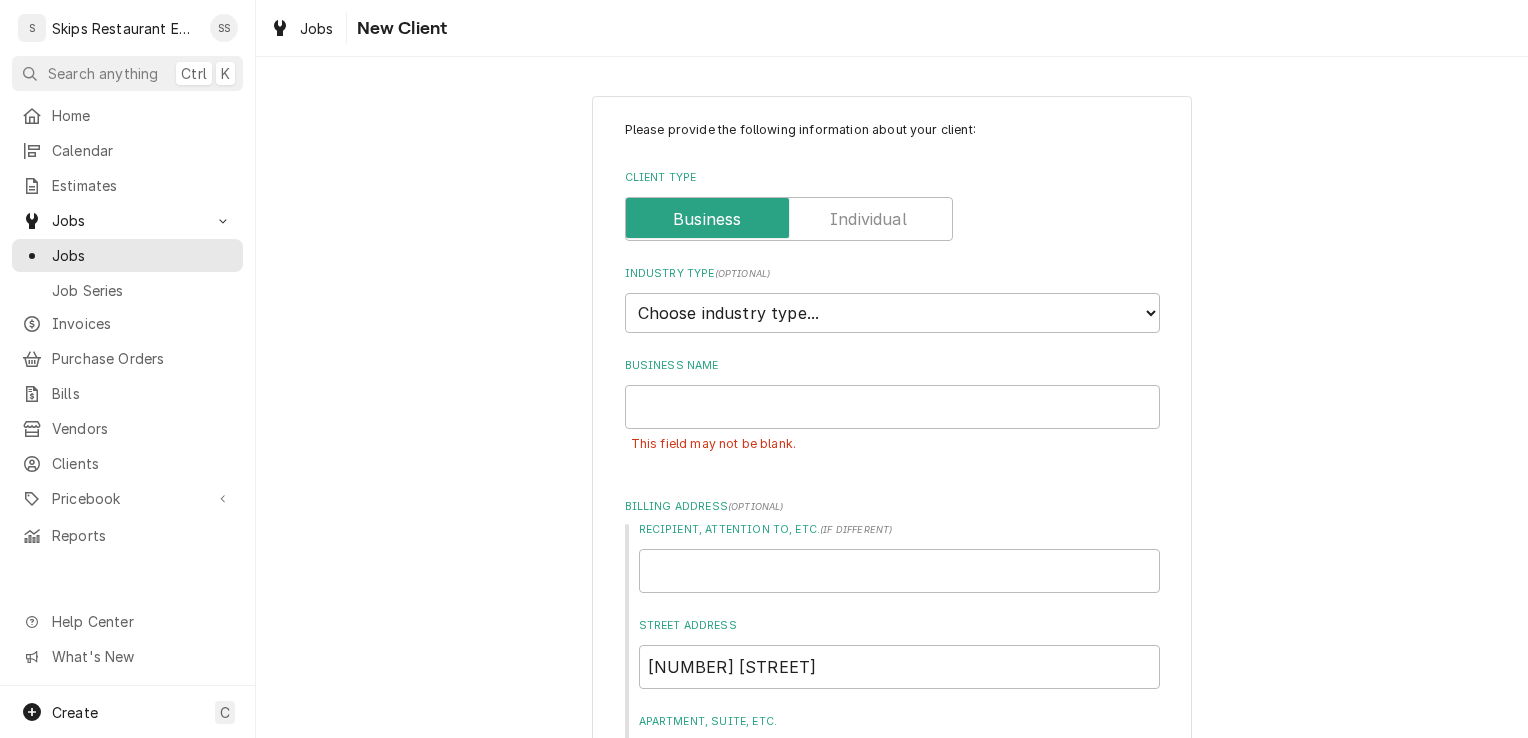 click at bounding box center [789, 219] 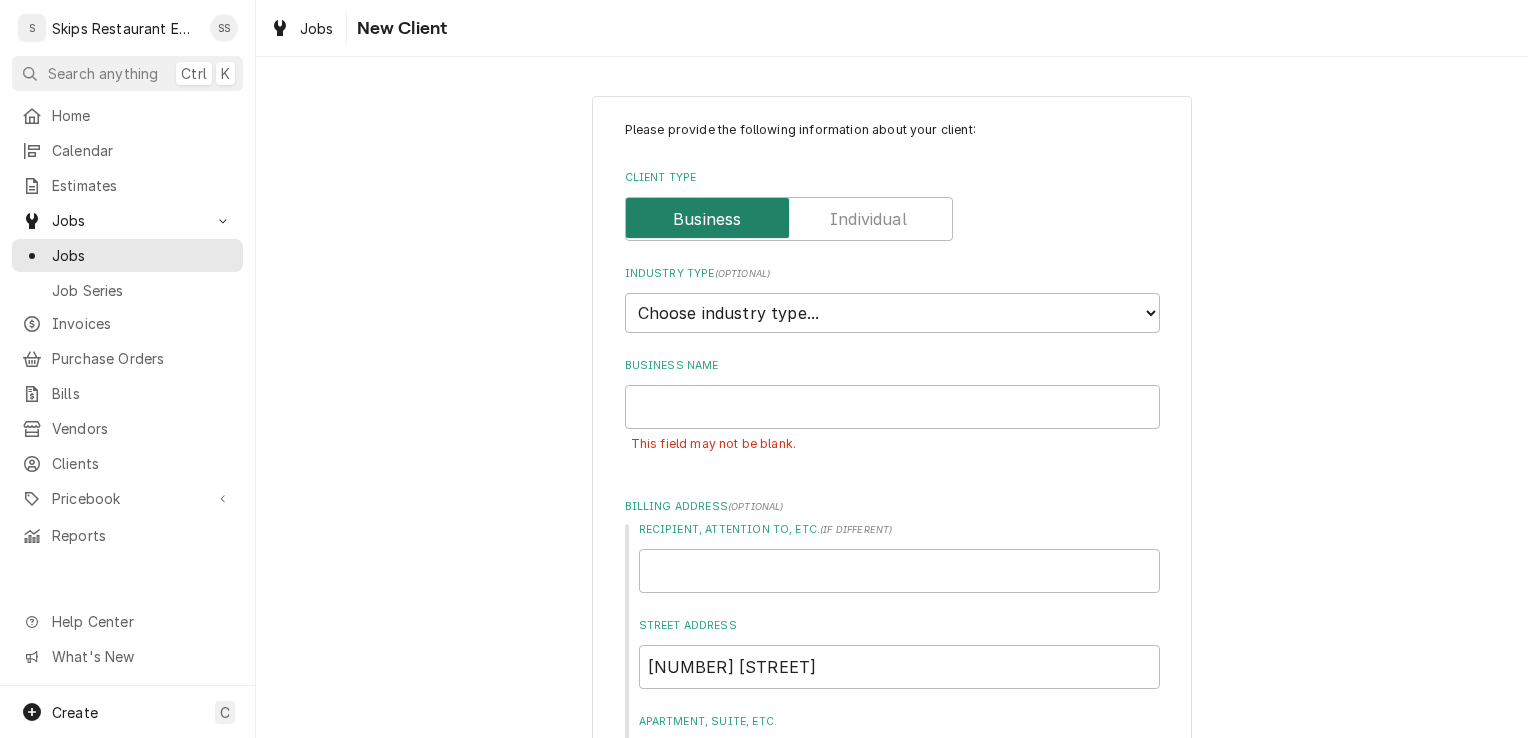 click at bounding box center (789, 219) 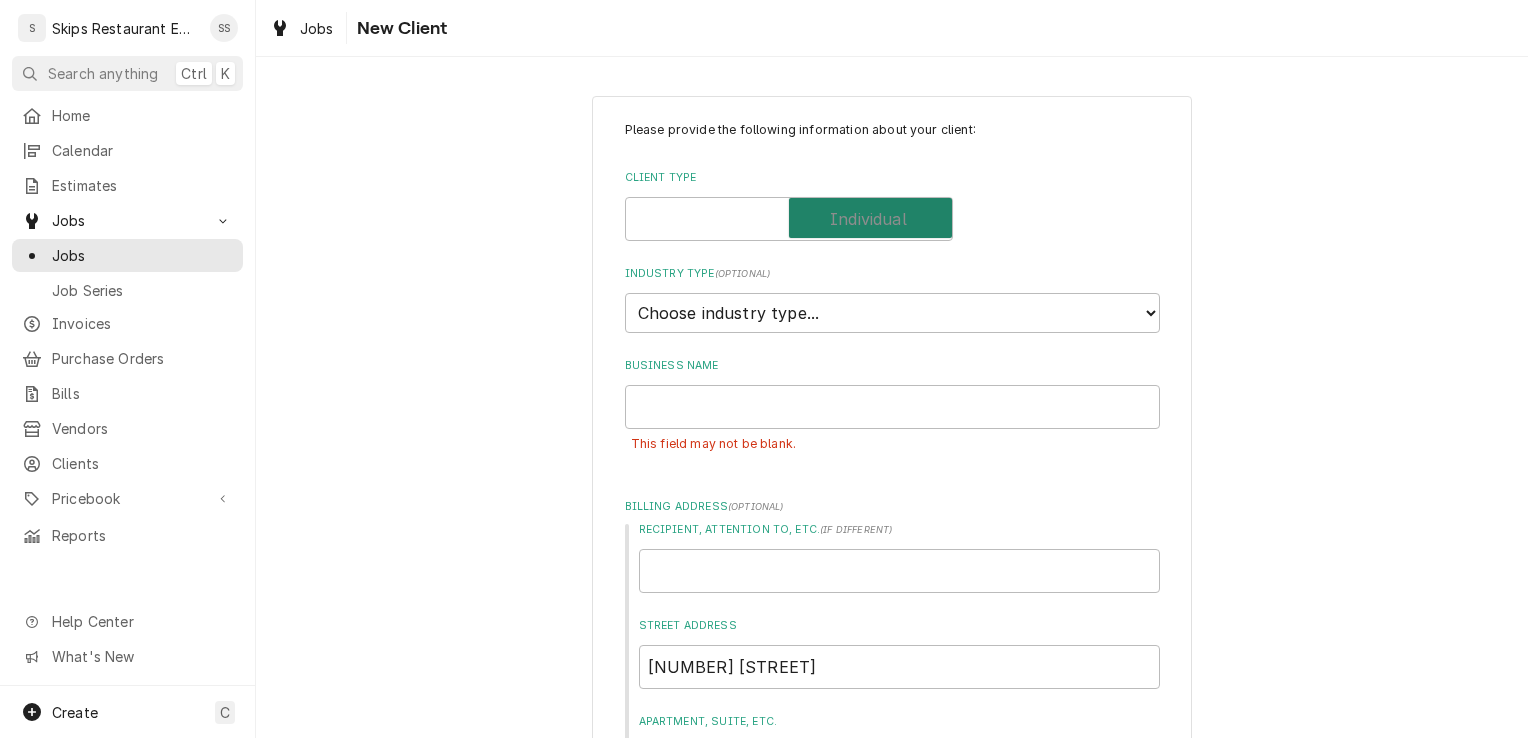 checkbox on "true" 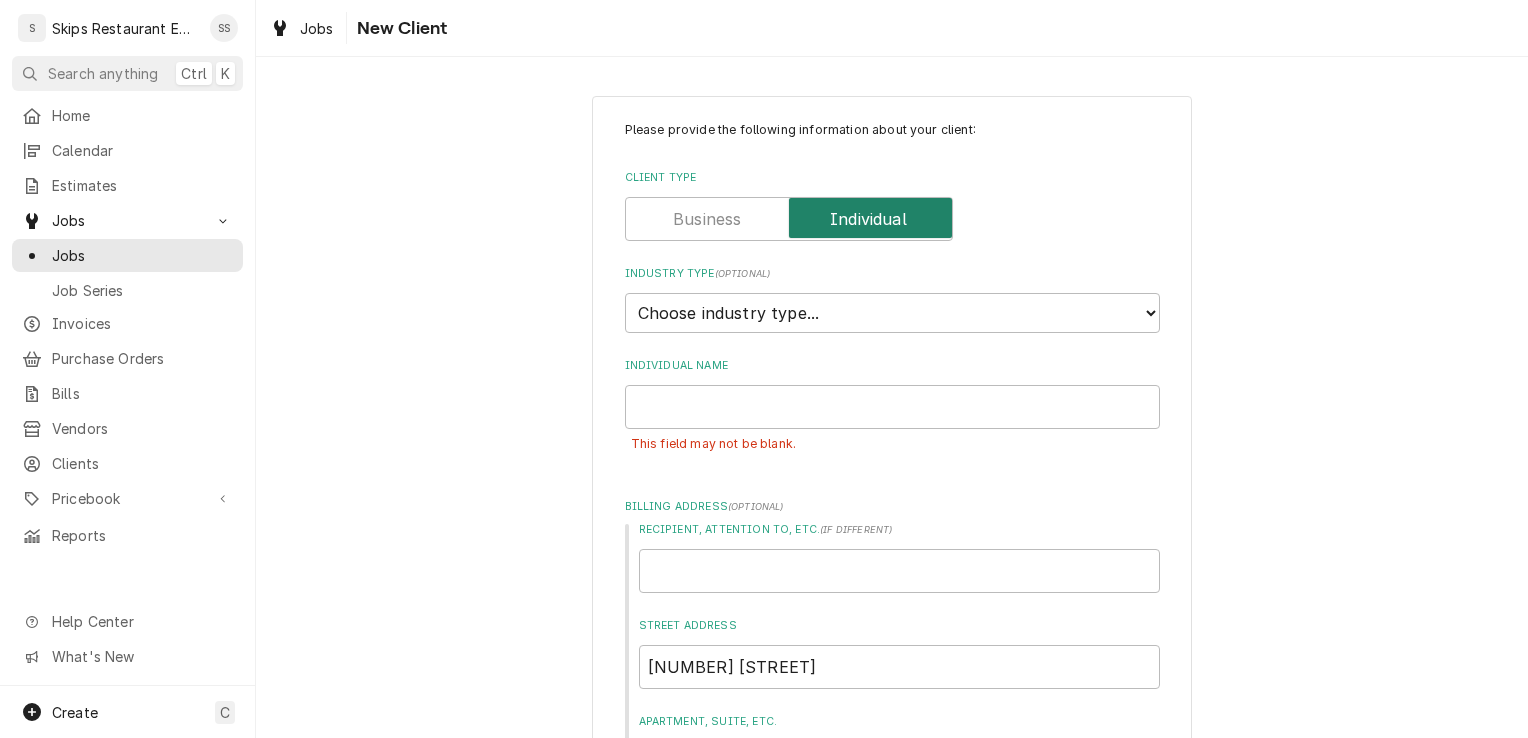 type on "x" 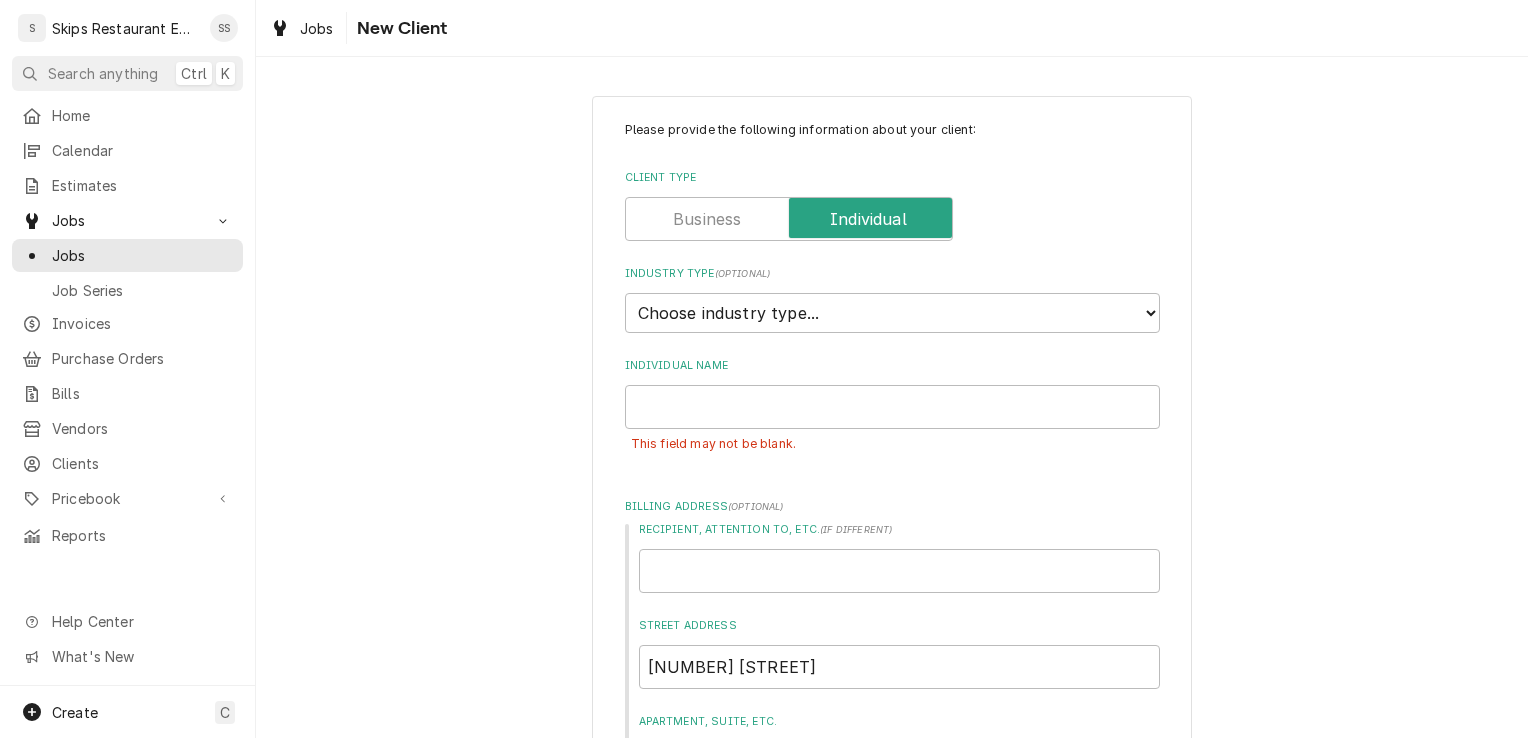 click at bounding box center (789, 219) 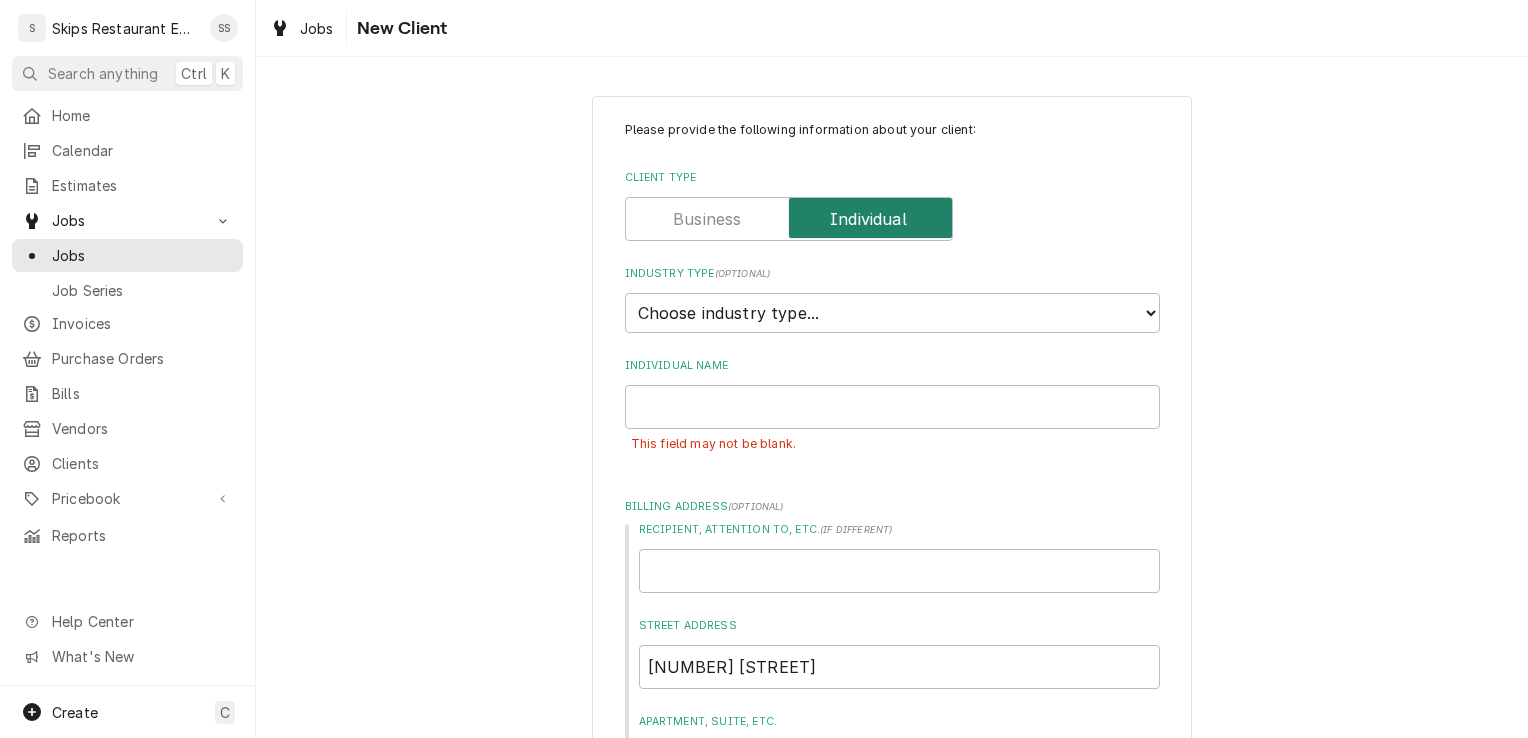 click at bounding box center [789, 219] 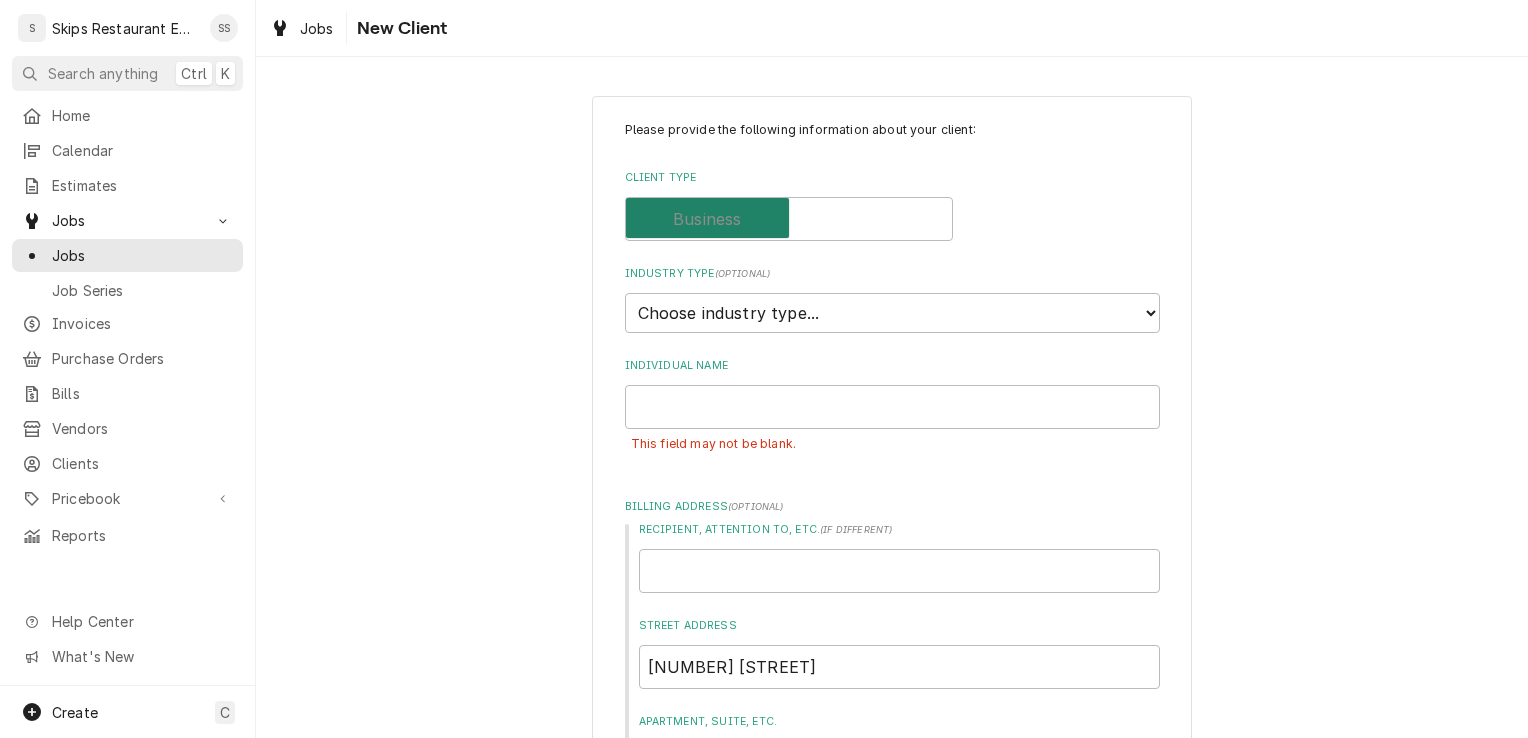 checkbox on "false" 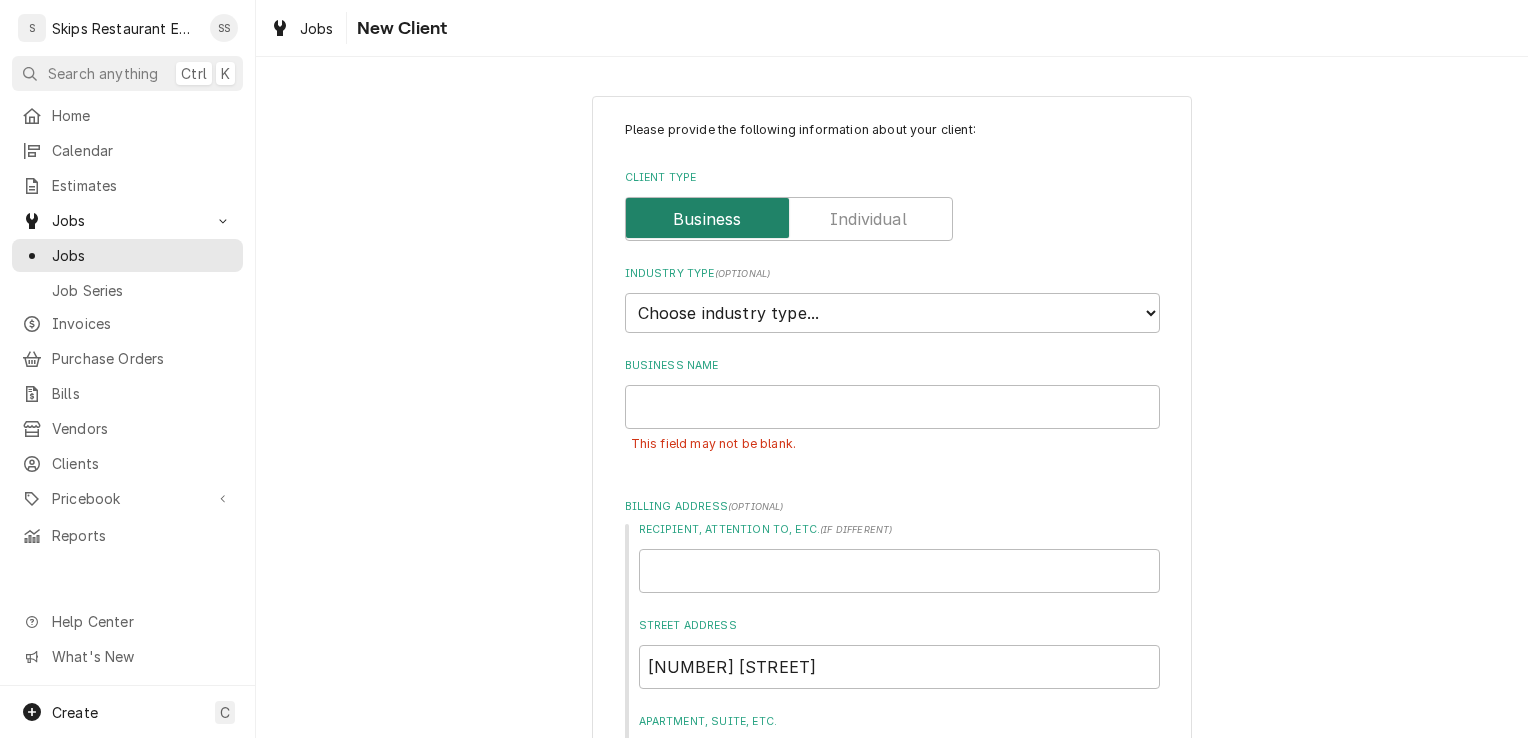 type on "x" 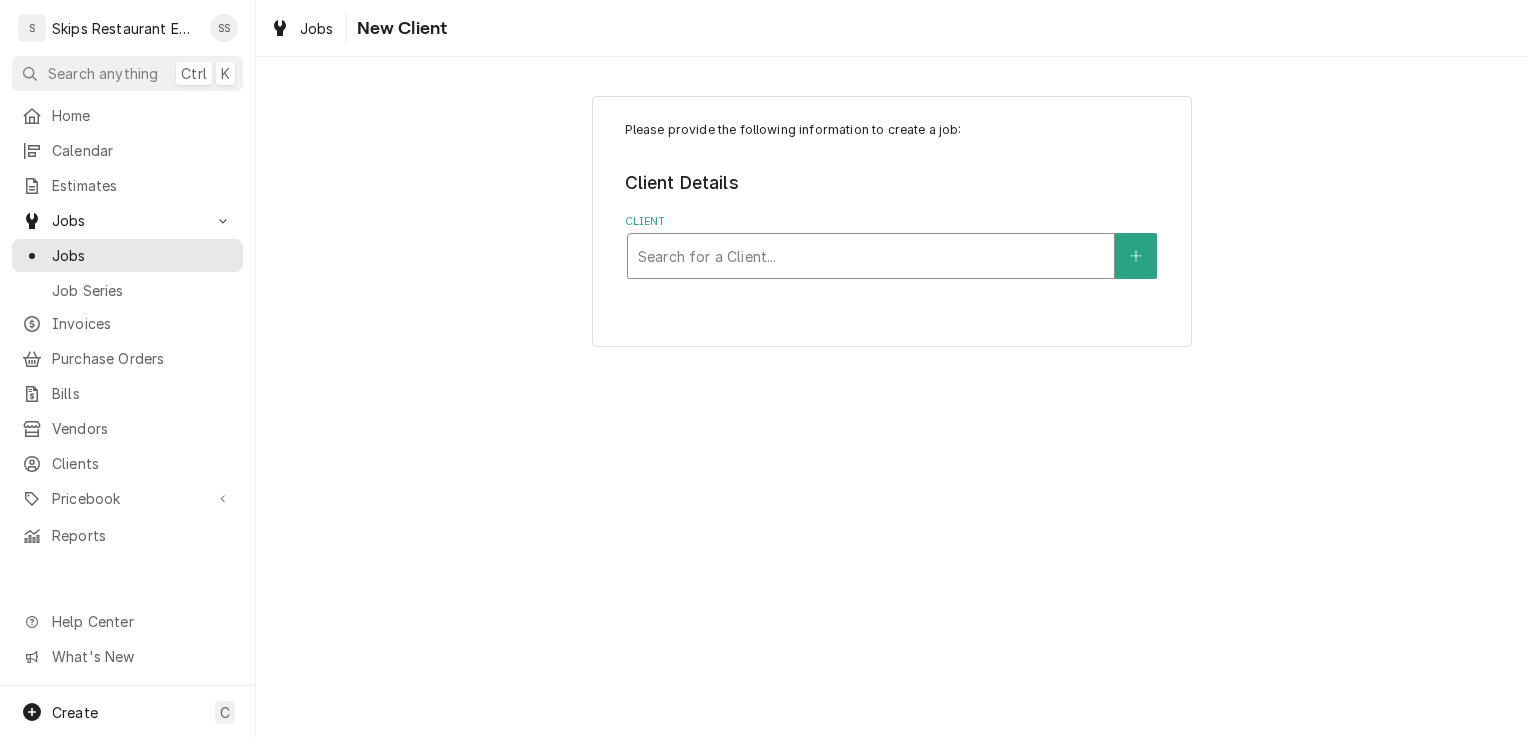 click at bounding box center [871, 256] 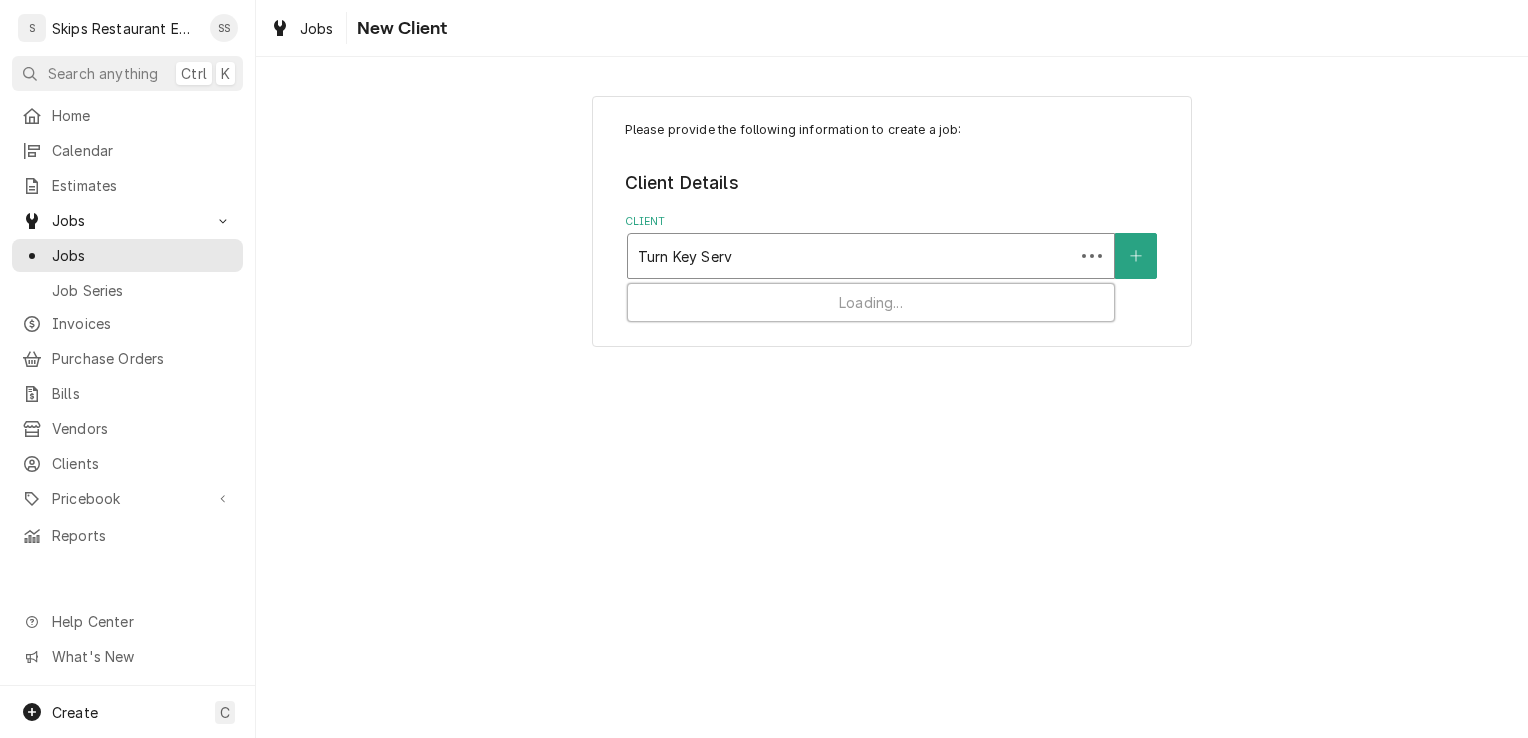 type on "[SERVICE]" 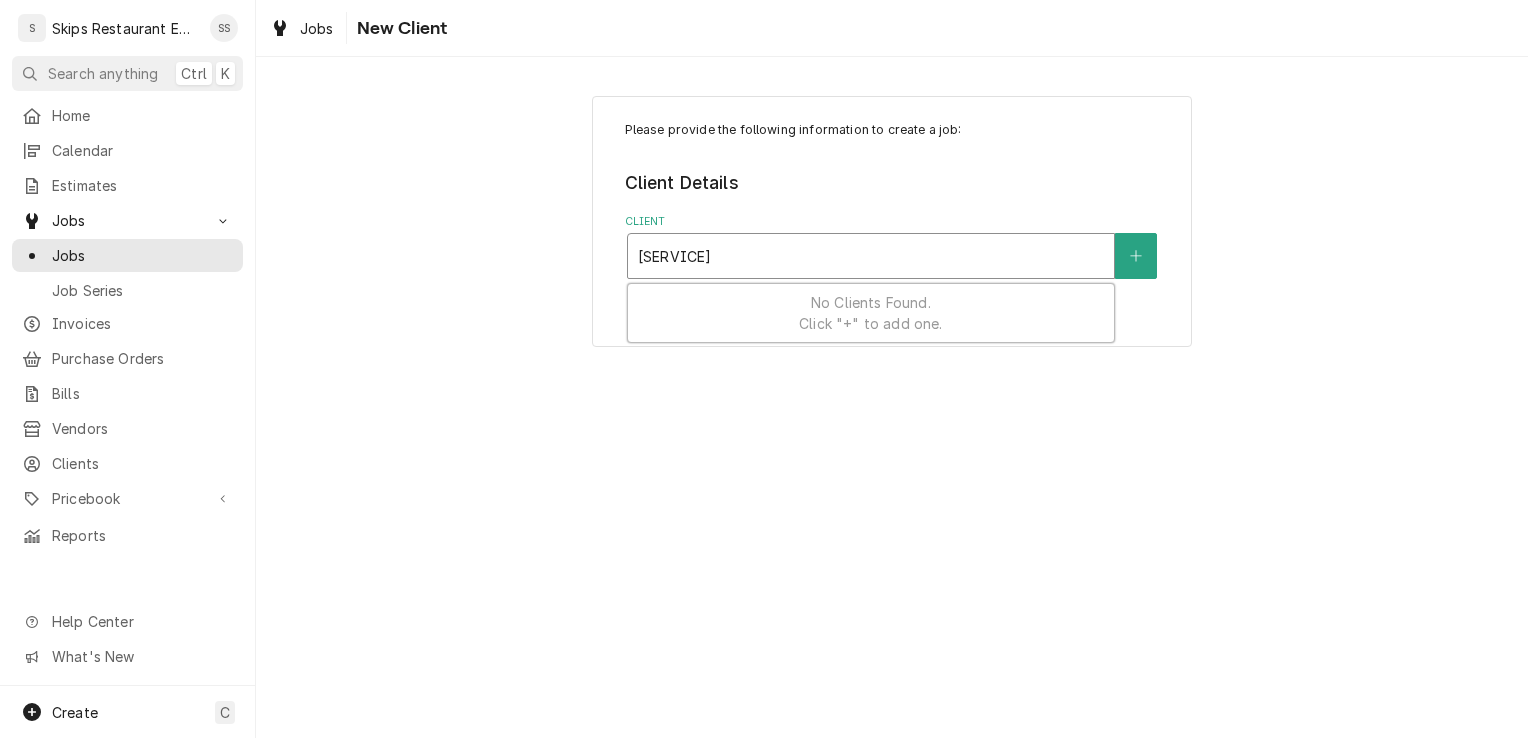 type 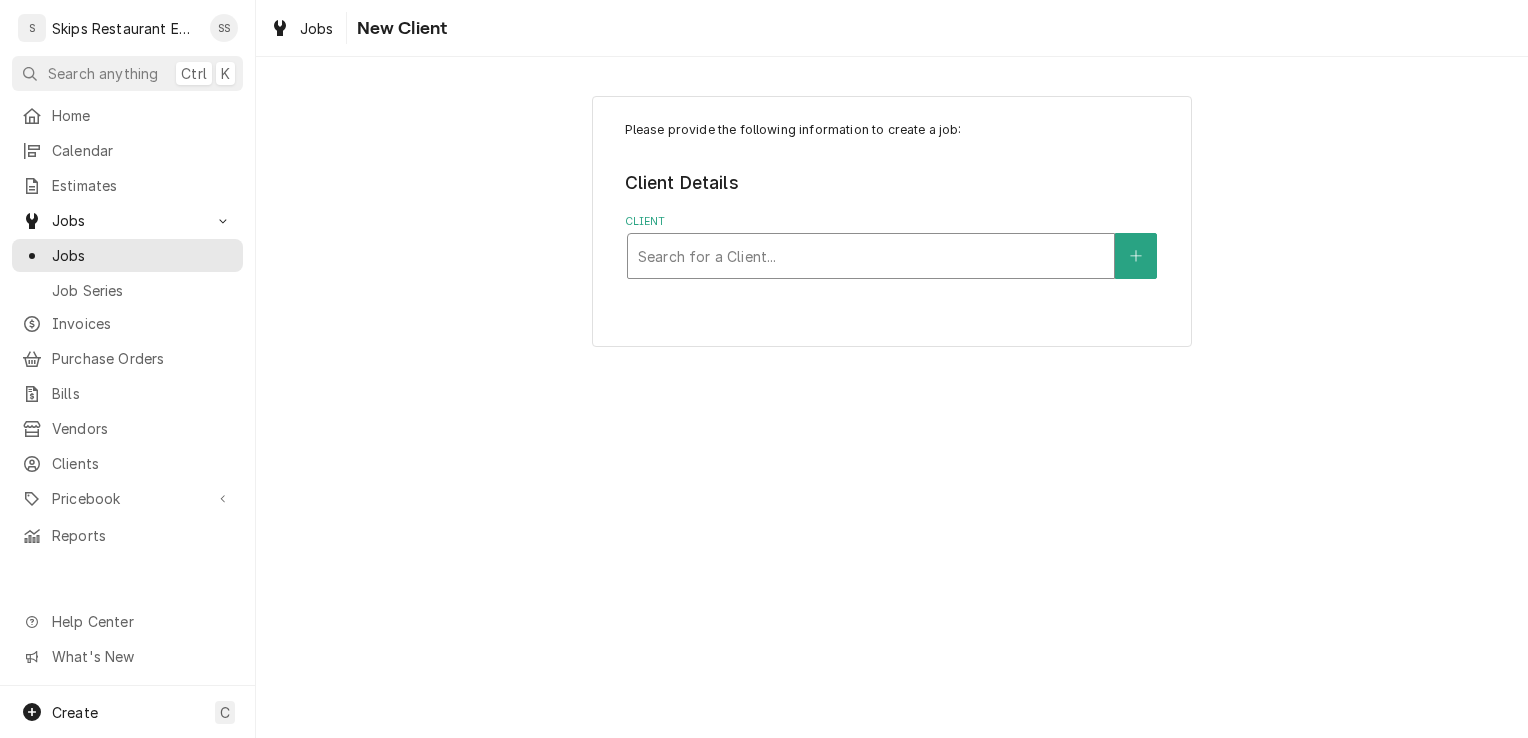 click at bounding box center (871, 256) 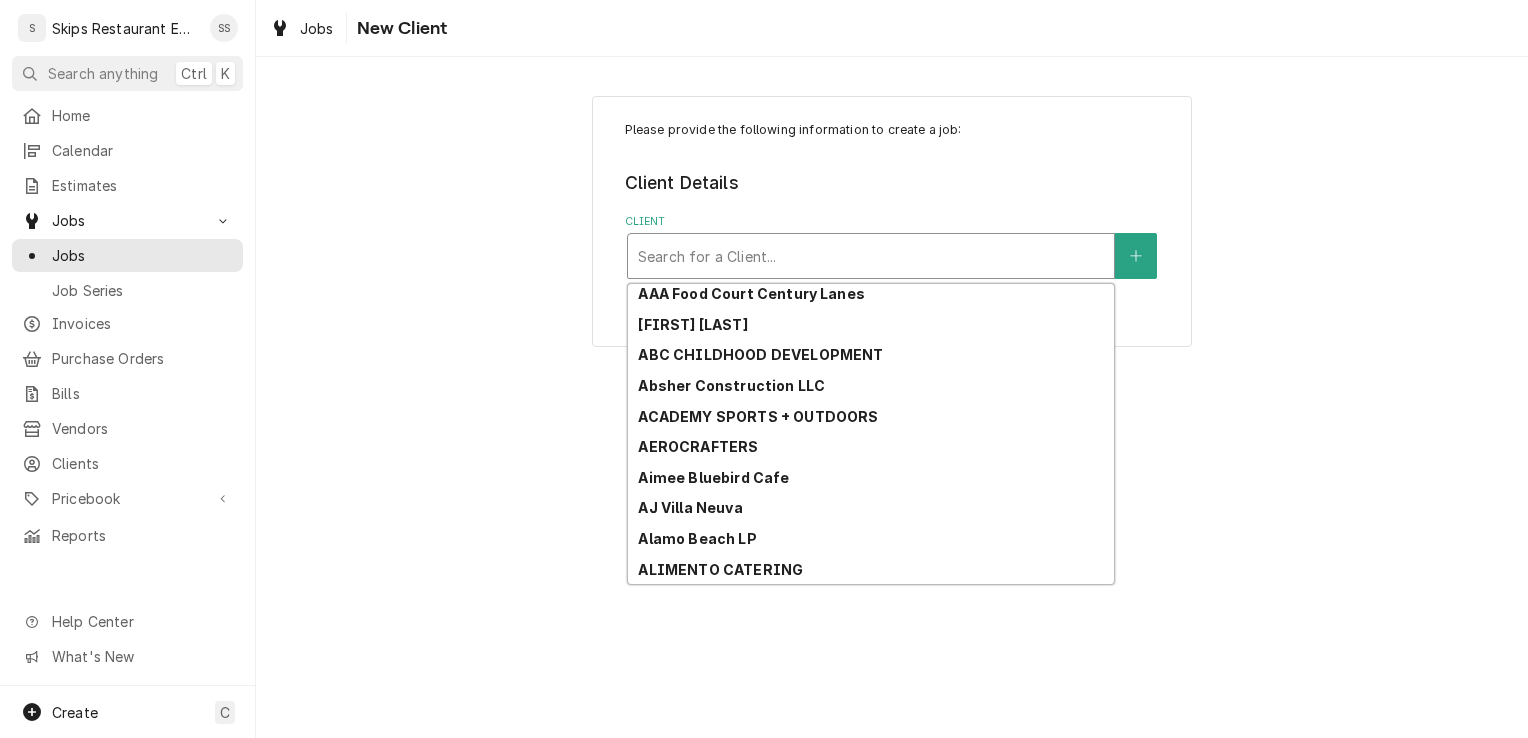 scroll, scrollTop: 312, scrollLeft: 0, axis: vertical 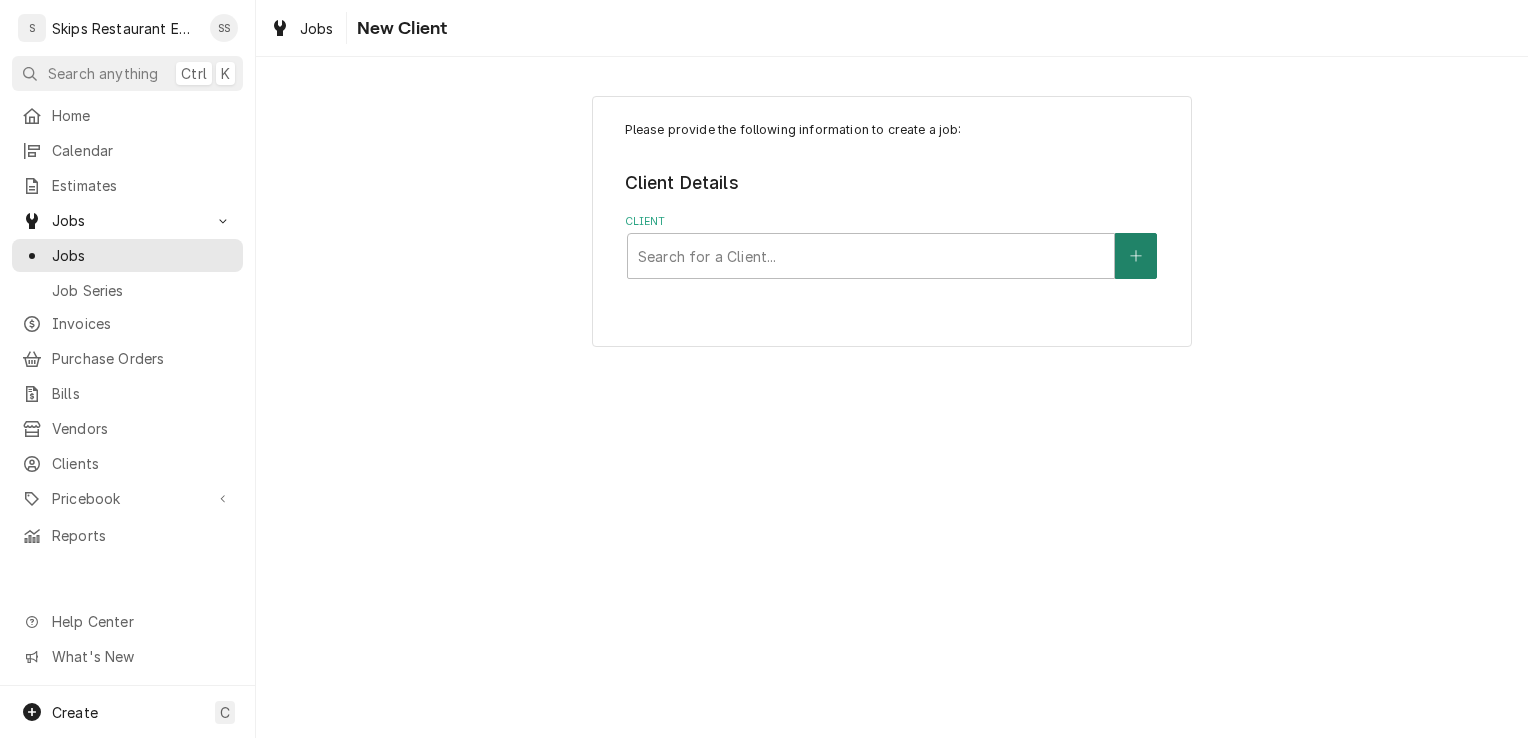 click at bounding box center [1136, 256] 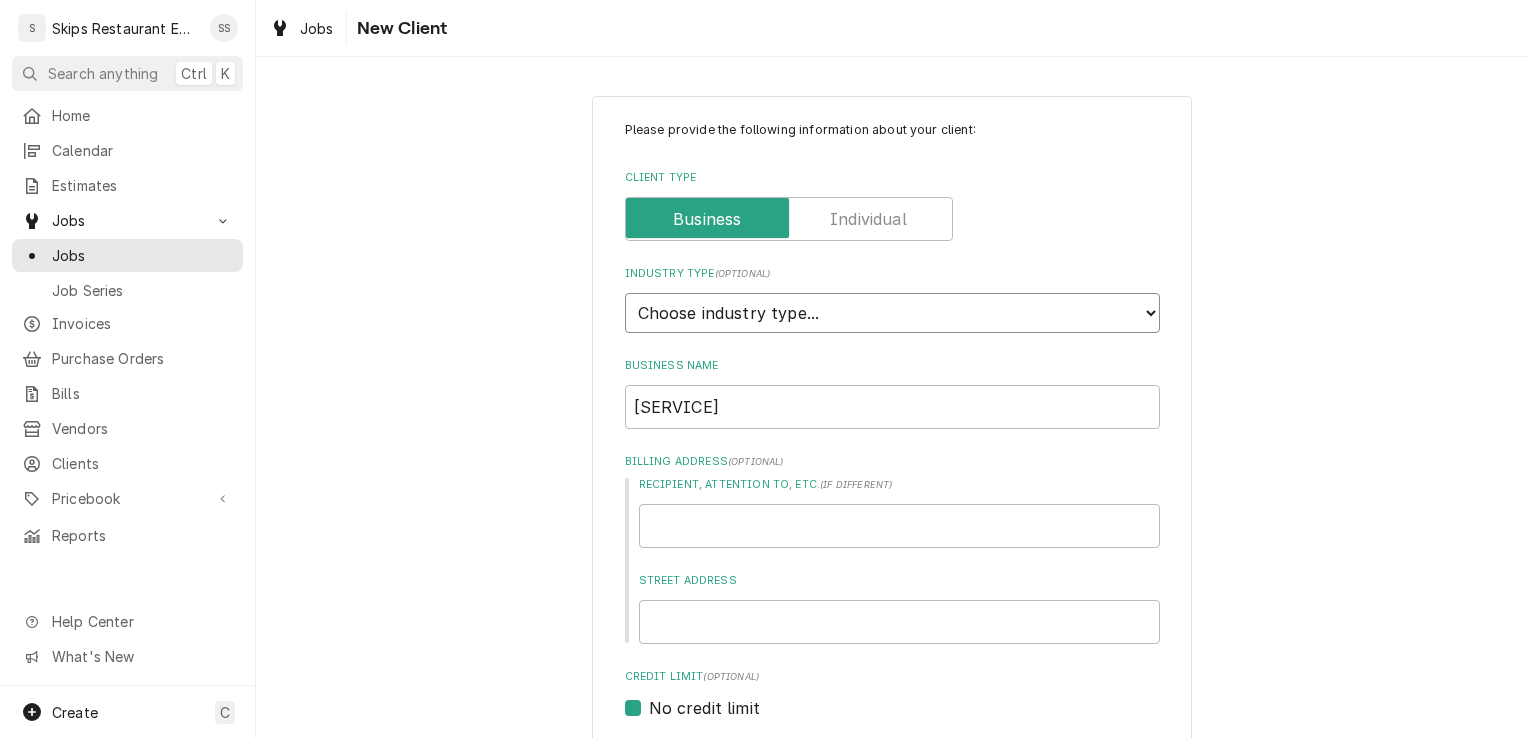 click on "Choose industry type... Residential Commercial Industrial Government" at bounding box center [892, 313] 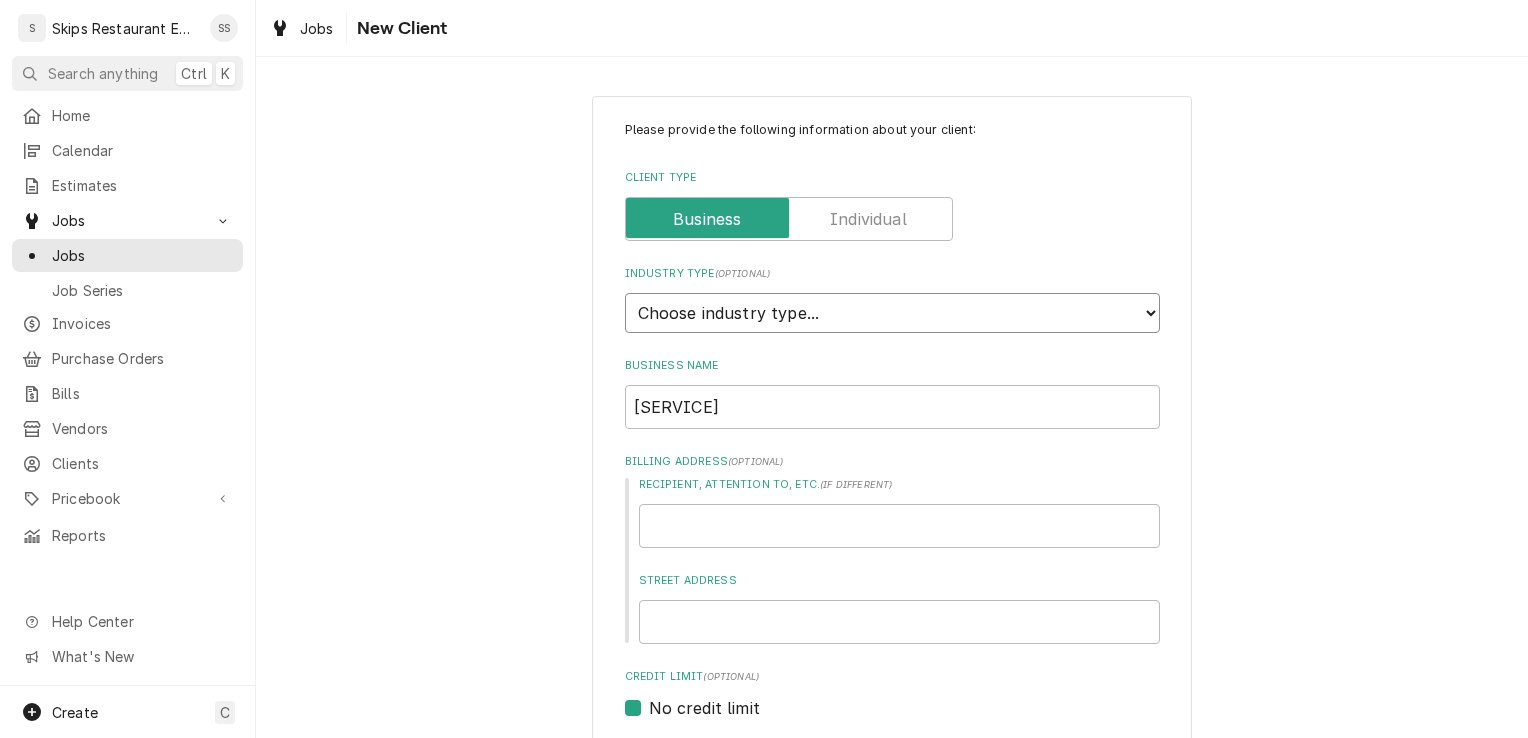 select on "2" 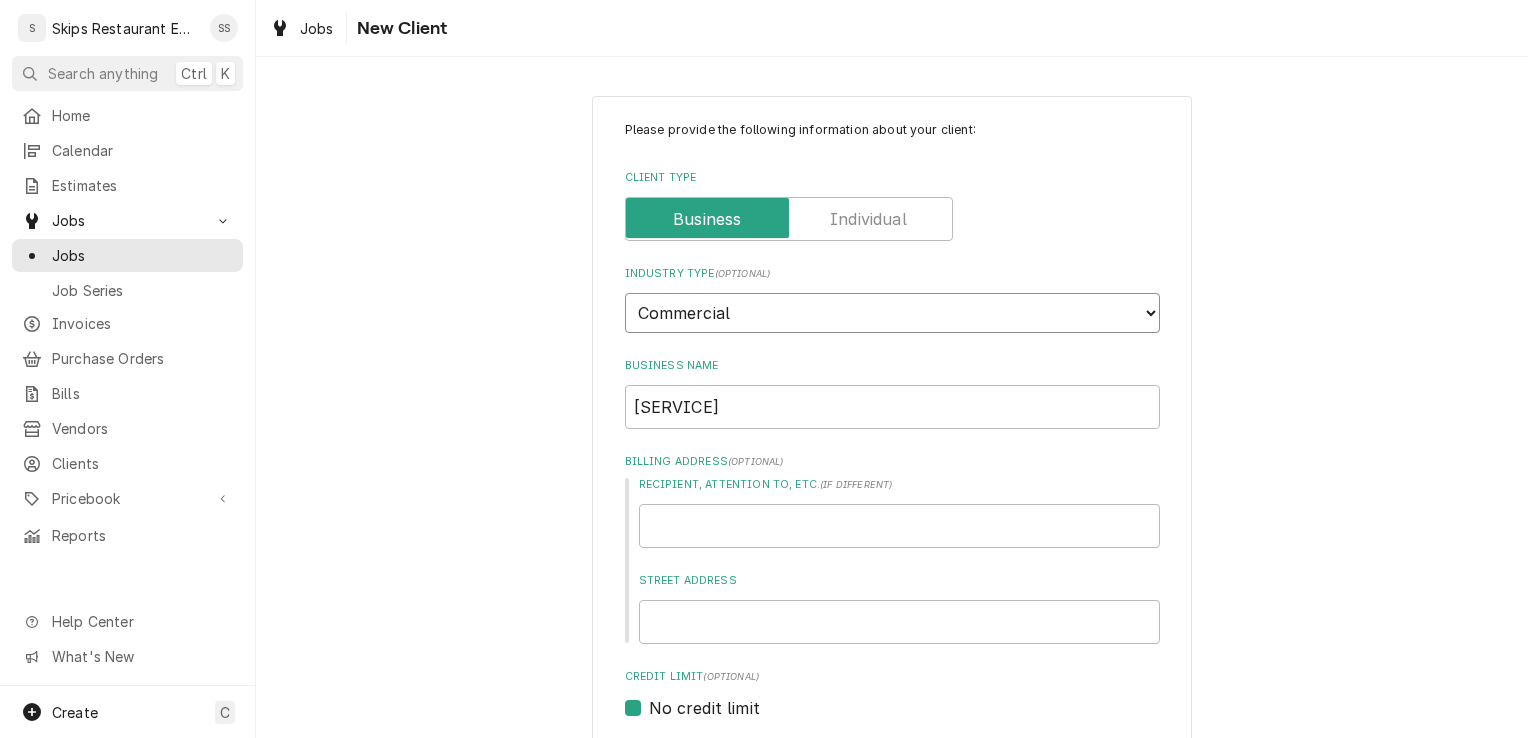 click on "Choose industry type... Residential Commercial Industrial Government" at bounding box center [892, 313] 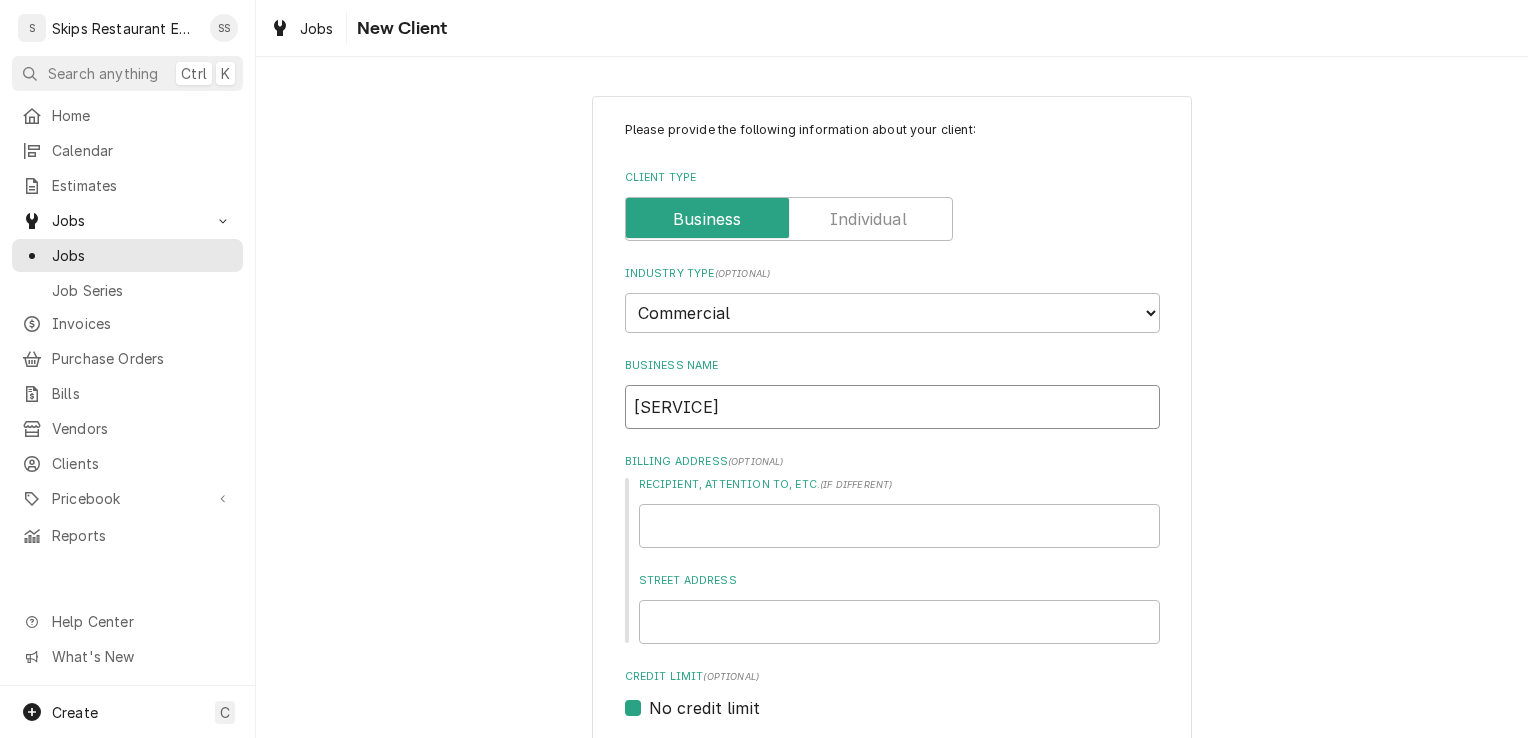 click on "[SERVICE]" at bounding box center [892, 407] 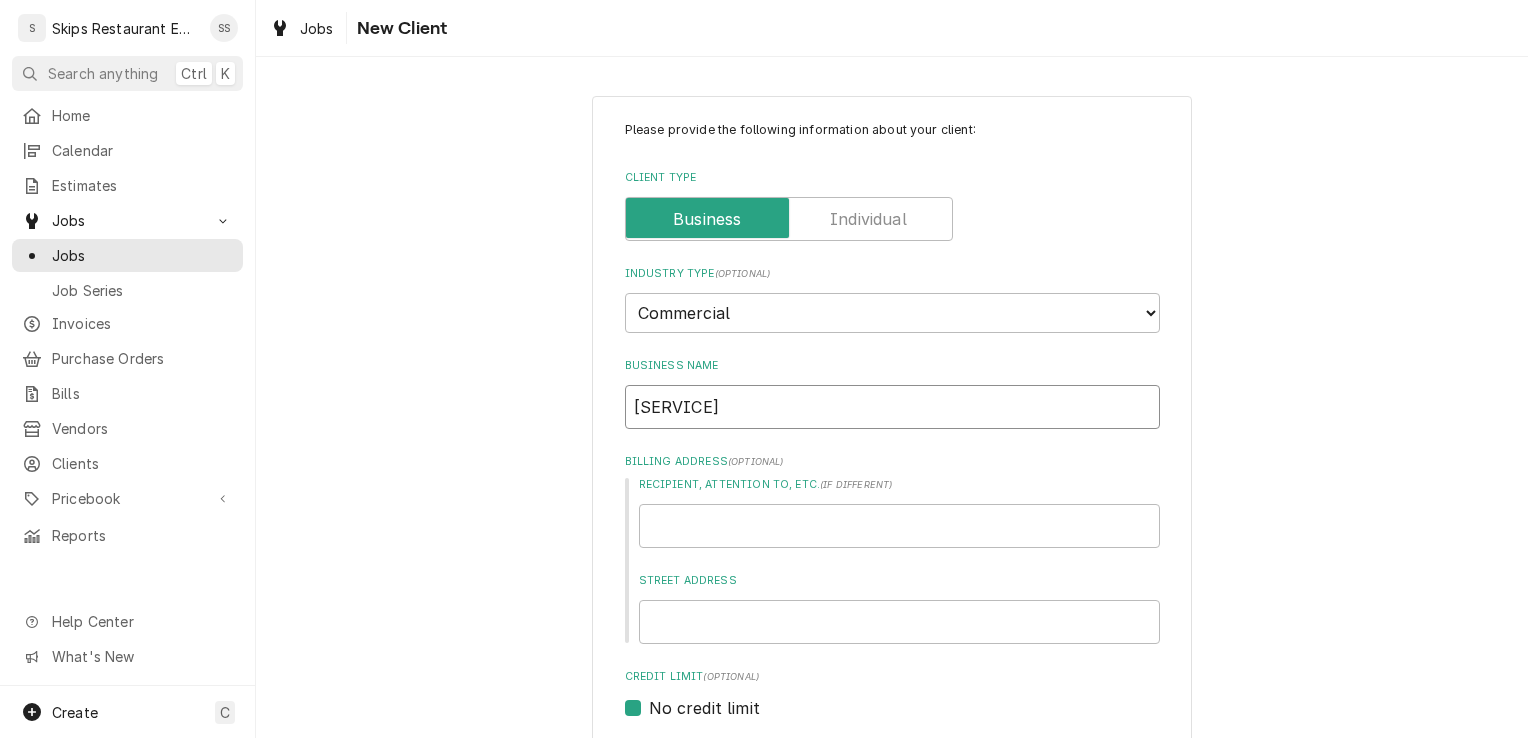 type on "x" 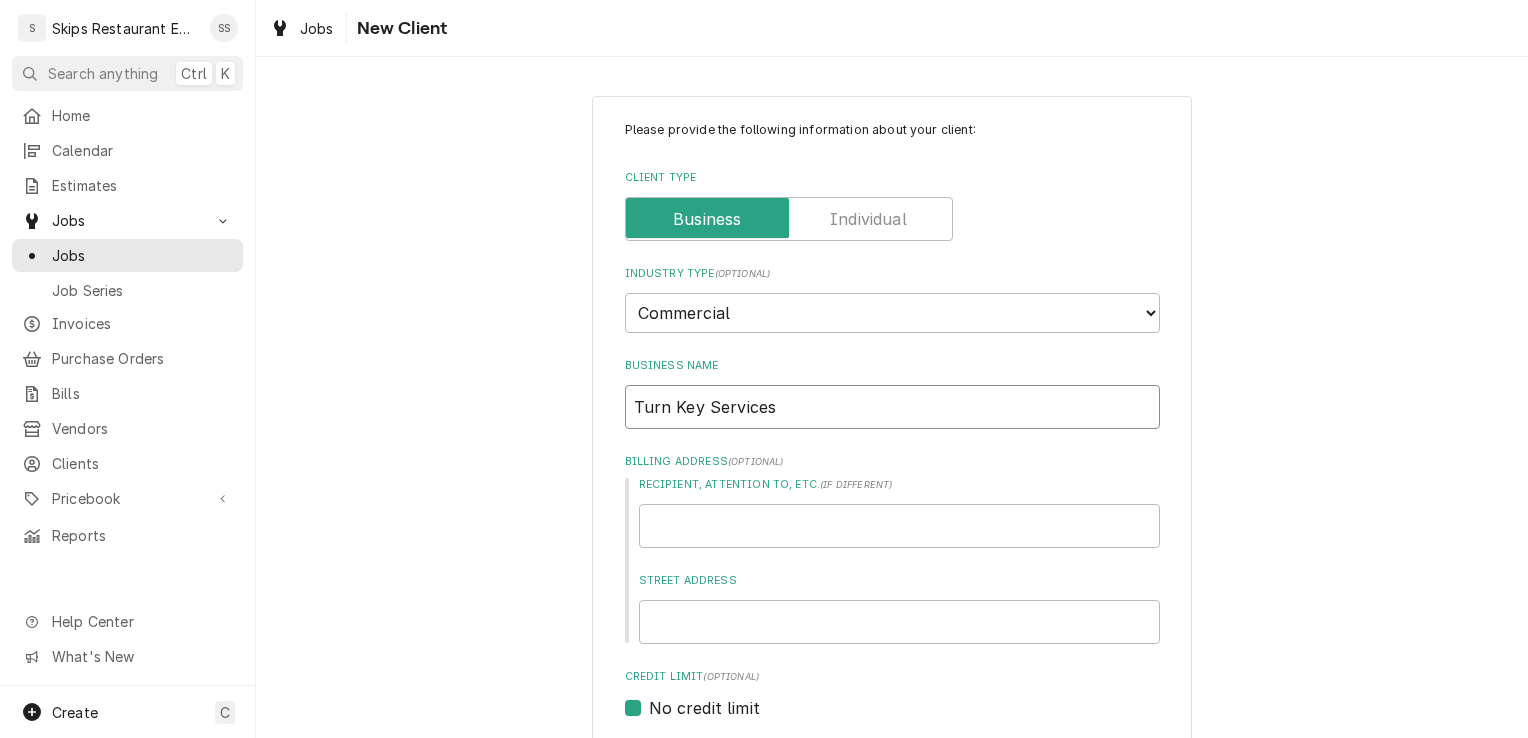 type on "x" 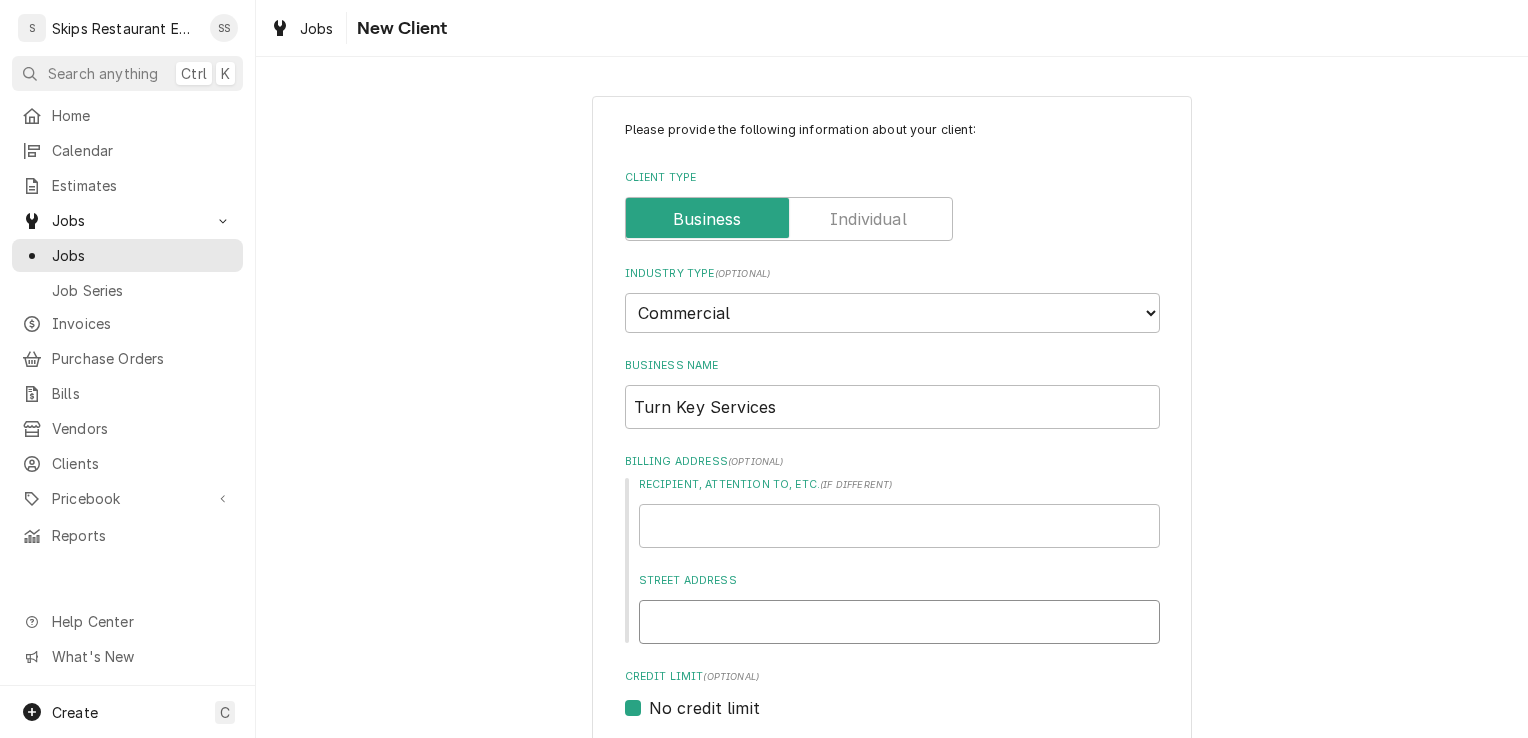 click on "Street Address" at bounding box center [899, 622] 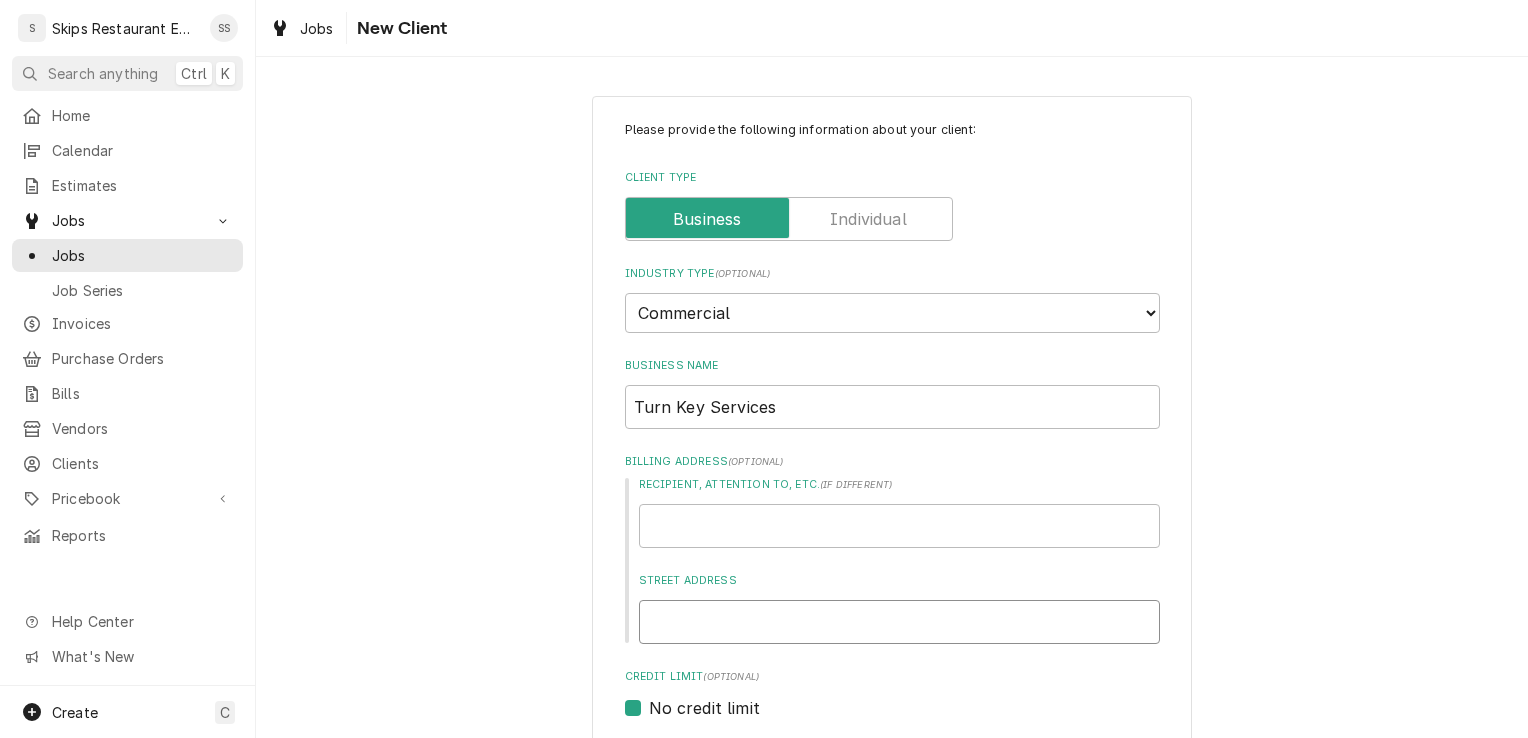 type on "x" 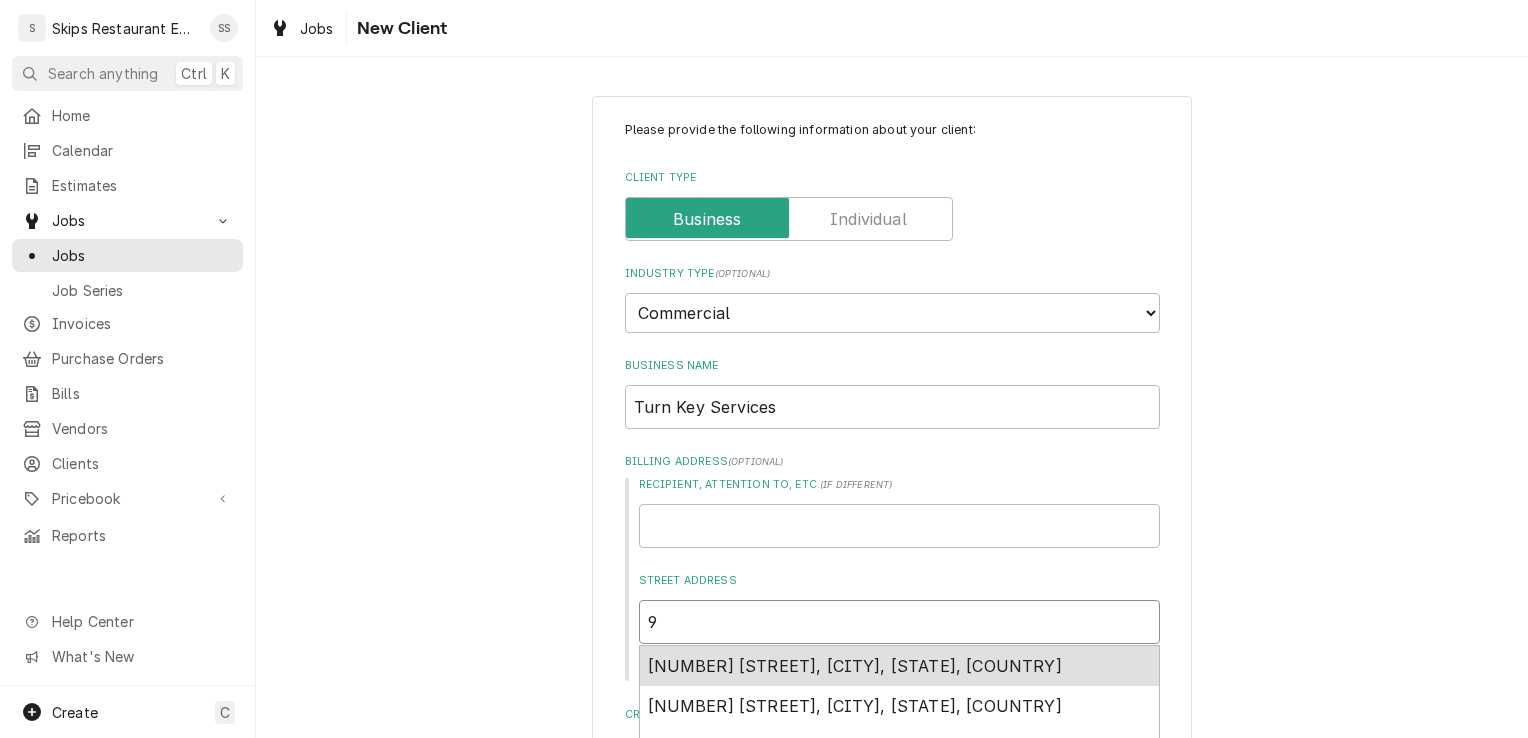 type on "x" 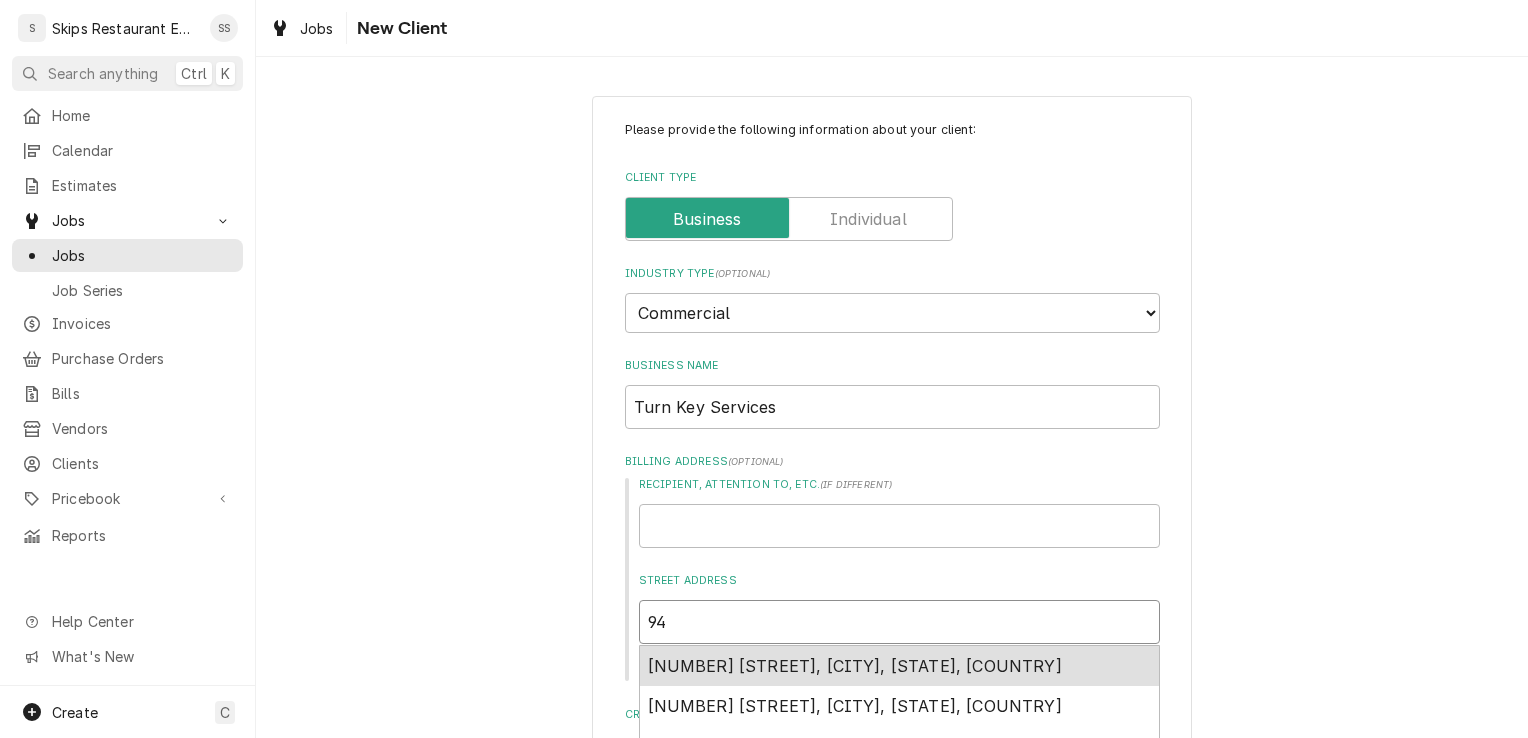 type on "x" 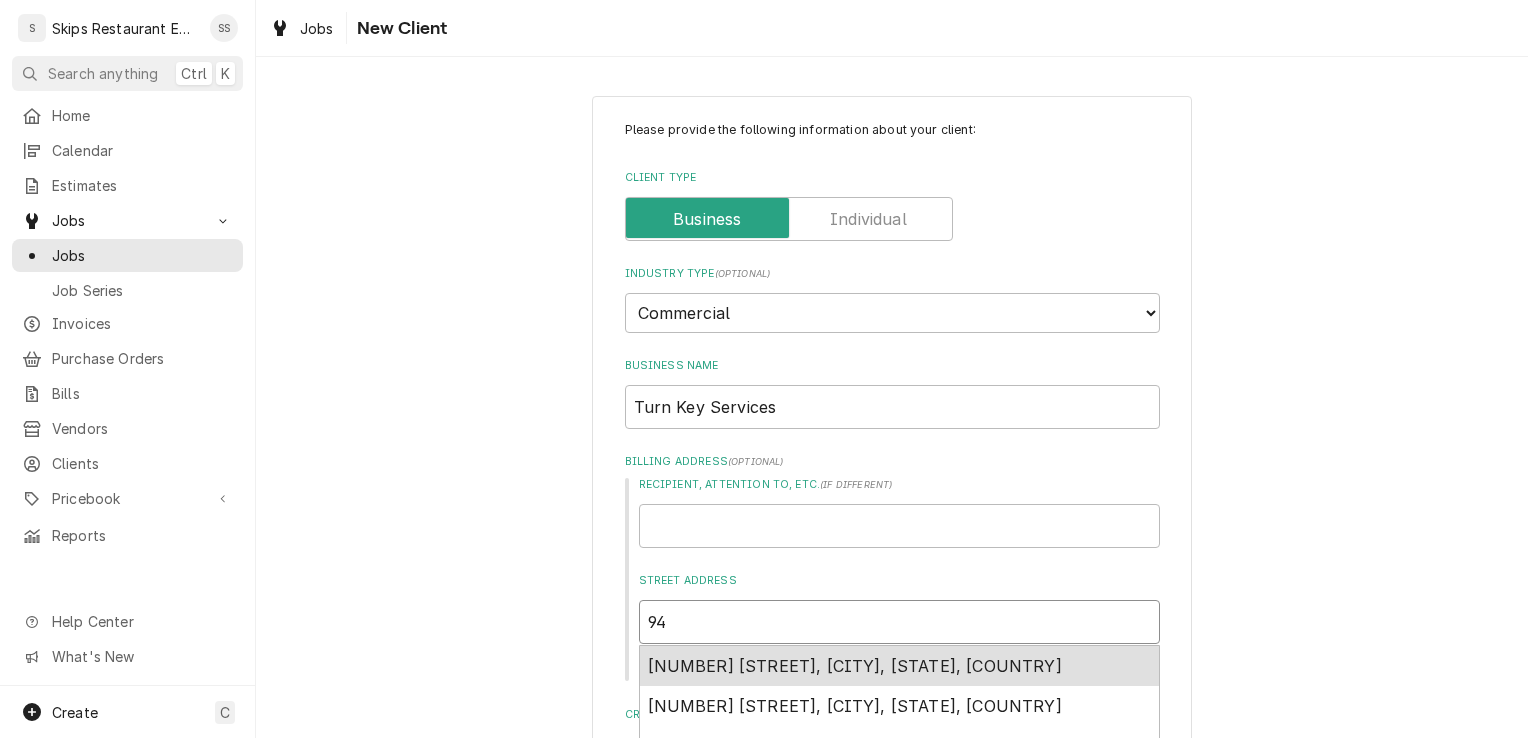 type on "x" 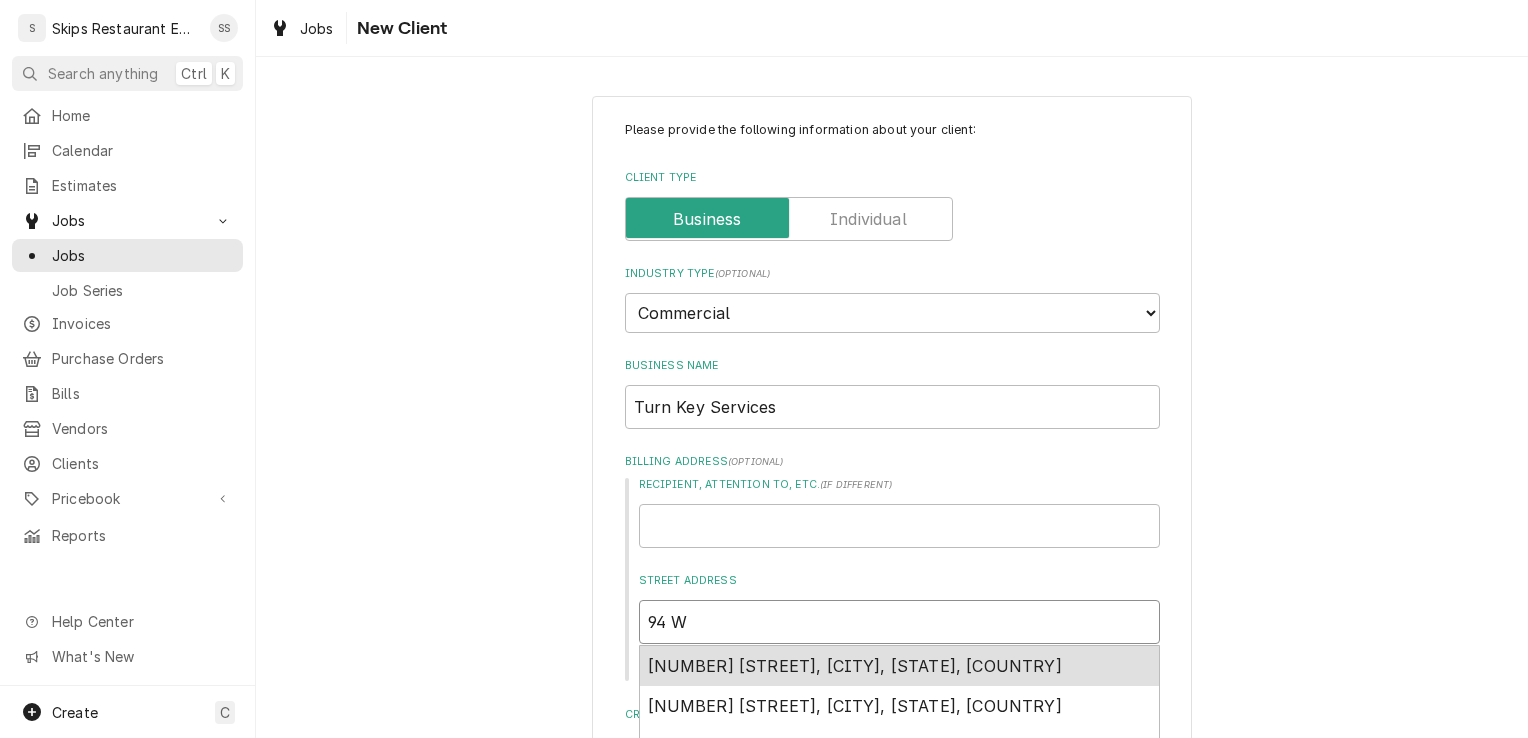type on "x" 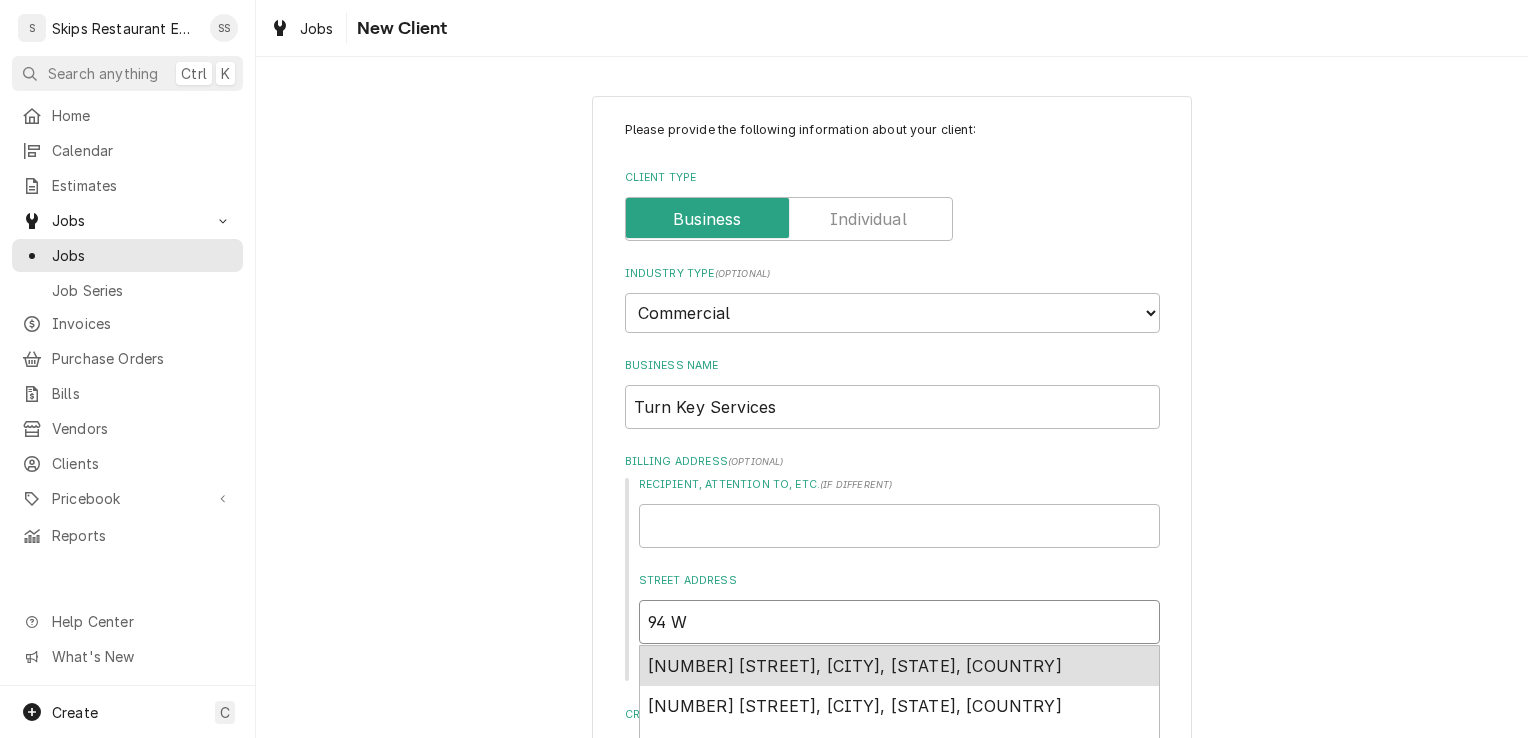type on "x" 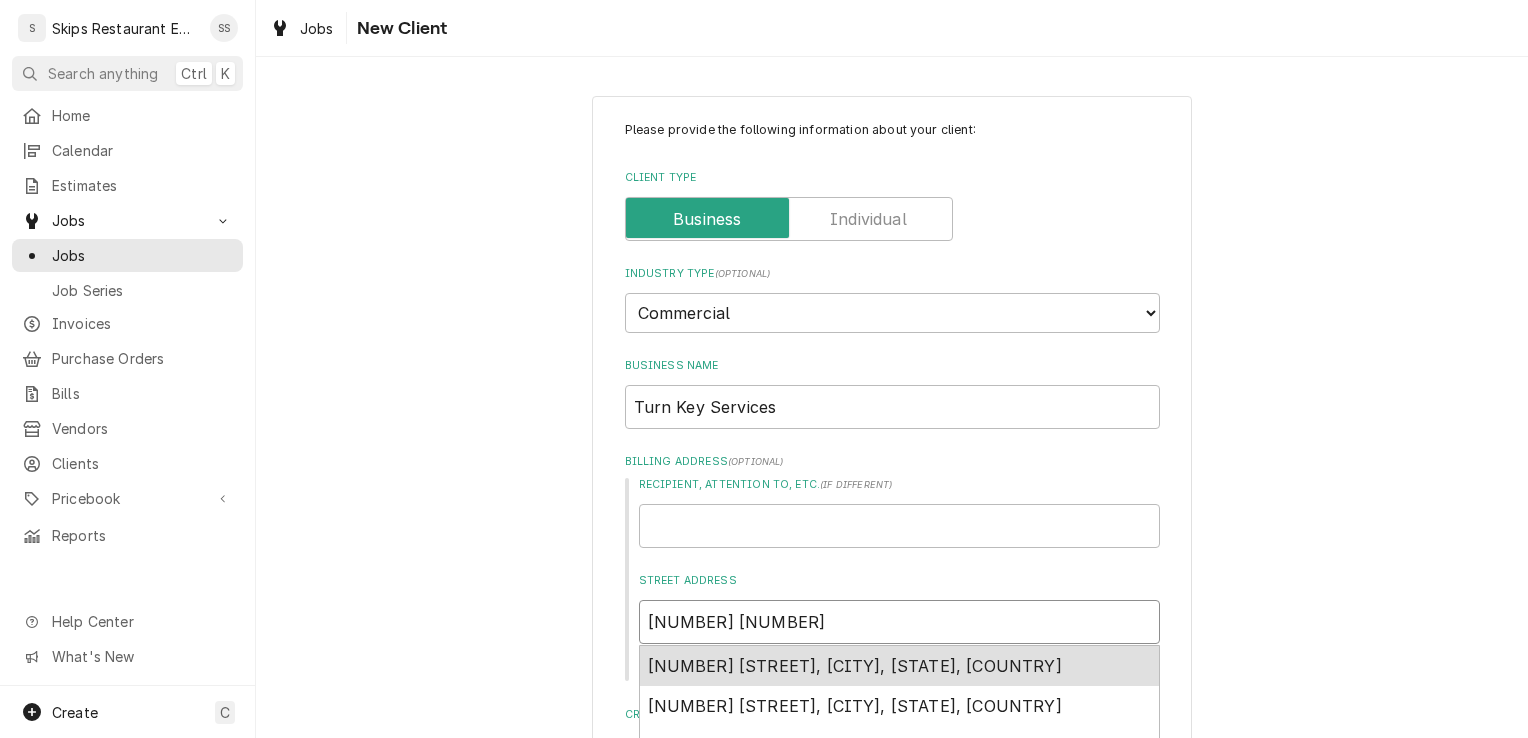 type on "x" 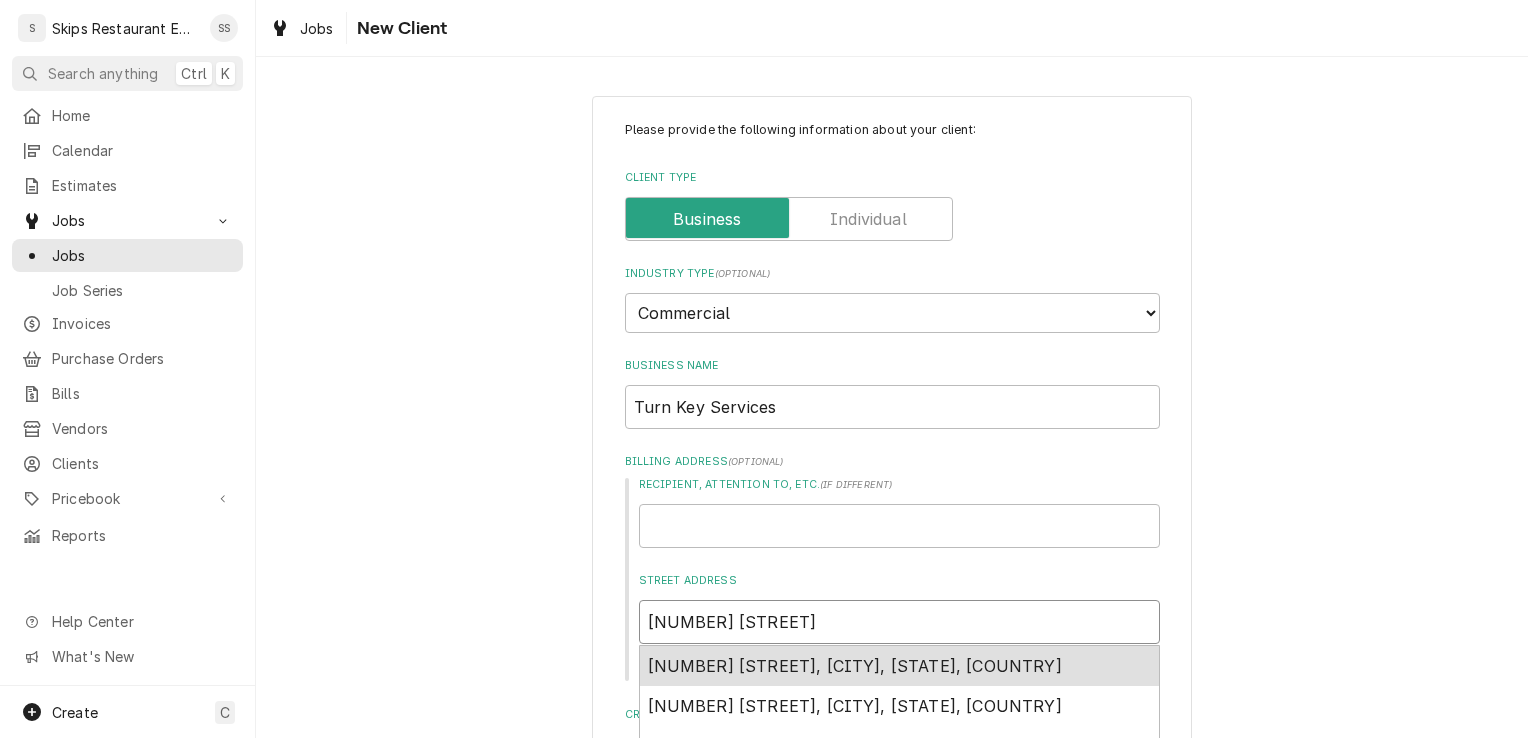 type on "x" 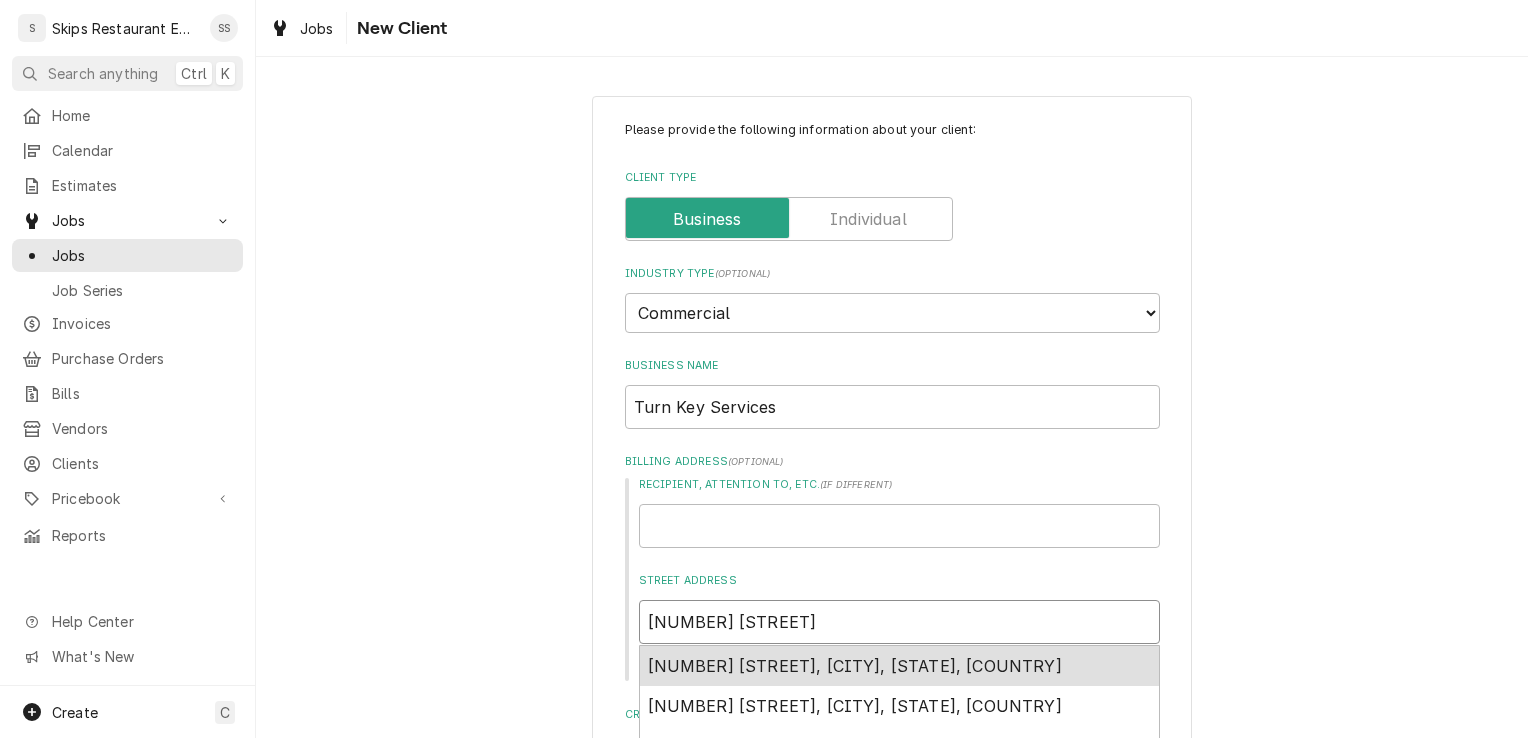 type on "x" 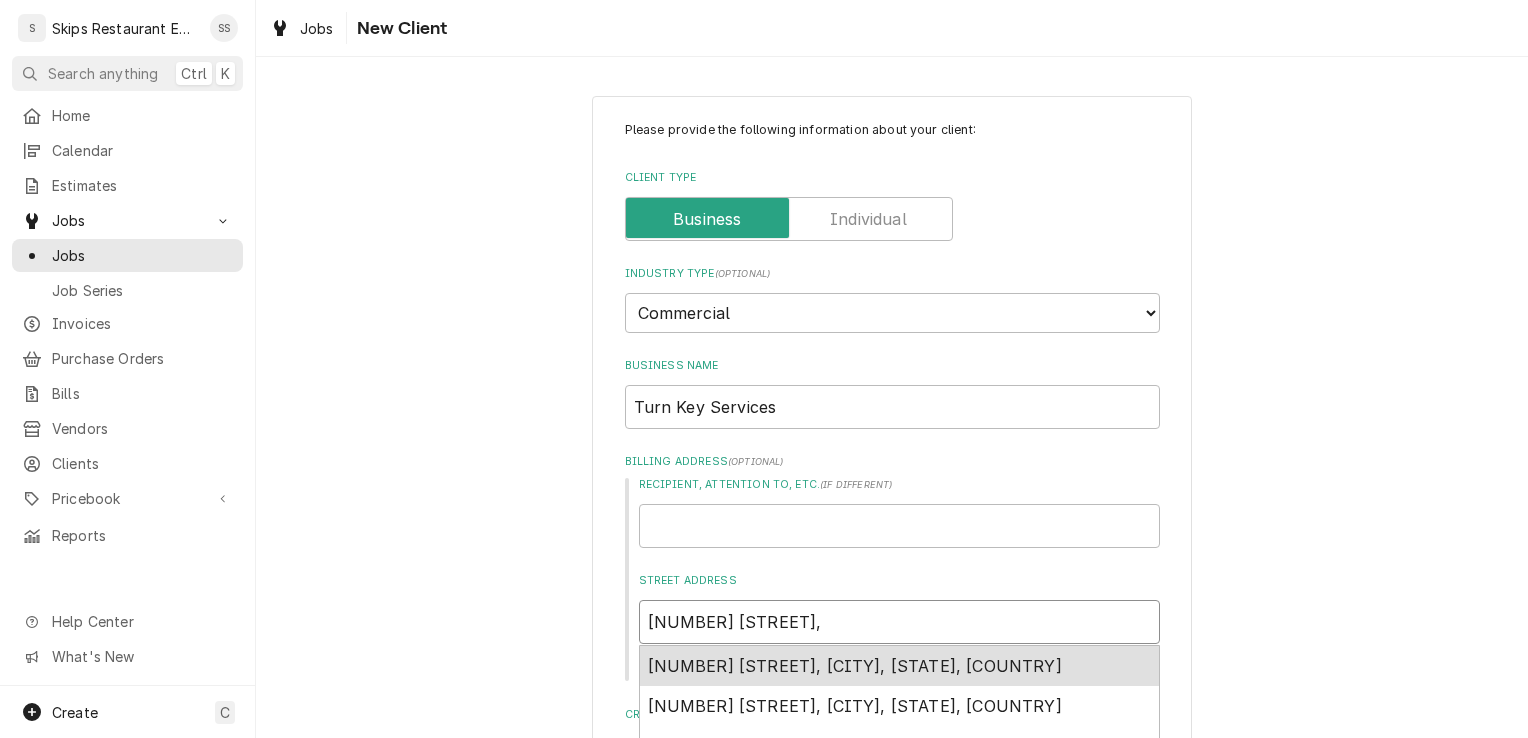 type on "x" 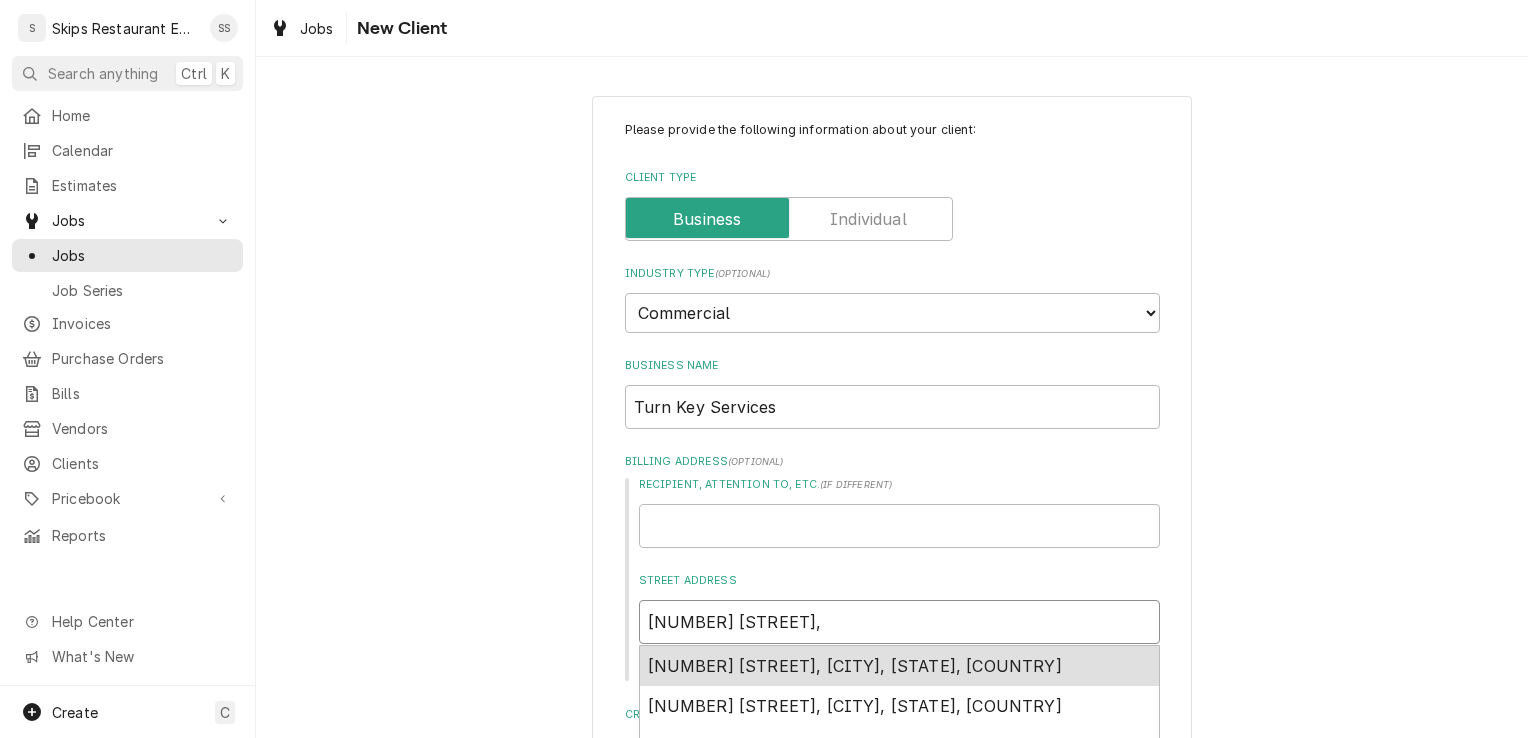 type on "x" 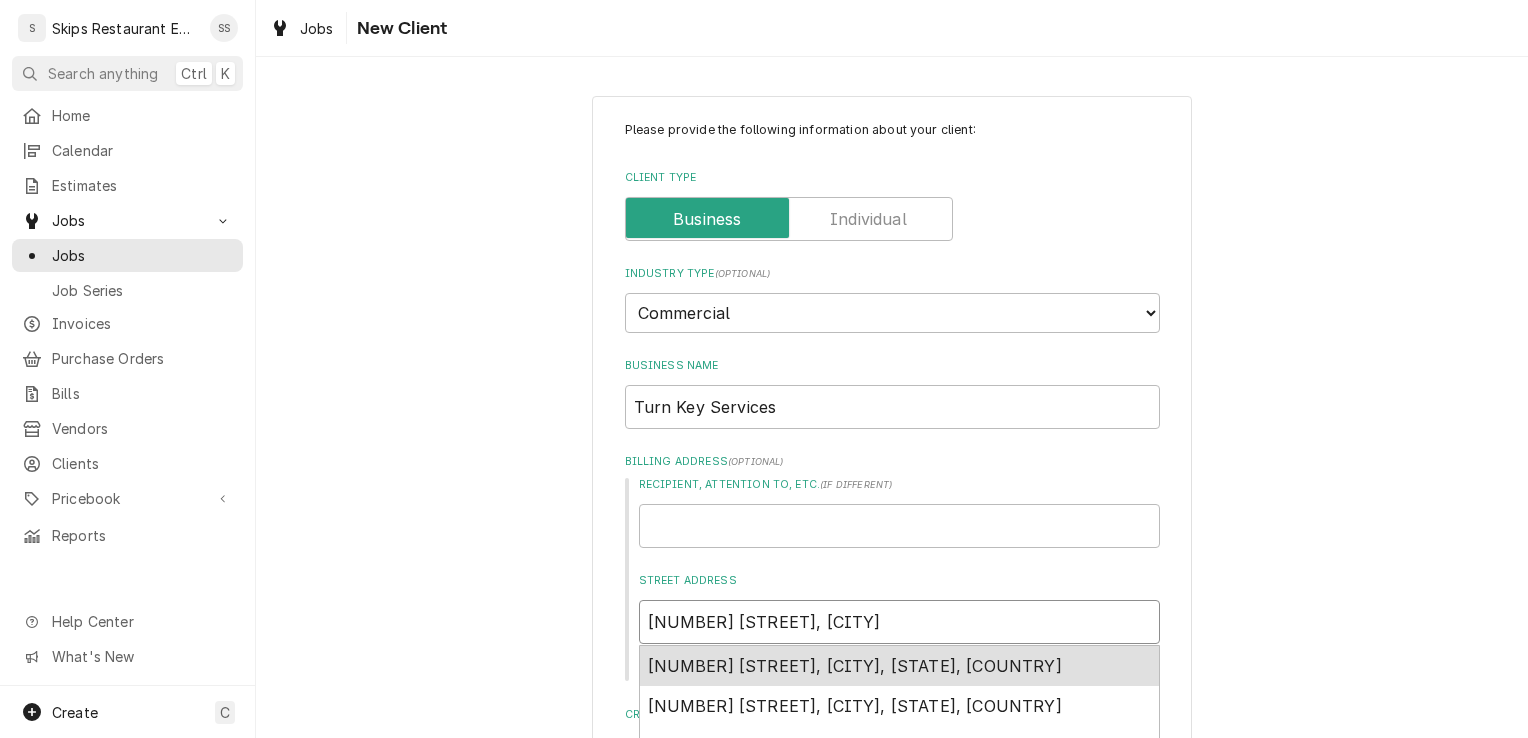 type on "x" 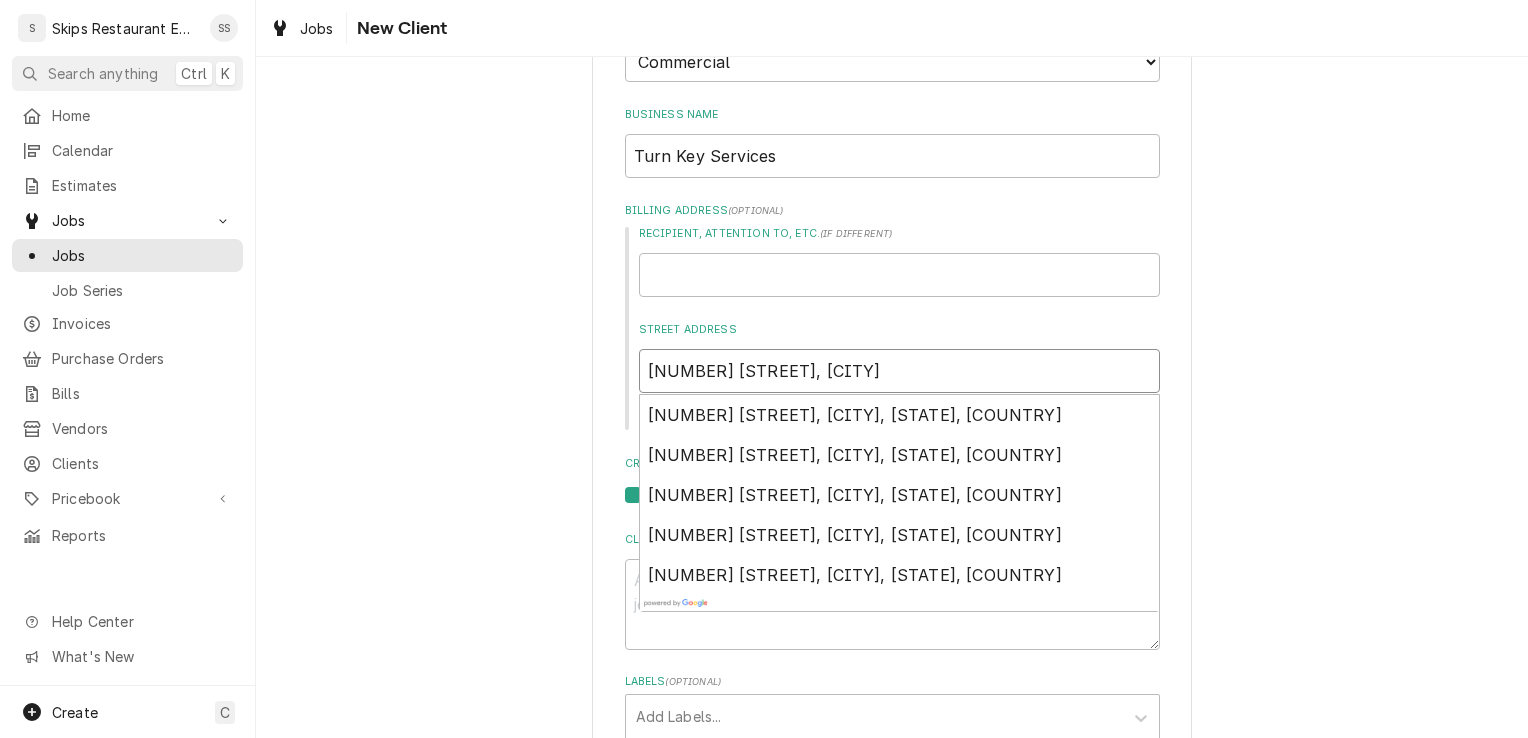 scroll, scrollTop: 285, scrollLeft: 0, axis: vertical 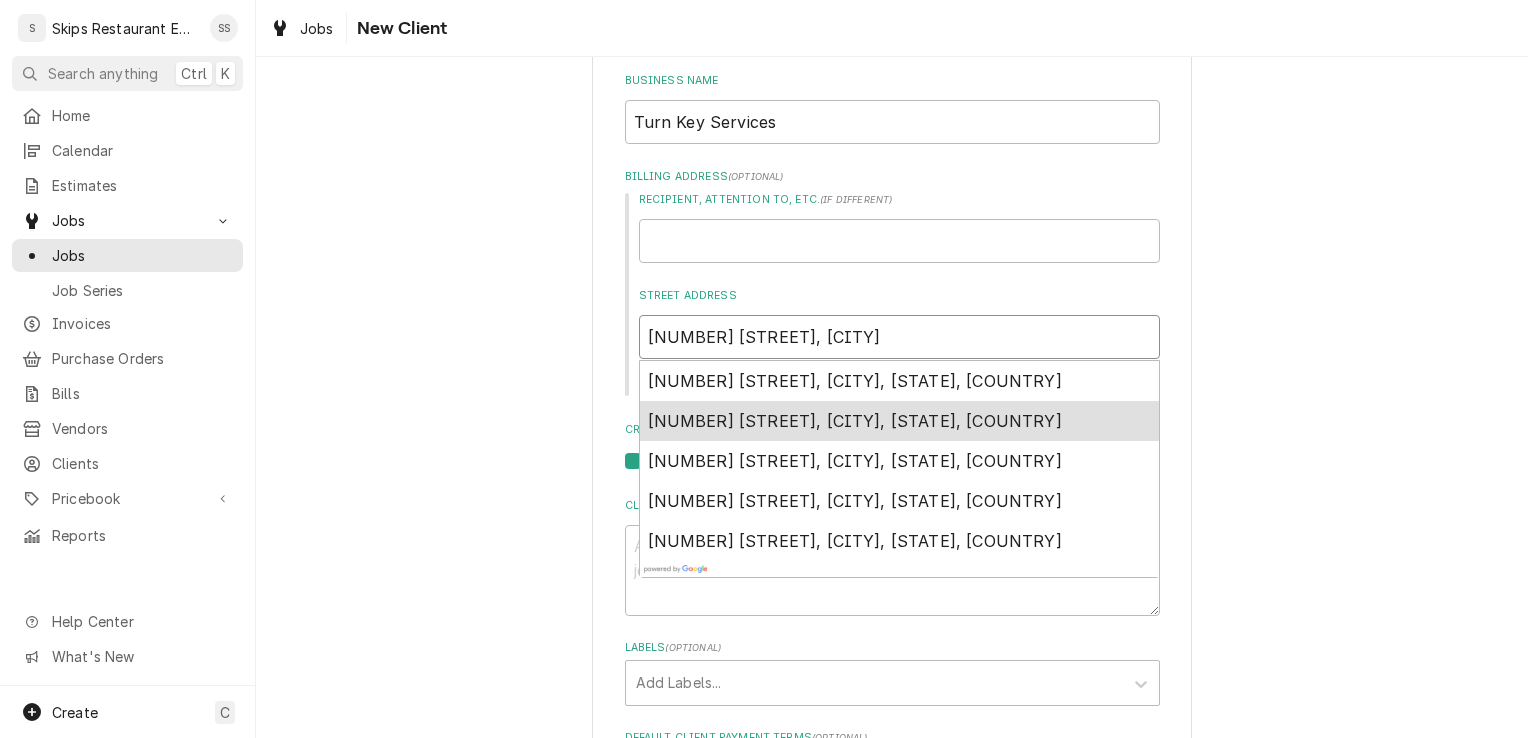 type on "x" 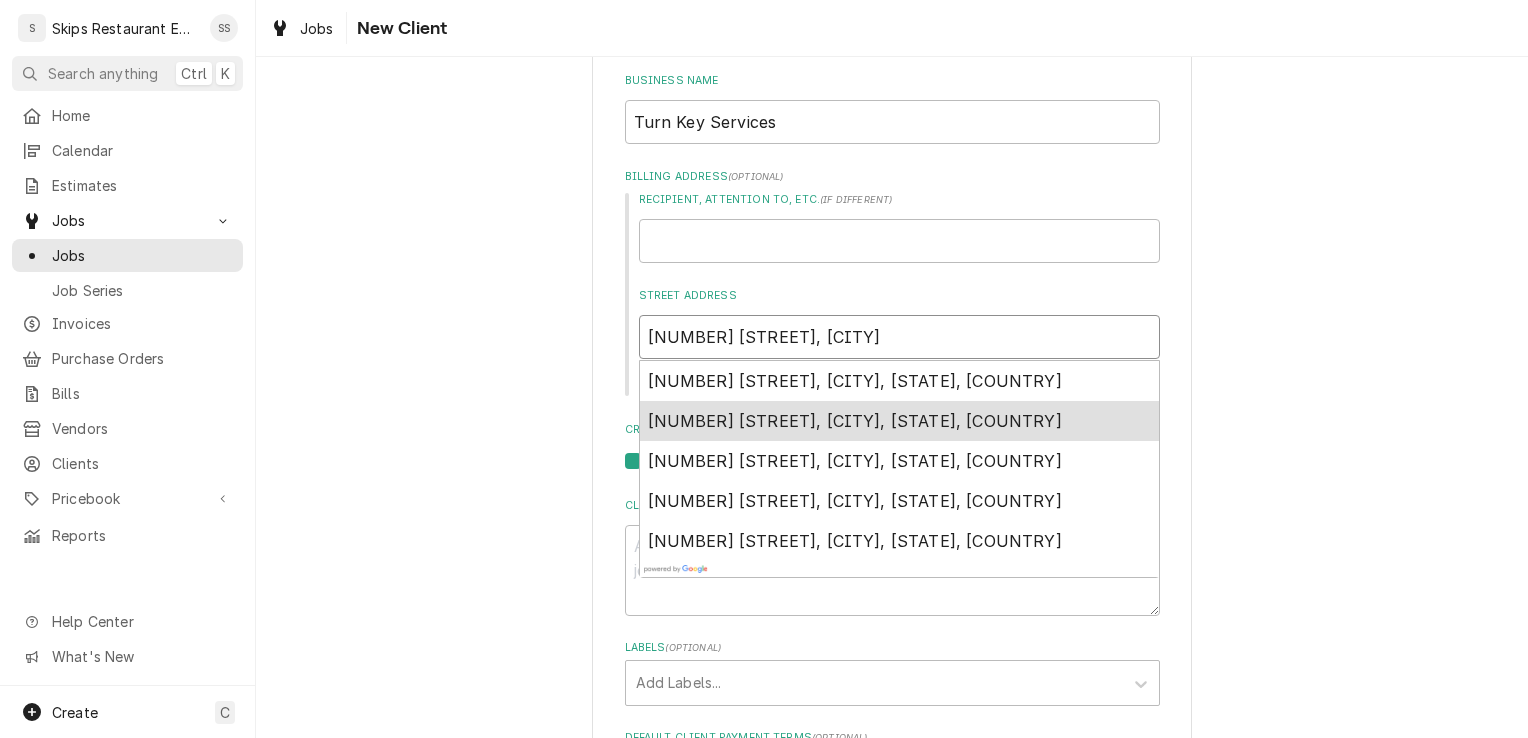 type on "[NUMBER] [STREET], [CITY]" 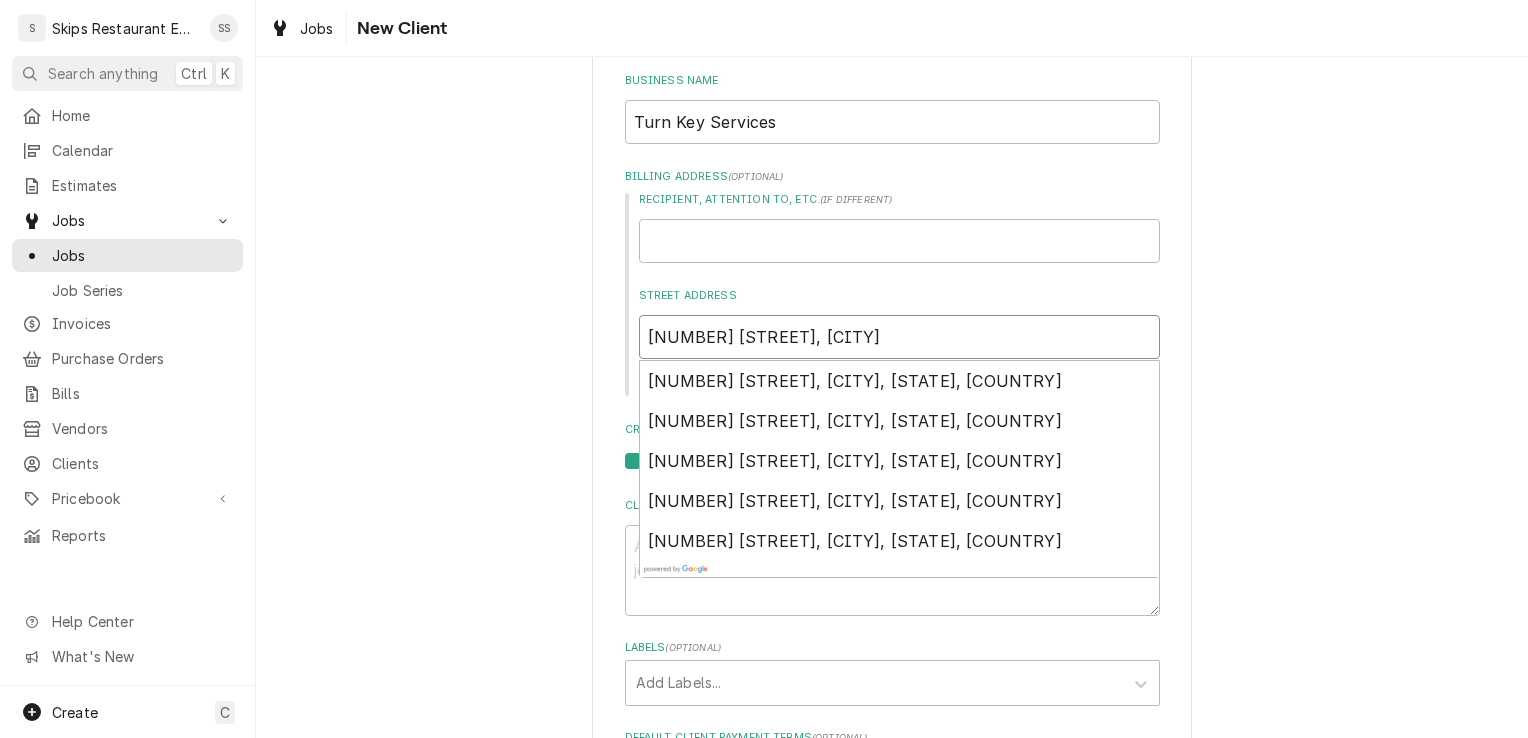 click on "[NUMBER] [STREET], [CITY]" at bounding box center [899, 337] 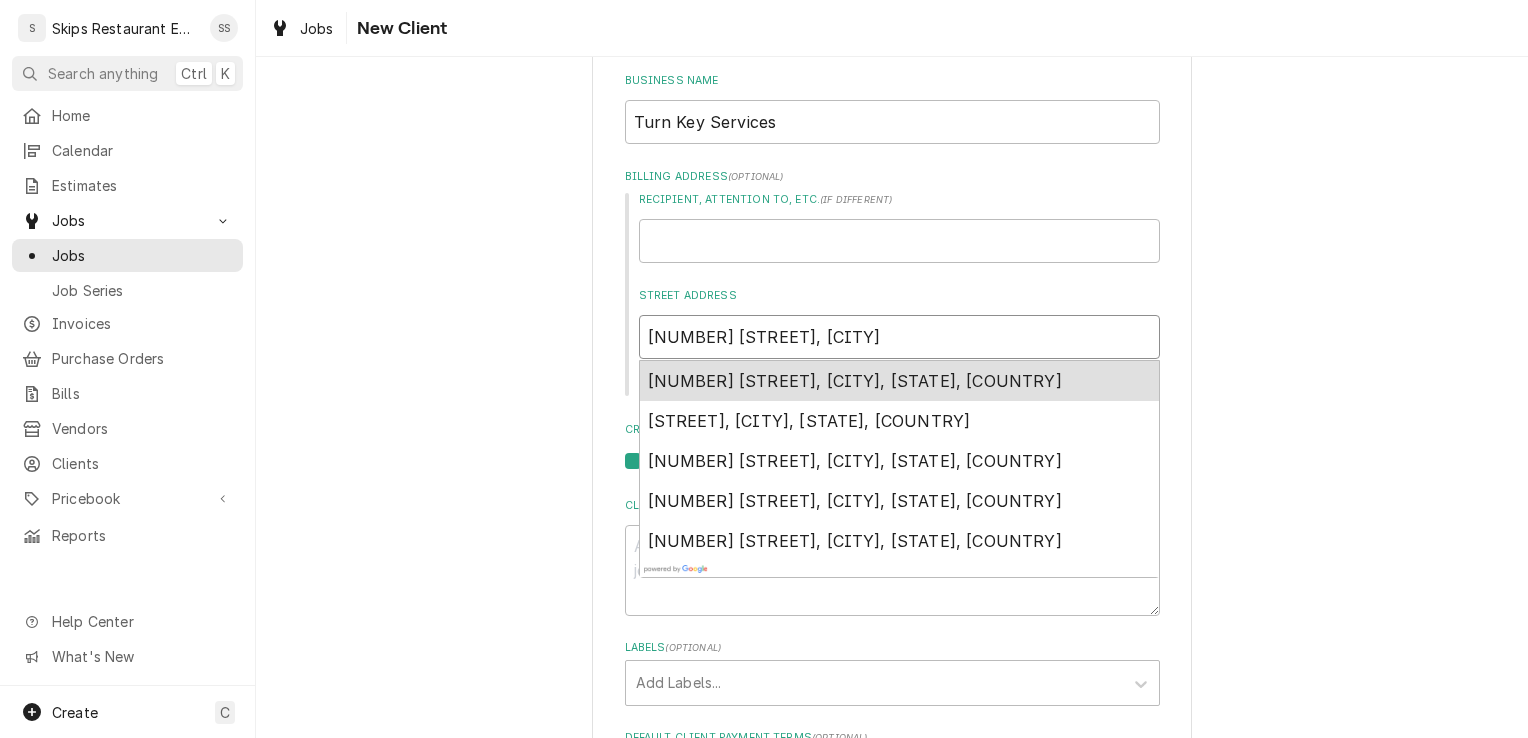 type on "x" 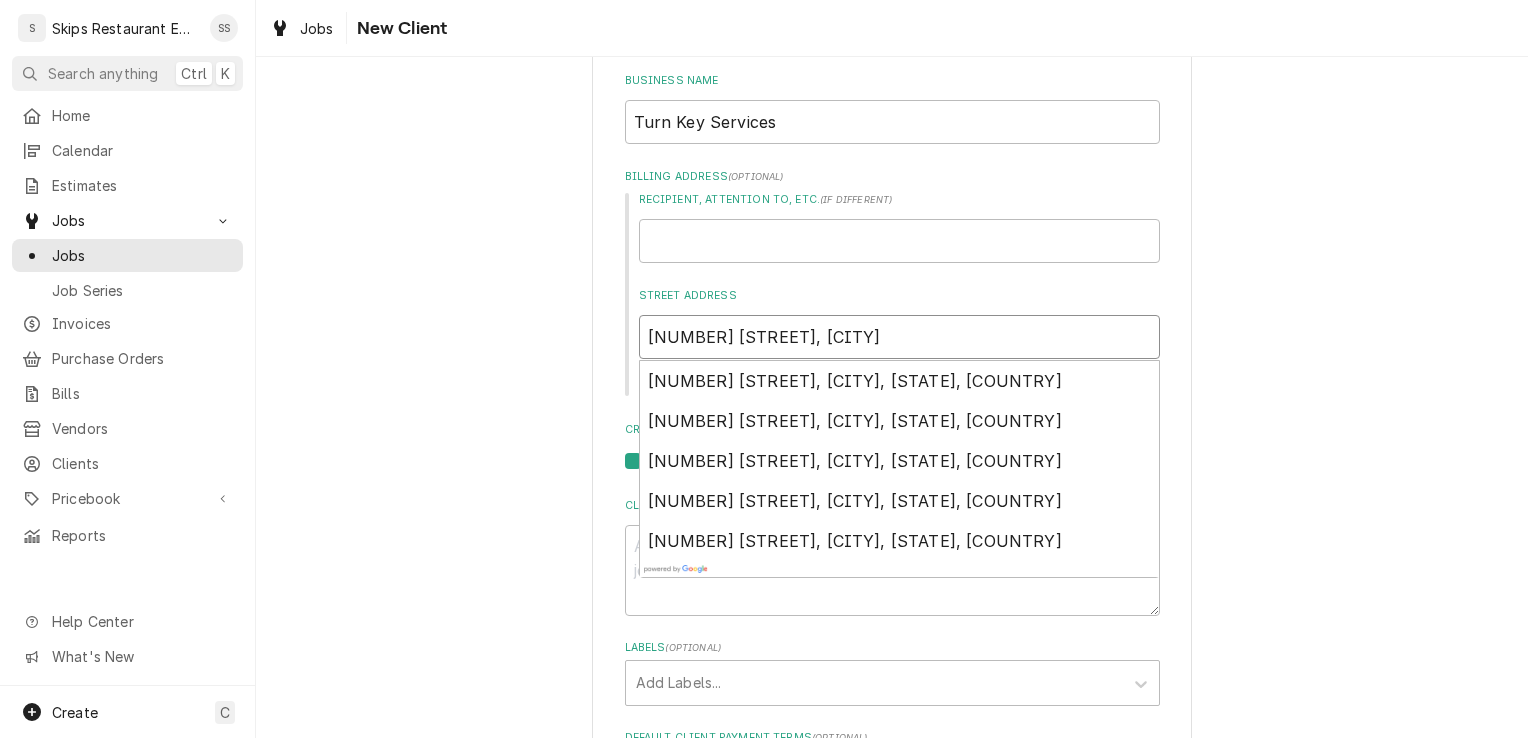 click on "[NUMBER] [STREET], [CITY]" at bounding box center (899, 337) 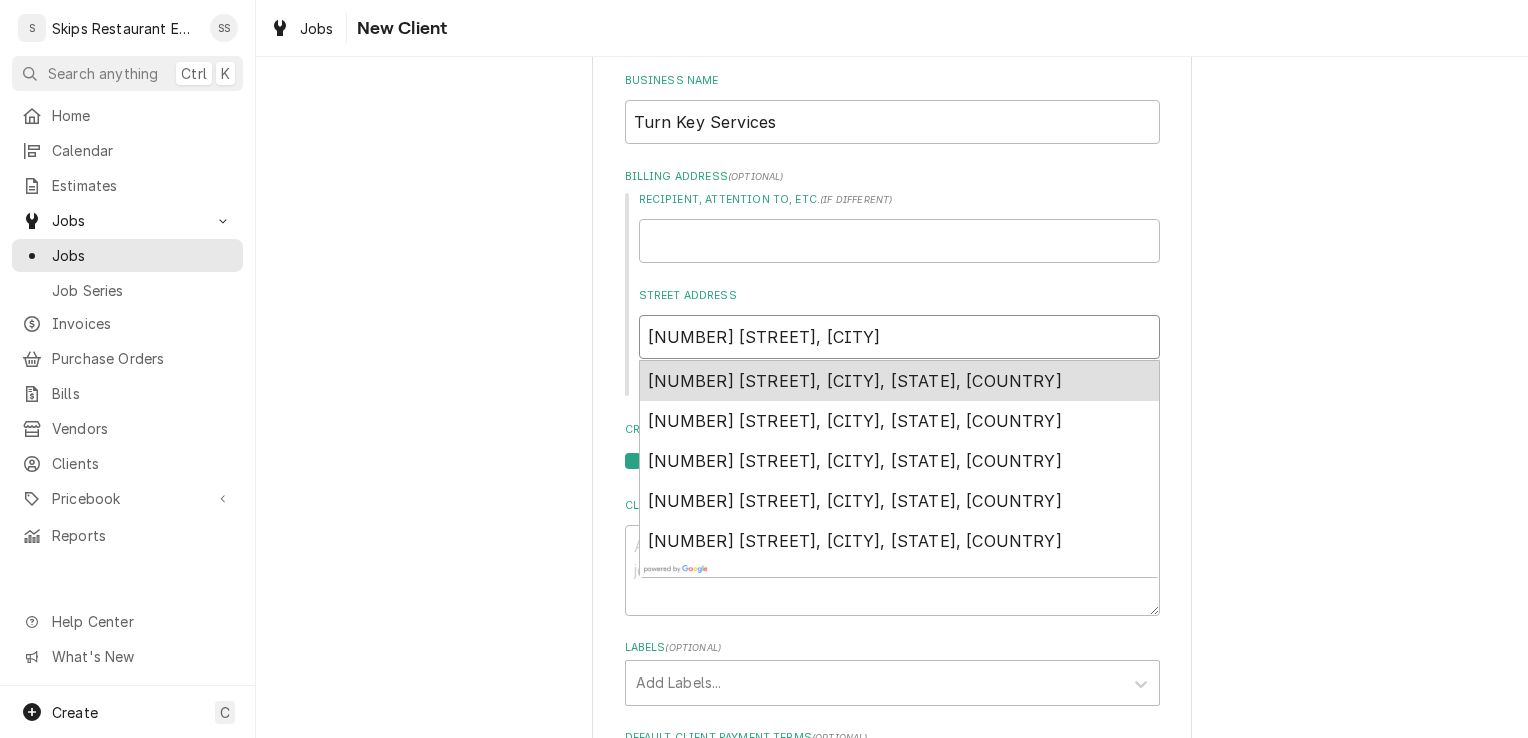 type on "x" 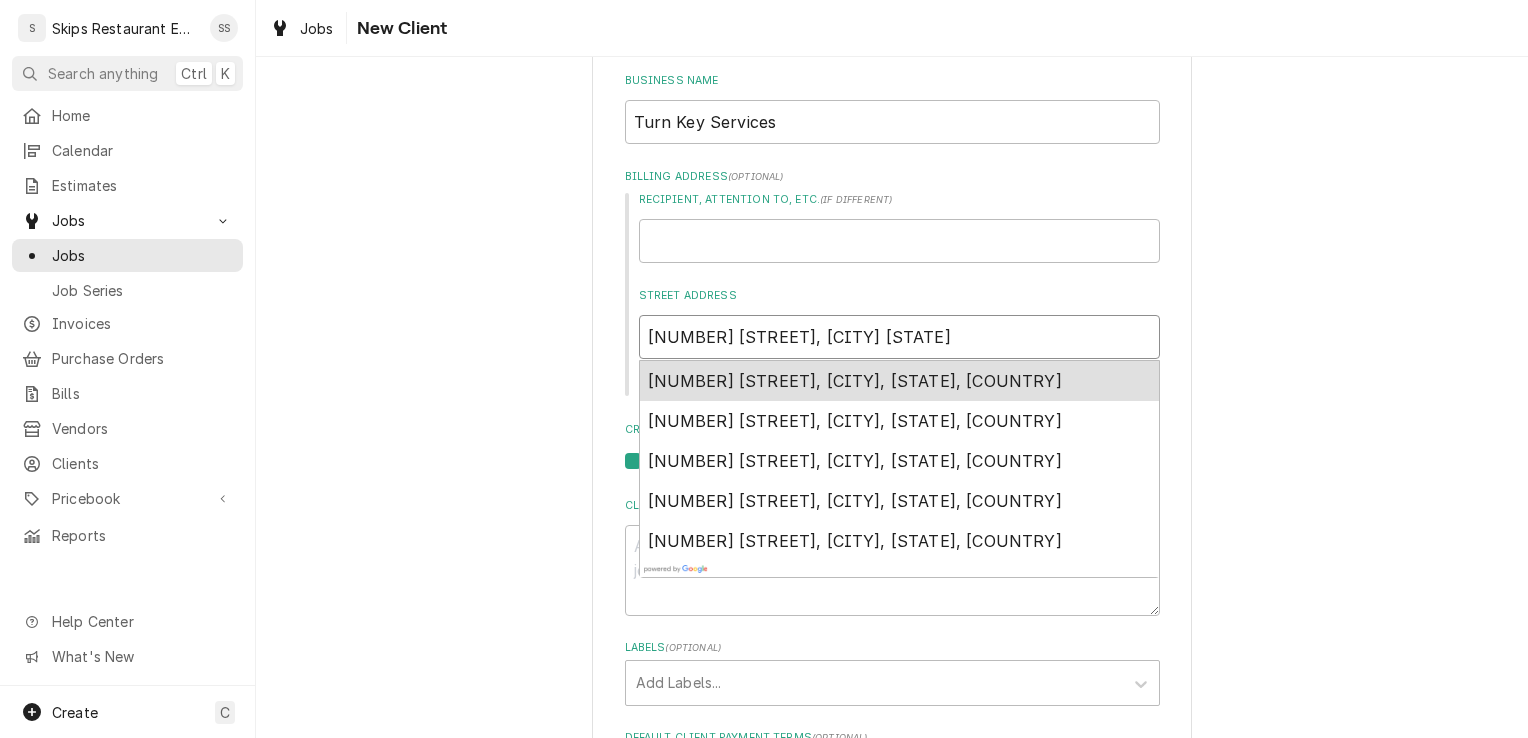 type on "x" 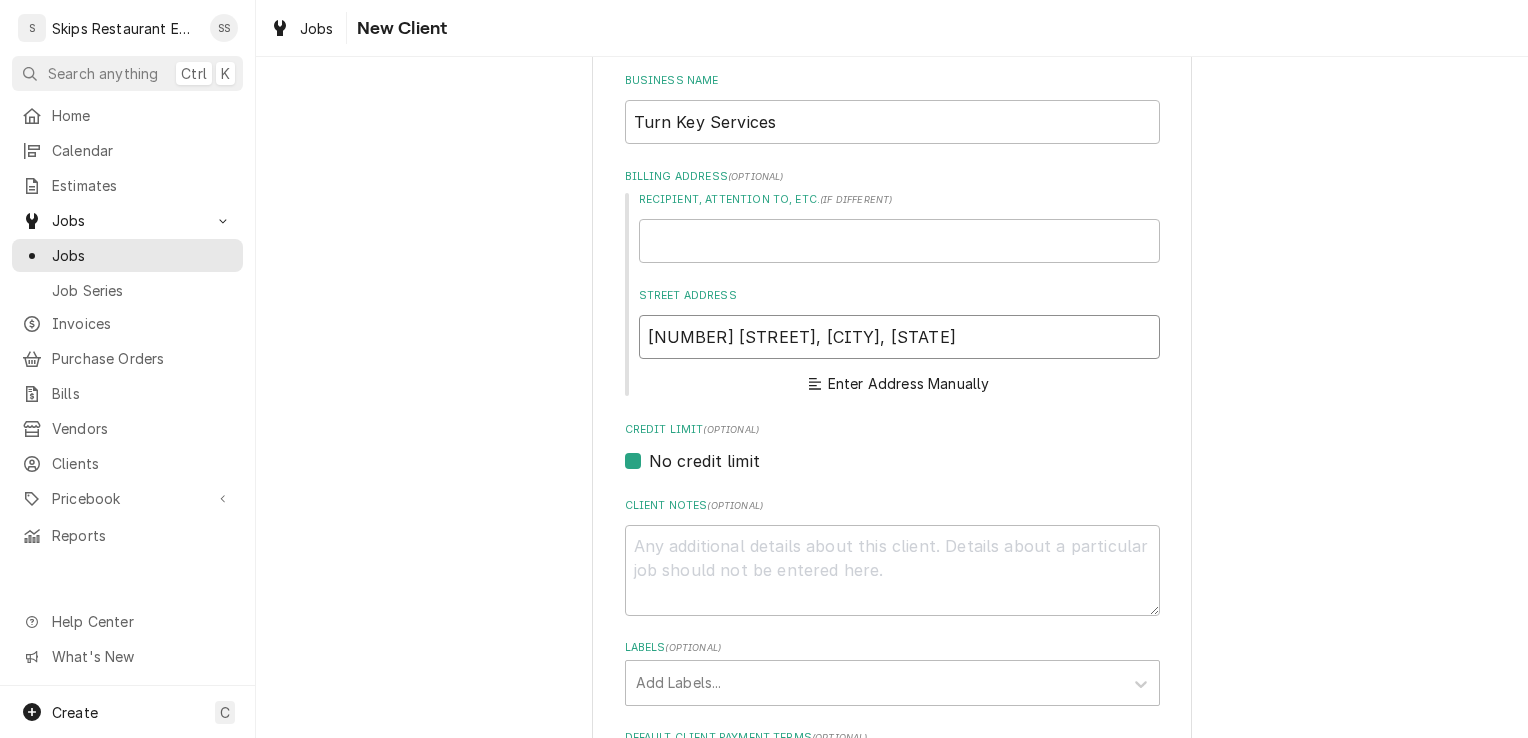 type on "x" 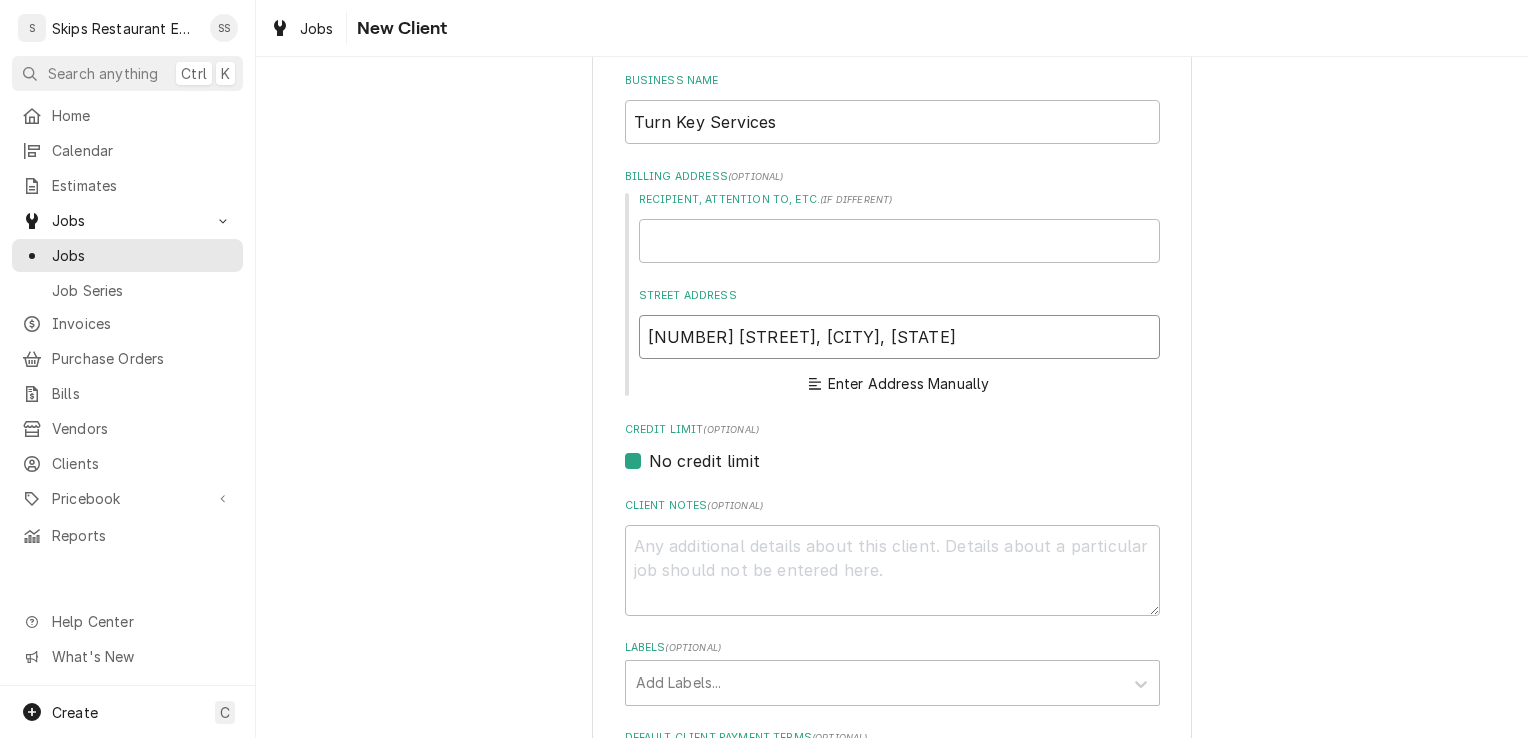 type on "[NUMBER] [STREET]" 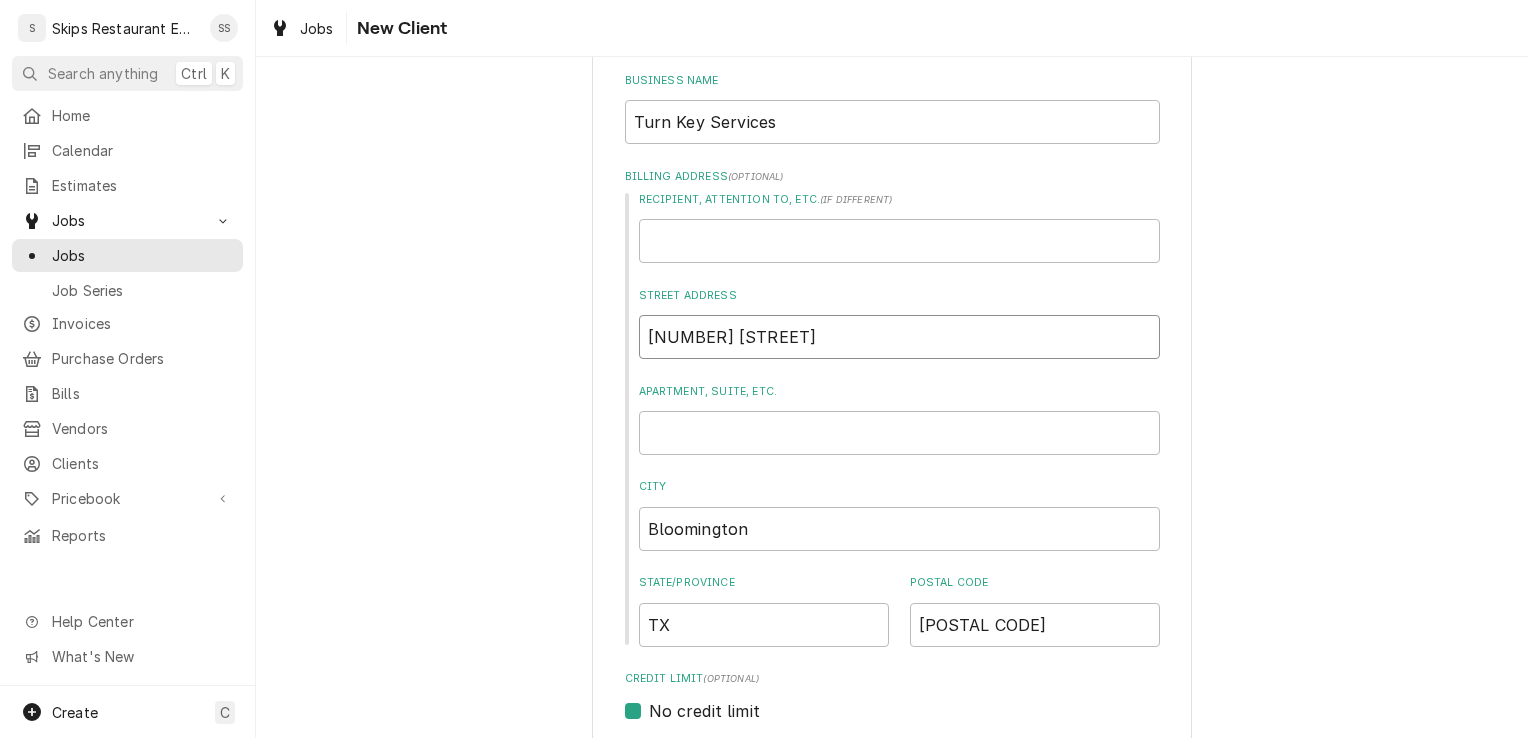 type on "x" 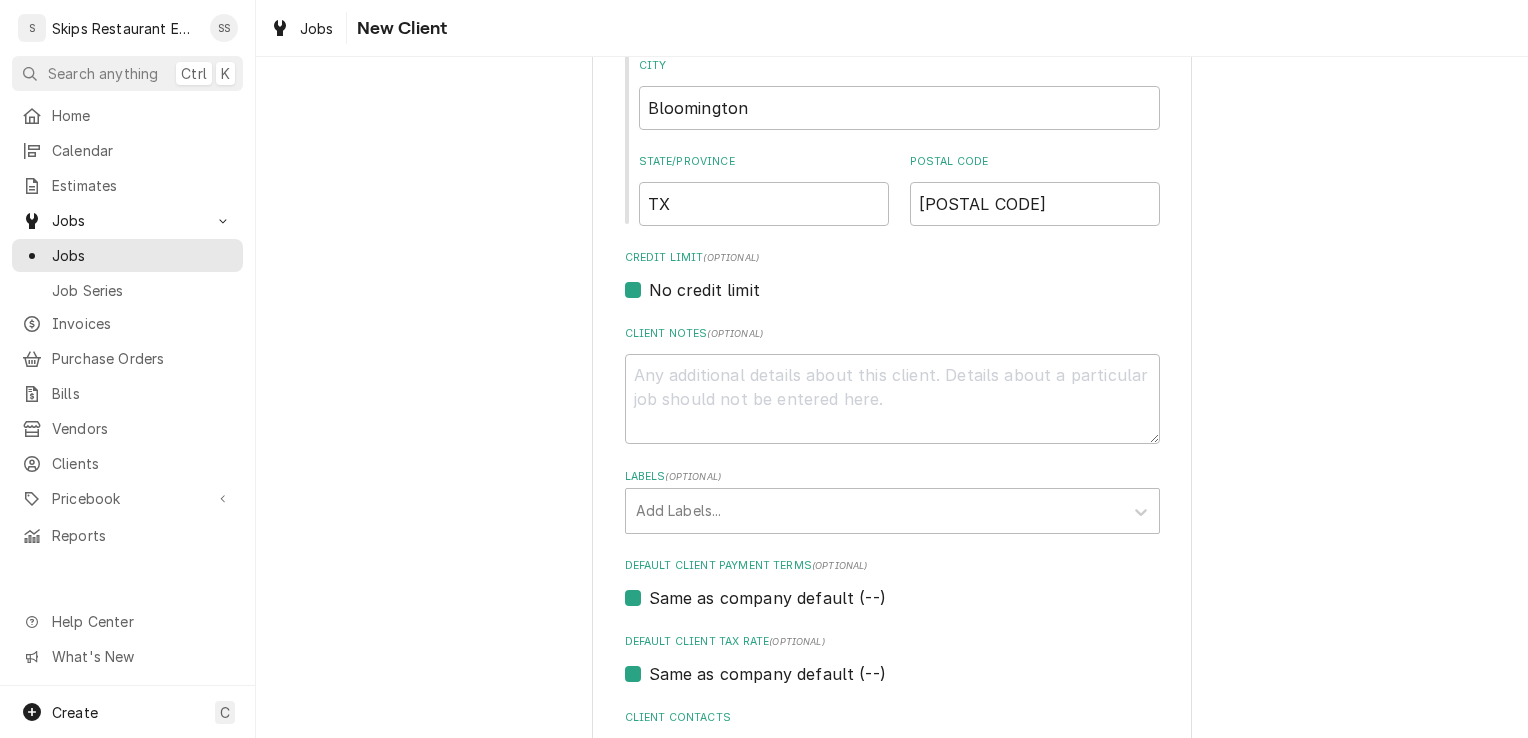 scroll, scrollTop: 761, scrollLeft: 0, axis: vertical 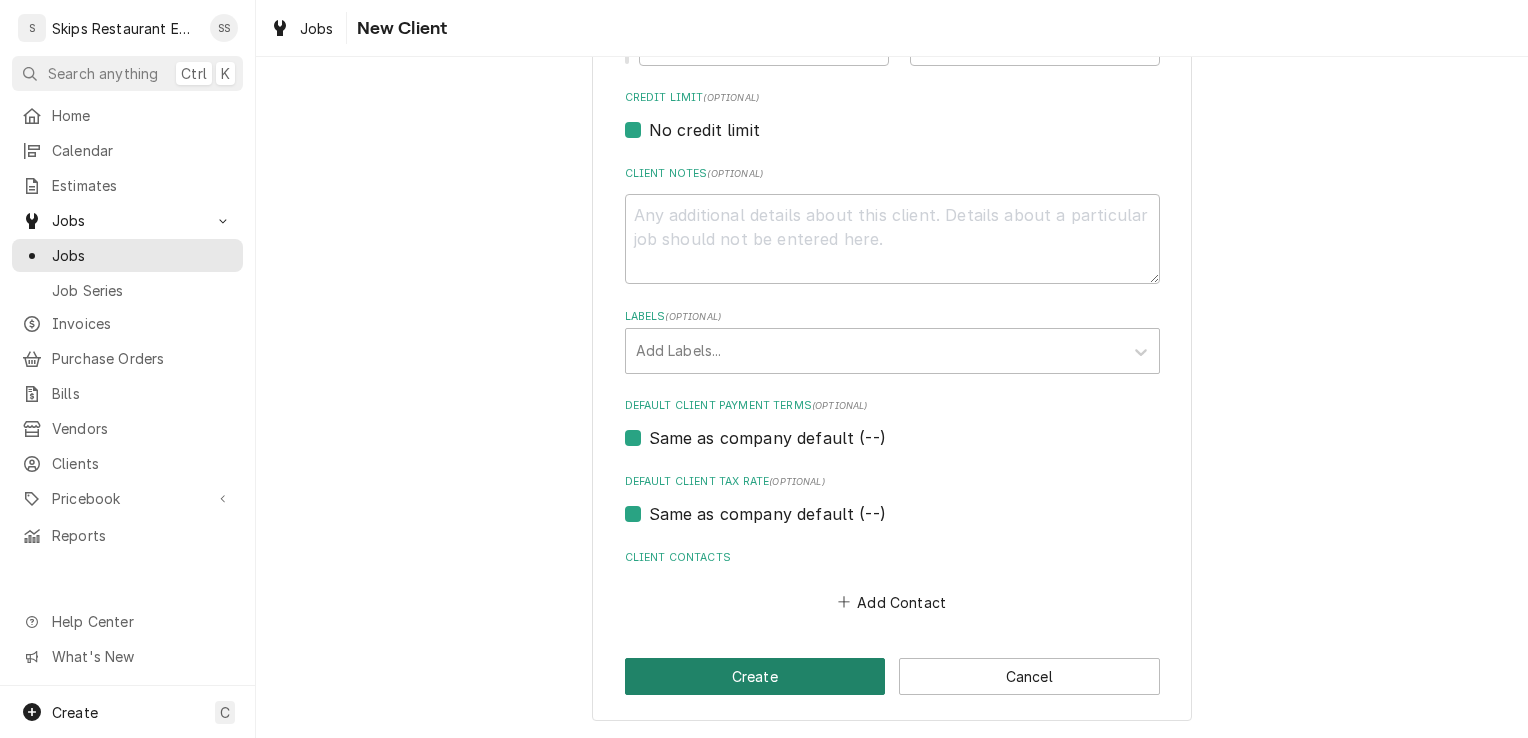 type on "[NUMBER] [STREET]" 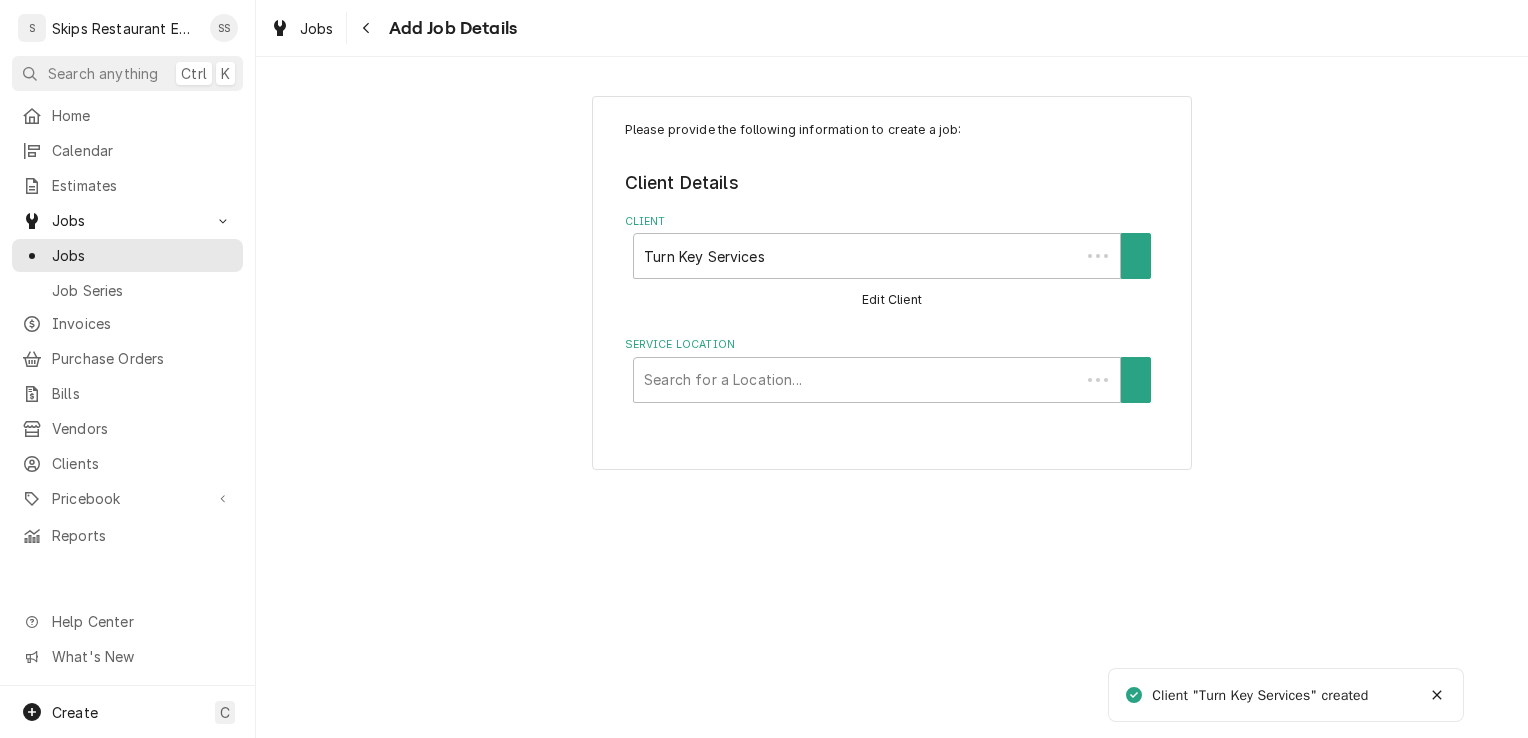 scroll, scrollTop: 0, scrollLeft: 0, axis: both 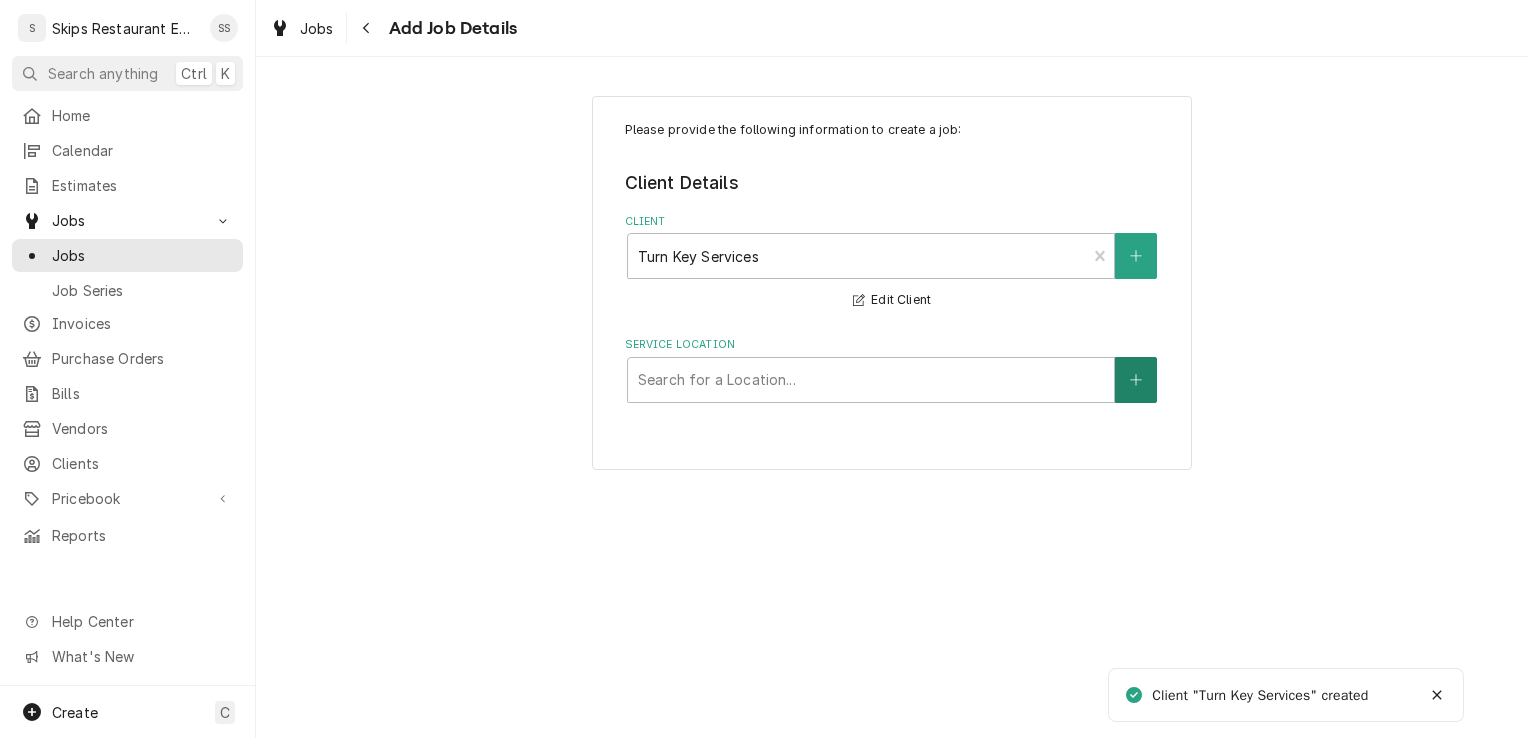 click 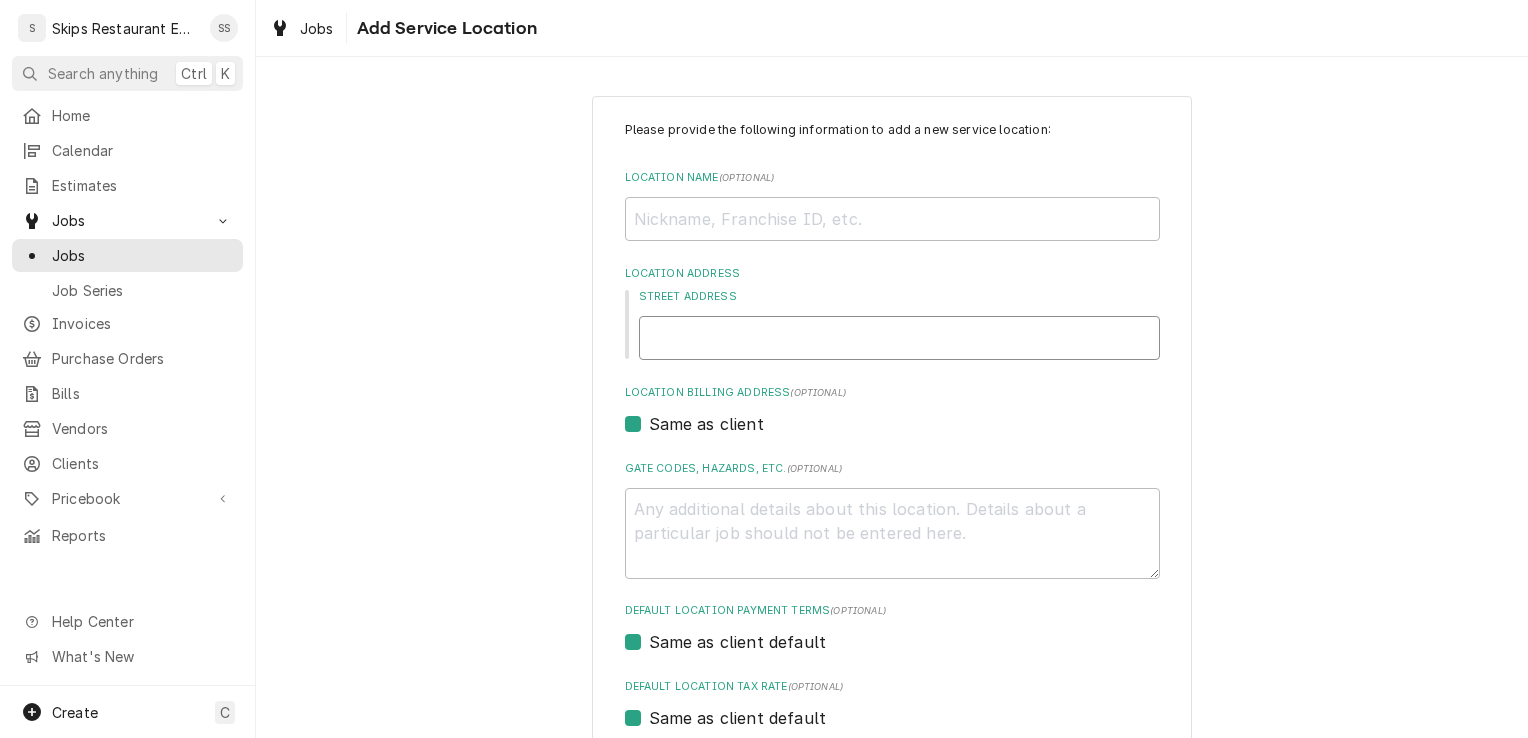 click on "Street Address" at bounding box center (899, 338) 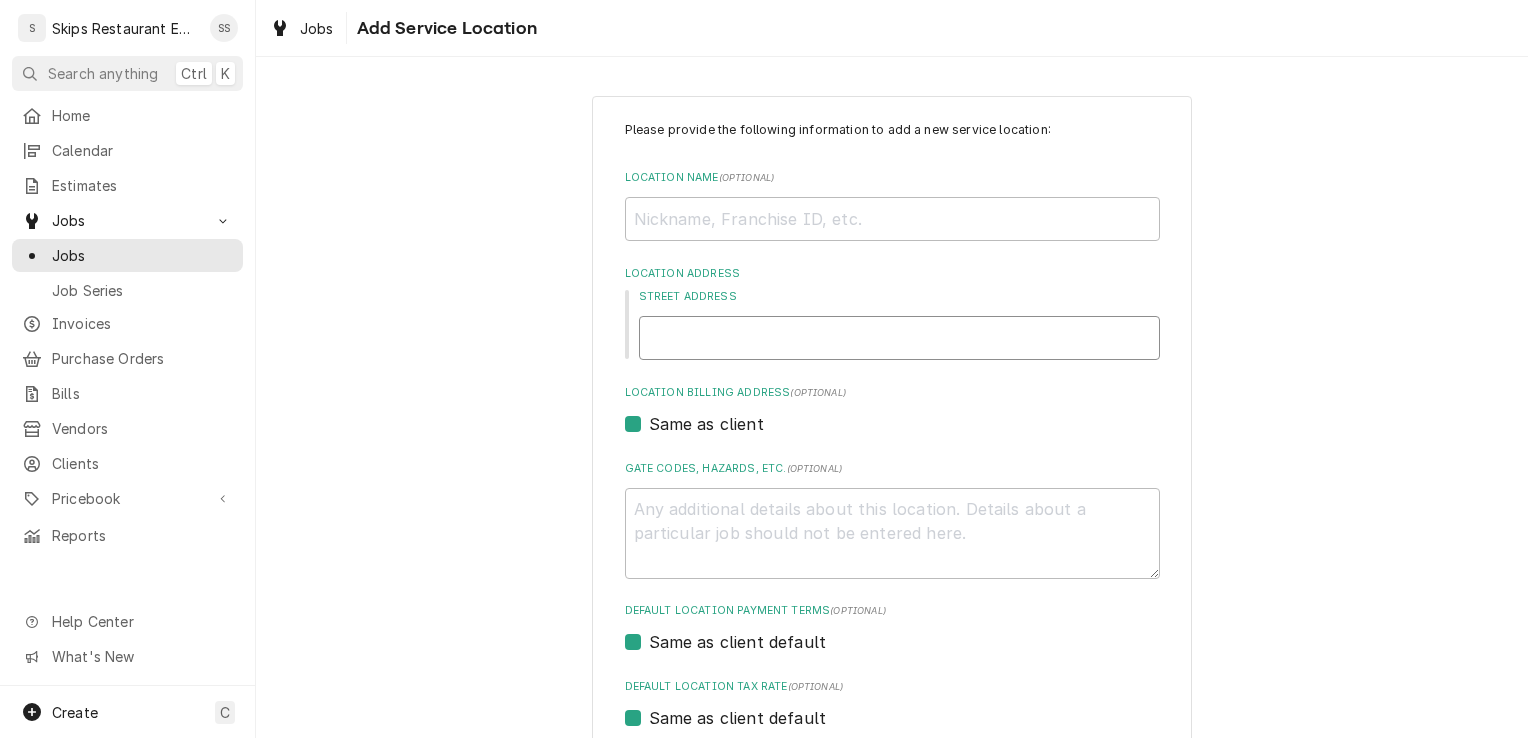 type on "x" 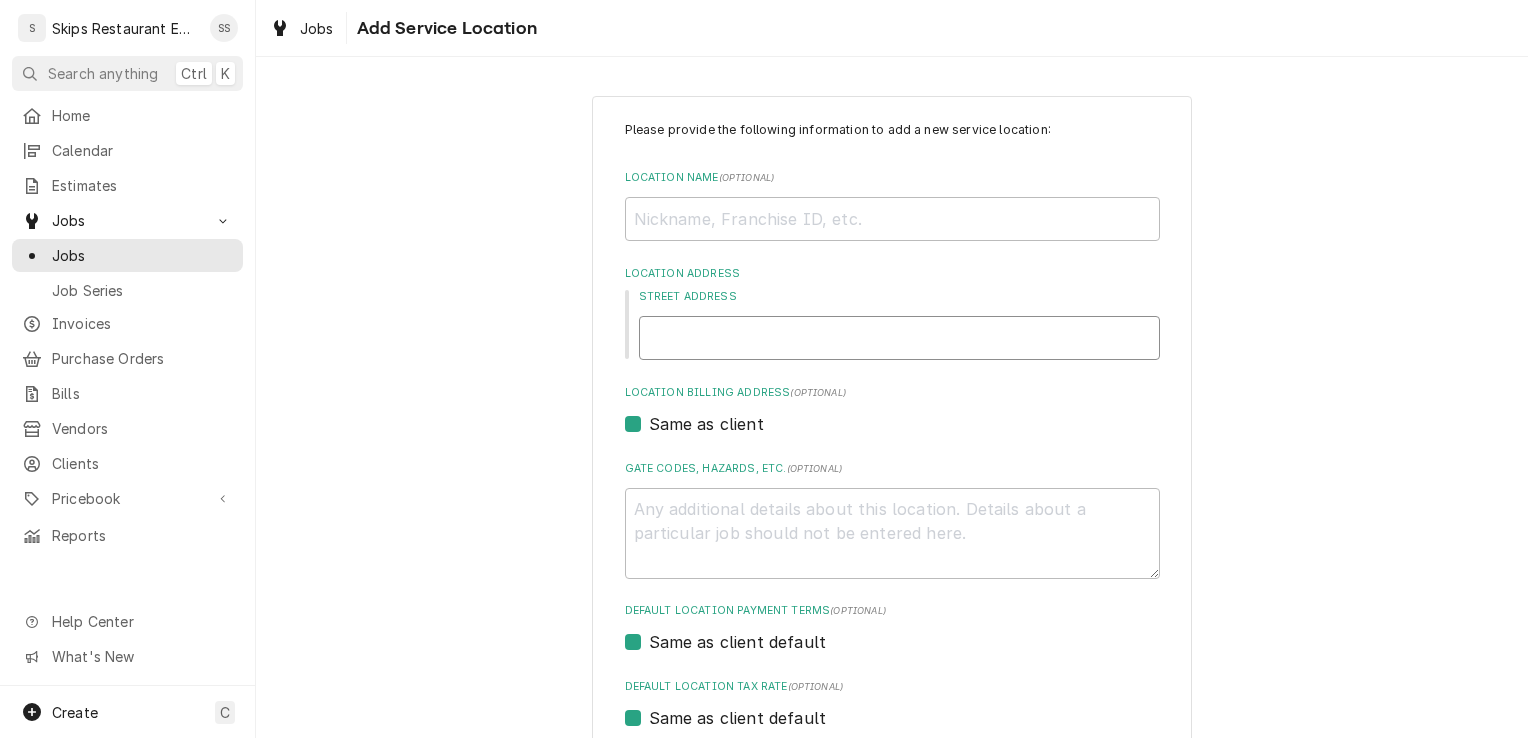 type on "9" 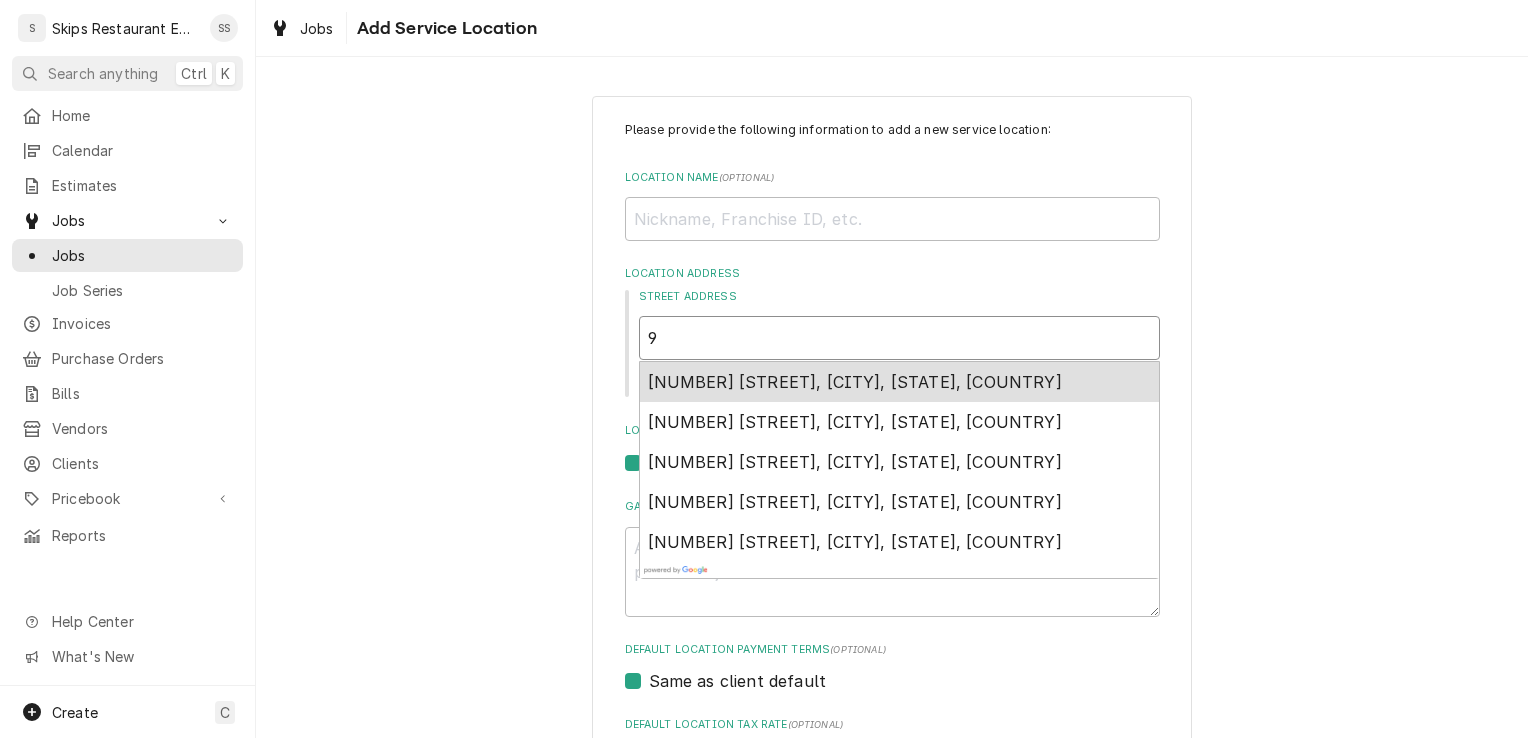 type on "x" 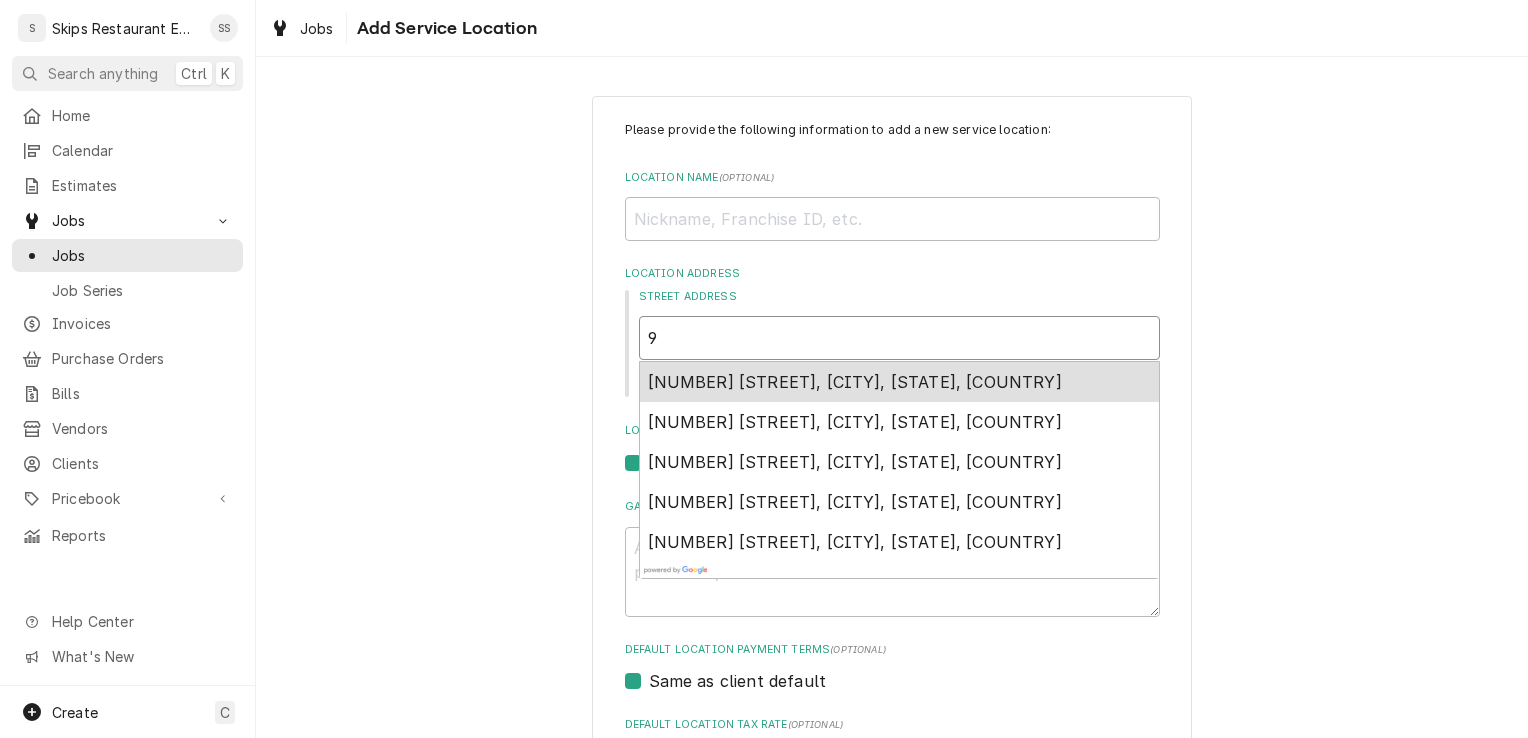 type on "94" 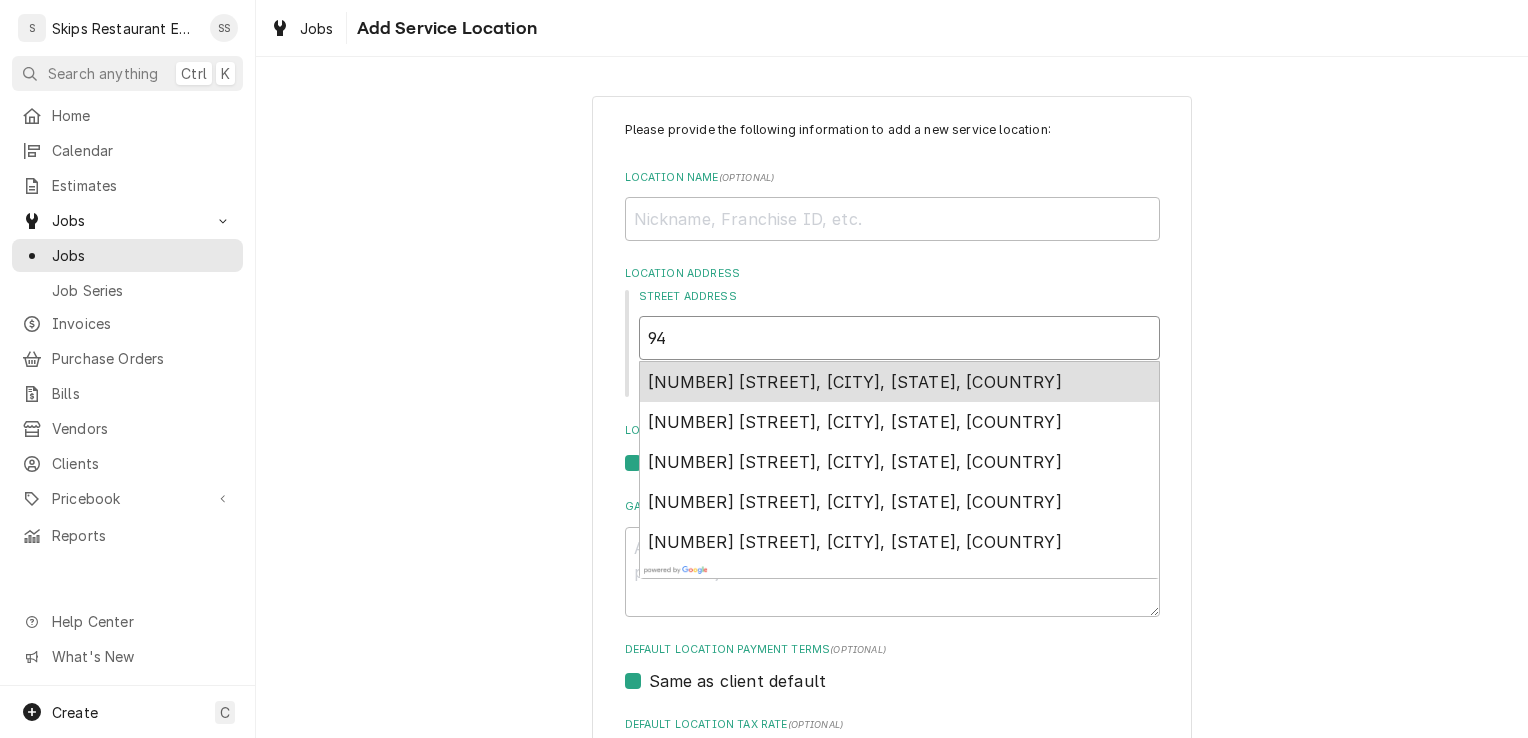 type on "x" 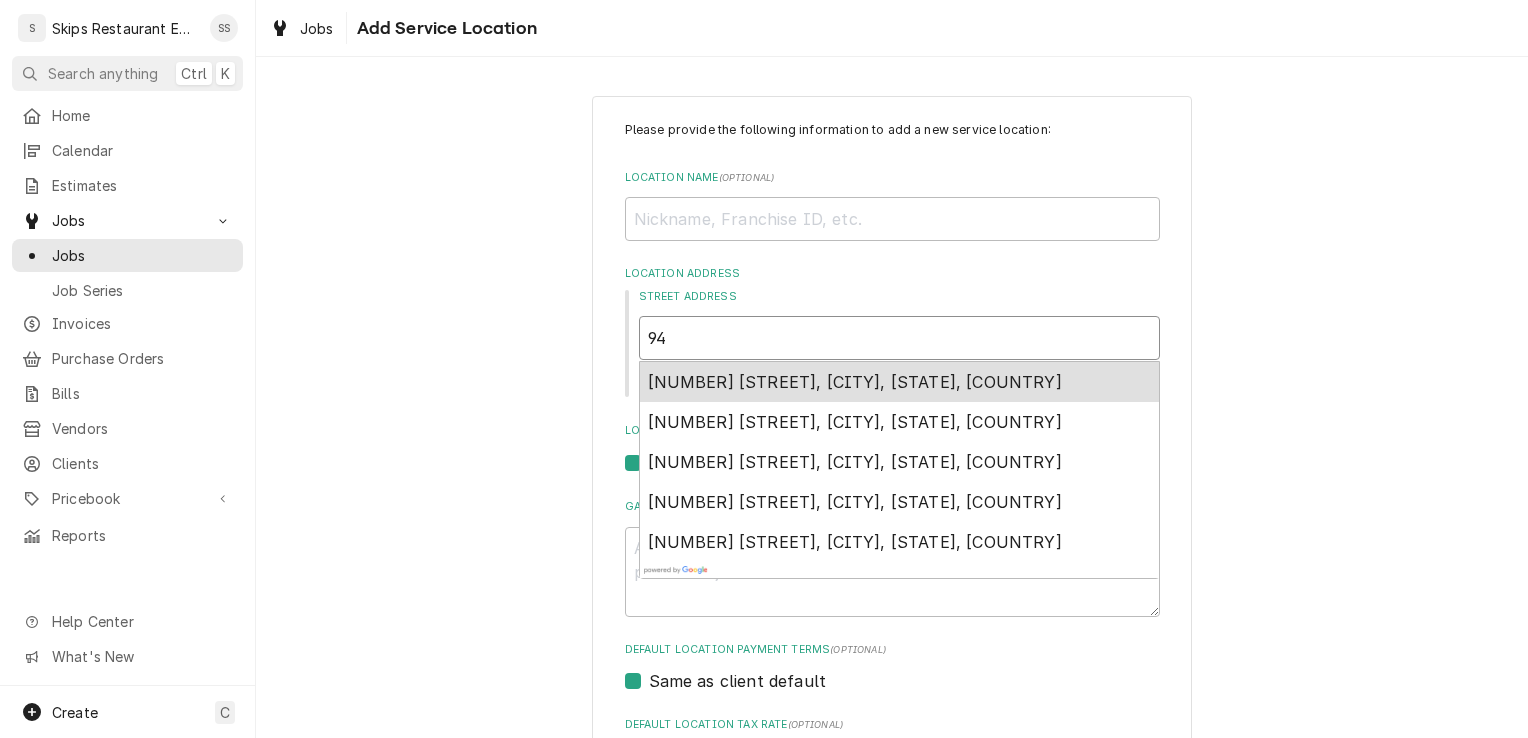type on "94" 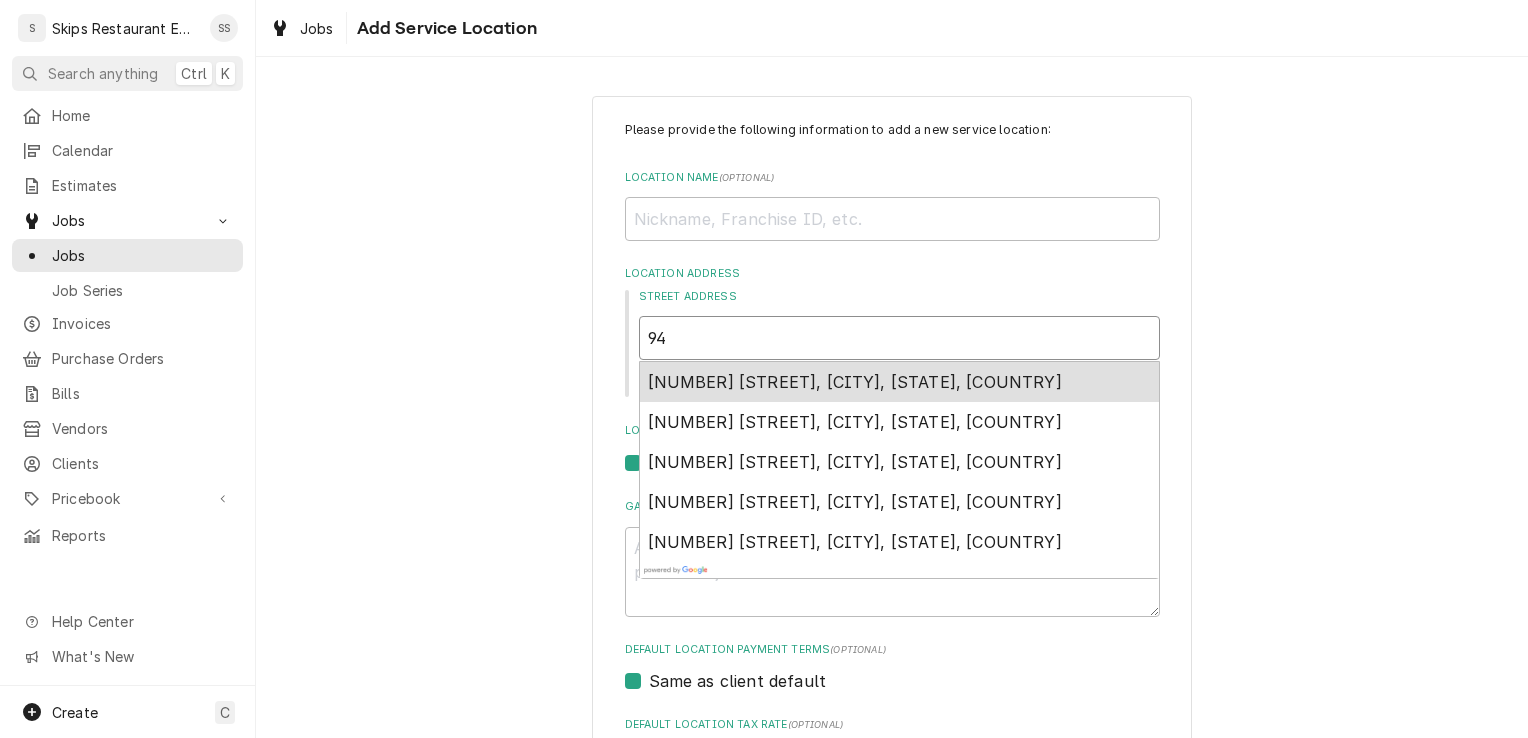 type on "x" 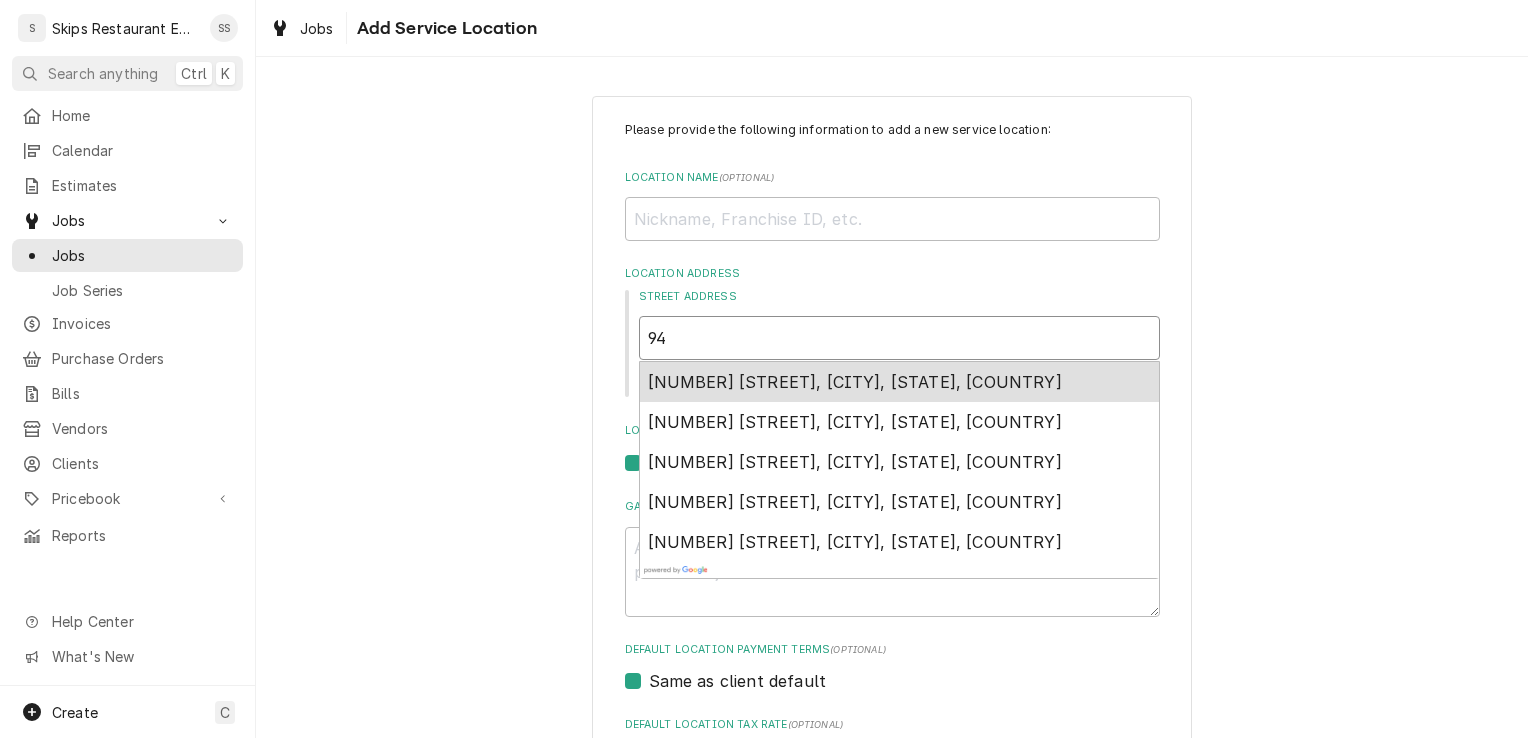type on "94 W" 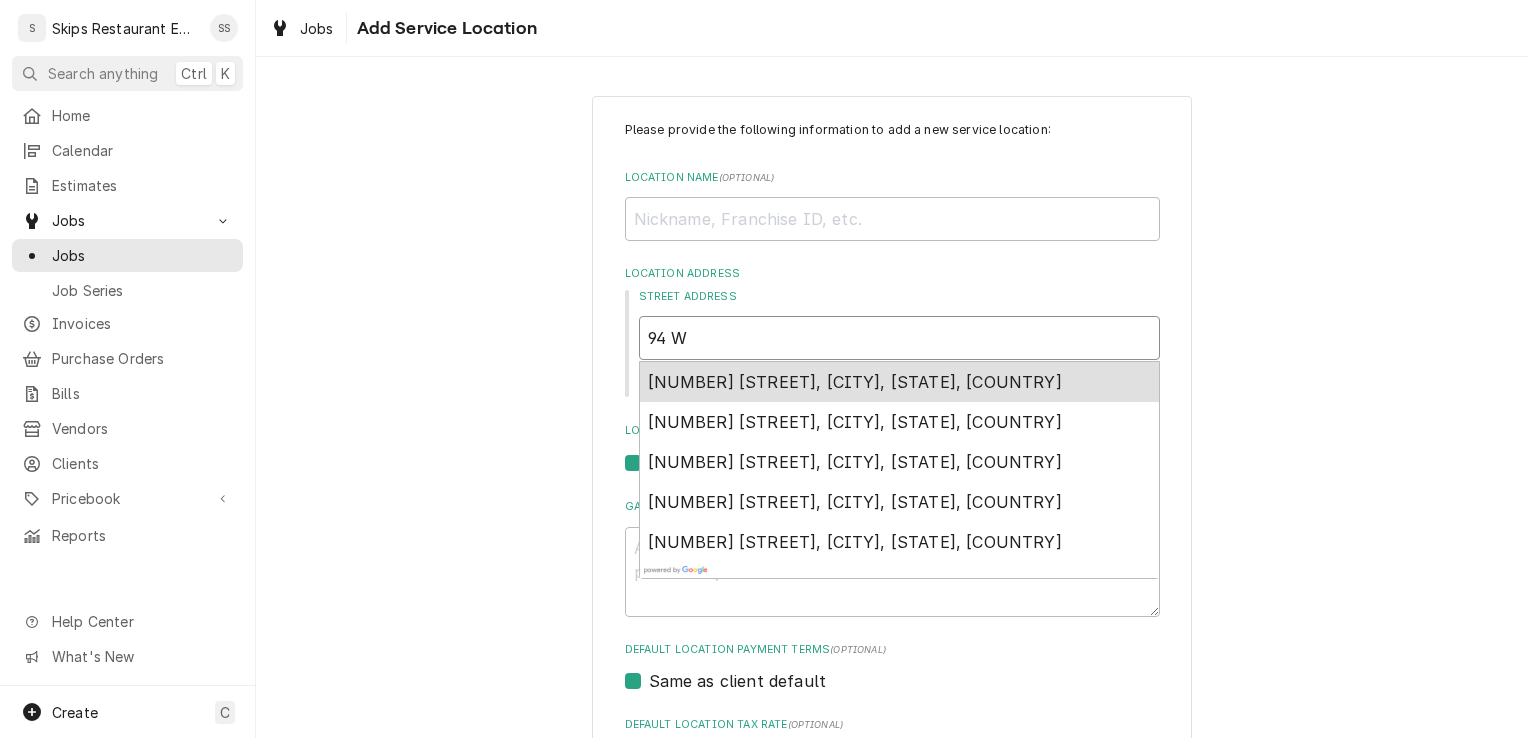 type on "x" 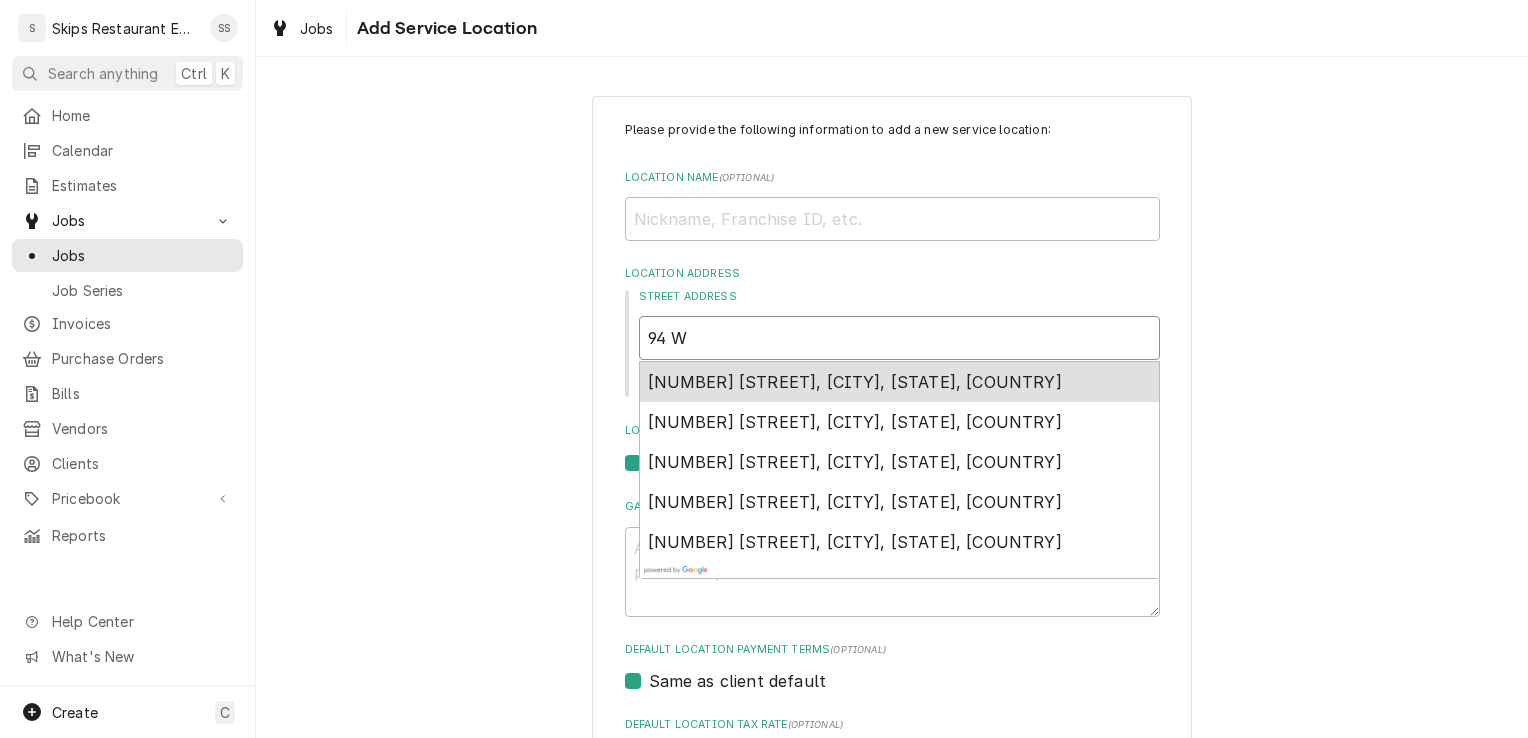 type on "[NUMBER] We" 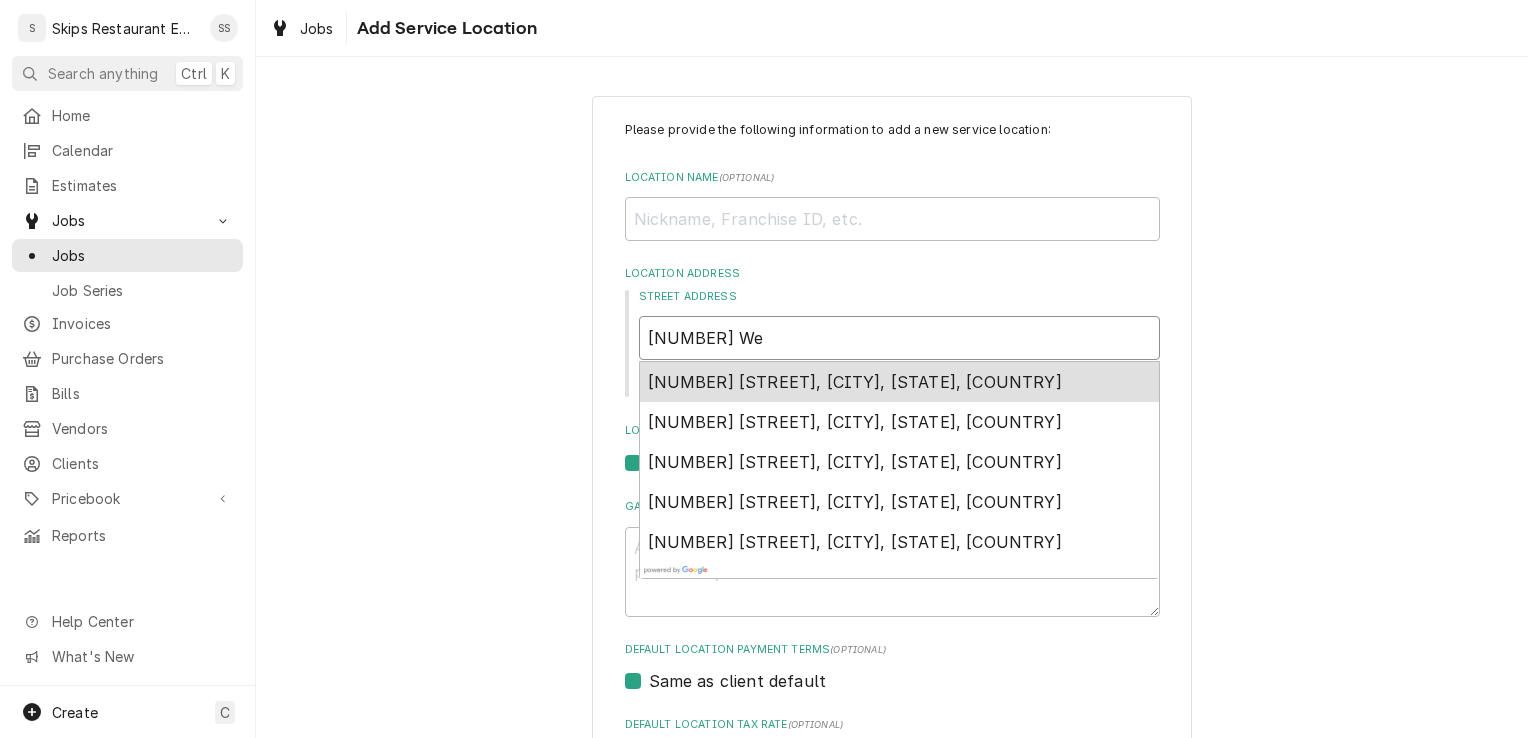 type on "x" 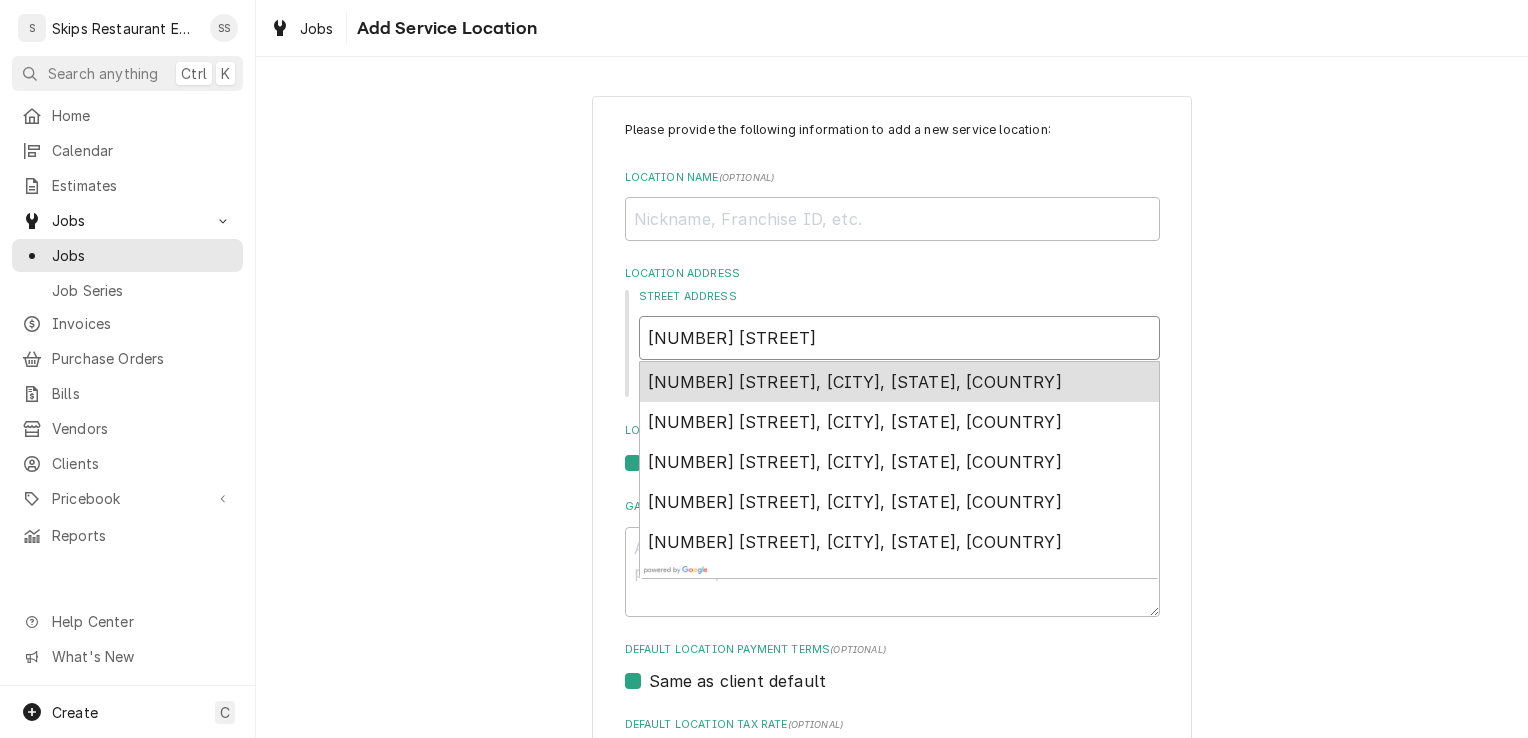 type on "x" 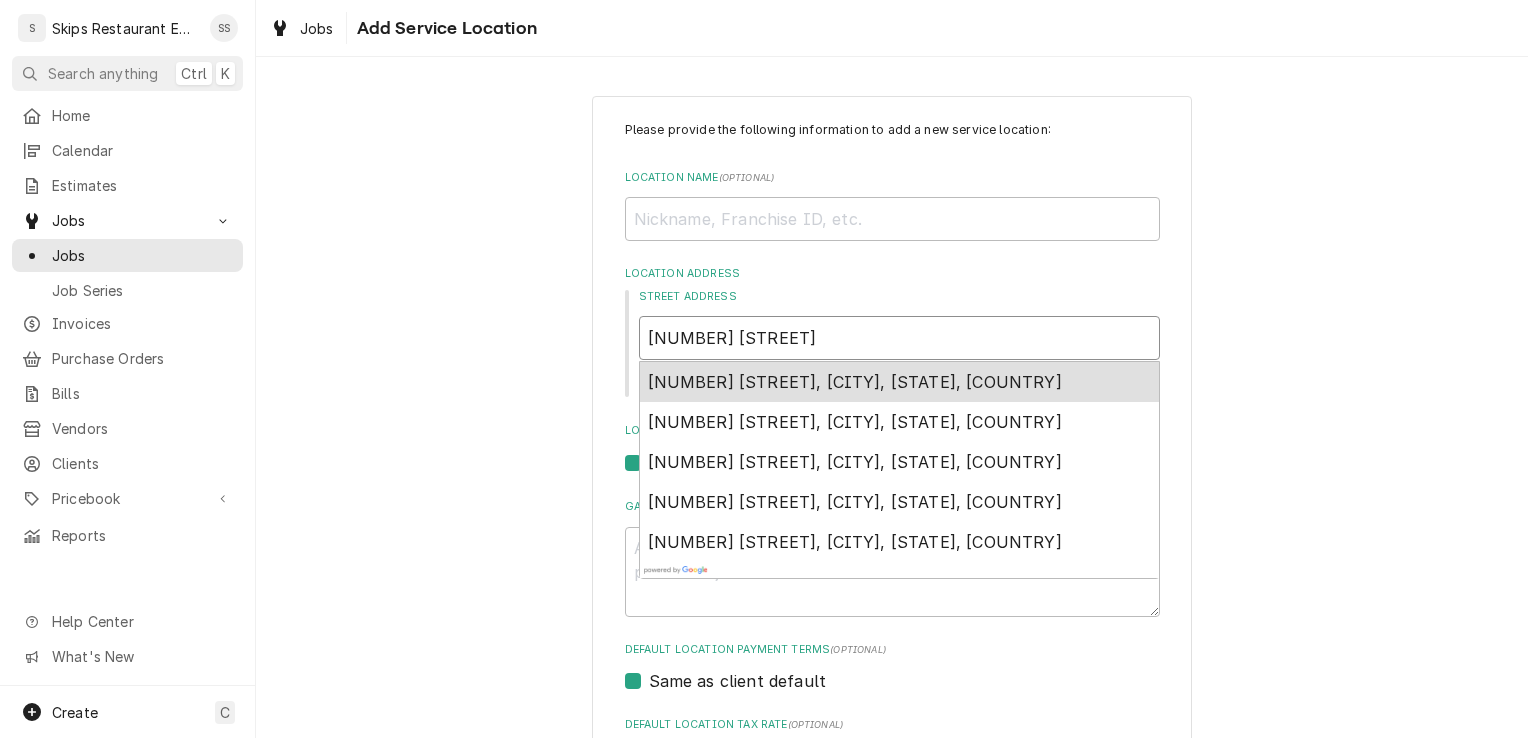 type on "x" 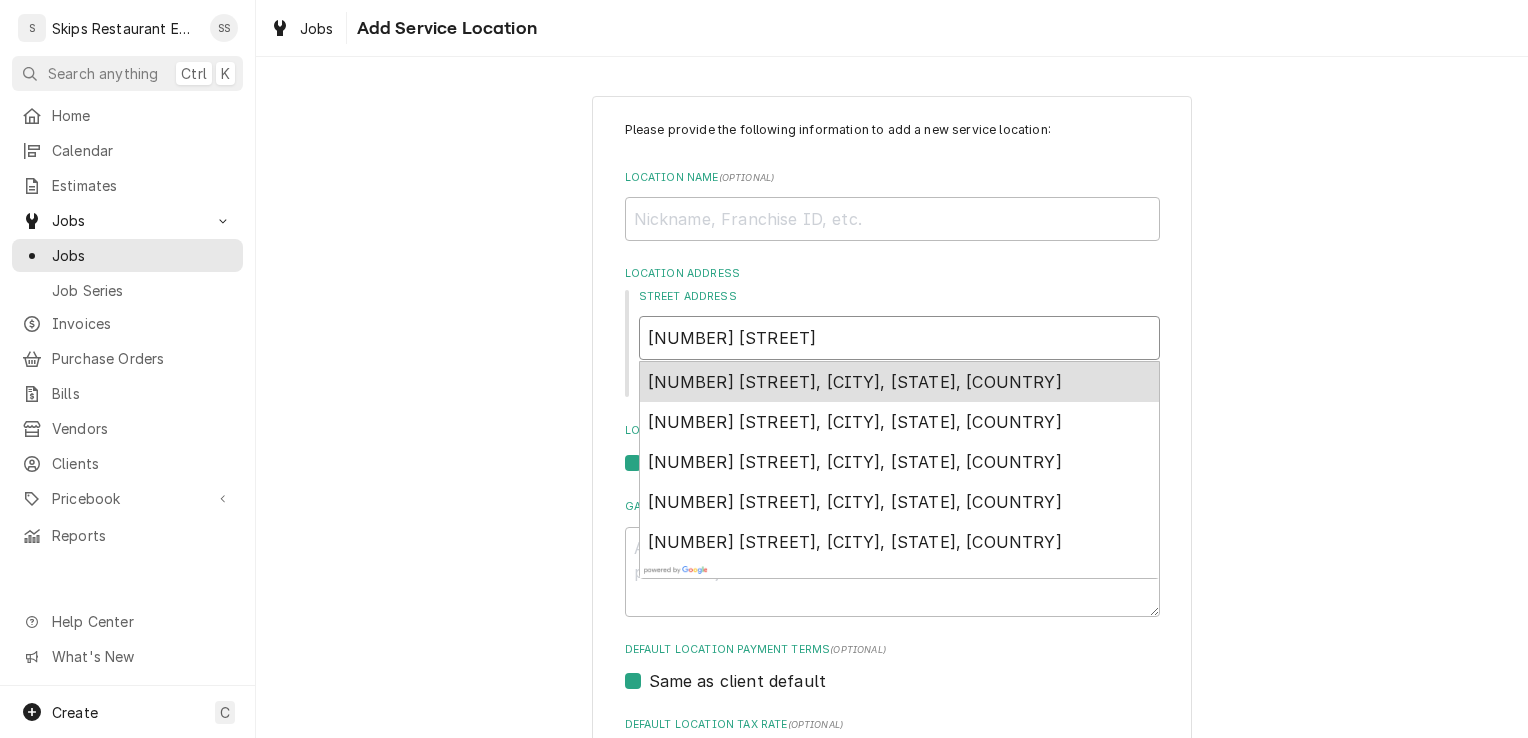 type 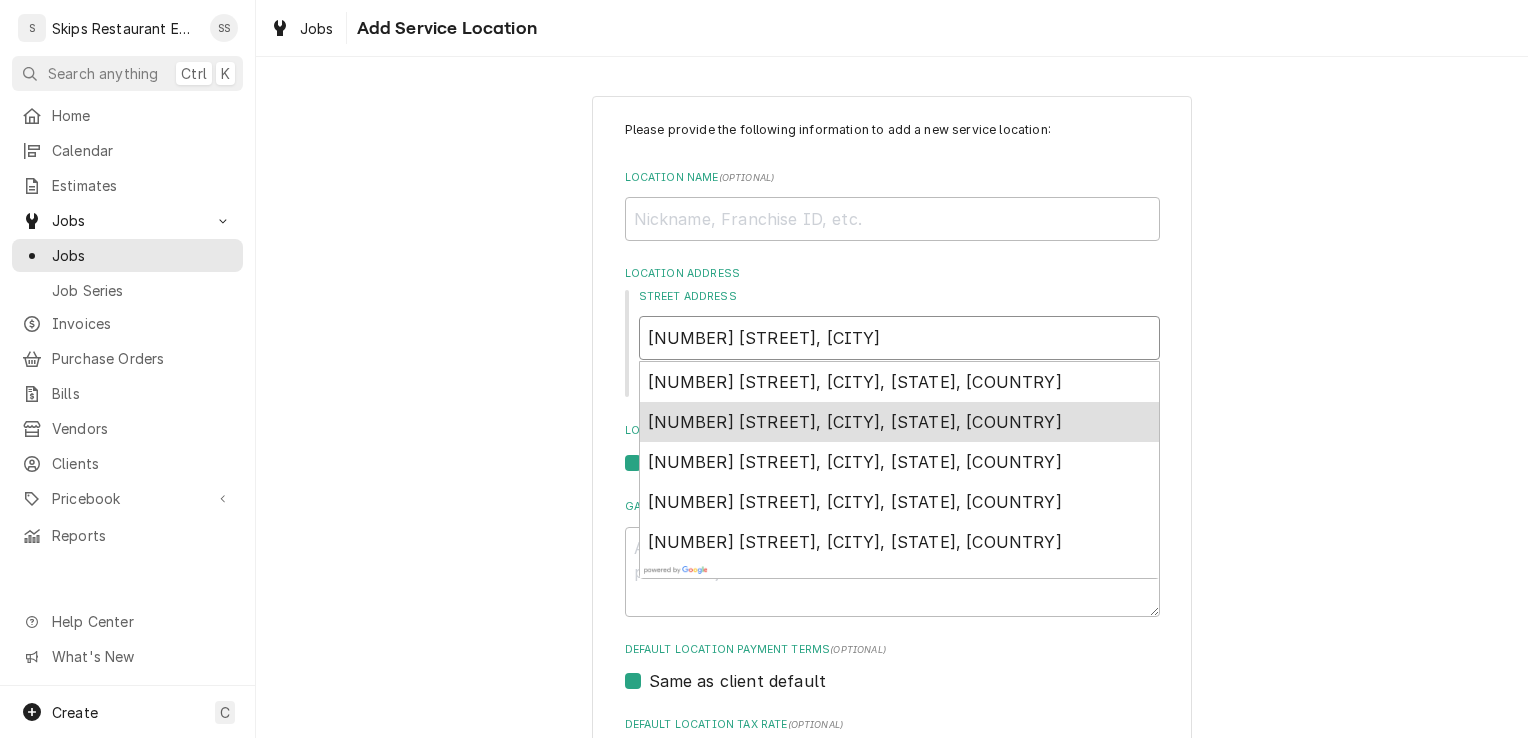 click on "[NUMBER] [STREET], [CITY], [STATE], [COUNTRY]" at bounding box center (855, 422) 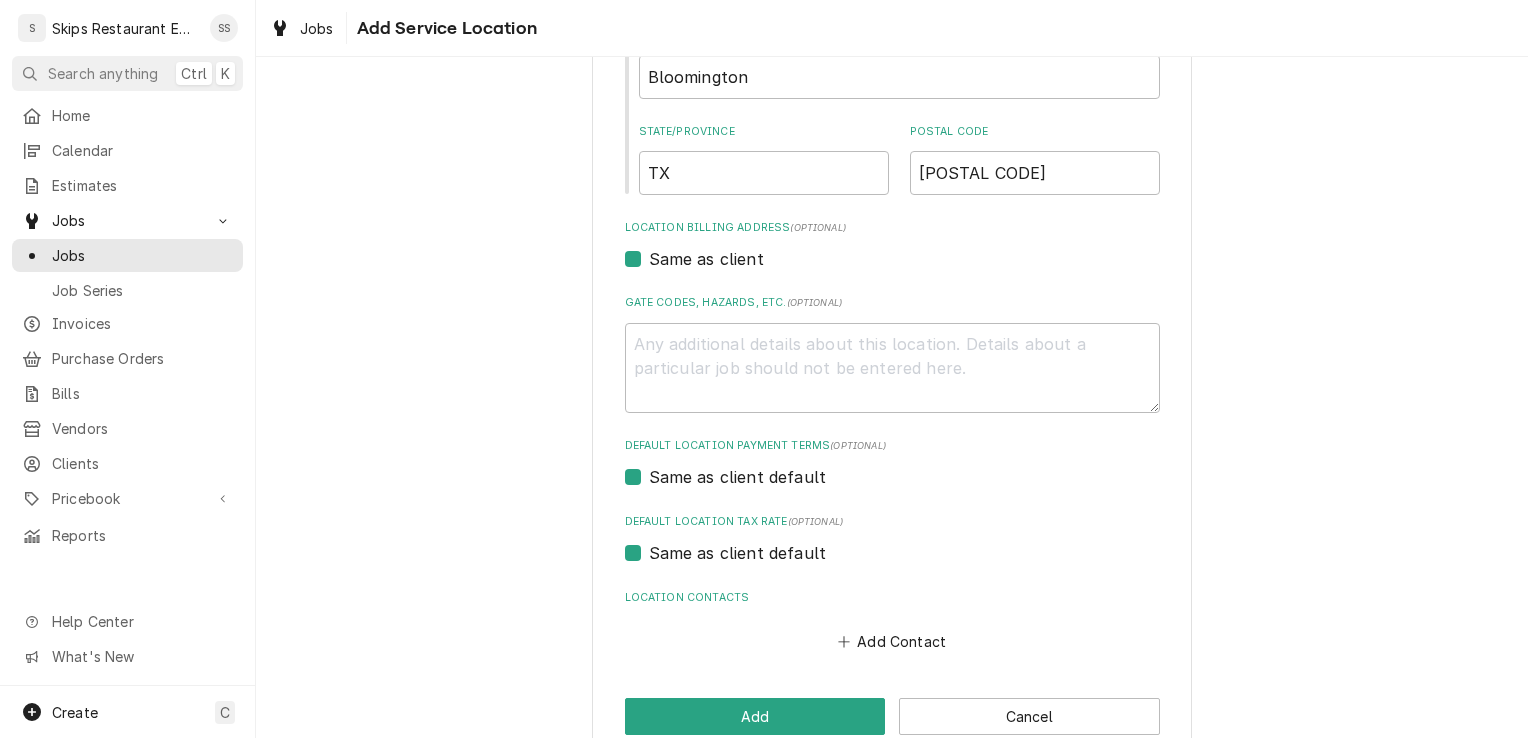 scroll, scrollTop: 455, scrollLeft: 0, axis: vertical 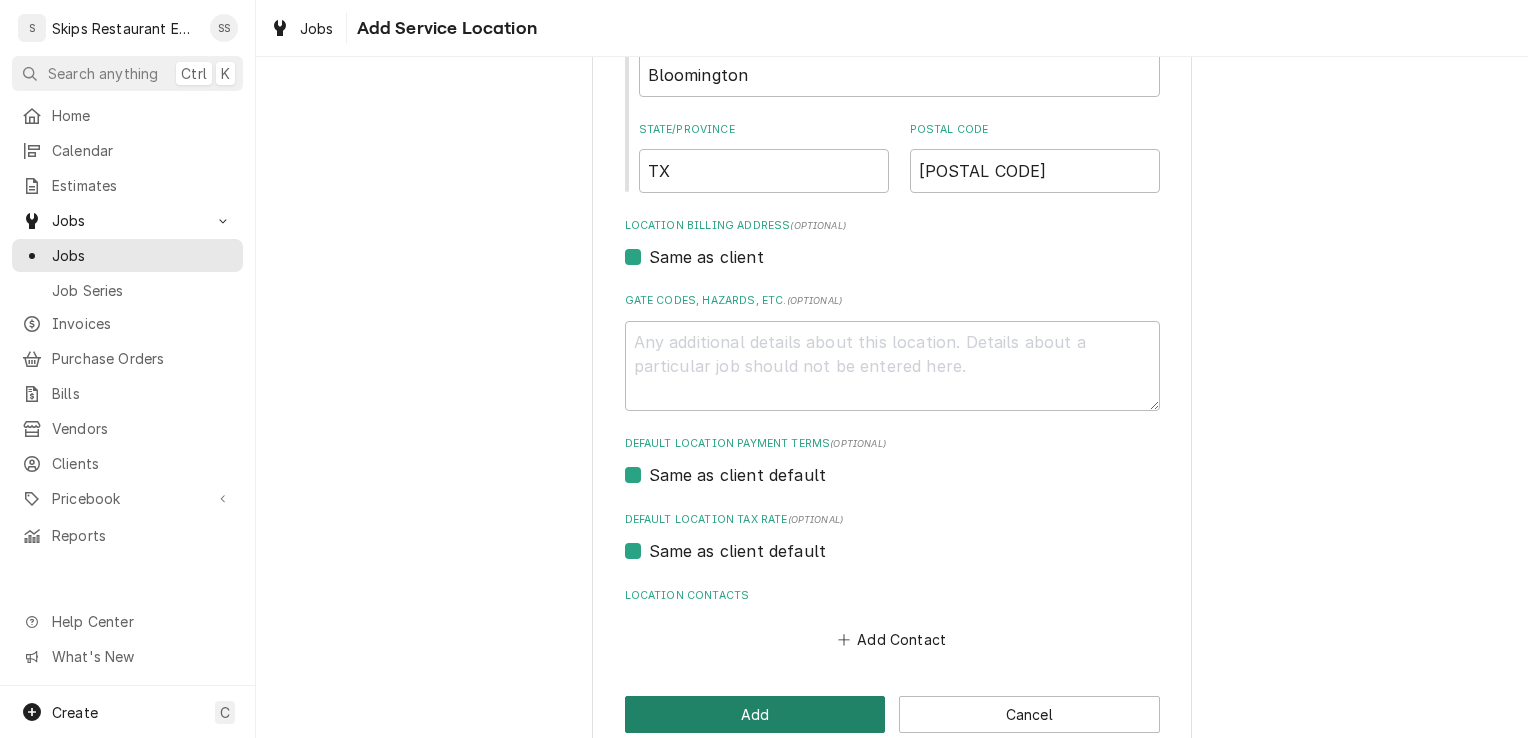 click on "Add" at bounding box center [755, 714] 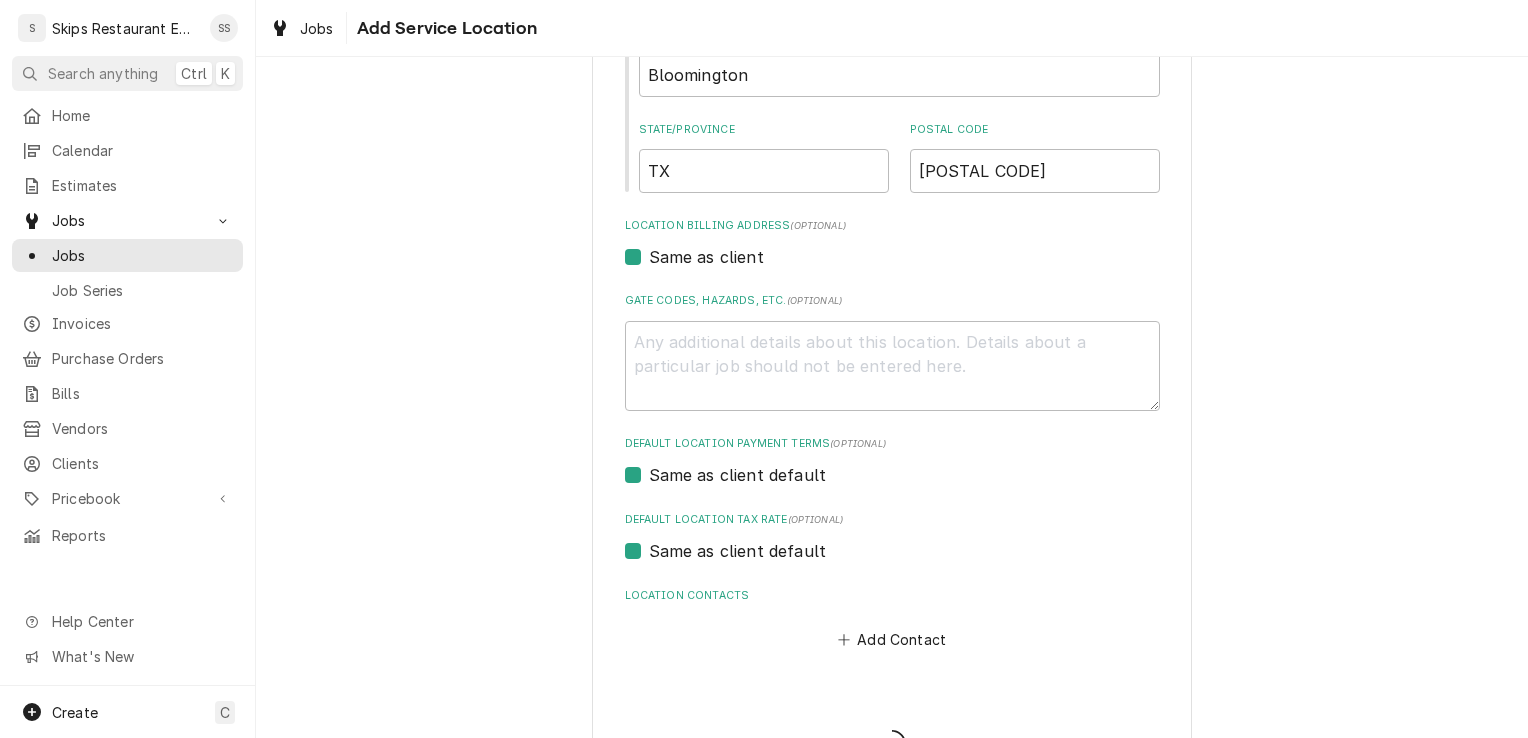 scroll, scrollTop: 0, scrollLeft: 0, axis: both 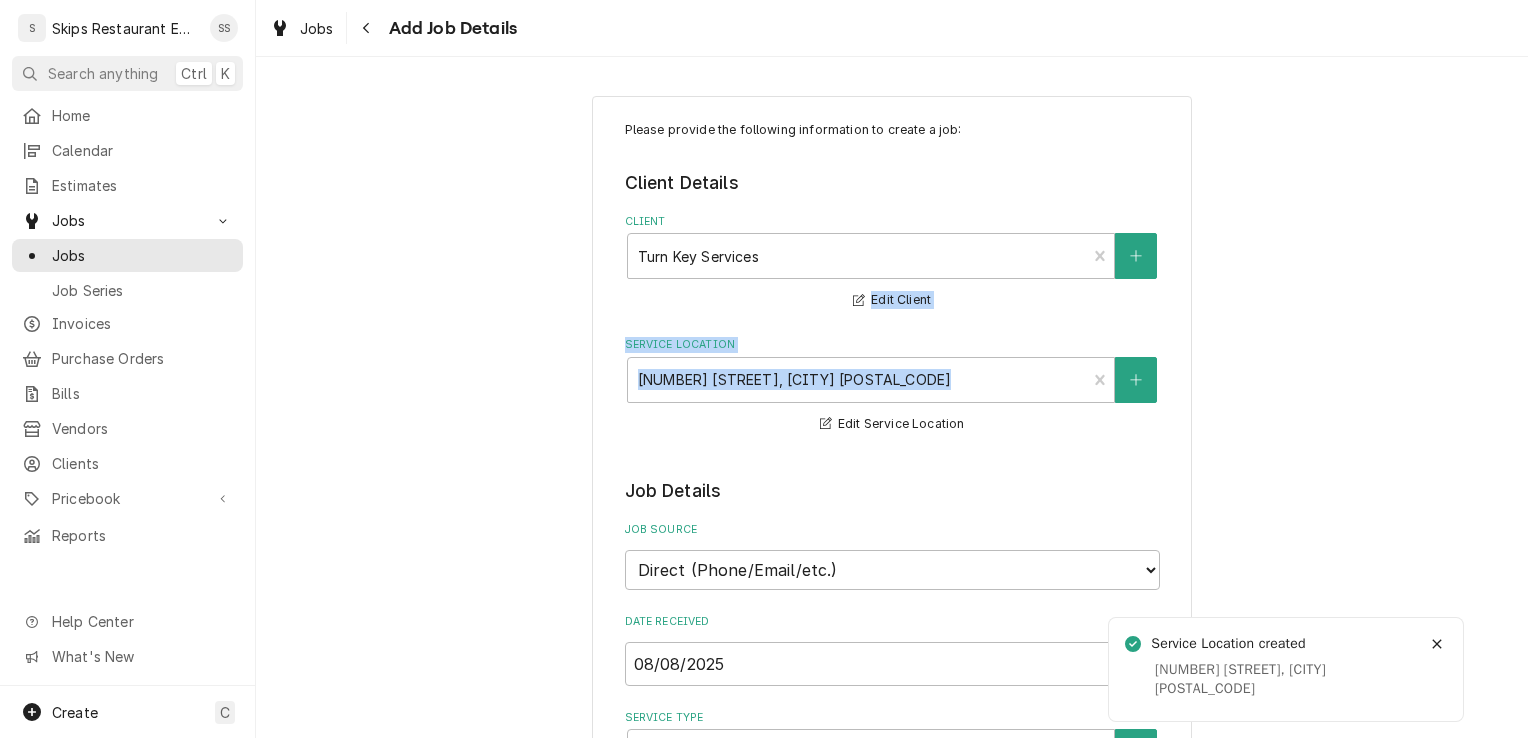 drag, startPoint x: 1511, startPoint y: 285, endPoint x: 1502, endPoint y: 403, distance: 118.34272 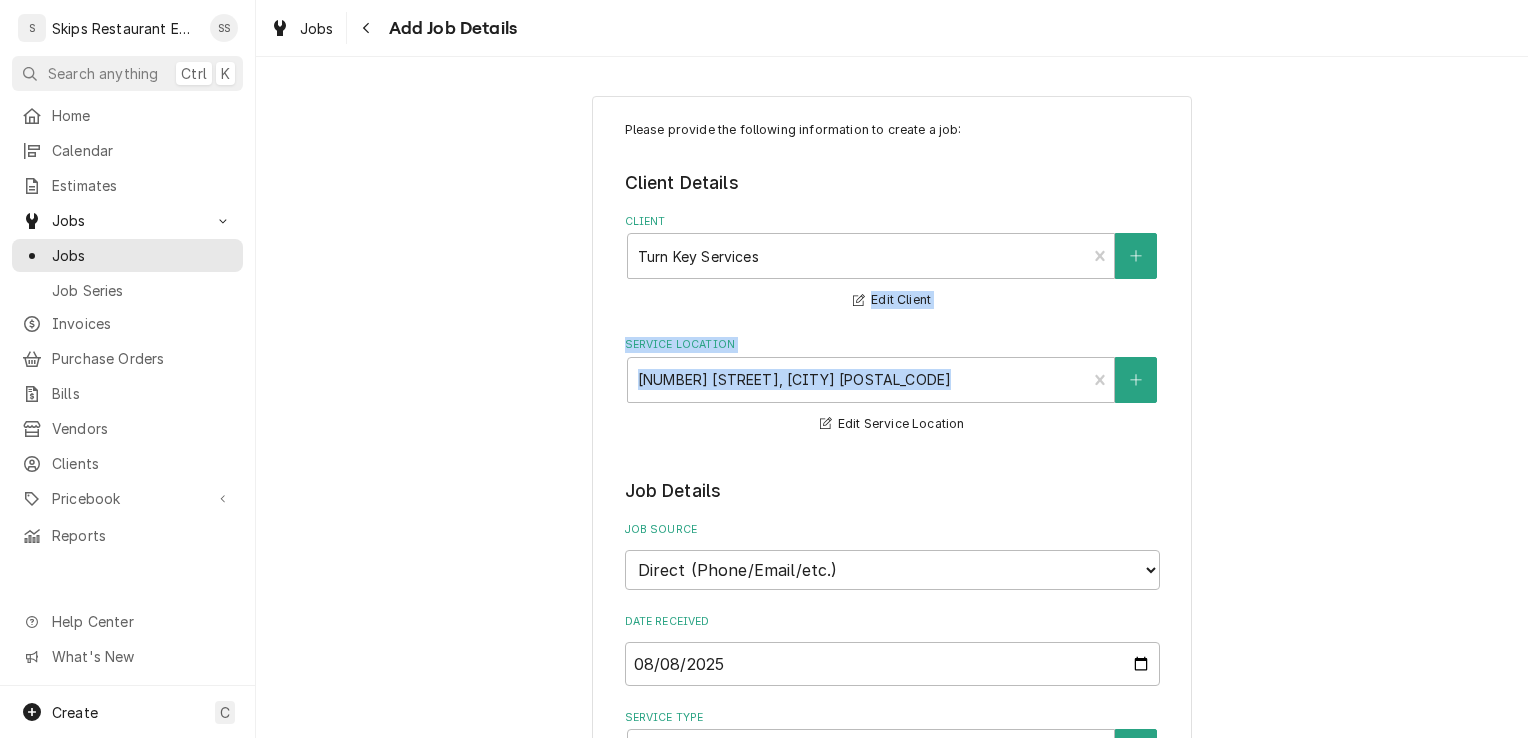 drag, startPoint x: 1502, startPoint y: 403, endPoint x: 1367, endPoint y: 383, distance: 136.47343 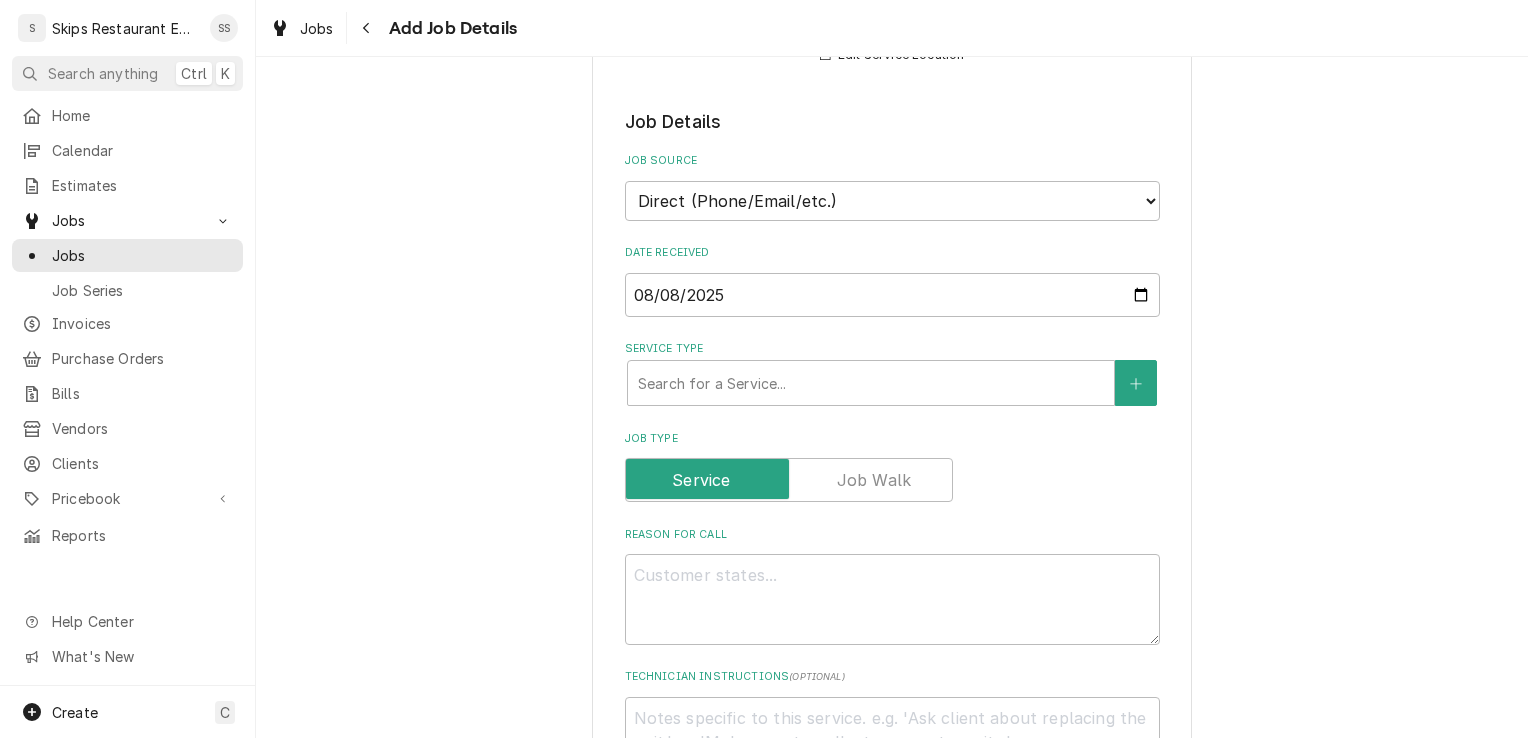 scroll, scrollTop: 367, scrollLeft: 0, axis: vertical 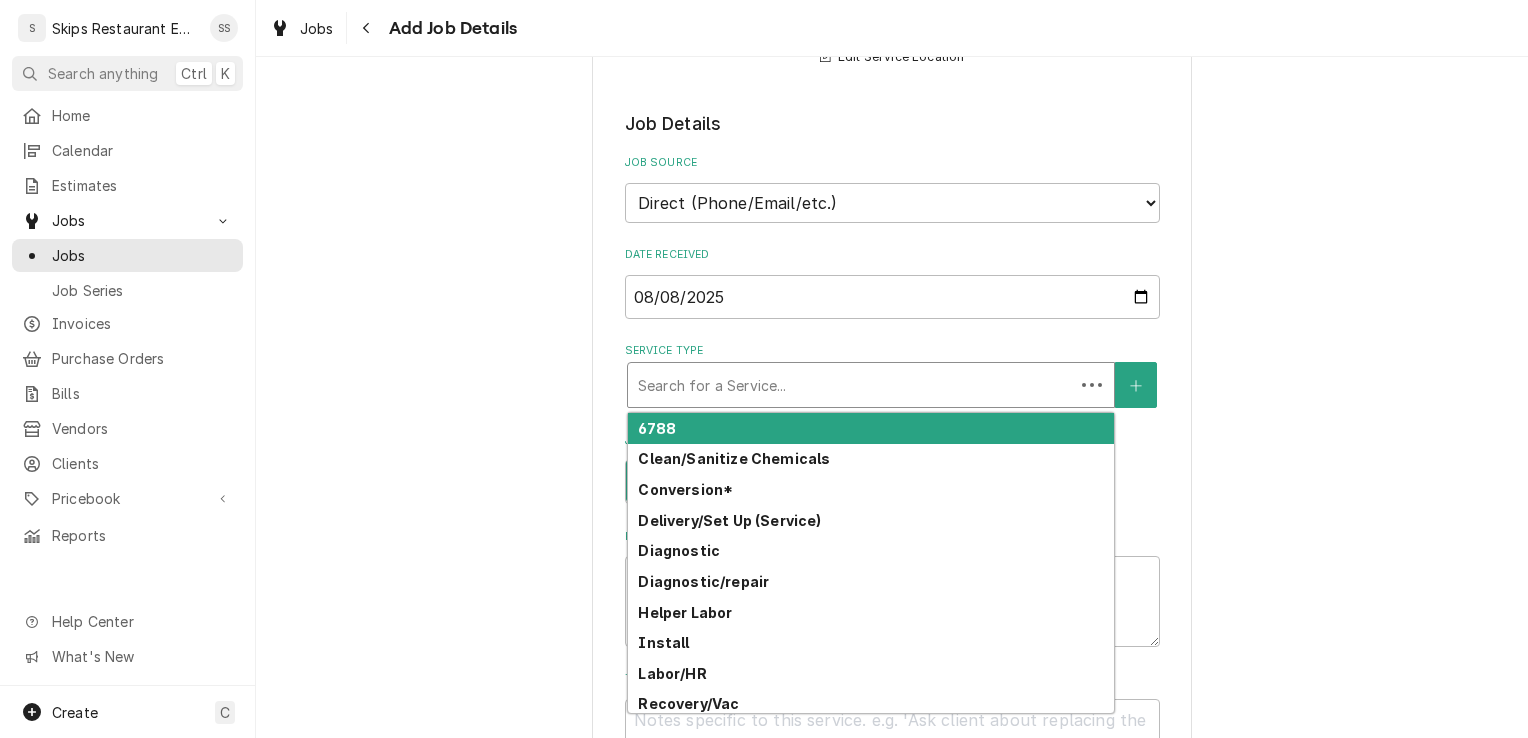 click at bounding box center (851, 385) 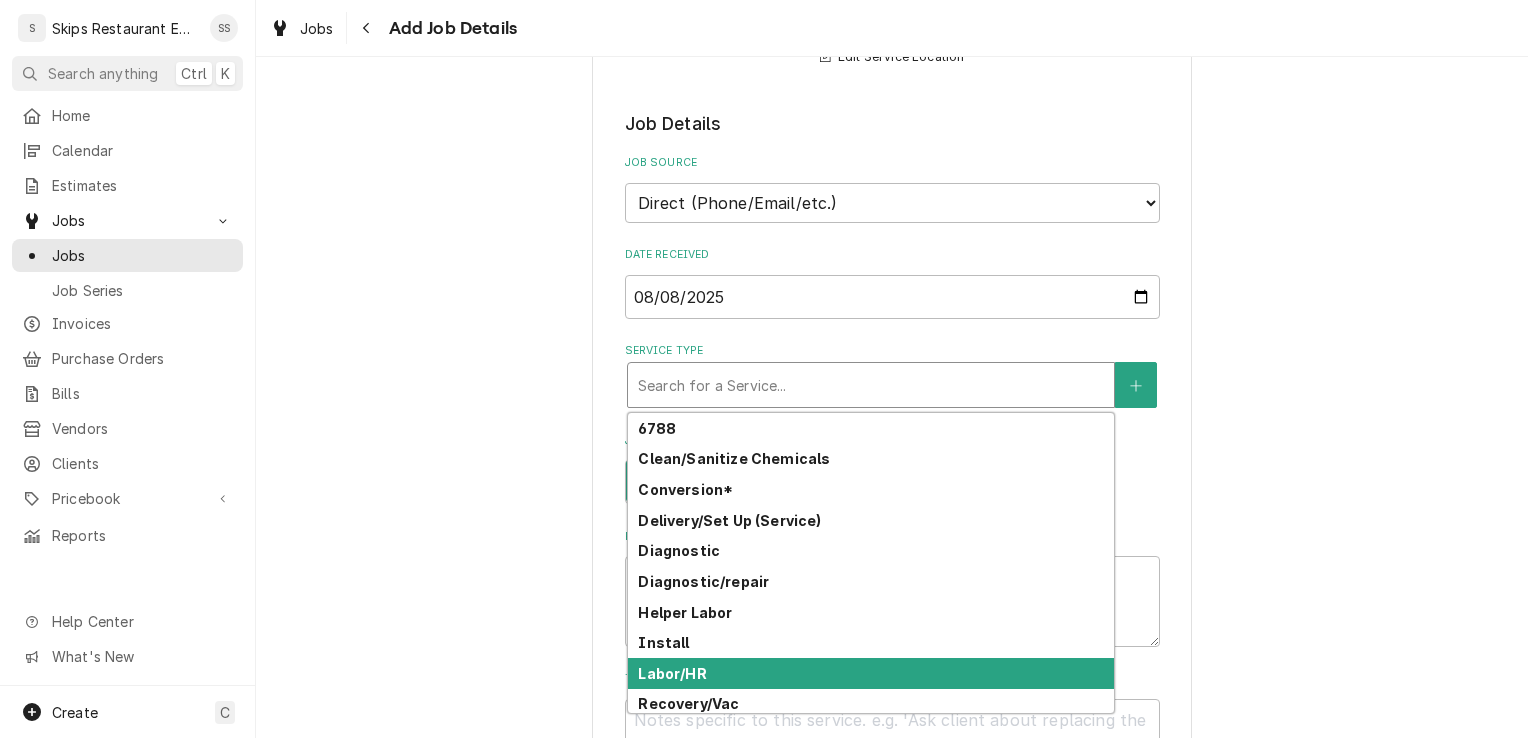 click on "Labor/HR" at bounding box center (672, 673) 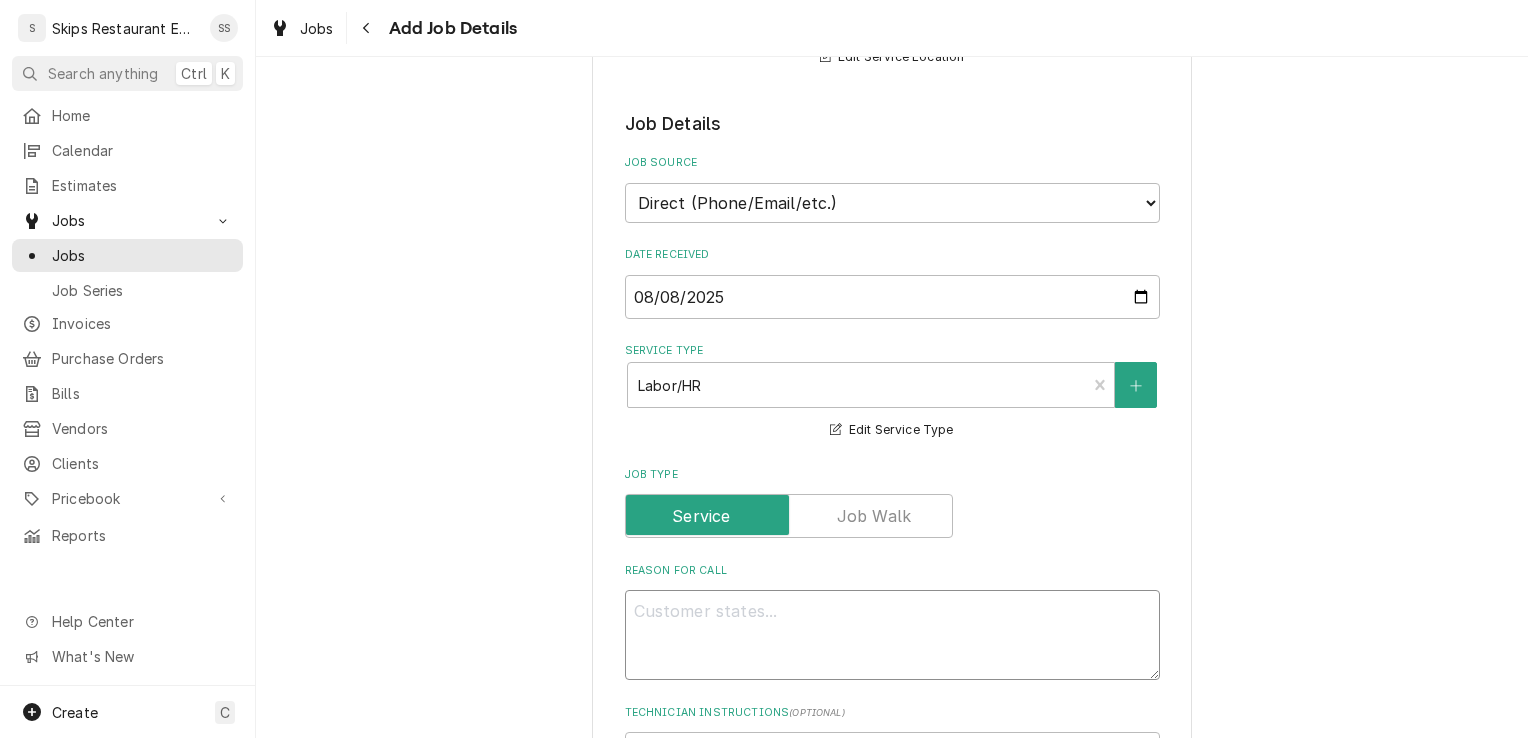 click on "Reason For Call" at bounding box center (892, 635) 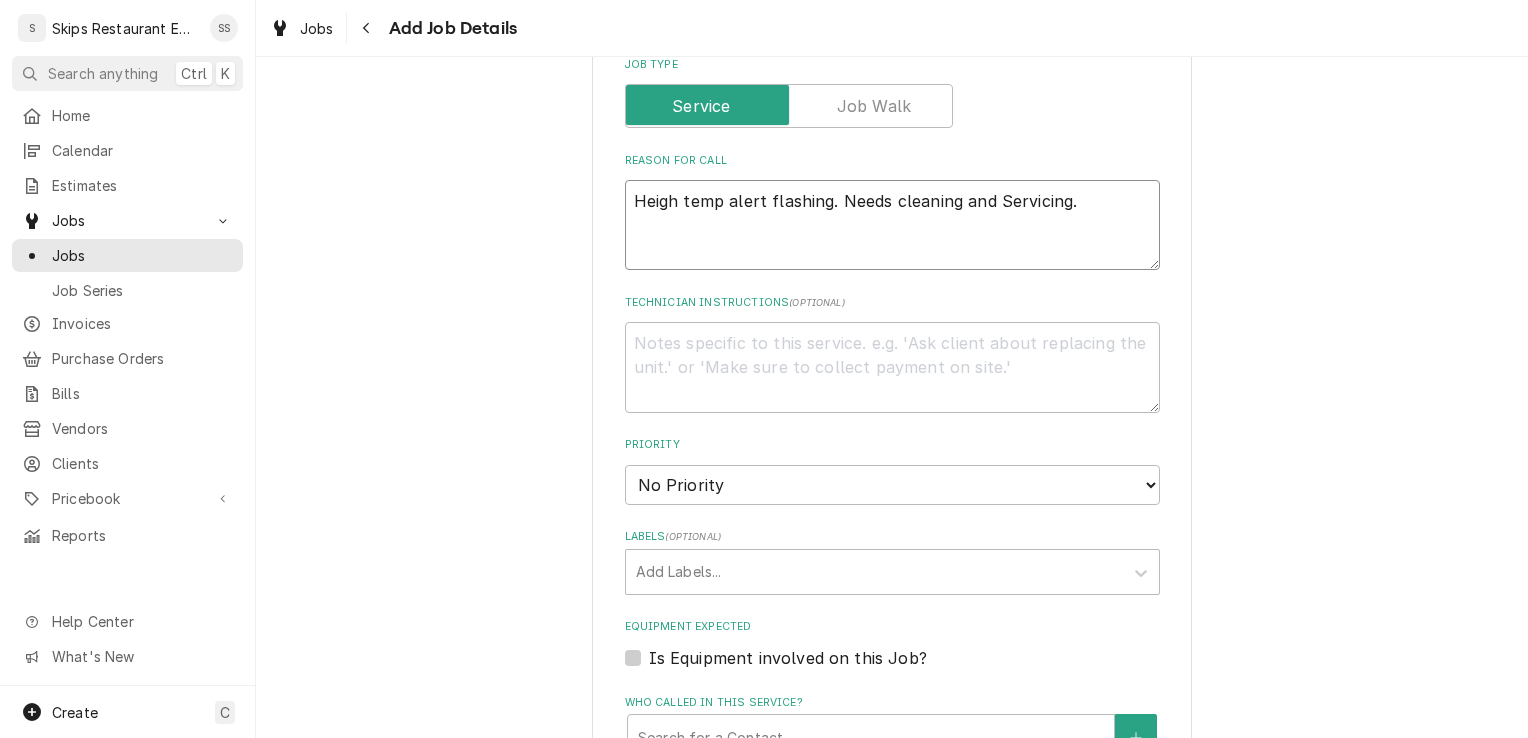 scroll, scrollTop: 785, scrollLeft: 0, axis: vertical 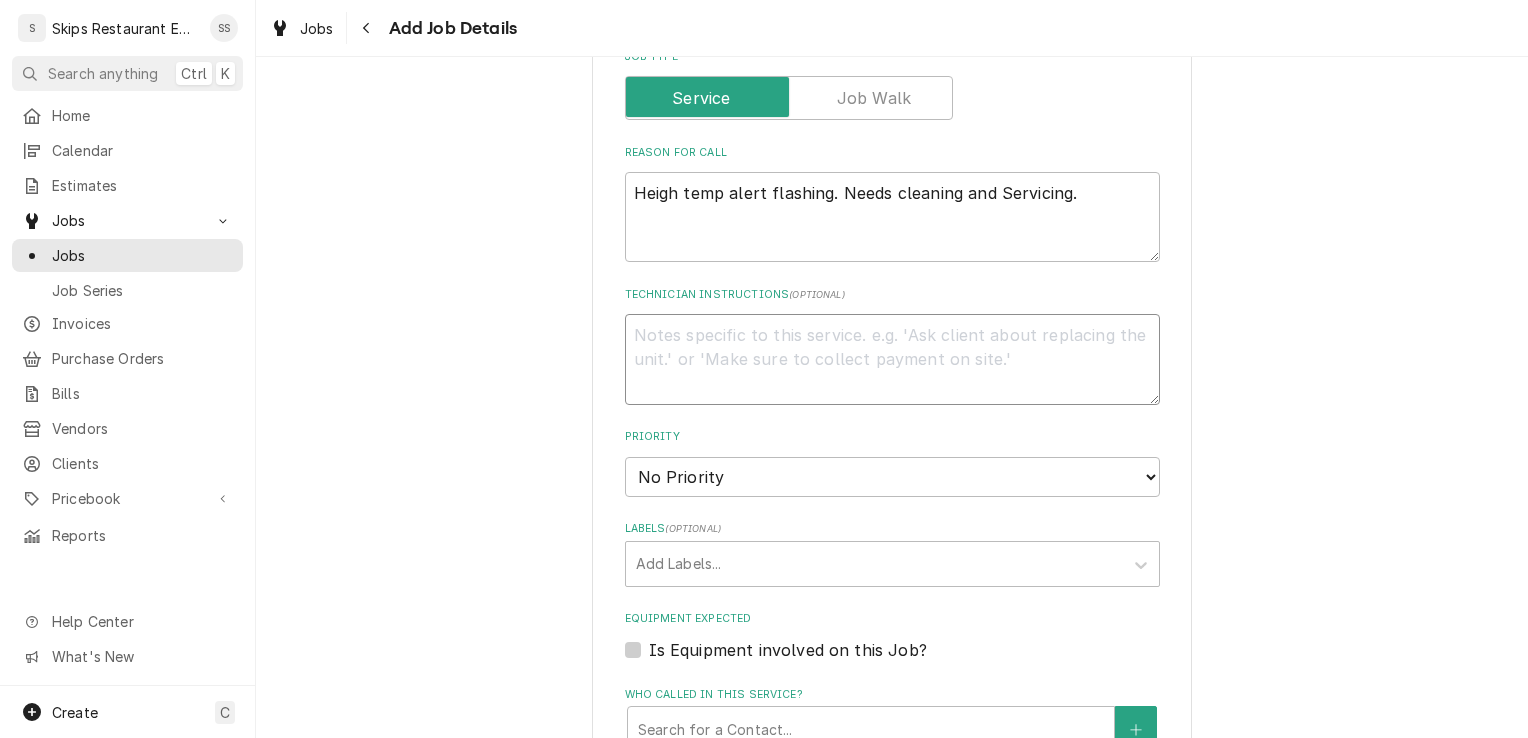 click on "Technician Instructions  ( optional )" at bounding box center [892, 359] 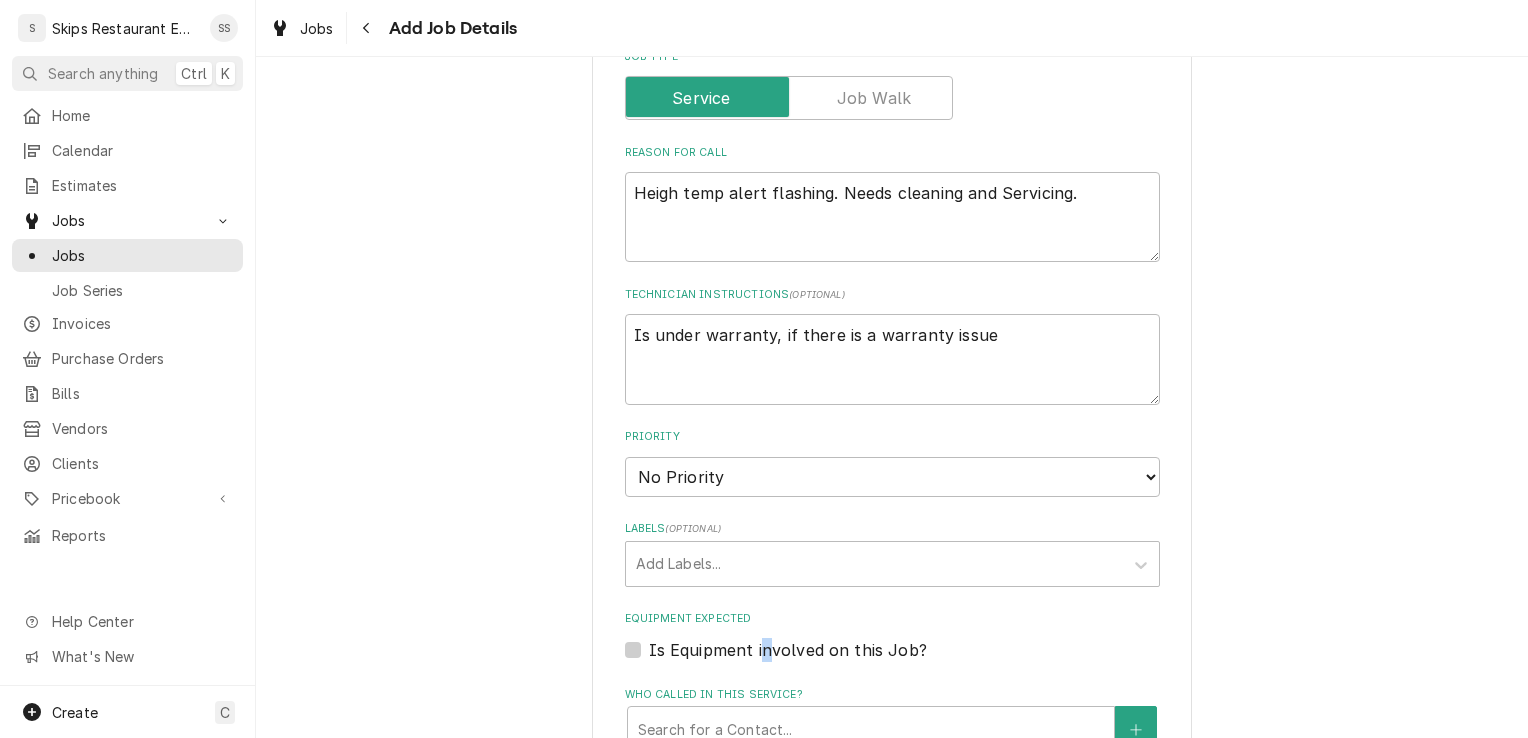 click on "Is Equipment involved on this Job?" at bounding box center [788, 650] 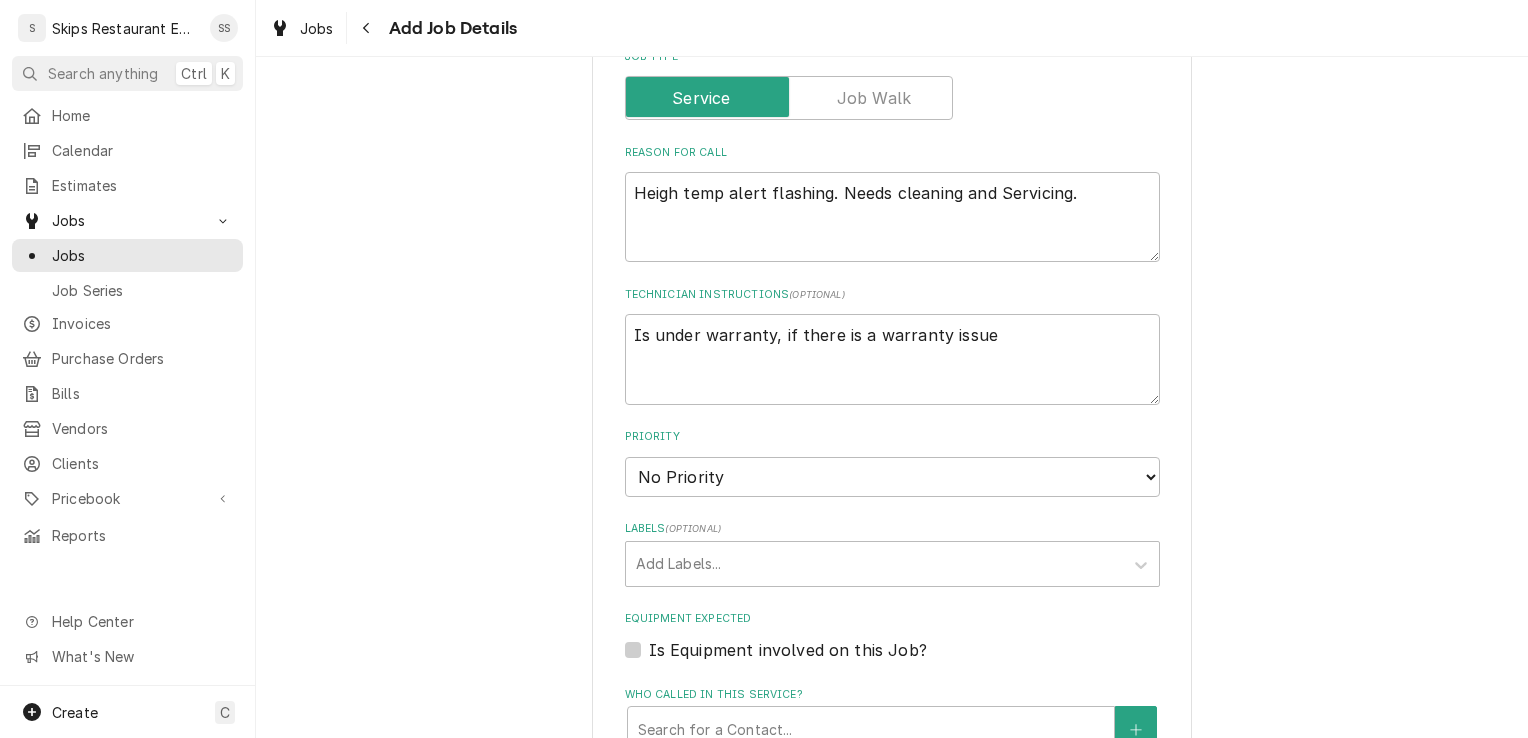 drag, startPoint x: 756, startPoint y: 648, endPoint x: 629, endPoint y: 650, distance: 127.01575 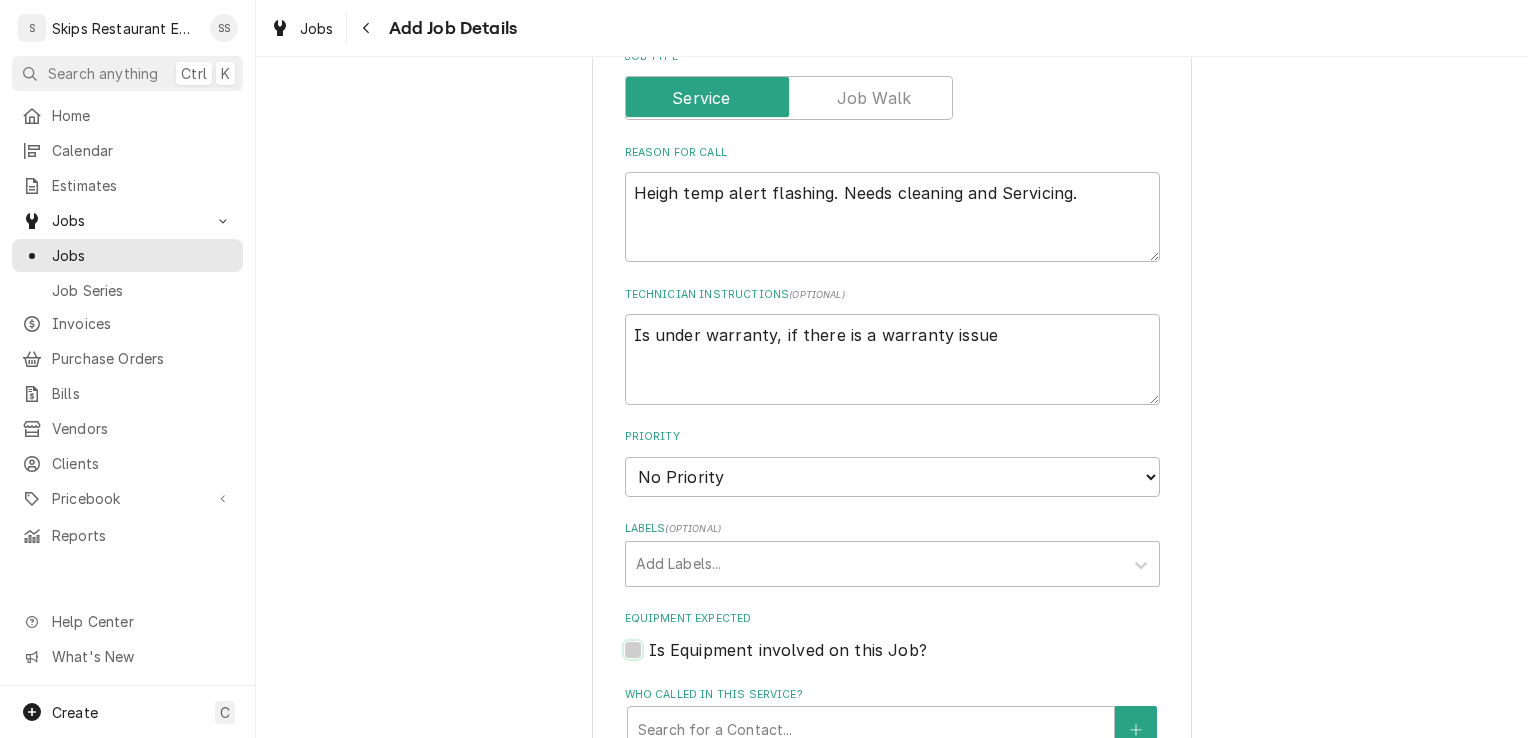 click on "Equipment Expected" at bounding box center (916, 660) 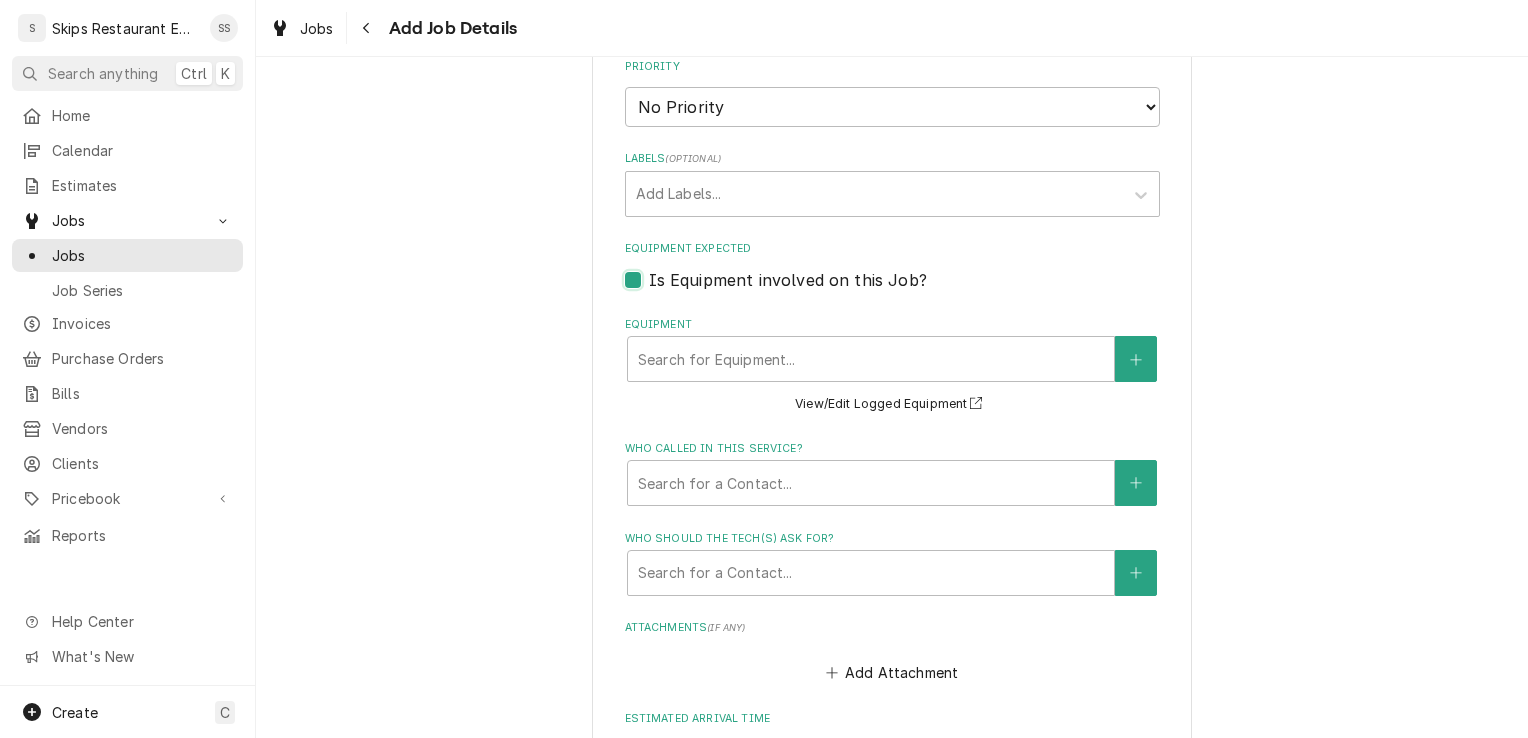 scroll, scrollTop: 1212, scrollLeft: 0, axis: vertical 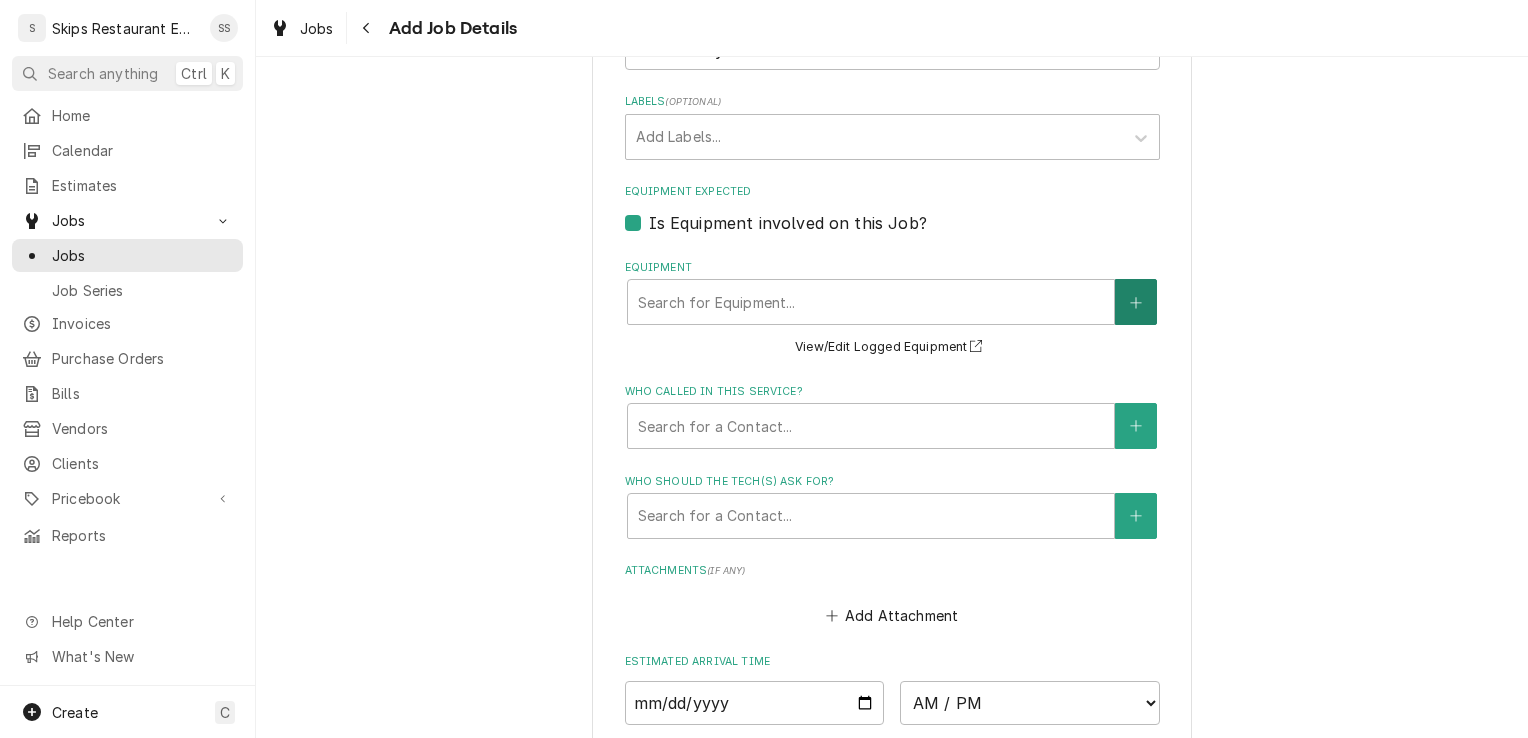 click 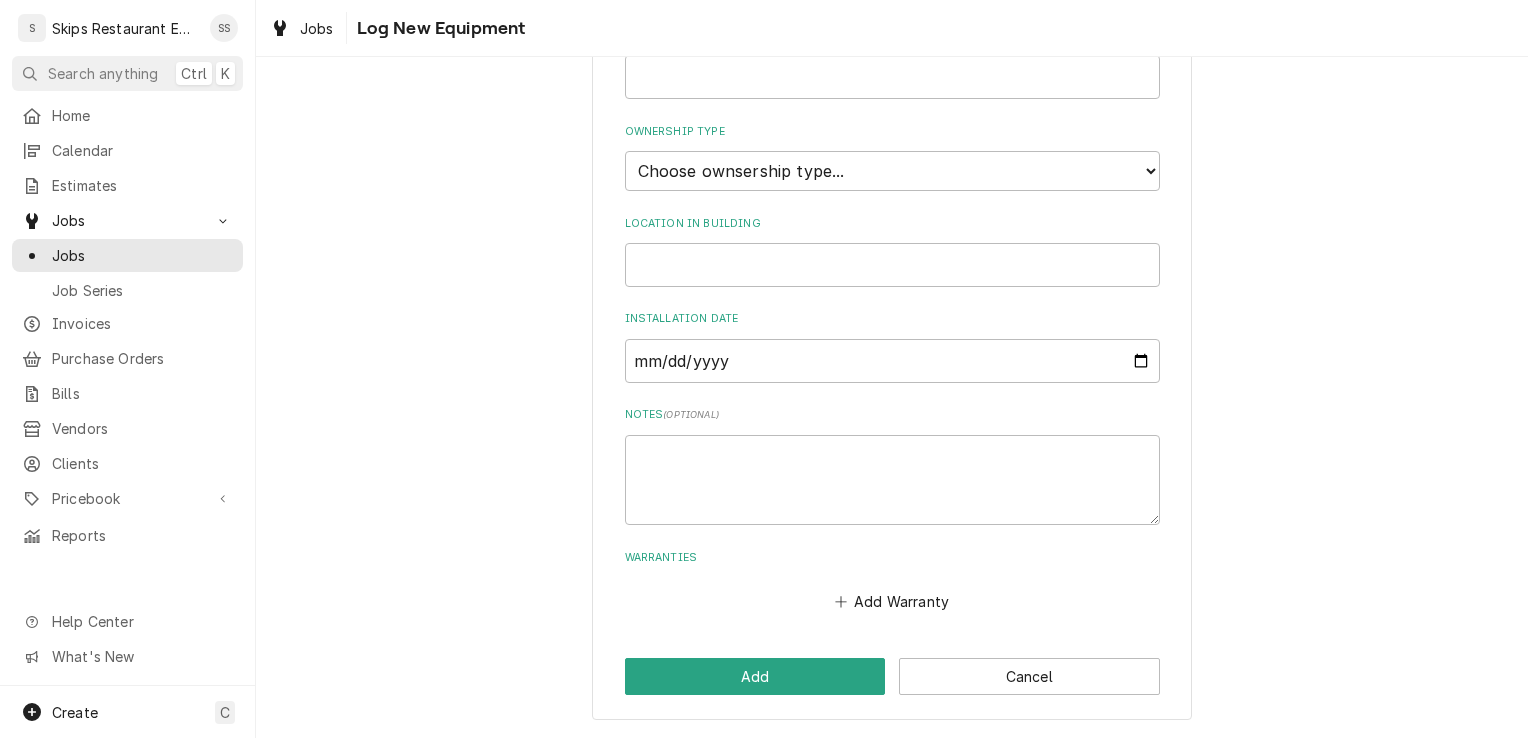 scroll, scrollTop: 0, scrollLeft: 0, axis: both 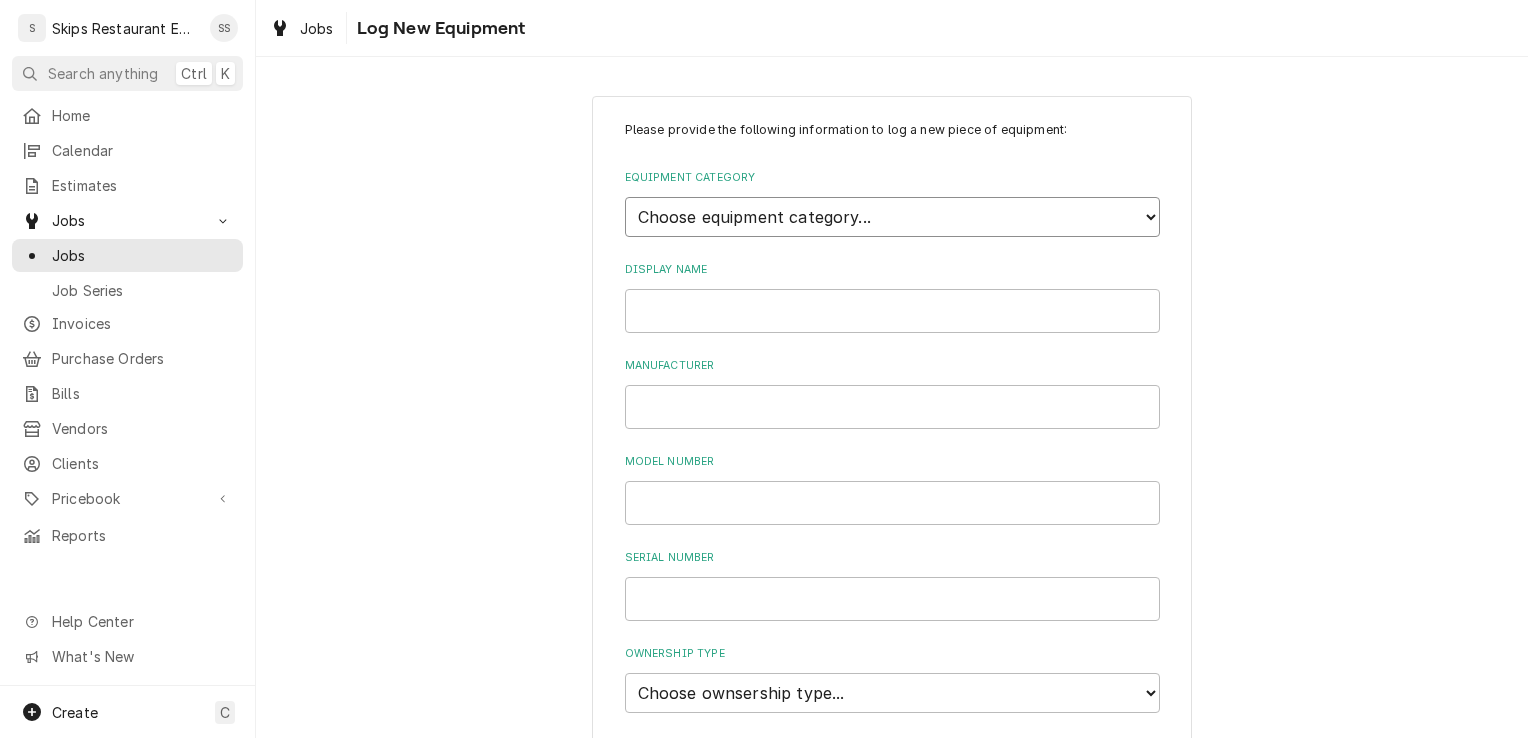 click on "Choose equipment category... Cooking Equipment Fryers Ice Machines Ovens and Ranges Concession and Condiment Equipment Dishwashing Equipment Holding and Warming Equipment Refrigeration Beverage Equipment Food Preparation Equipment Water Filtration Other" at bounding box center (892, 217) 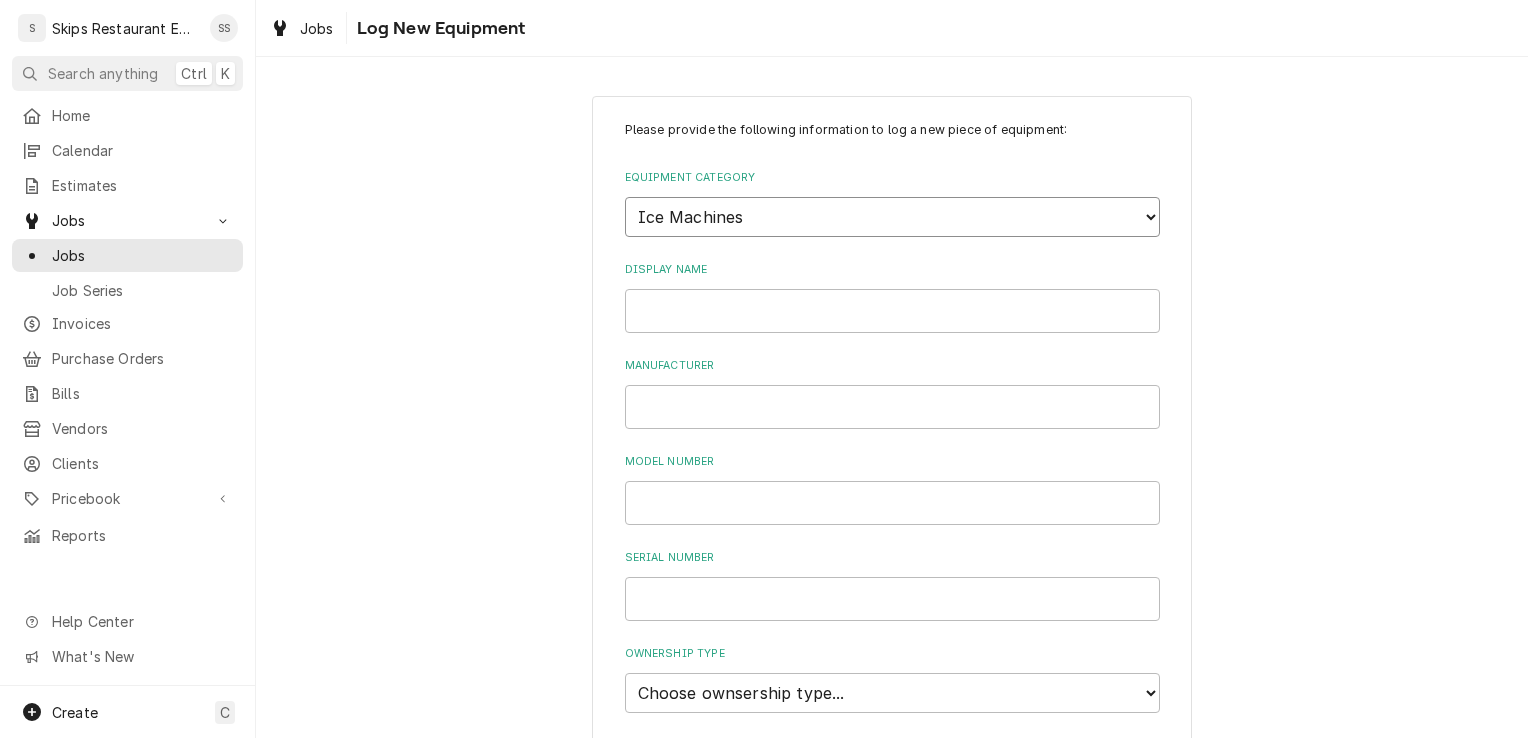 click on "Choose equipment category... Cooking Equipment Fryers Ice Machines Ovens and Ranges Concession and Condiment Equipment Dishwashing Equipment Holding and Warming Equipment Refrigeration Beverage Equipment Food Preparation Equipment Water Filtration Other" at bounding box center (892, 217) 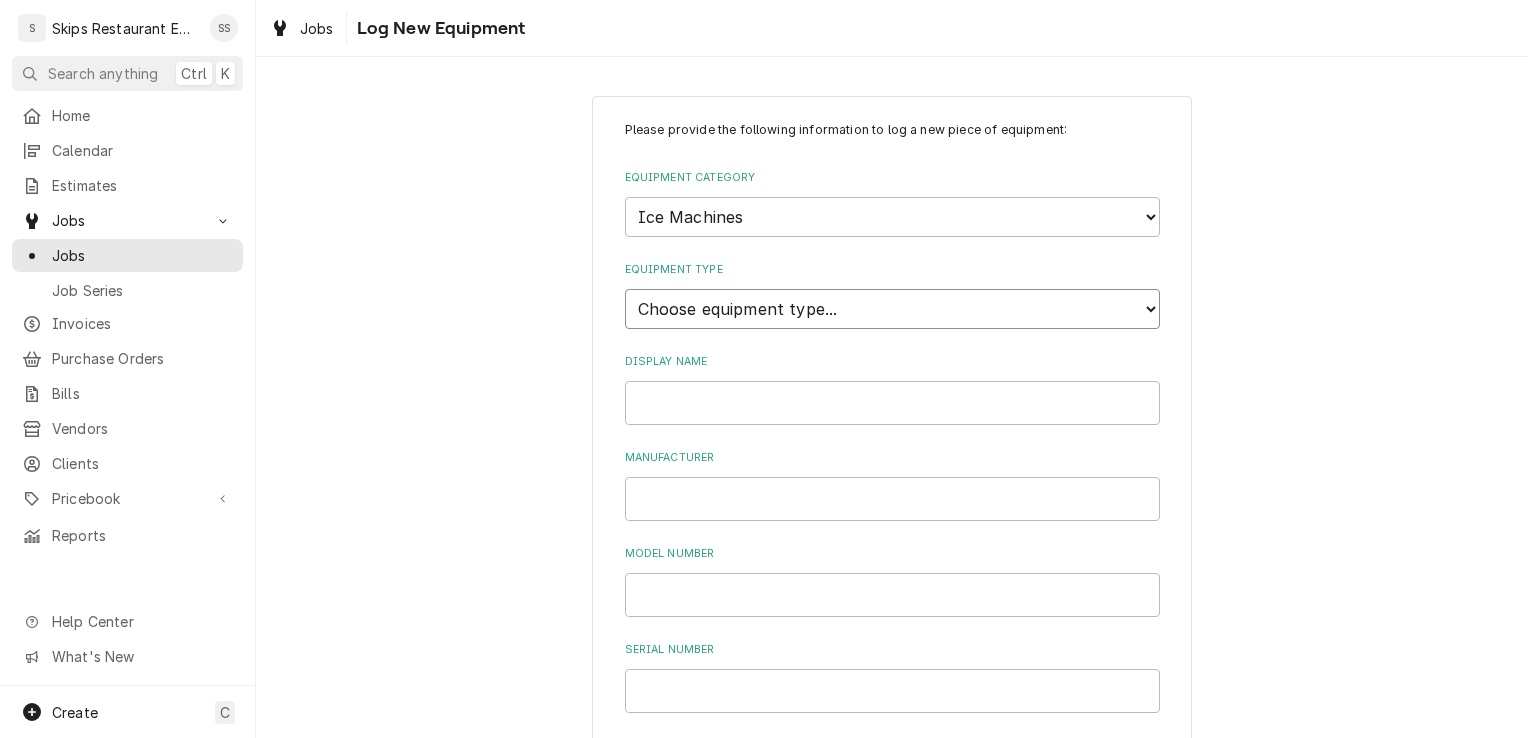 click on "Choose equipment type... Ice Bin Ice Dispenser Ice Maker Ice Merchandiser" at bounding box center [892, 309] 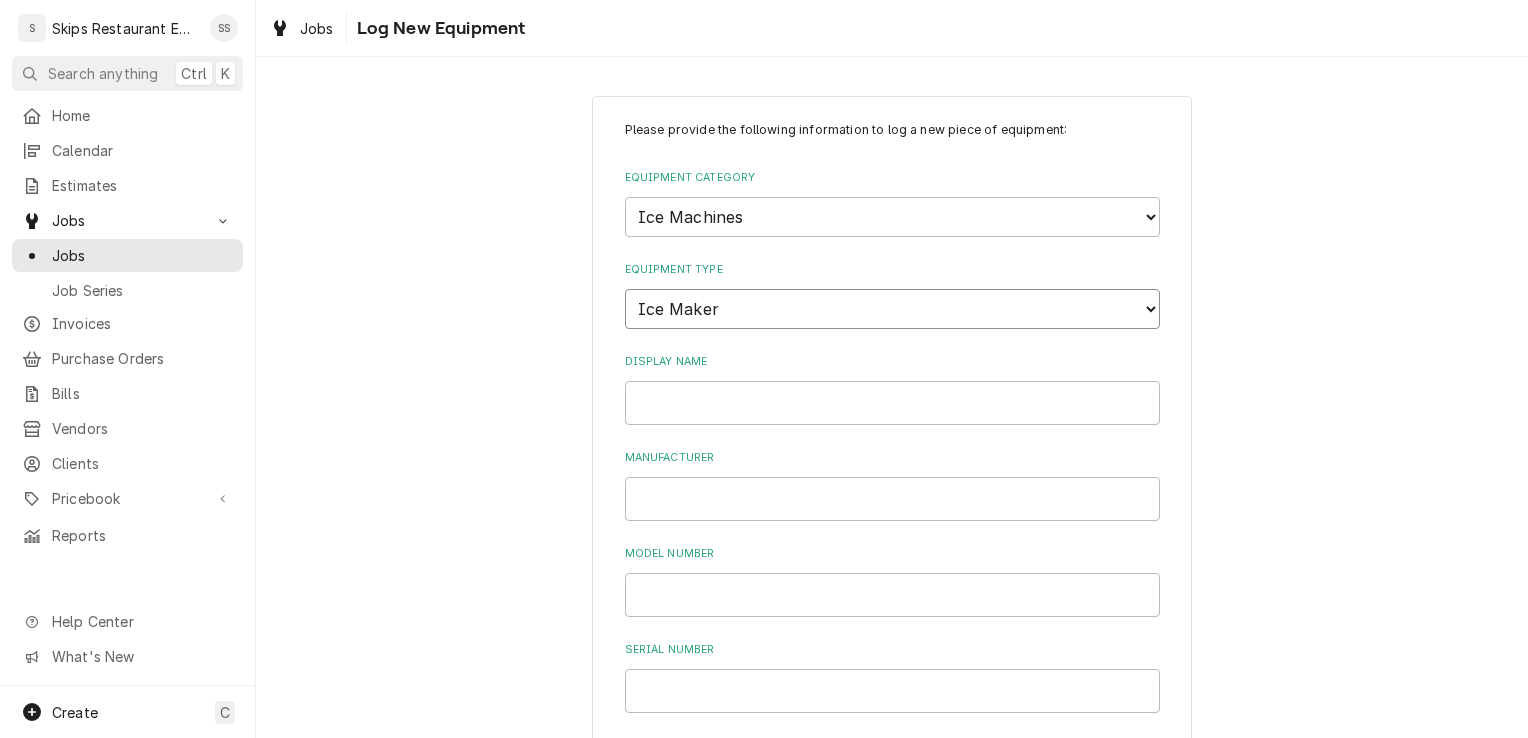 click on "Choose equipment type... Ice Bin Ice Dispenser Ice Maker Ice Merchandiser" at bounding box center (892, 309) 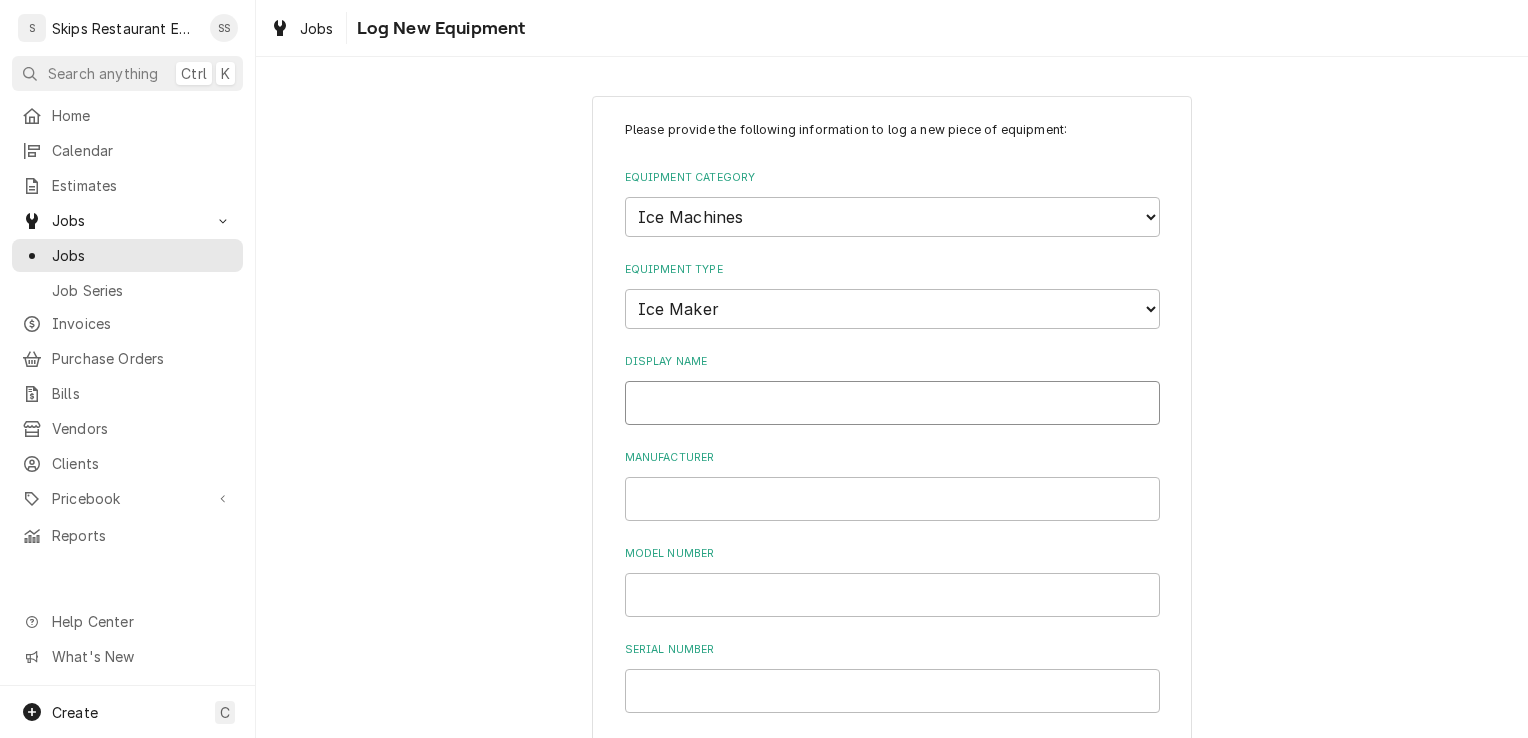 click on "Display Name" at bounding box center (892, 403) 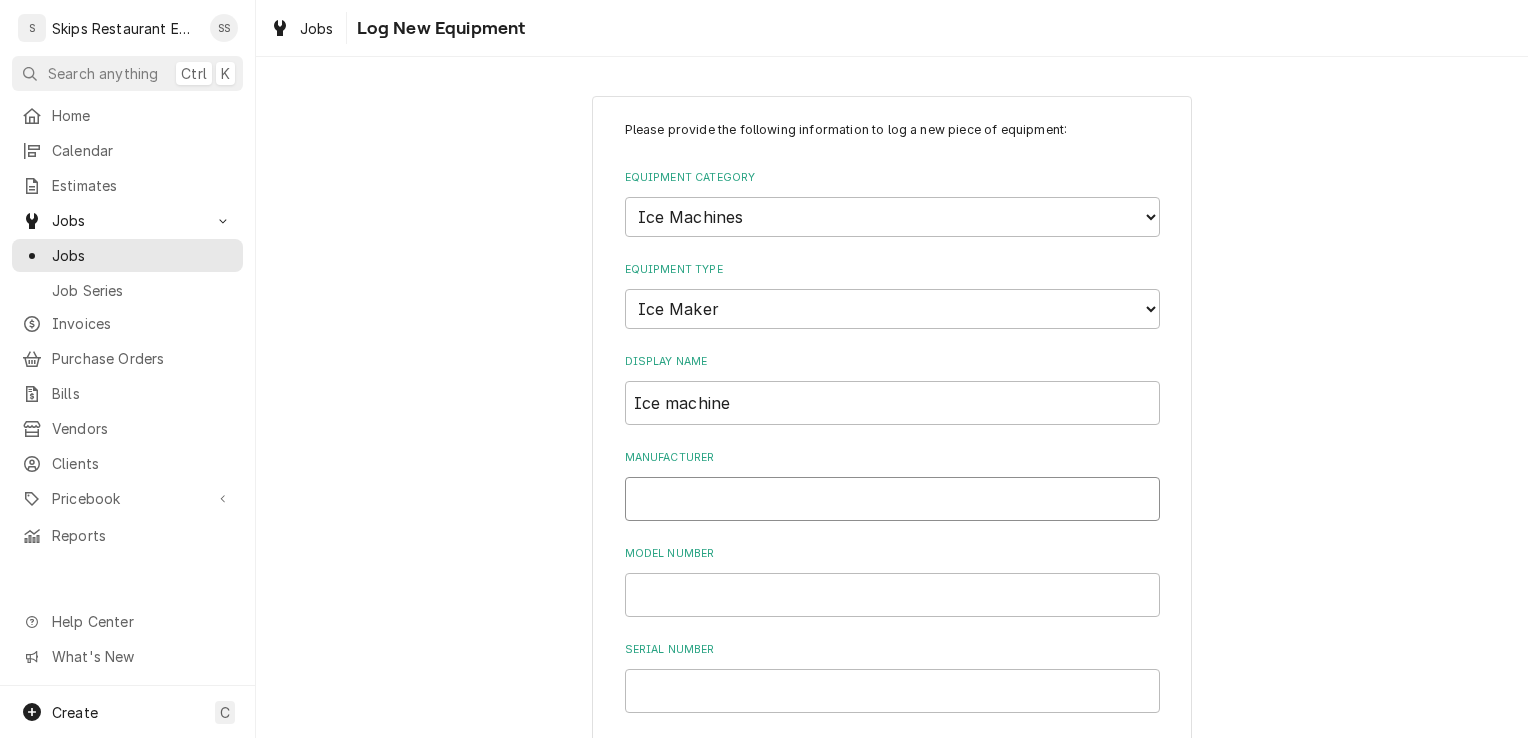 click on "Manufacturer" at bounding box center (892, 499) 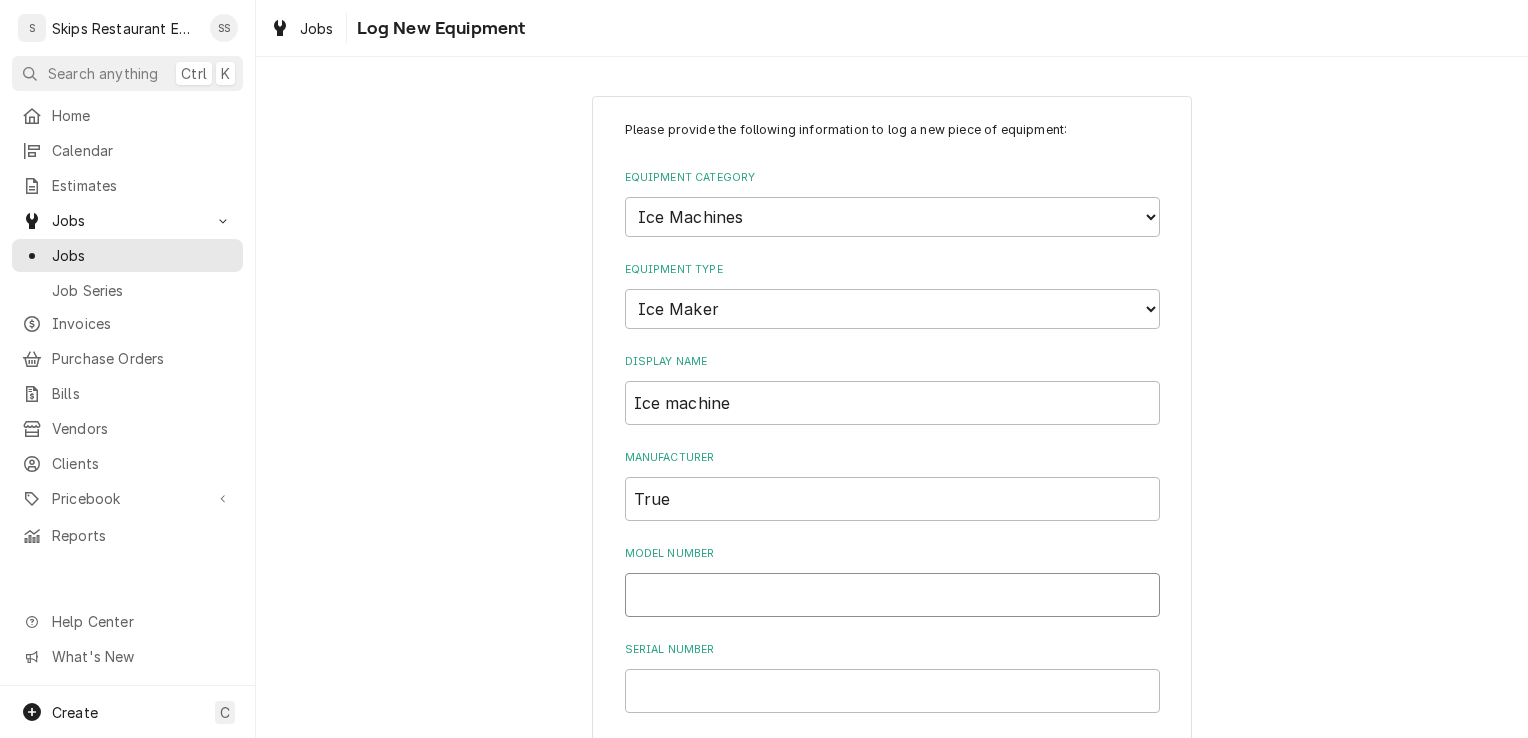 click on "Model Number" at bounding box center [892, 595] 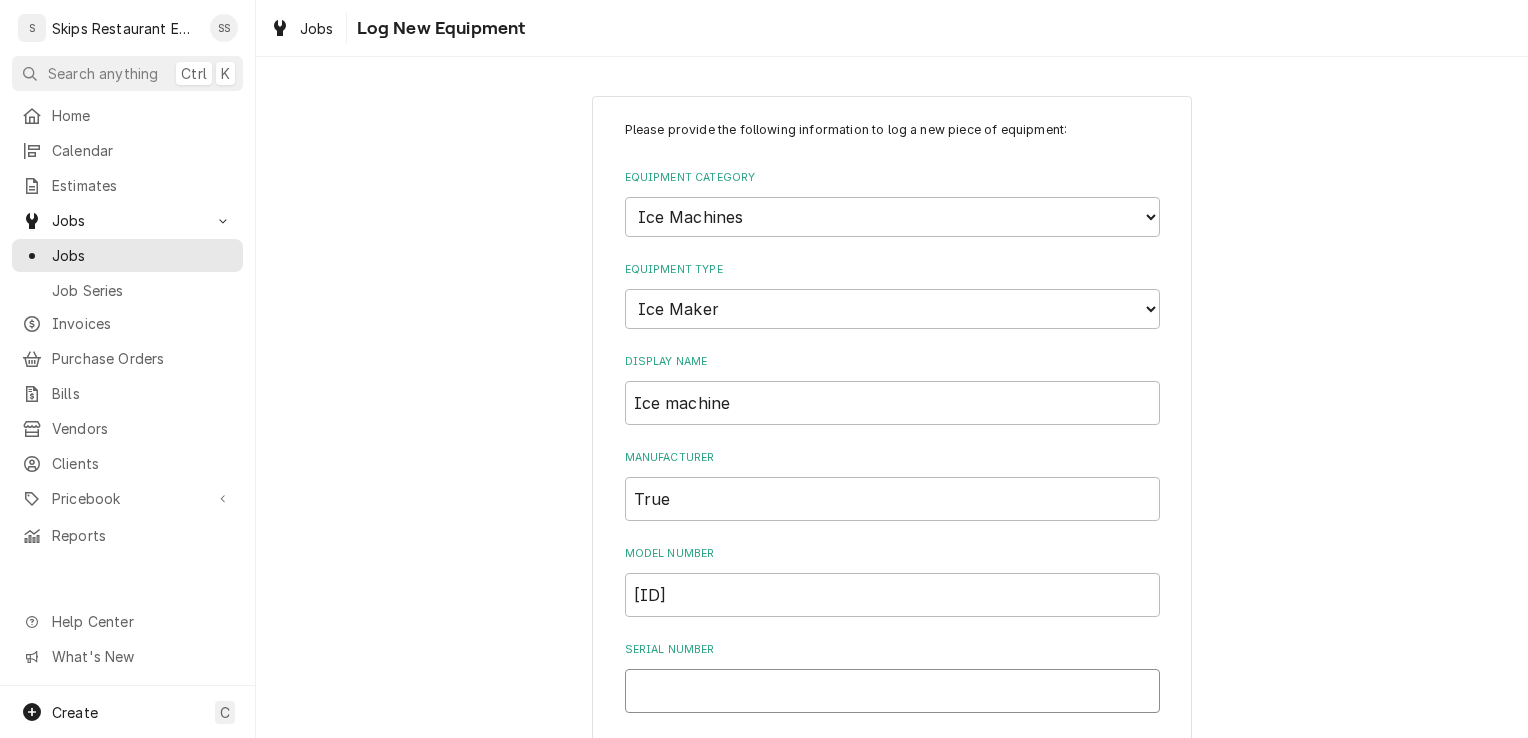 click on "Serial Number" at bounding box center (892, 691) 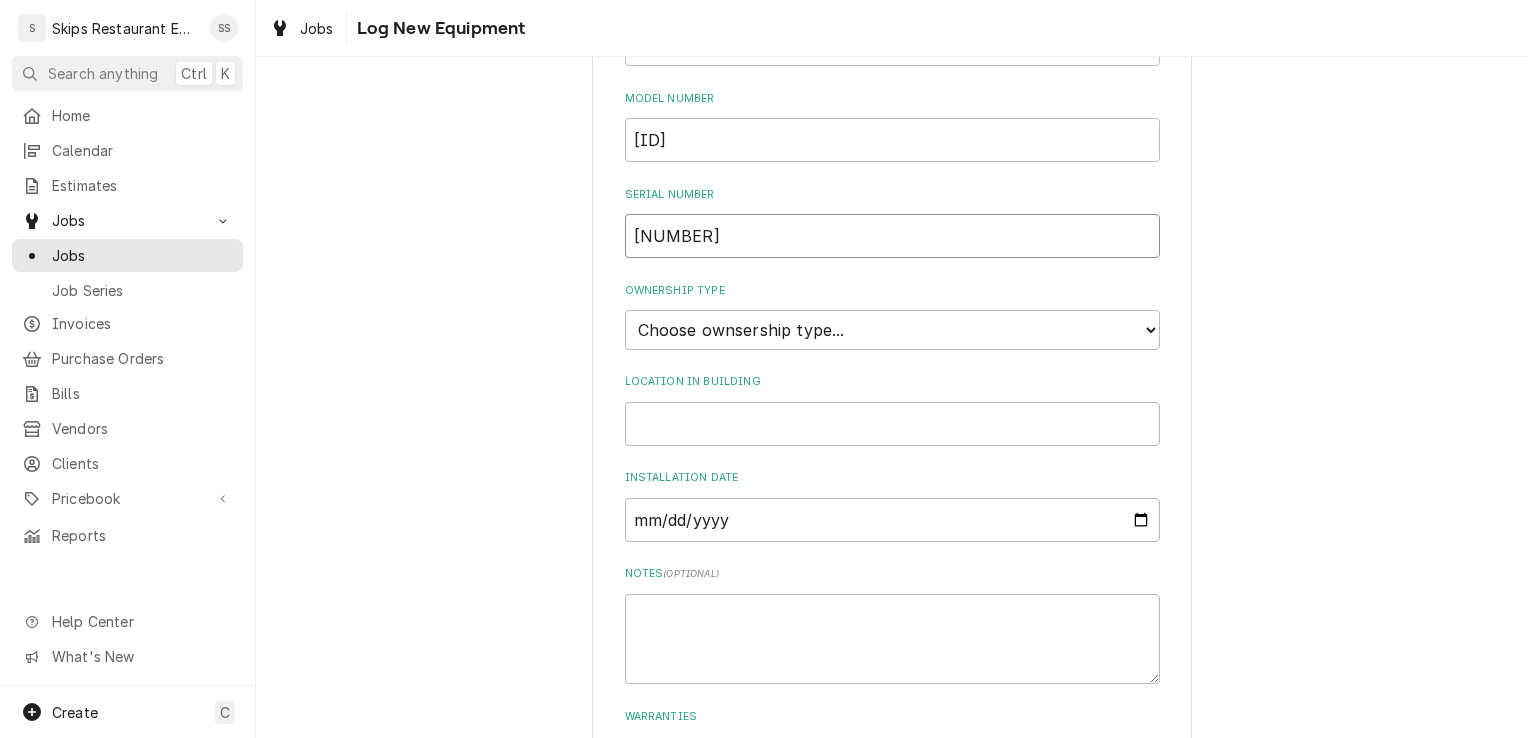 scroll, scrollTop: 492, scrollLeft: 0, axis: vertical 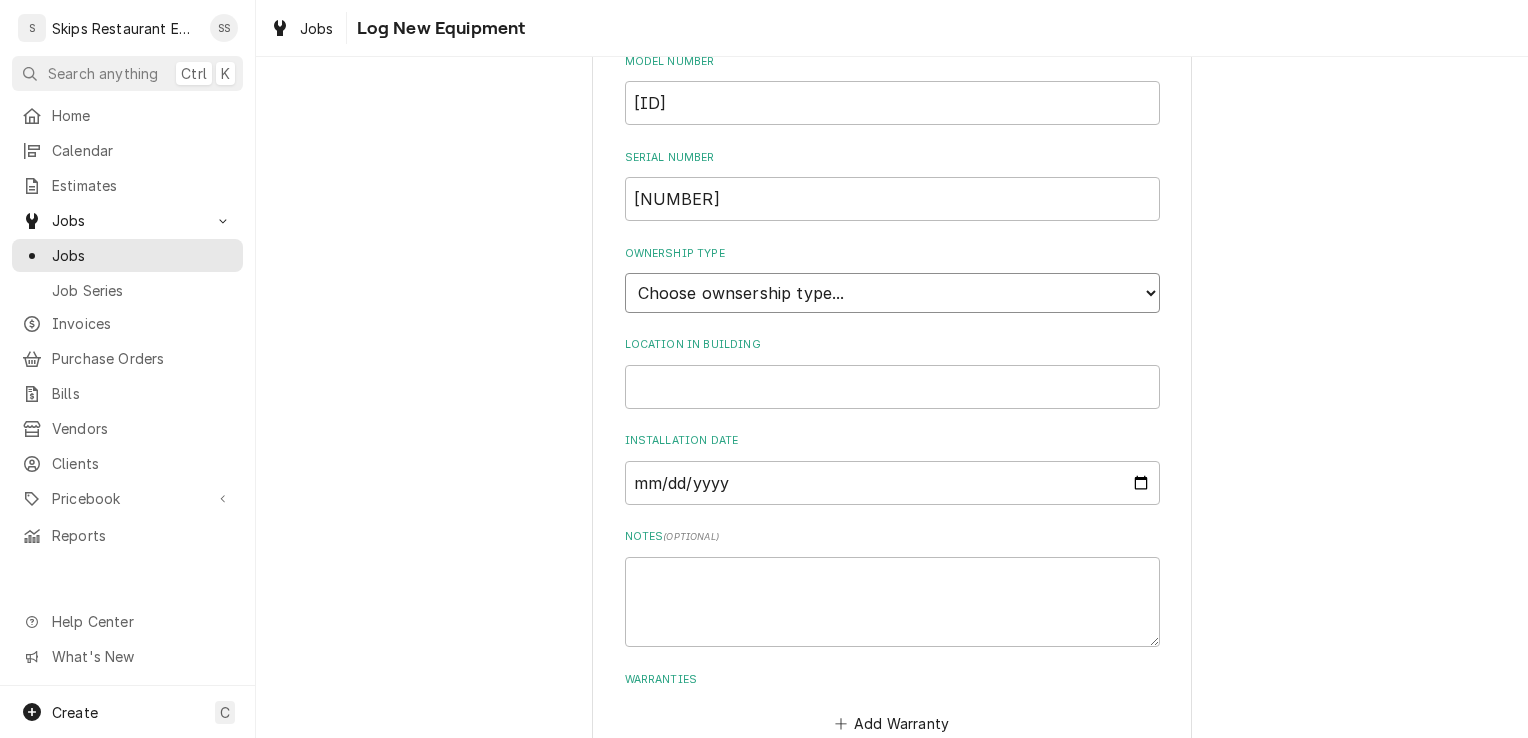 click on "Choose ownsership type... Unknown Owned Leased Rented" at bounding box center (892, 293) 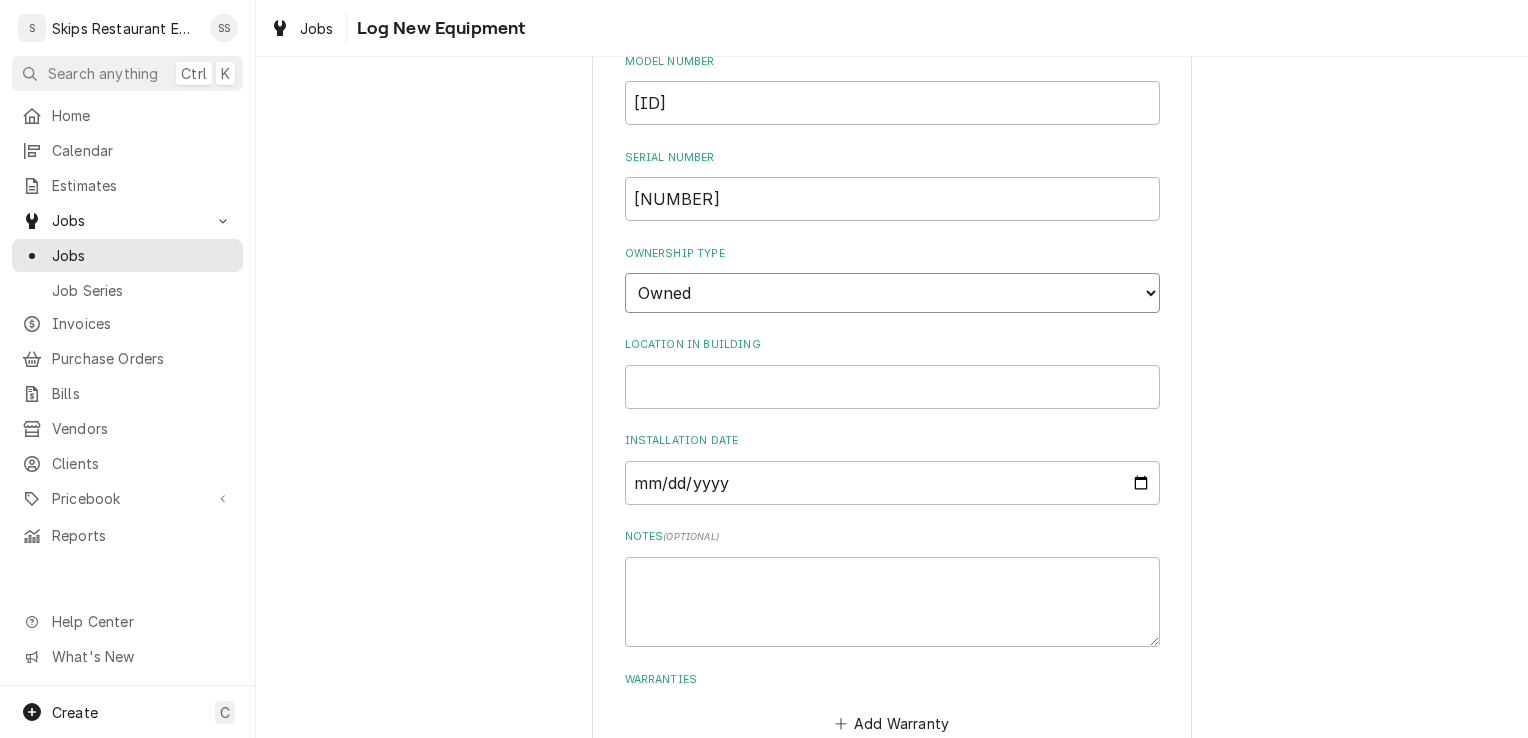 click on "Choose ownsership type... Unknown Owned Leased Rented" at bounding box center (892, 293) 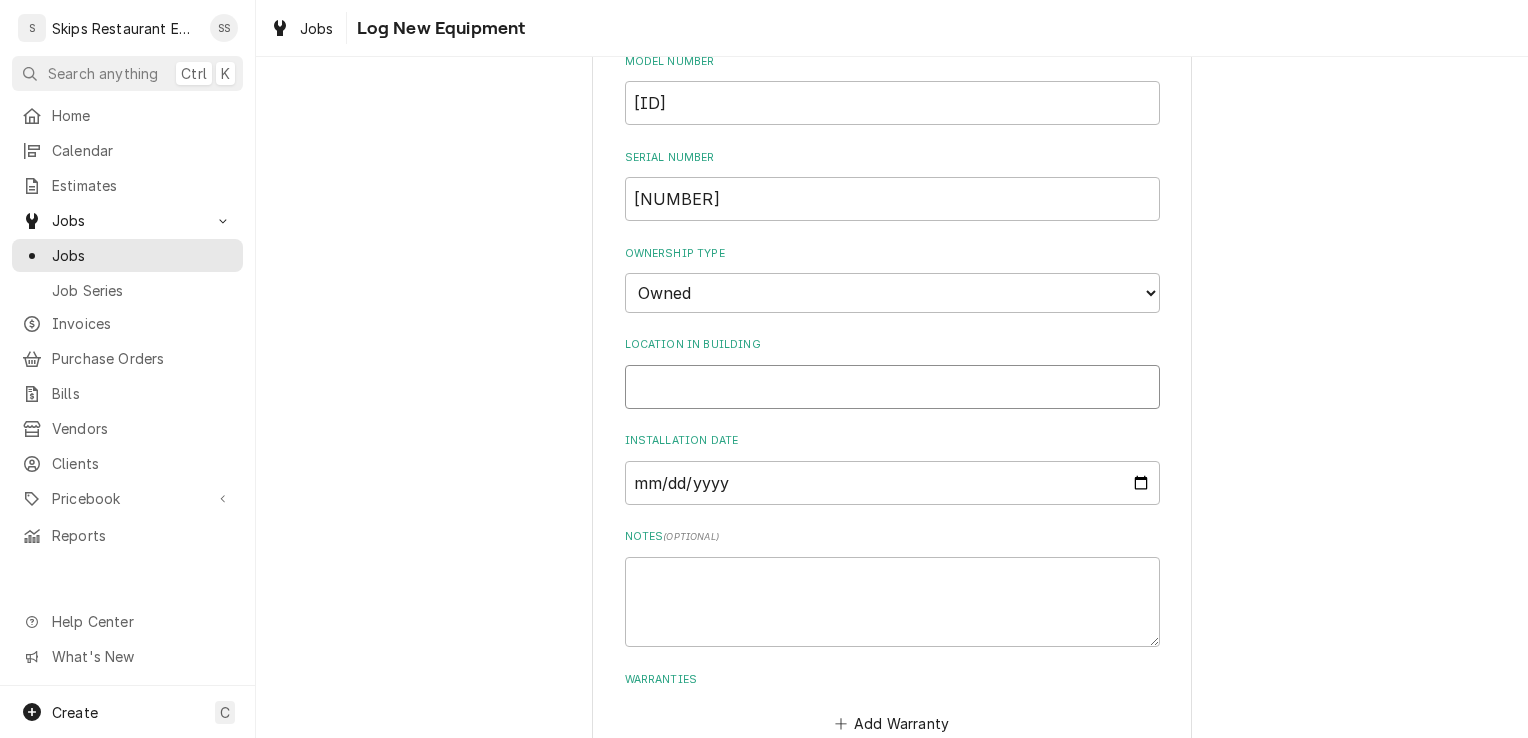 click on "Location in Building" at bounding box center [892, 387] 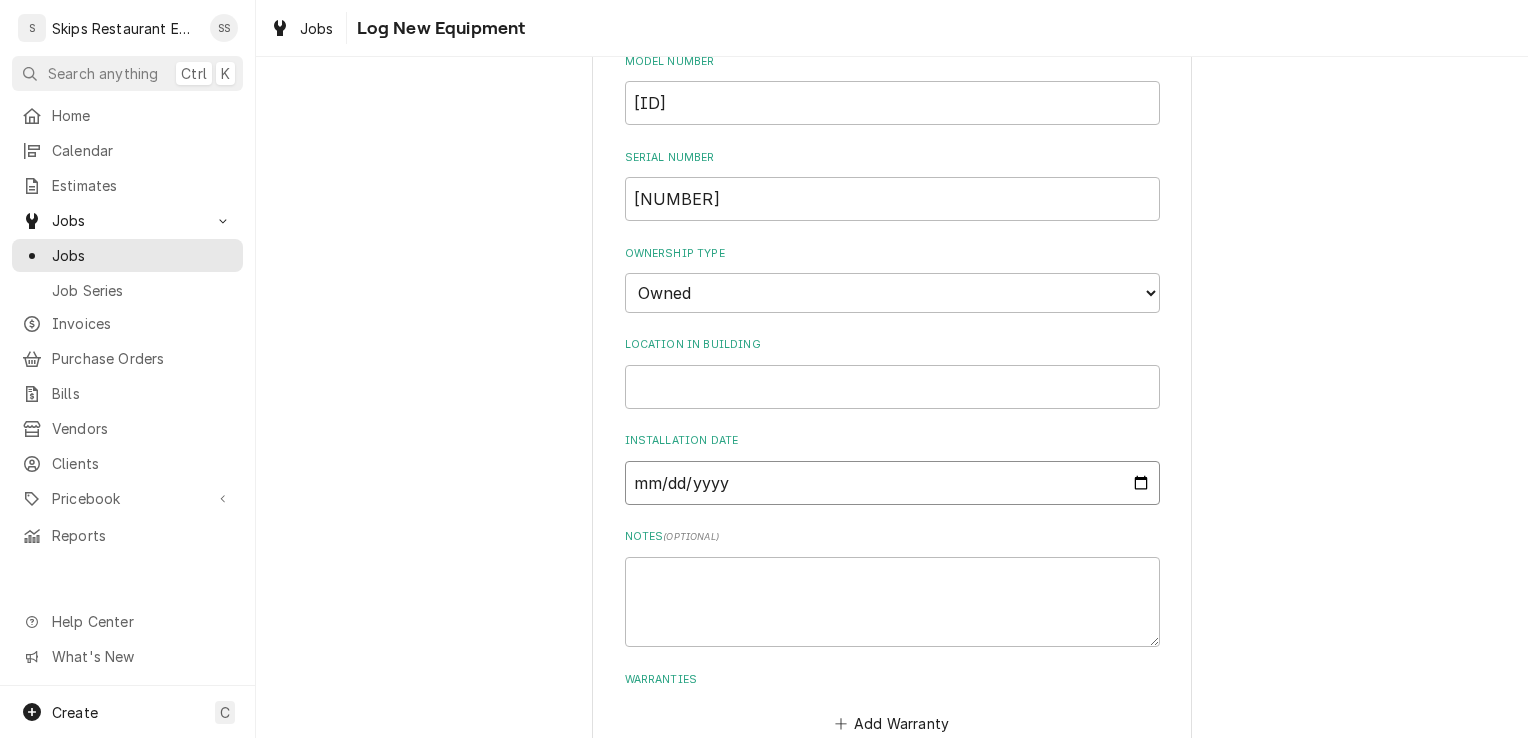 click on "Installation Date" at bounding box center (892, 483) 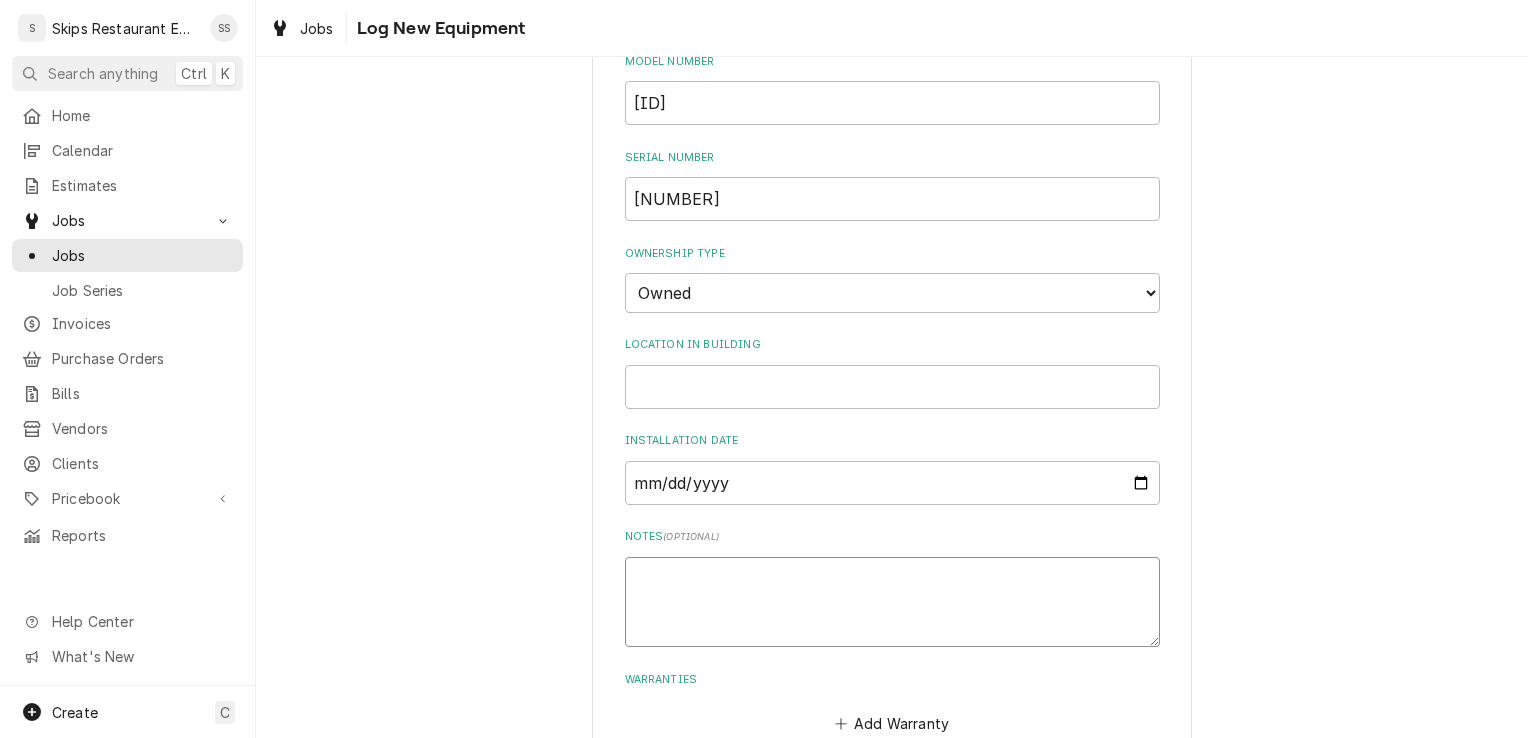 click on "Notes  ( optional )" at bounding box center (892, 602) 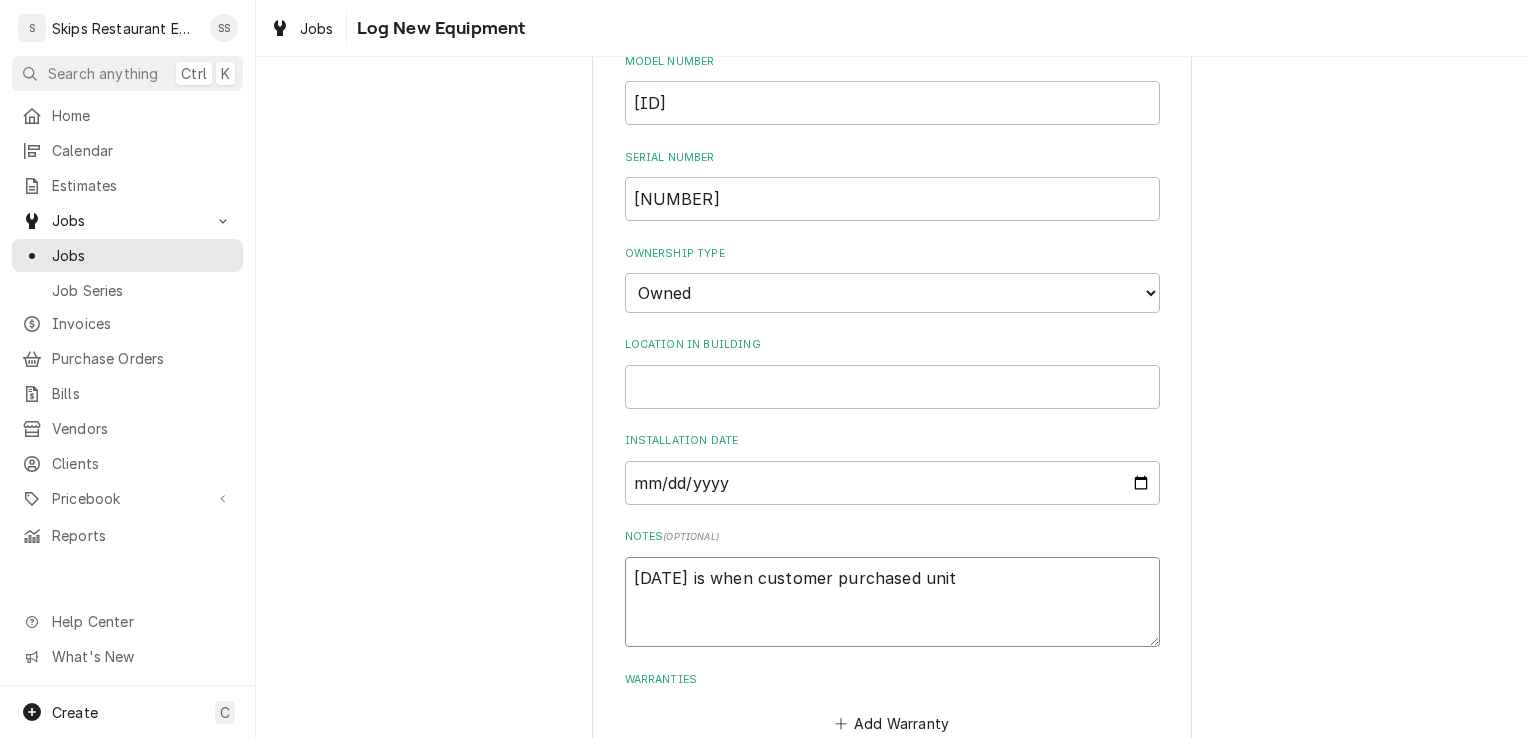 click on "[DATE] is when customer purchased unit" at bounding box center [892, 602] 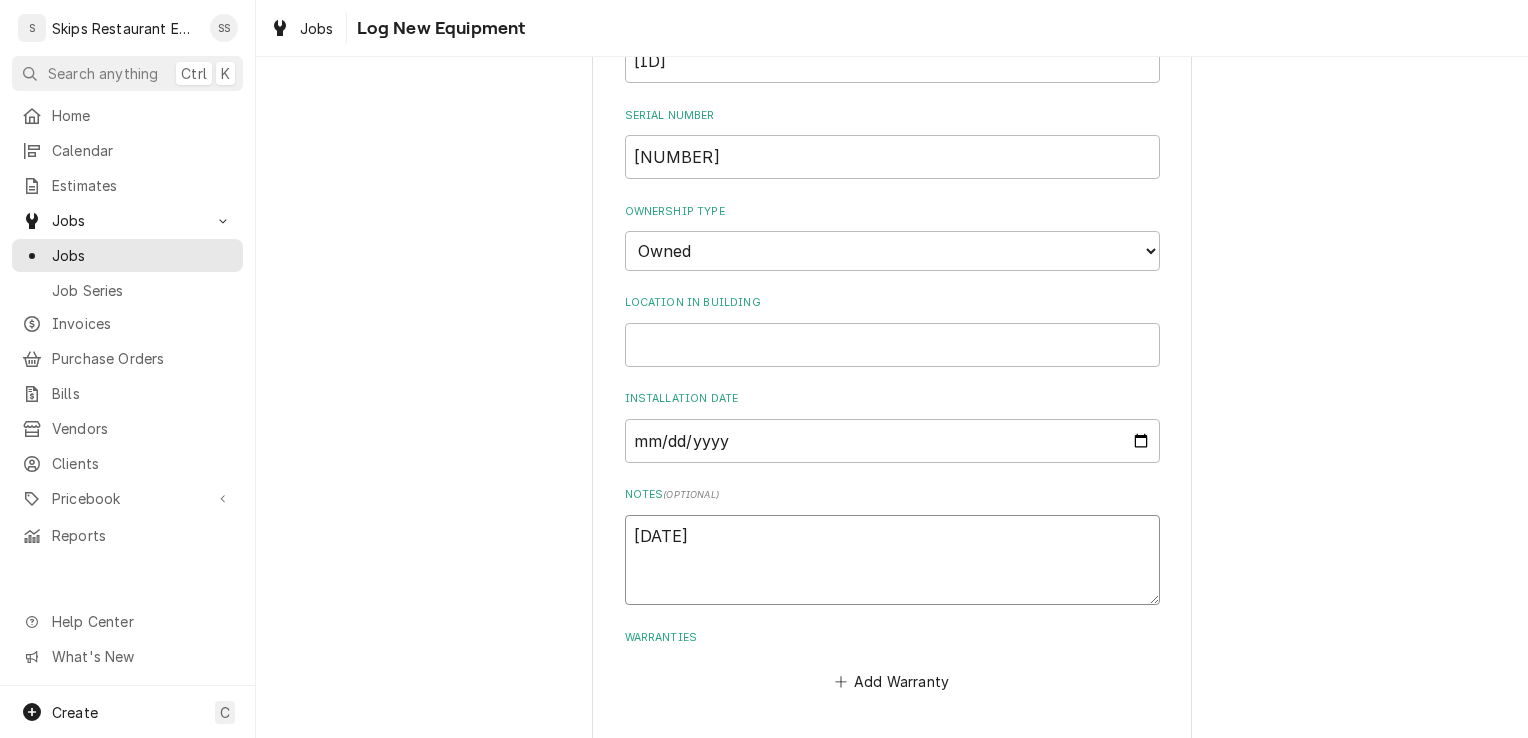 scroll, scrollTop: 612, scrollLeft: 0, axis: vertical 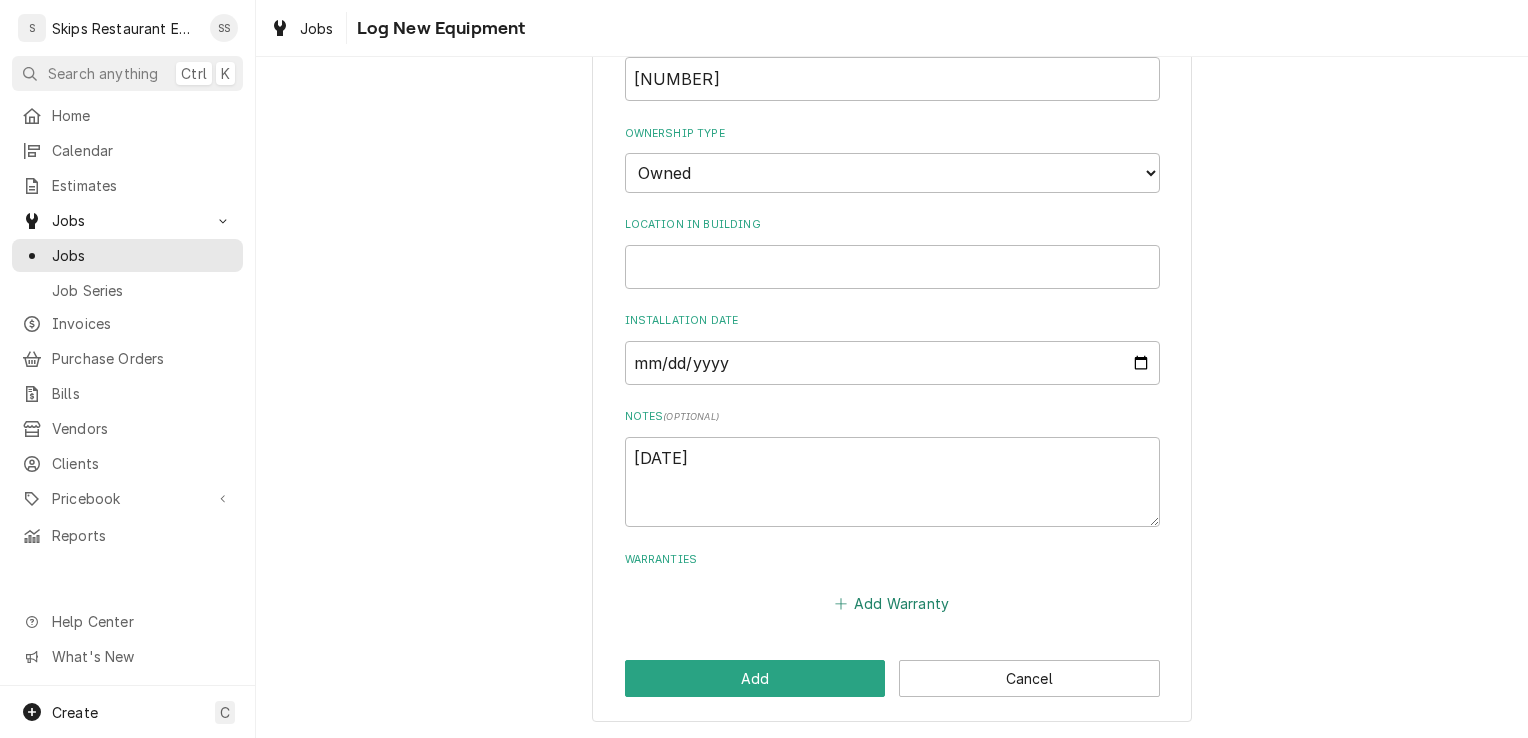 click on "Add Warranty" at bounding box center [891, 604] 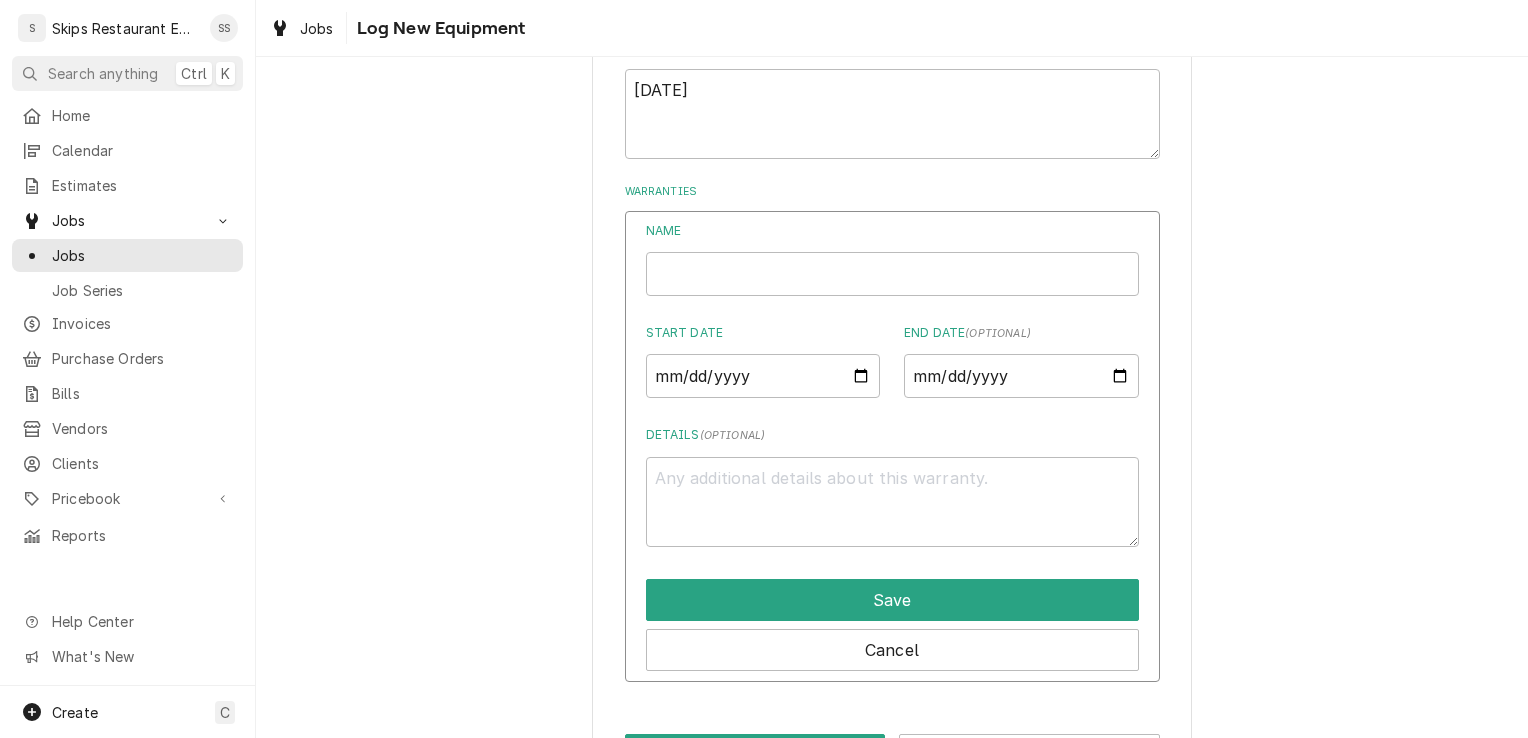 scroll, scrollTop: 982, scrollLeft: 0, axis: vertical 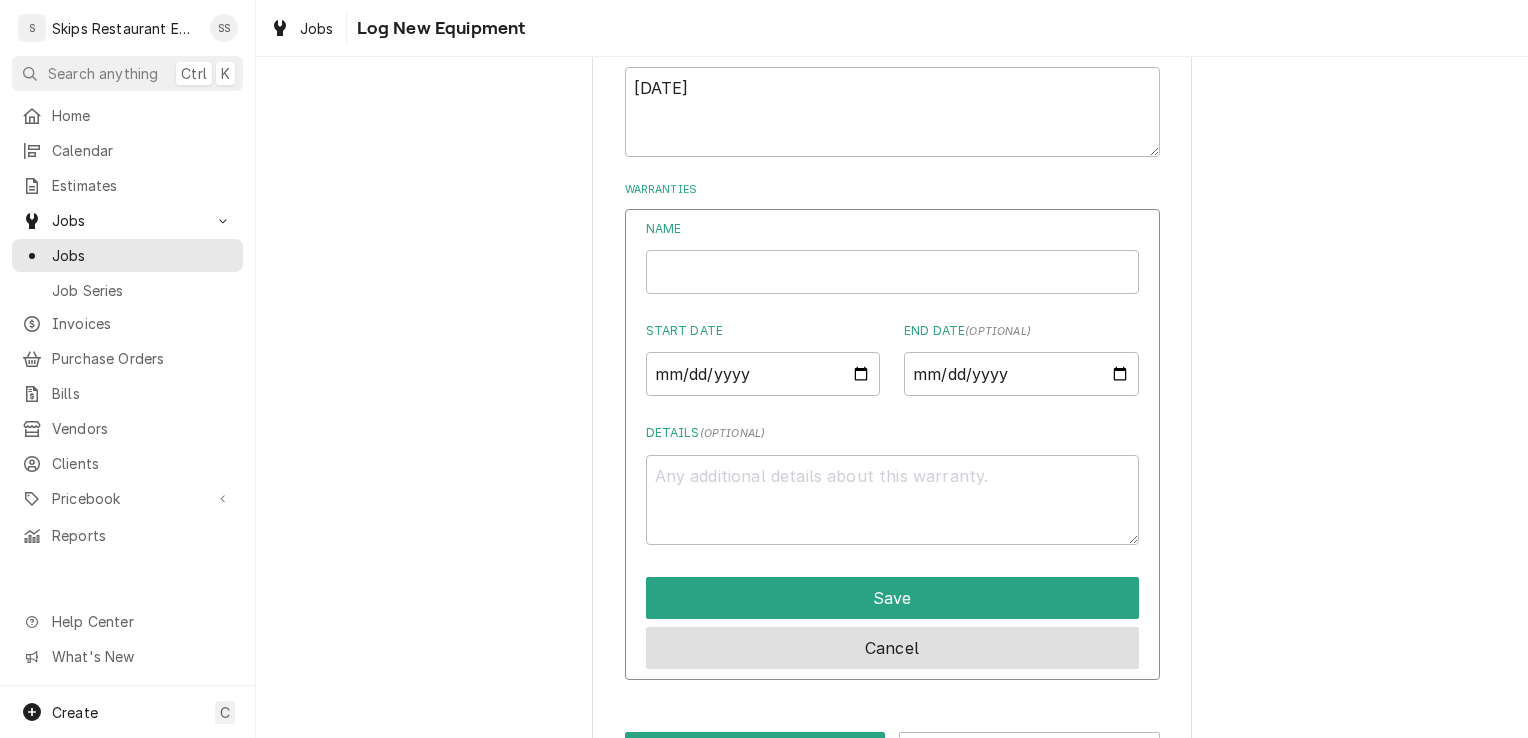 click on "Cancel" at bounding box center [892, 648] 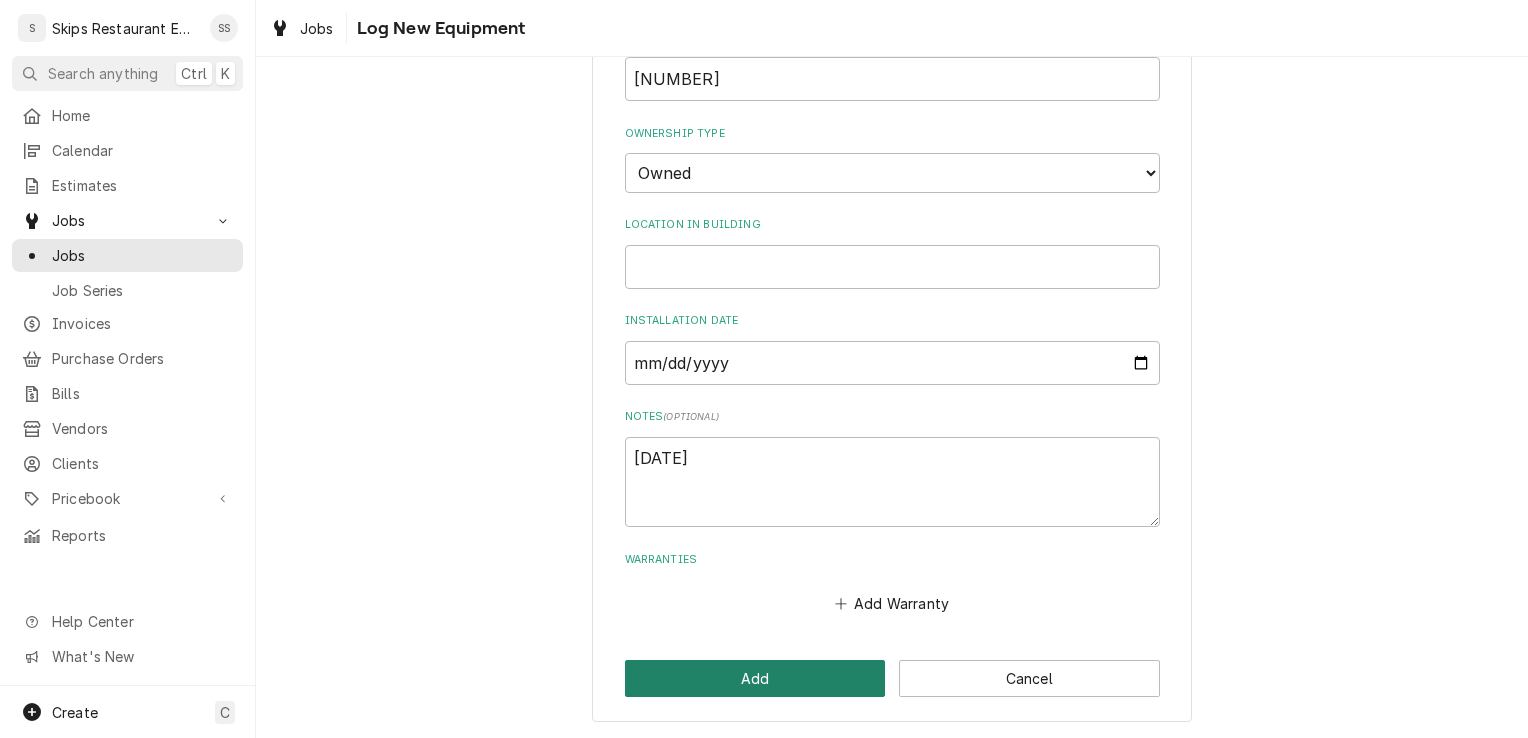 click on "Add" at bounding box center [755, 678] 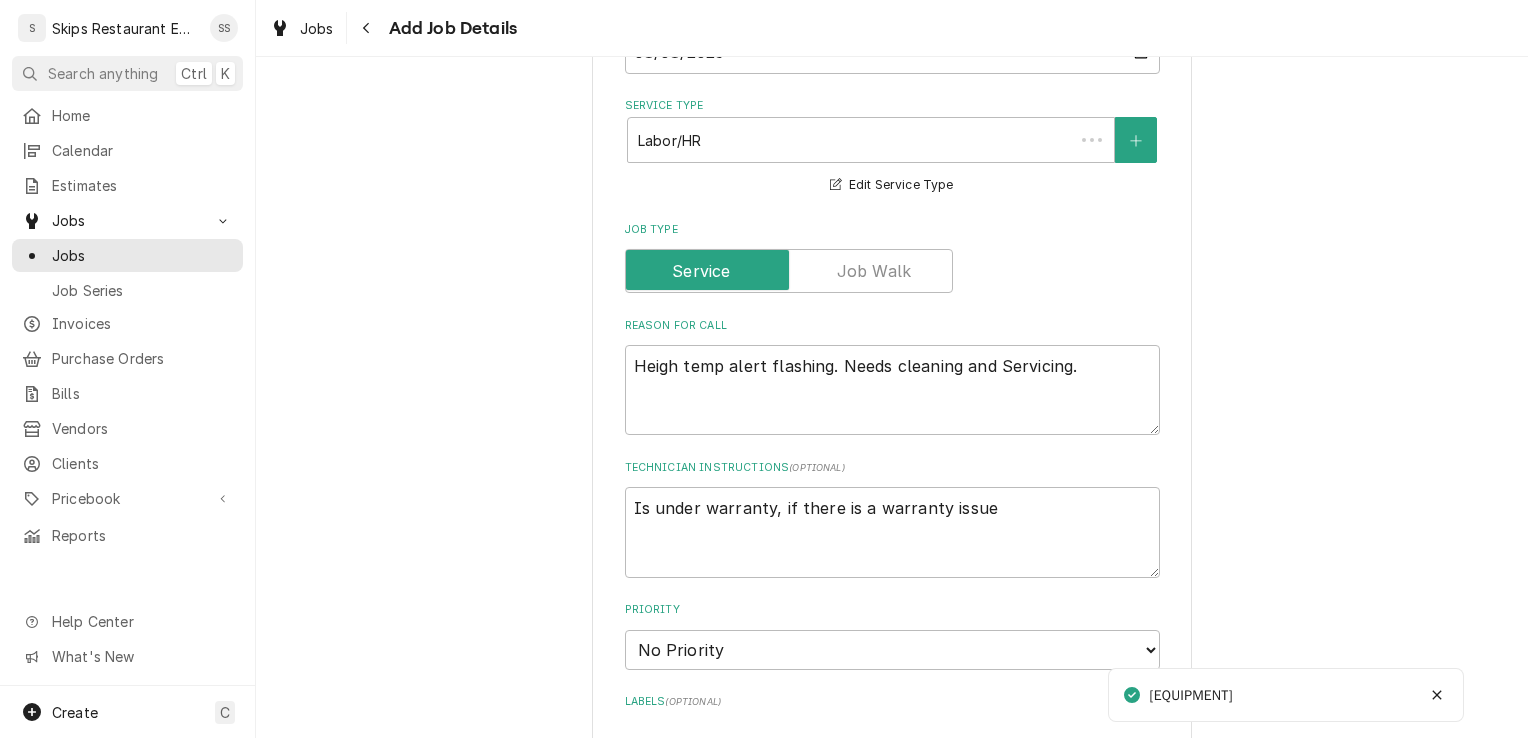 scroll, scrollTop: 1212, scrollLeft: 0, axis: vertical 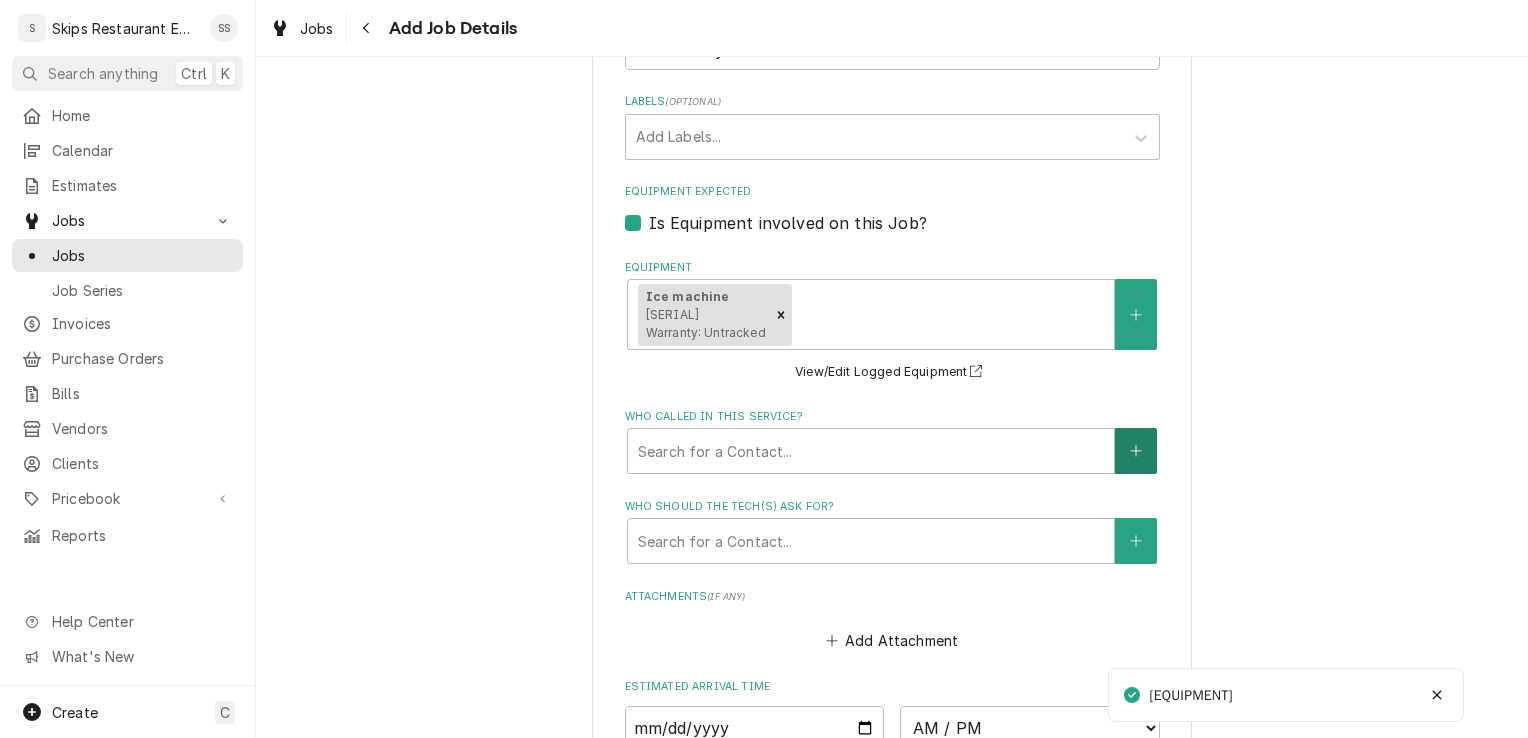 click 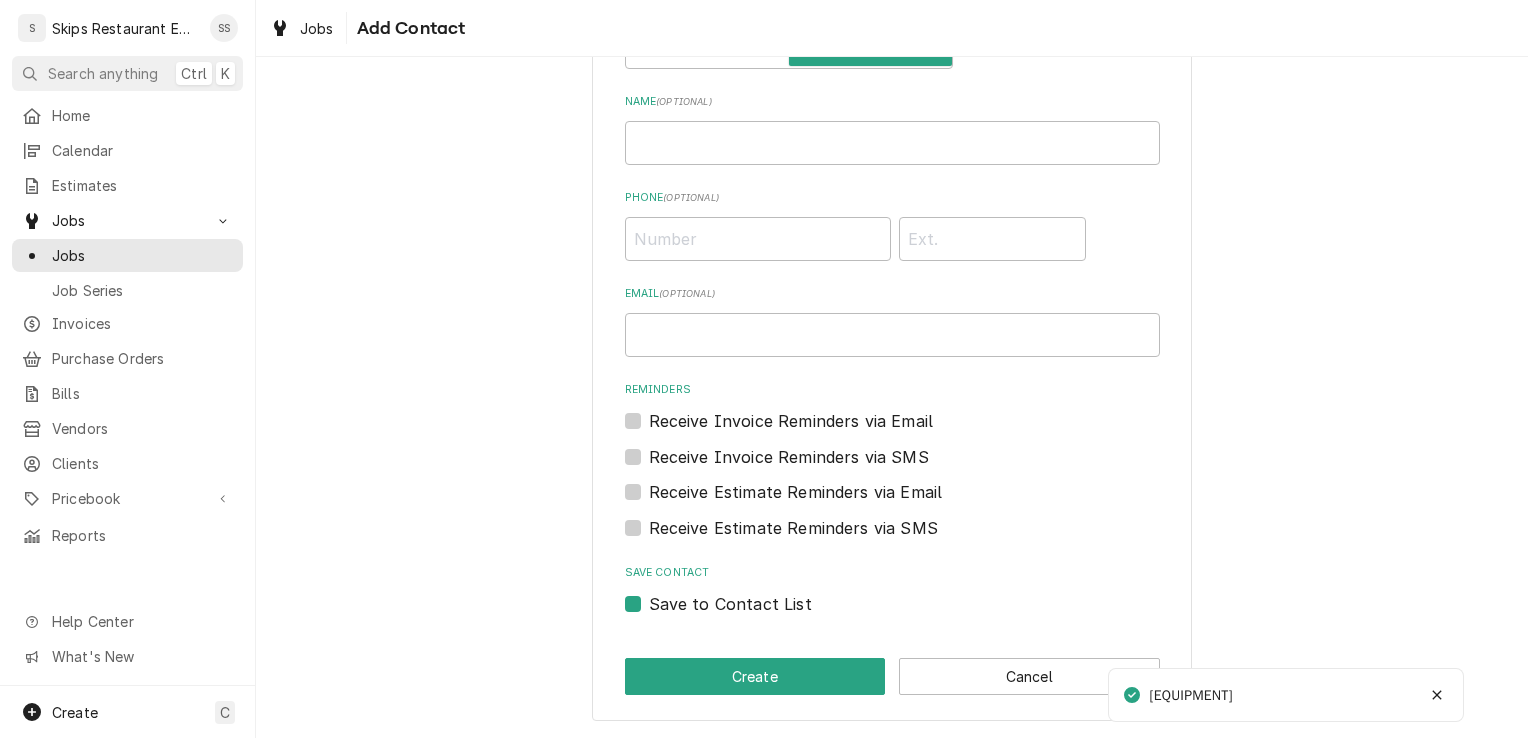 scroll, scrollTop: 0, scrollLeft: 0, axis: both 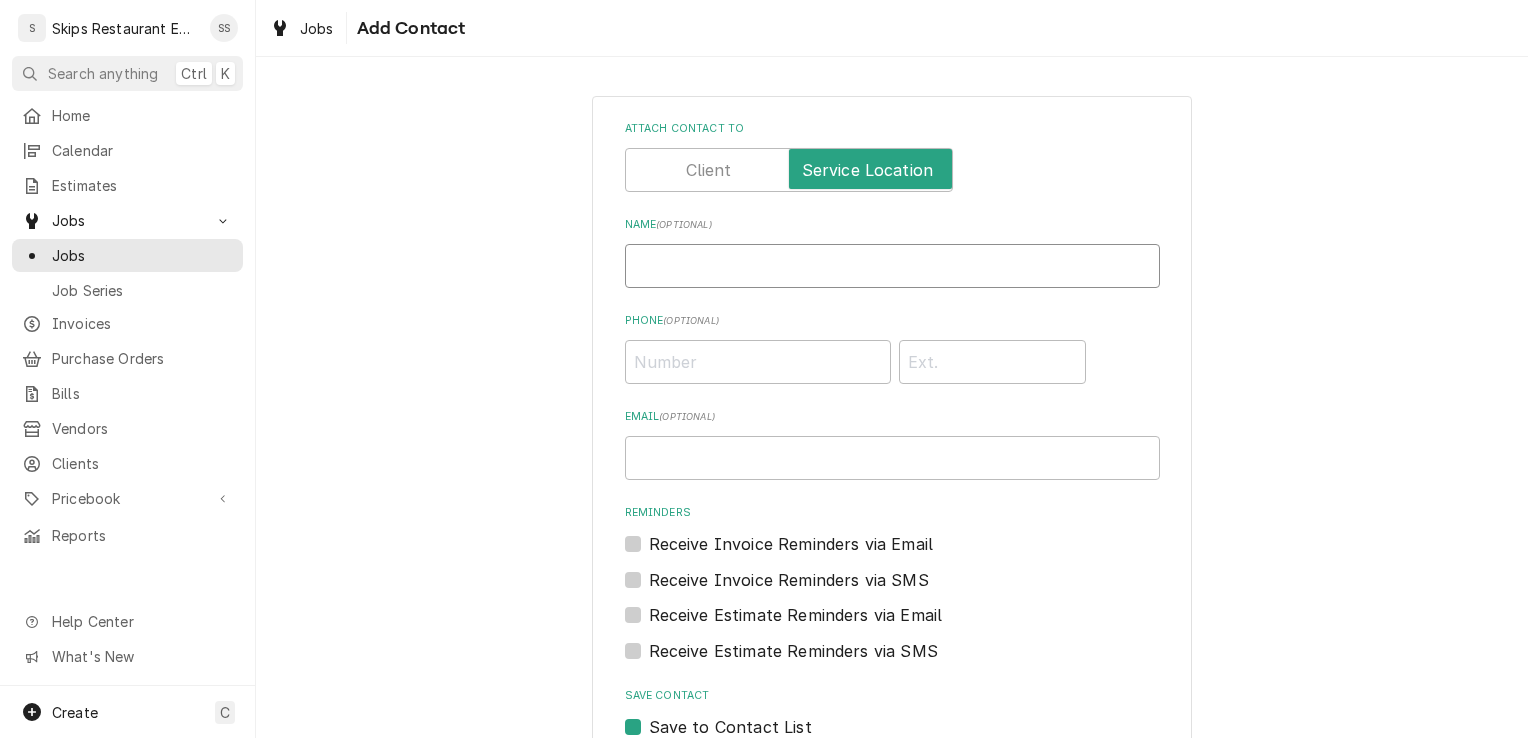click on "Name  ( optional )" at bounding box center [892, 266] 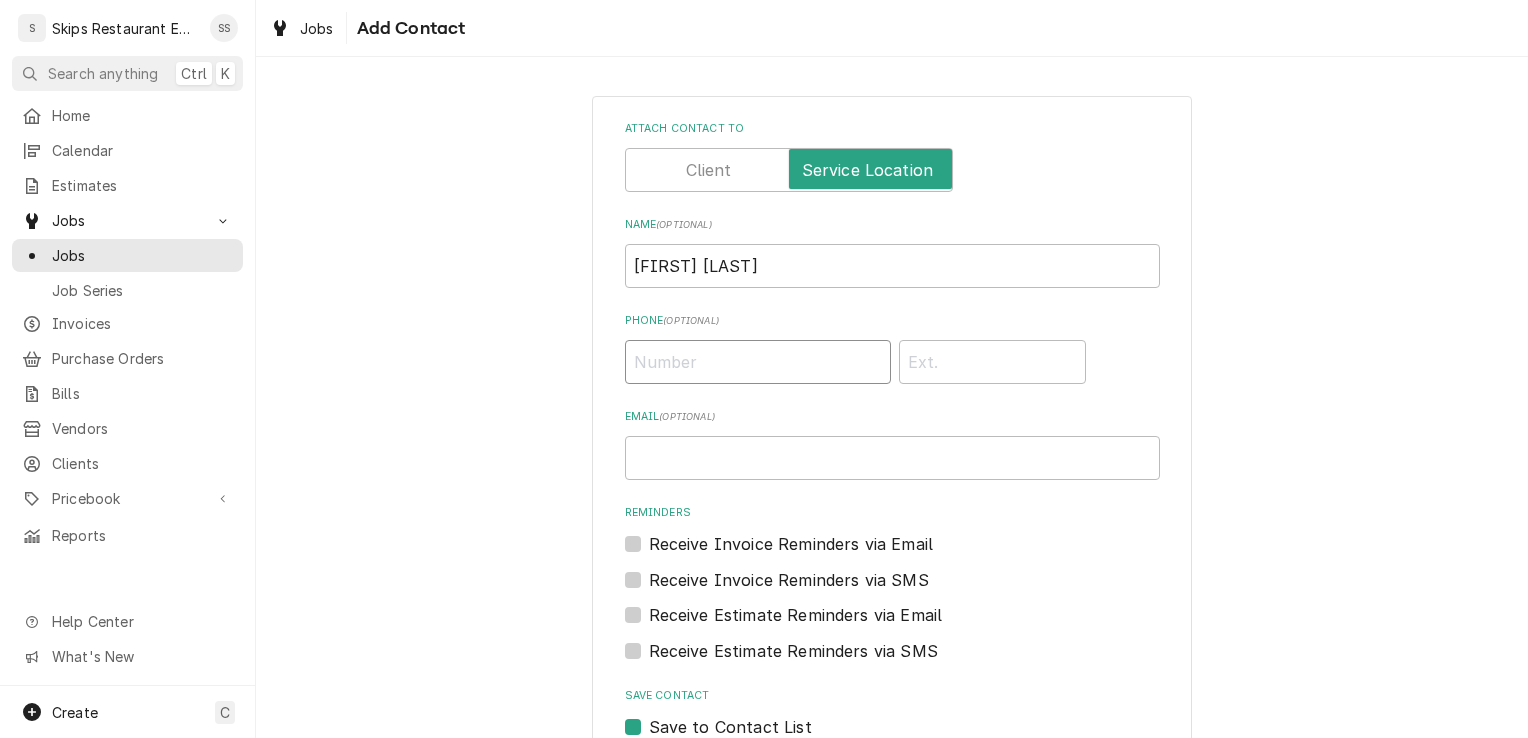 click on "Phone  ( optional )" at bounding box center [758, 362] 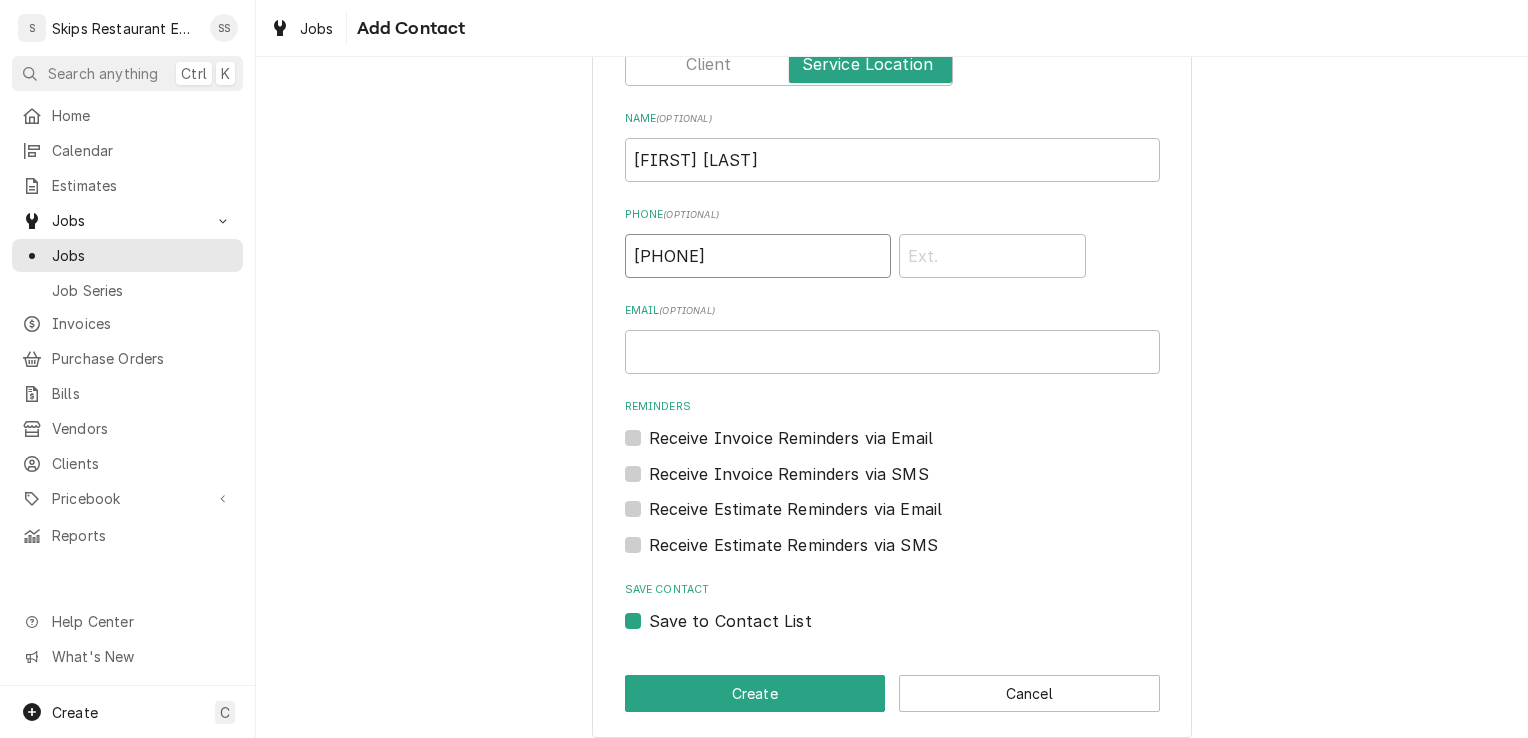 scroll, scrollTop: 122, scrollLeft: 0, axis: vertical 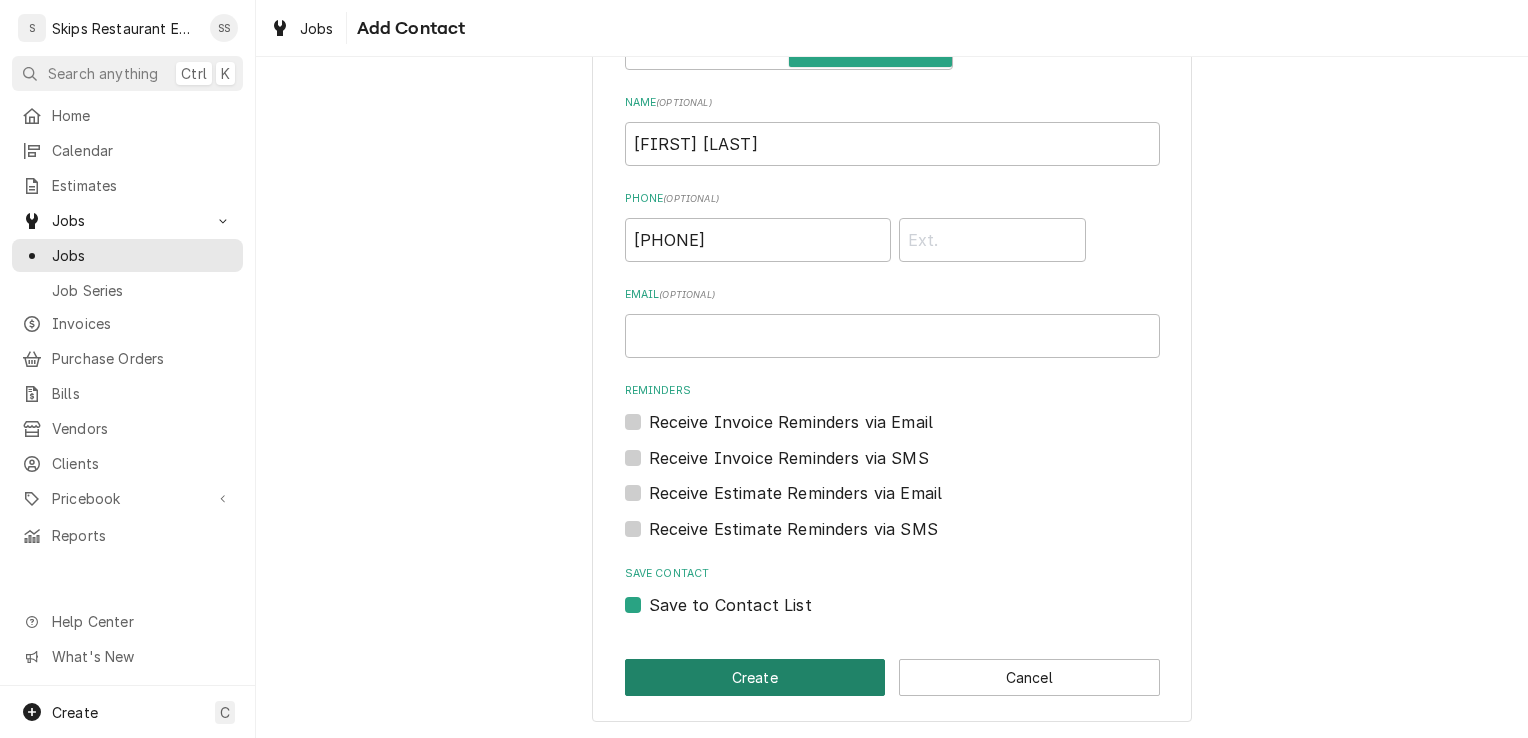 click on "Create" at bounding box center (755, 677) 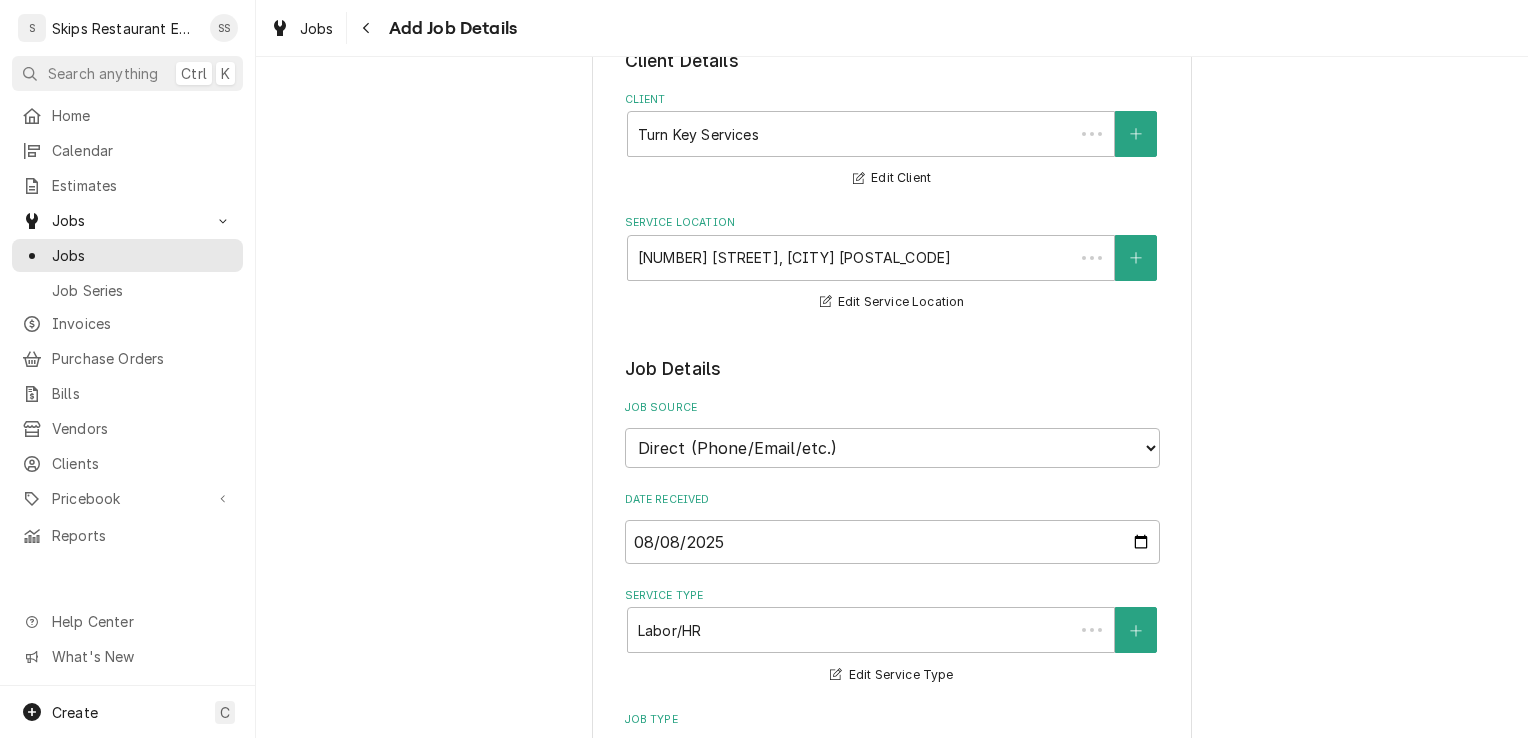 scroll, scrollTop: 1212, scrollLeft: 0, axis: vertical 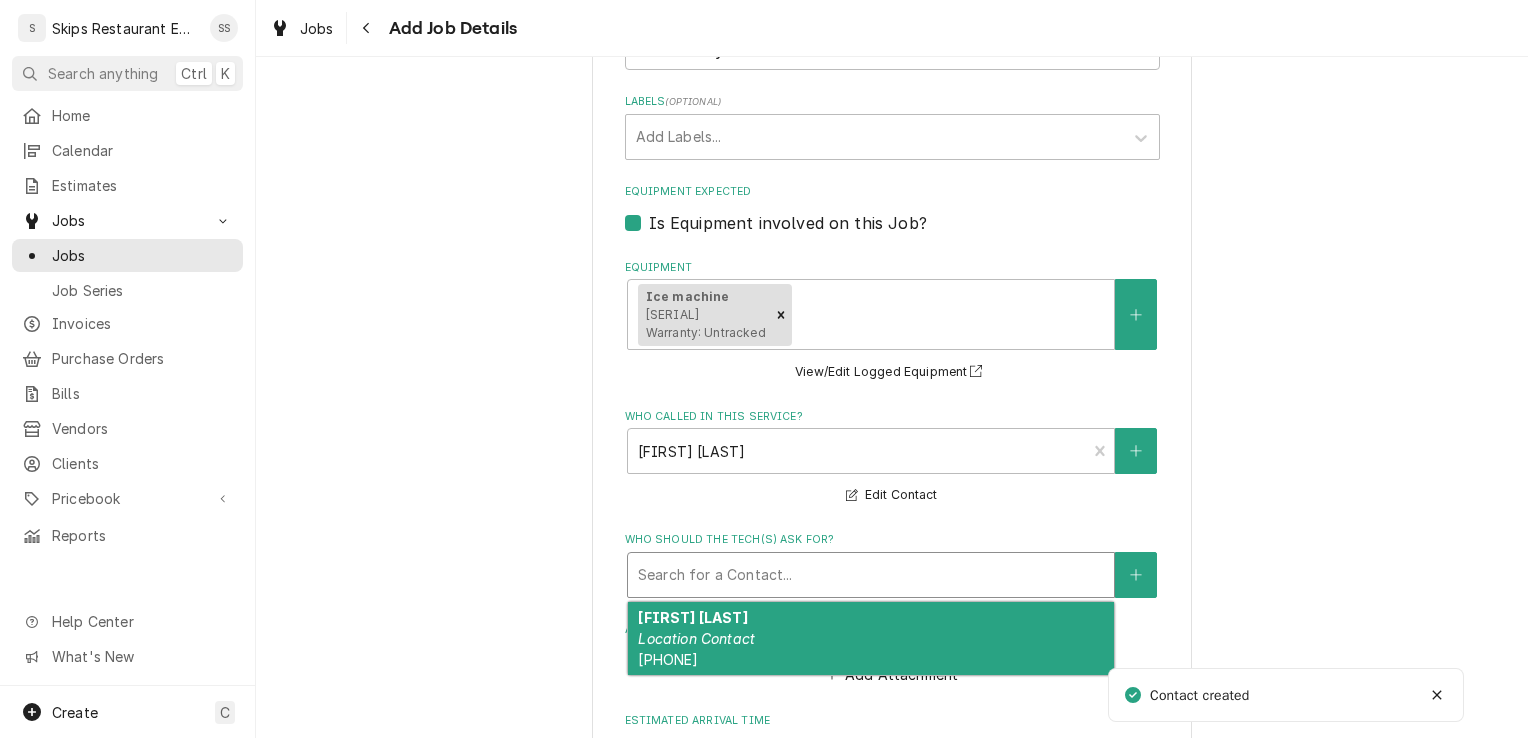 click at bounding box center (871, 575) 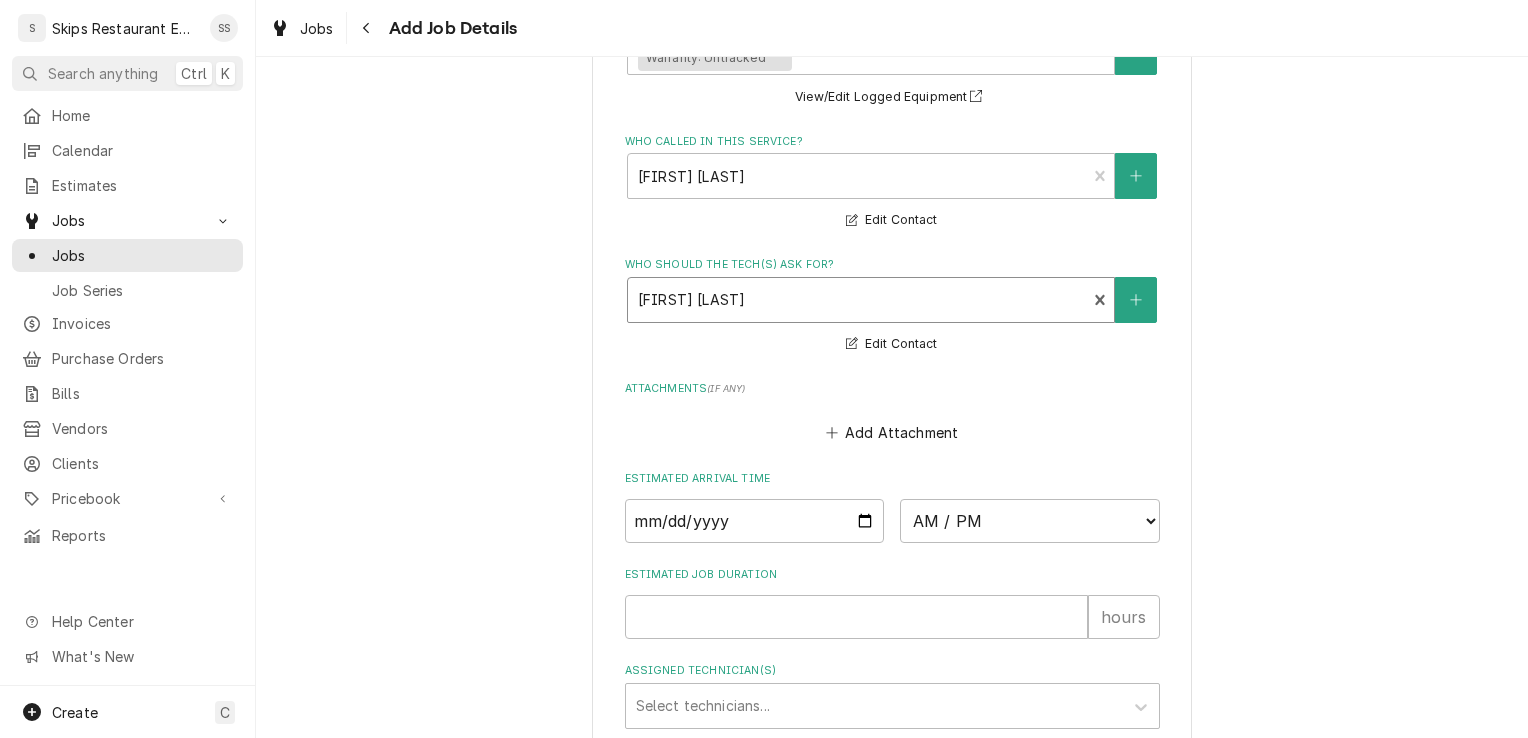 scroll, scrollTop: 1653, scrollLeft: 0, axis: vertical 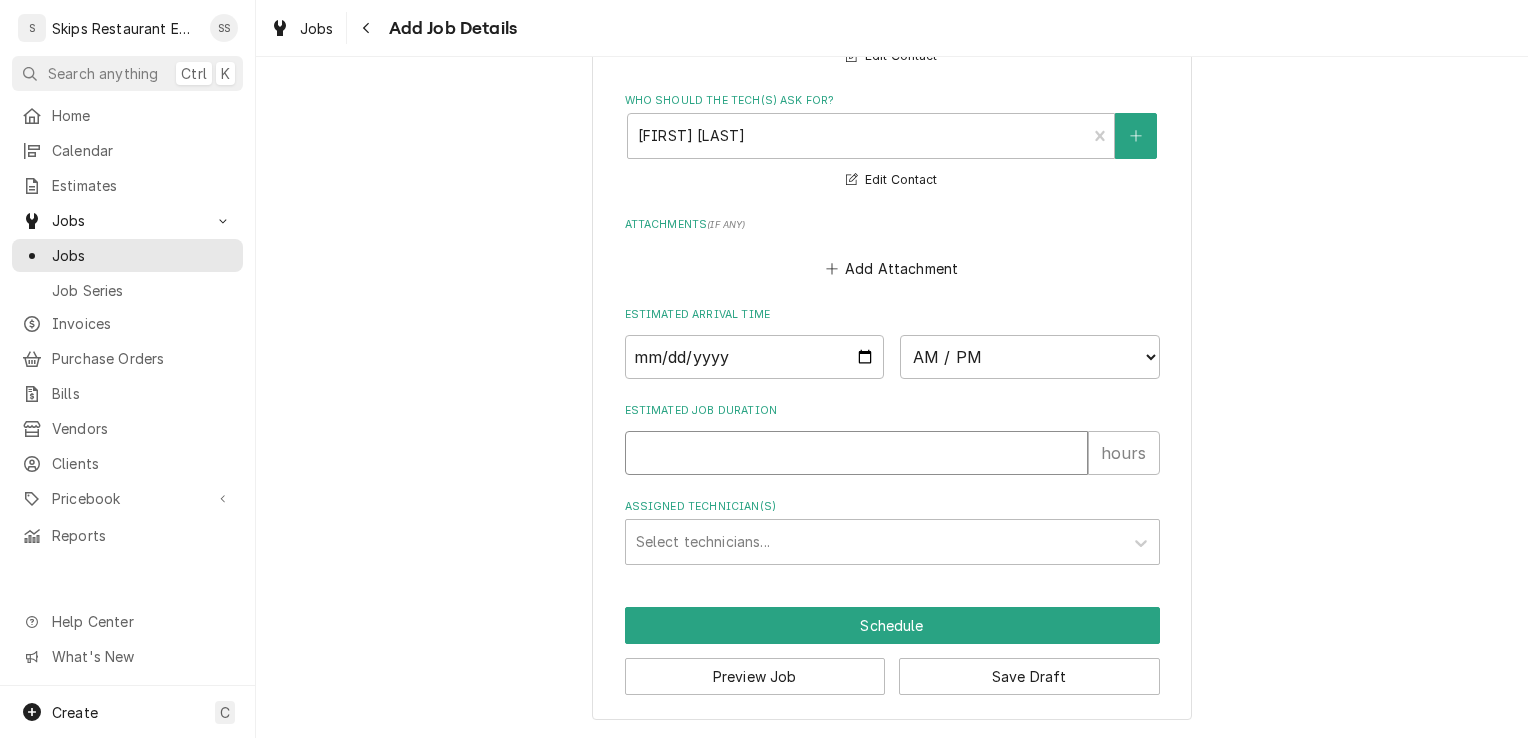 click on "Estimated Job Duration" at bounding box center [856, 453] 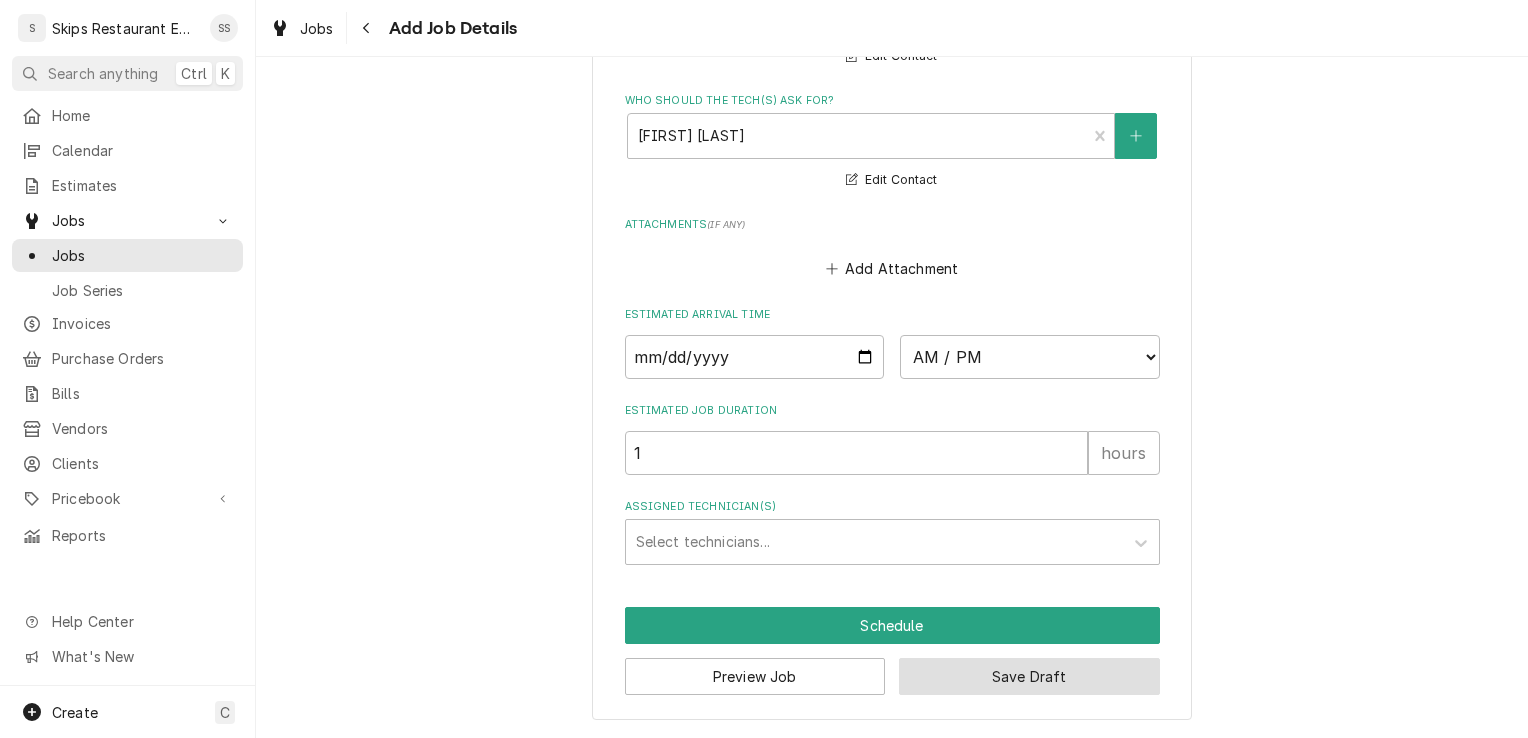 click on "Save Draft" at bounding box center [1029, 676] 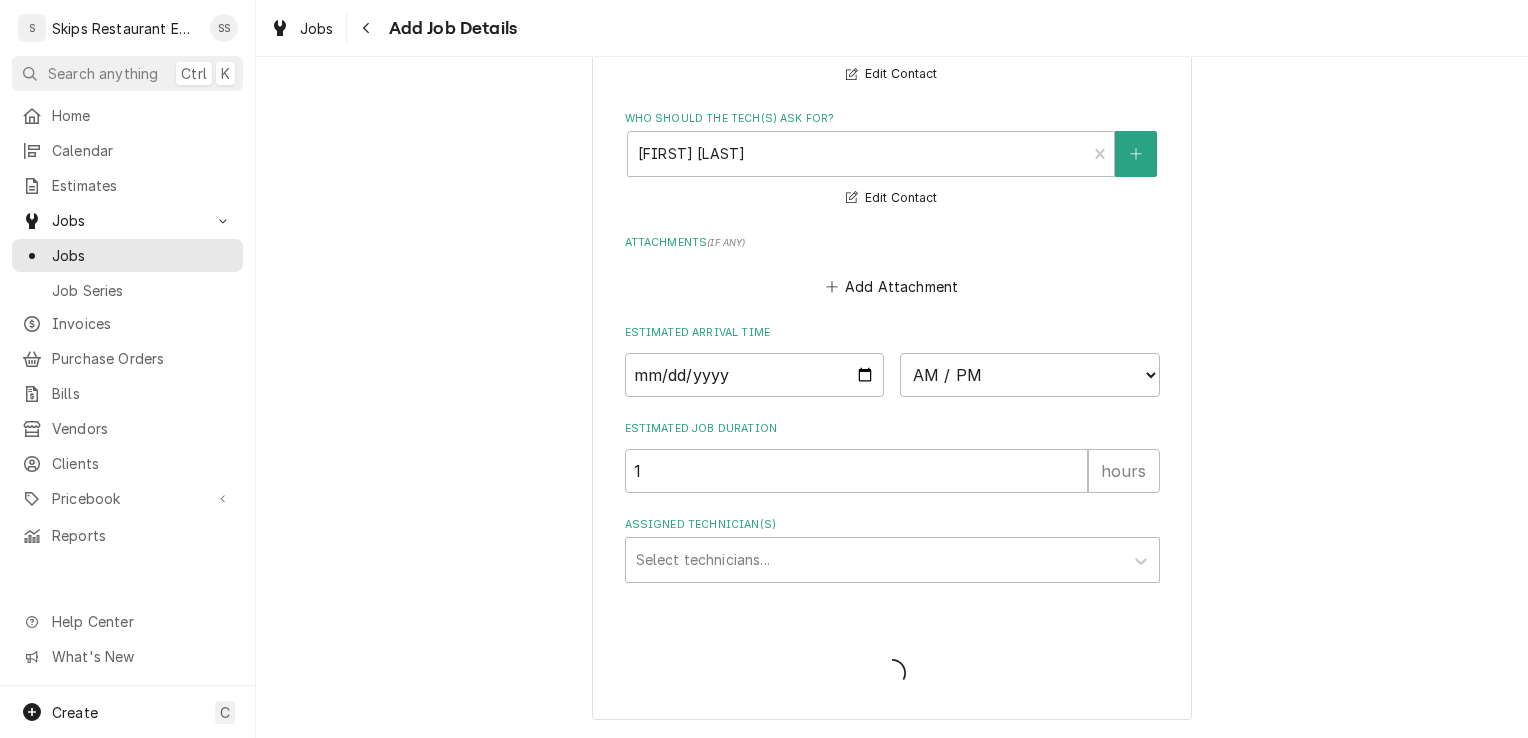 scroll, scrollTop: 1634, scrollLeft: 0, axis: vertical 